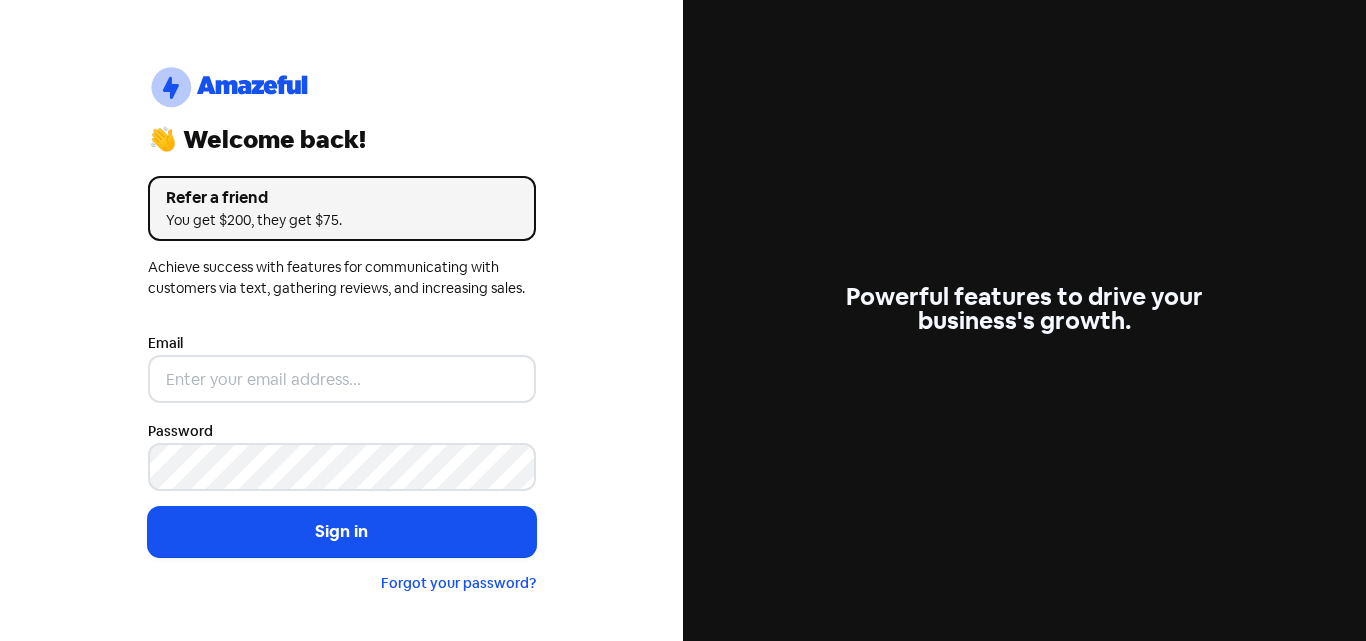 scroll, scrollTop: 0, scrollLeft: 0, axis: both 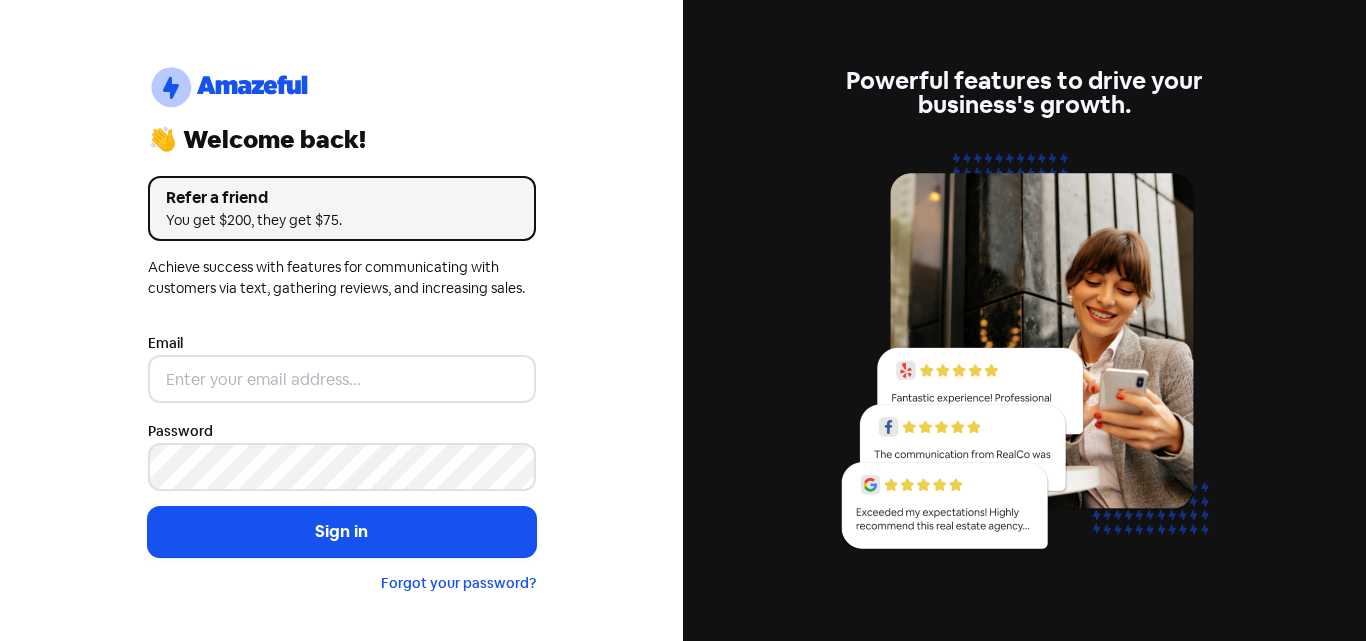 type on "[PERSON_NAME][EMAIL_ADDRESS][DOMAIN_NAME]" 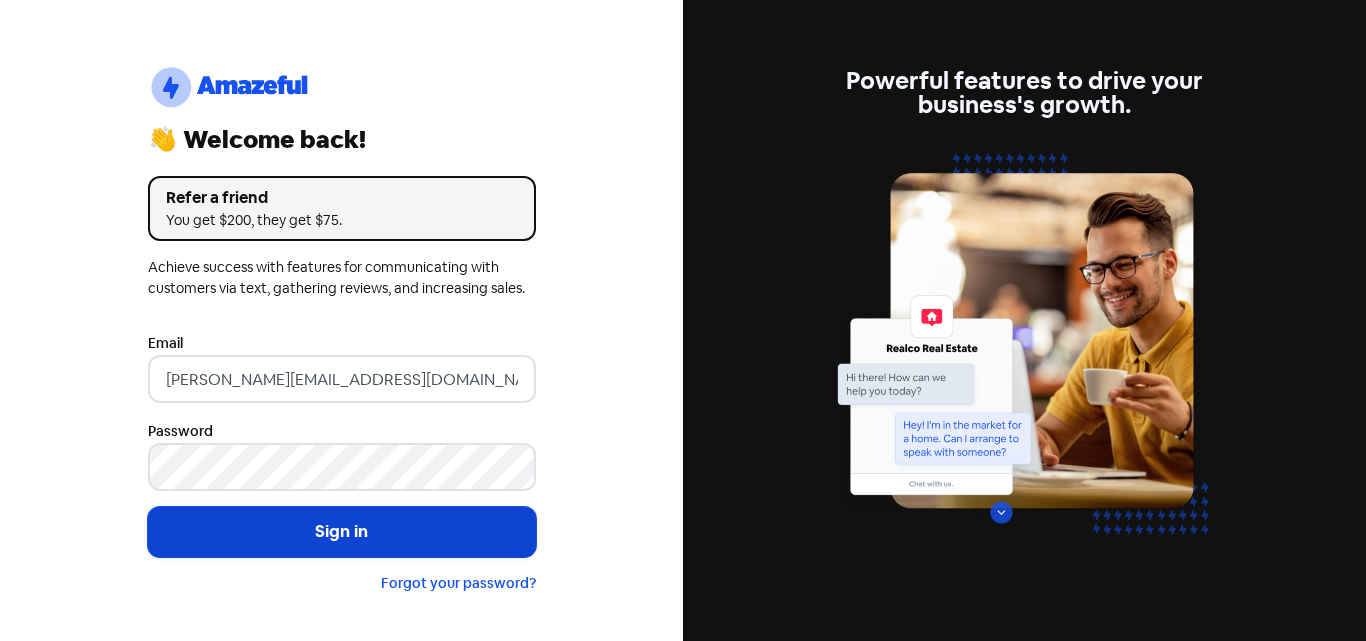 click on "Sign in" at bounding box center [342, 532] 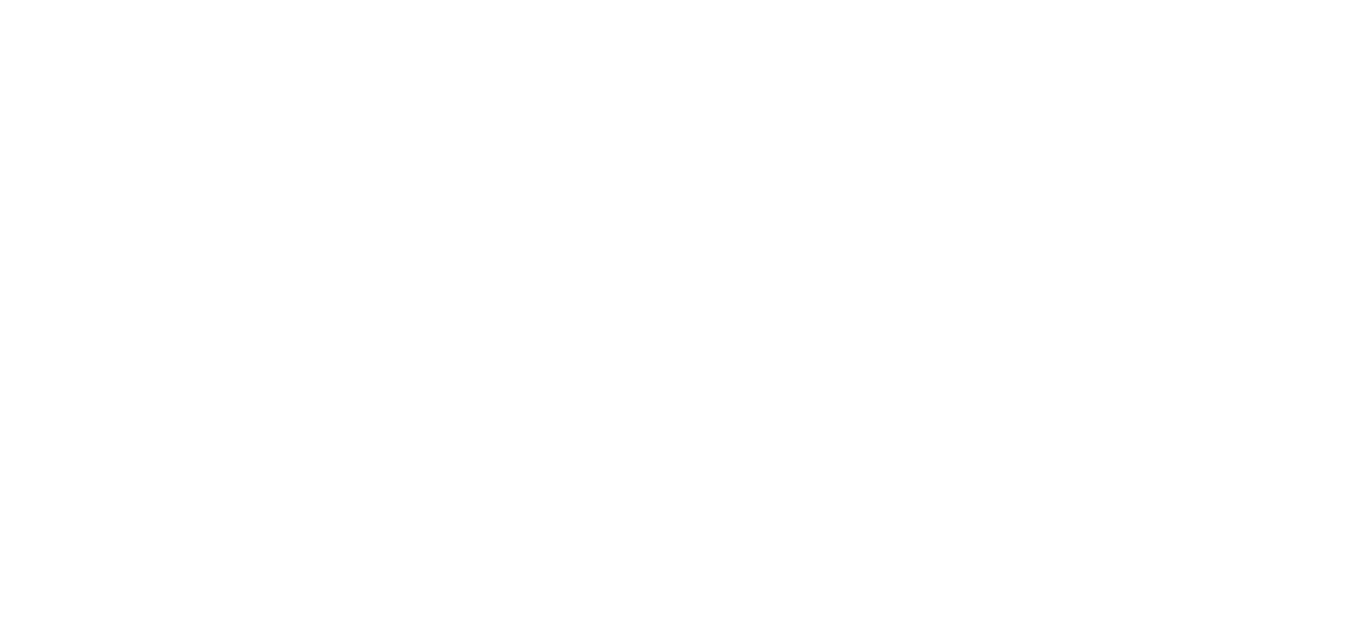 scroll, scrollTop: 0, scrollLeft: 0, axis: both 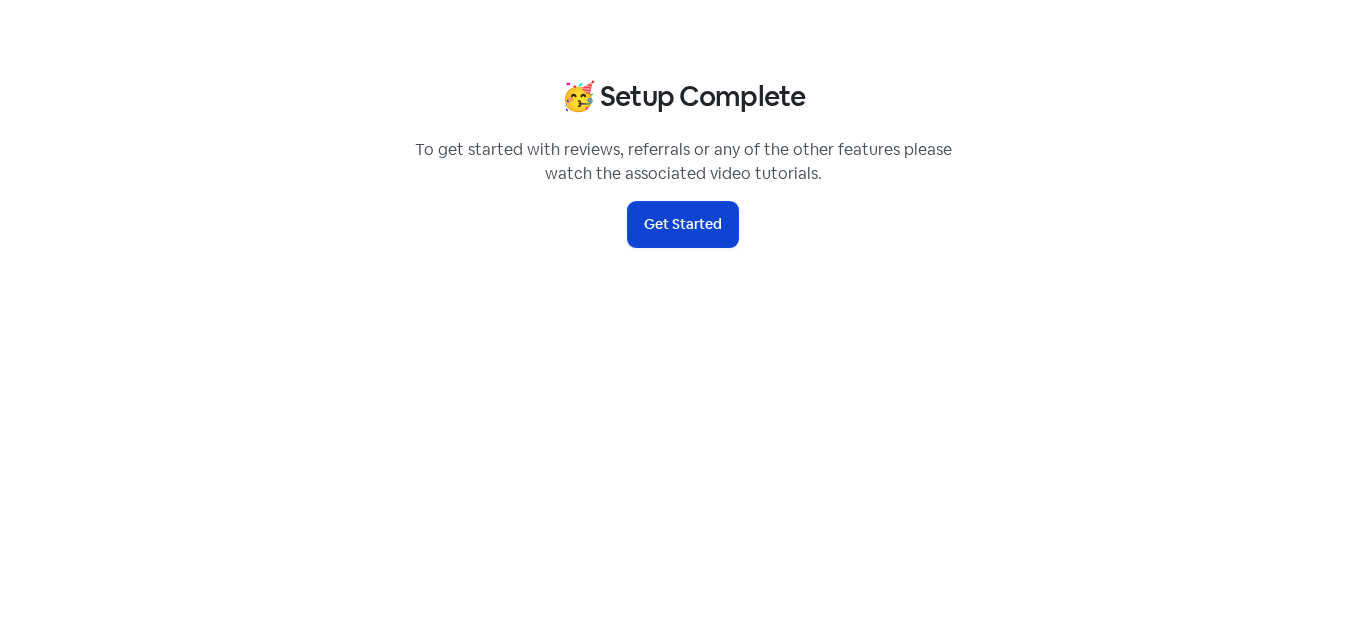 click on "Get Started" at bounding box center (683, 224) 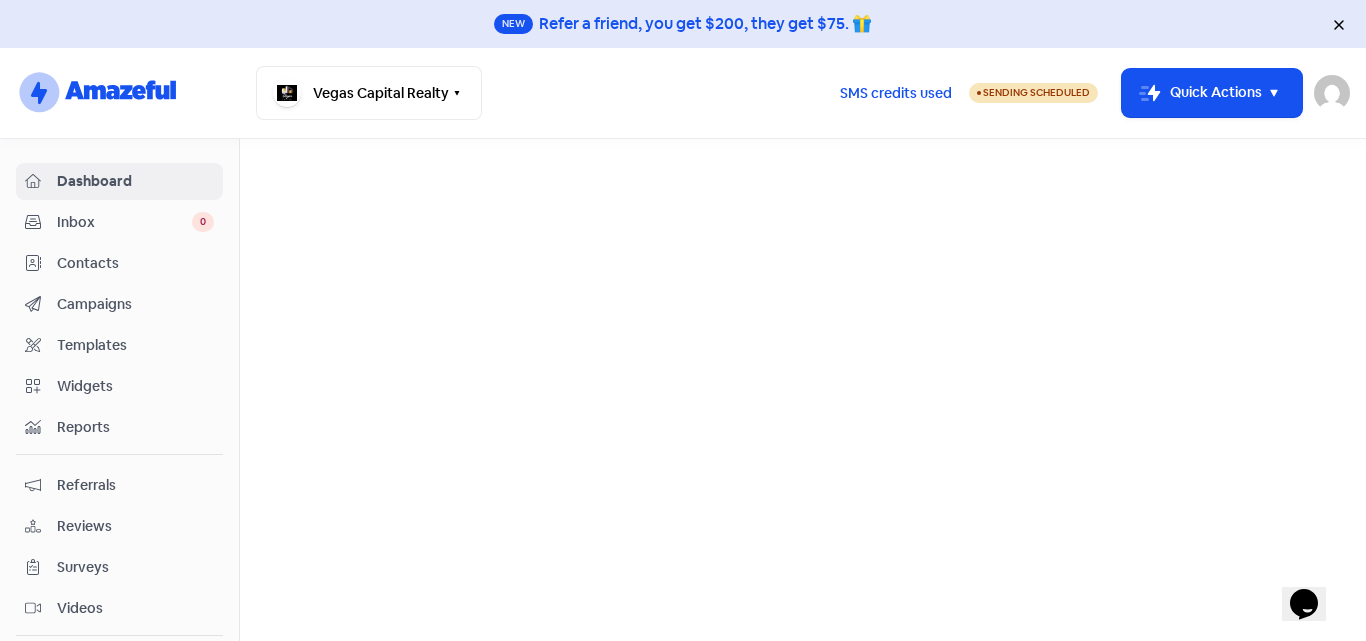scroll, scrollTop: 0, scrollLeft: 0, axis: both 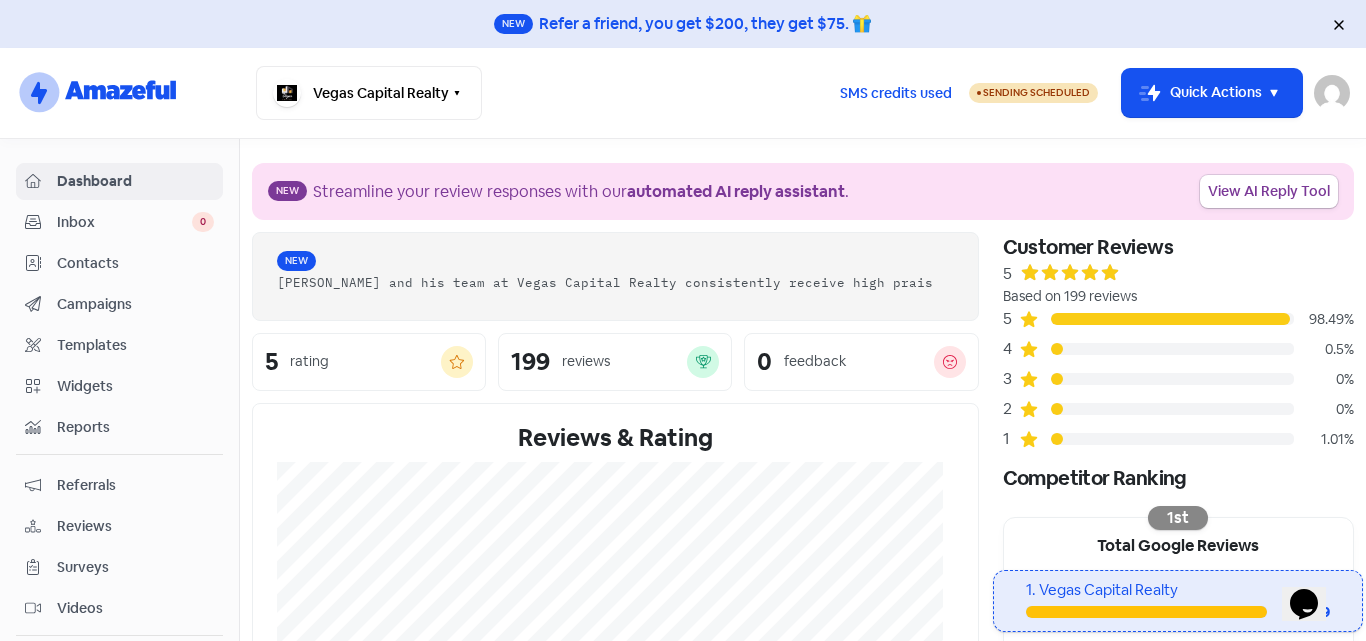click on "Sending Scheduled" at bounding box center (1036, 92) 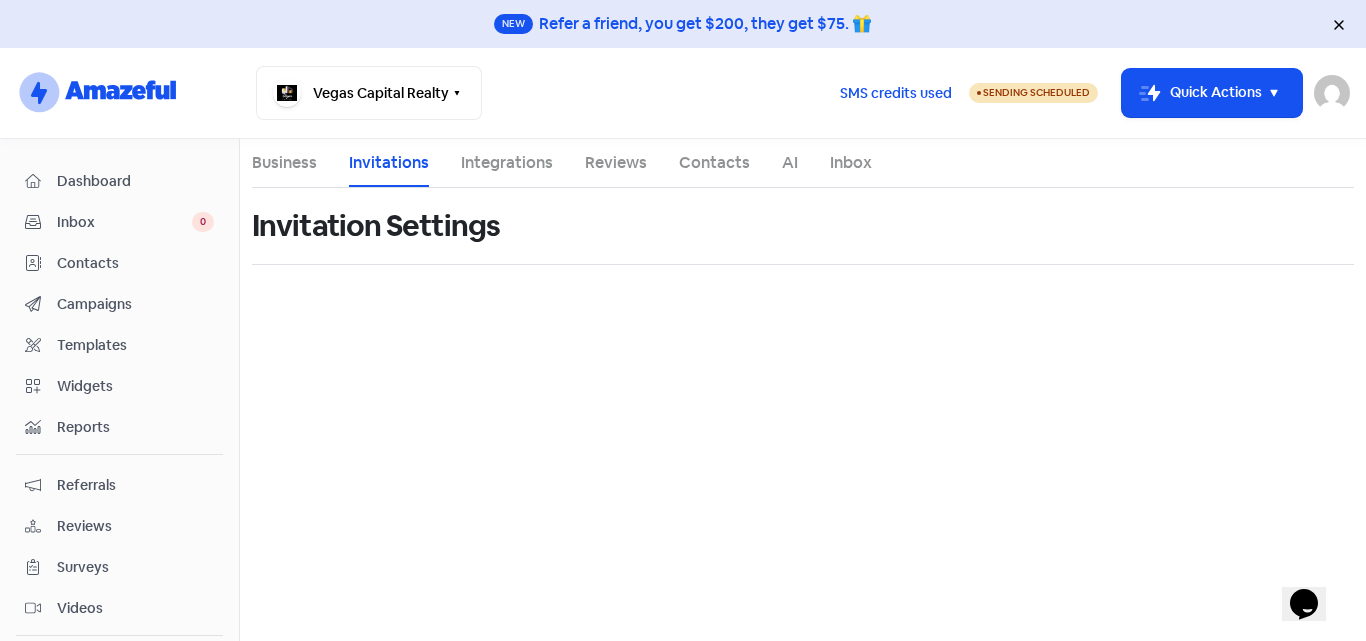 select on "US" 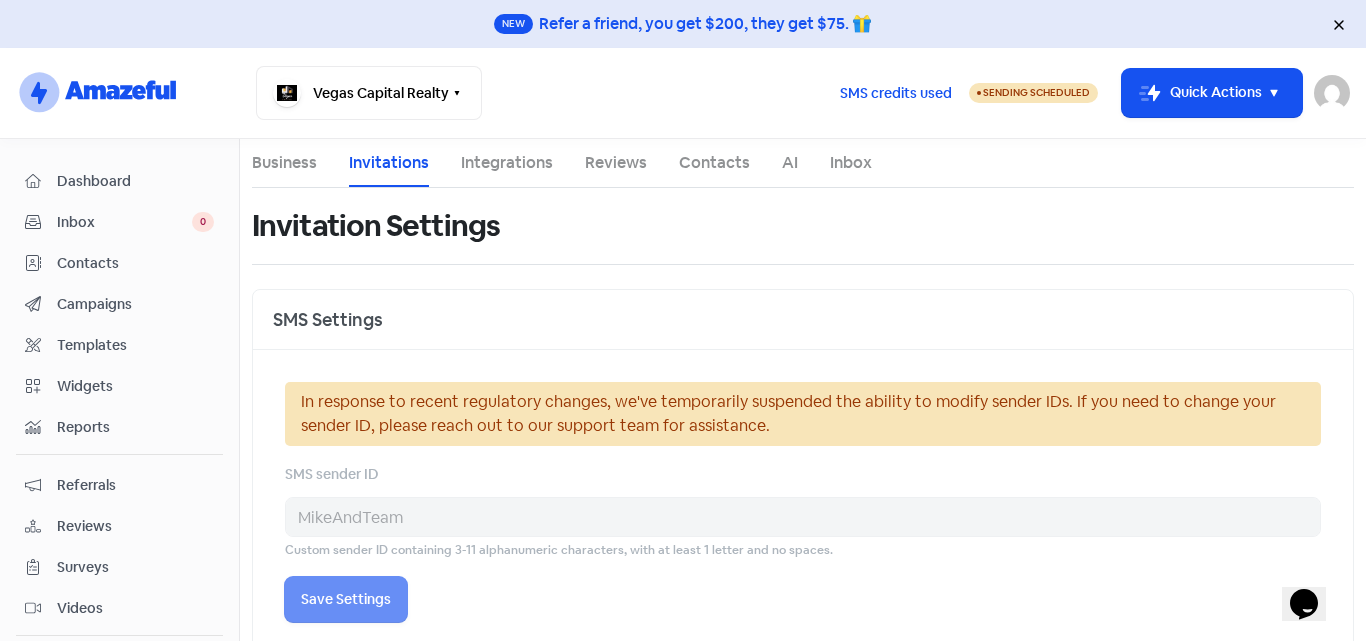 select on "America/Los_Angeles" 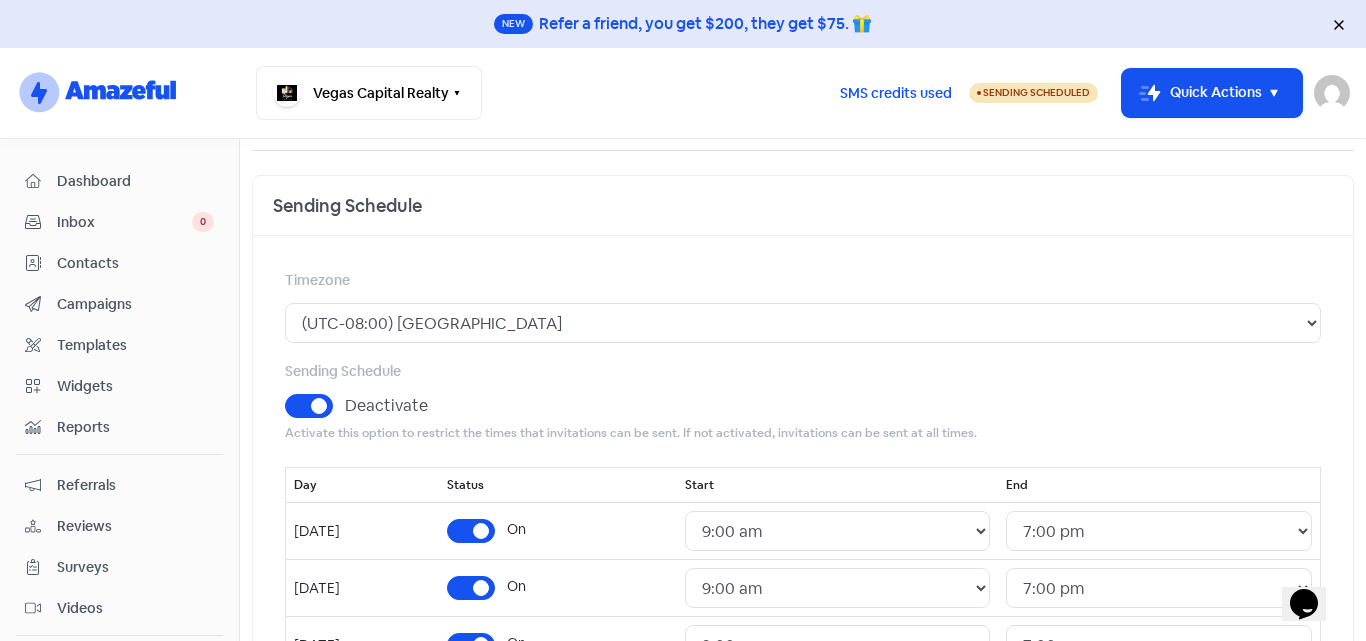 scroll, scrollTop: 0, scrollLeft: 0, axis: both 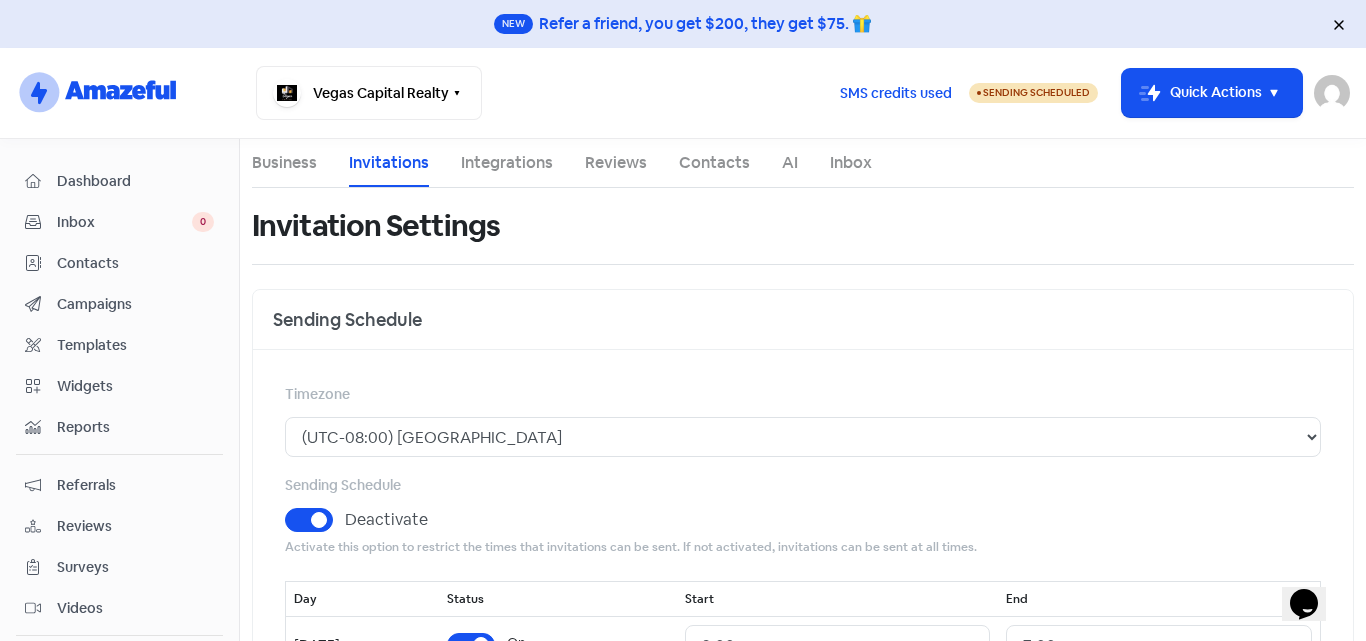 click on "Reviews" at bounding box center [135, 526] 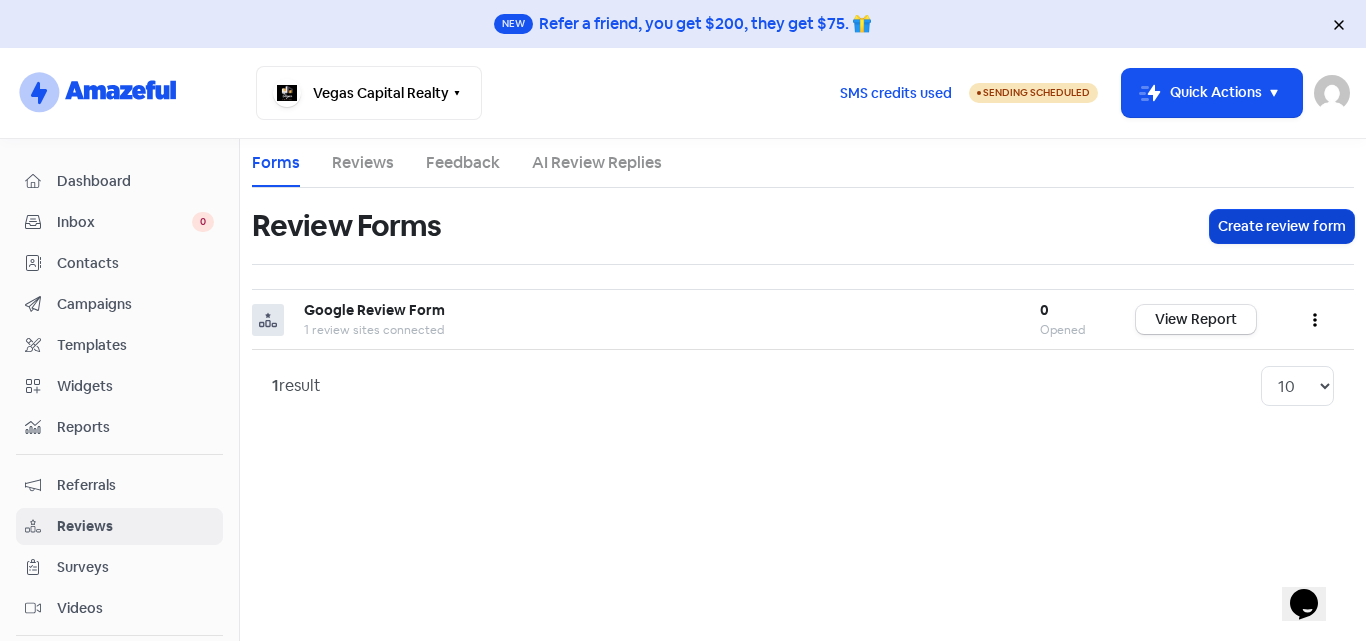 click on "Create review form" at bounding box center [1282, 226] 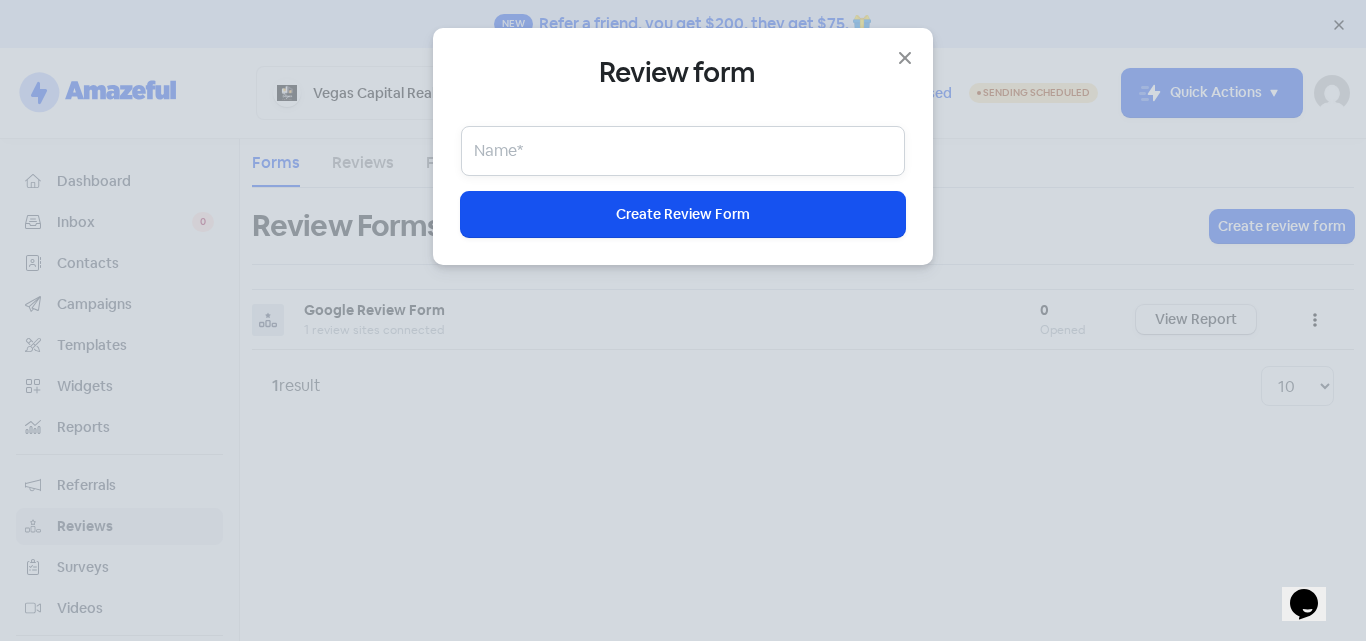 click at bounding box center (683, 151) 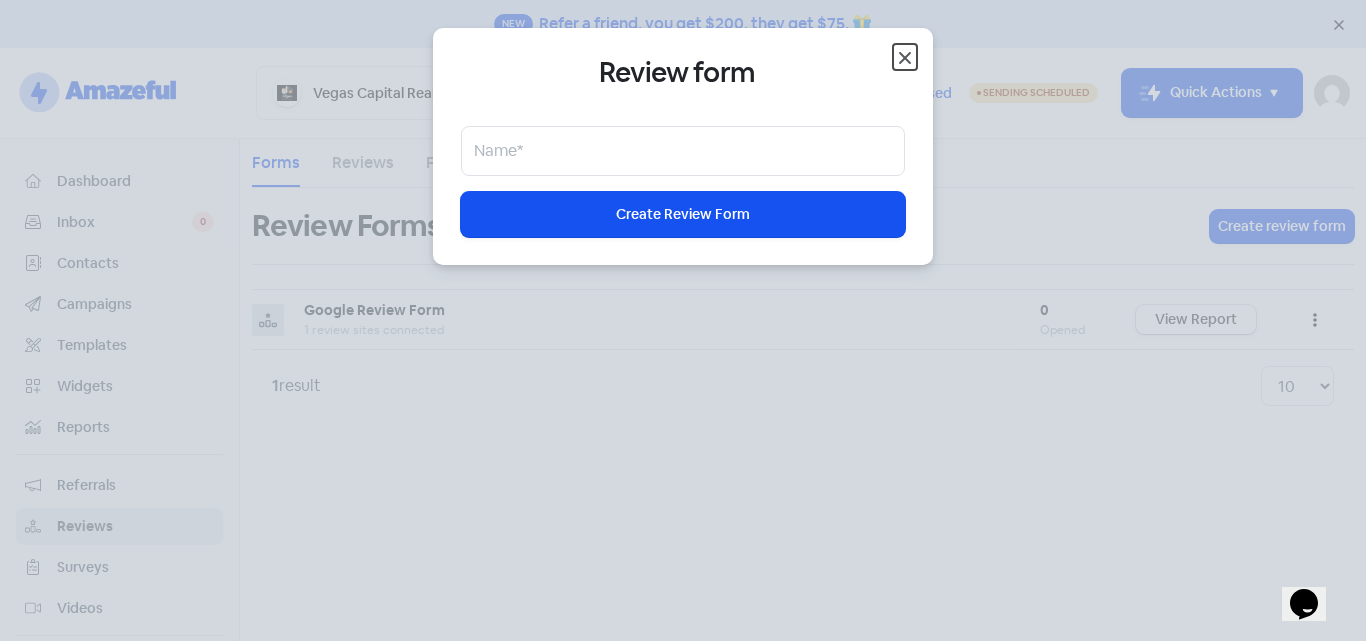 click 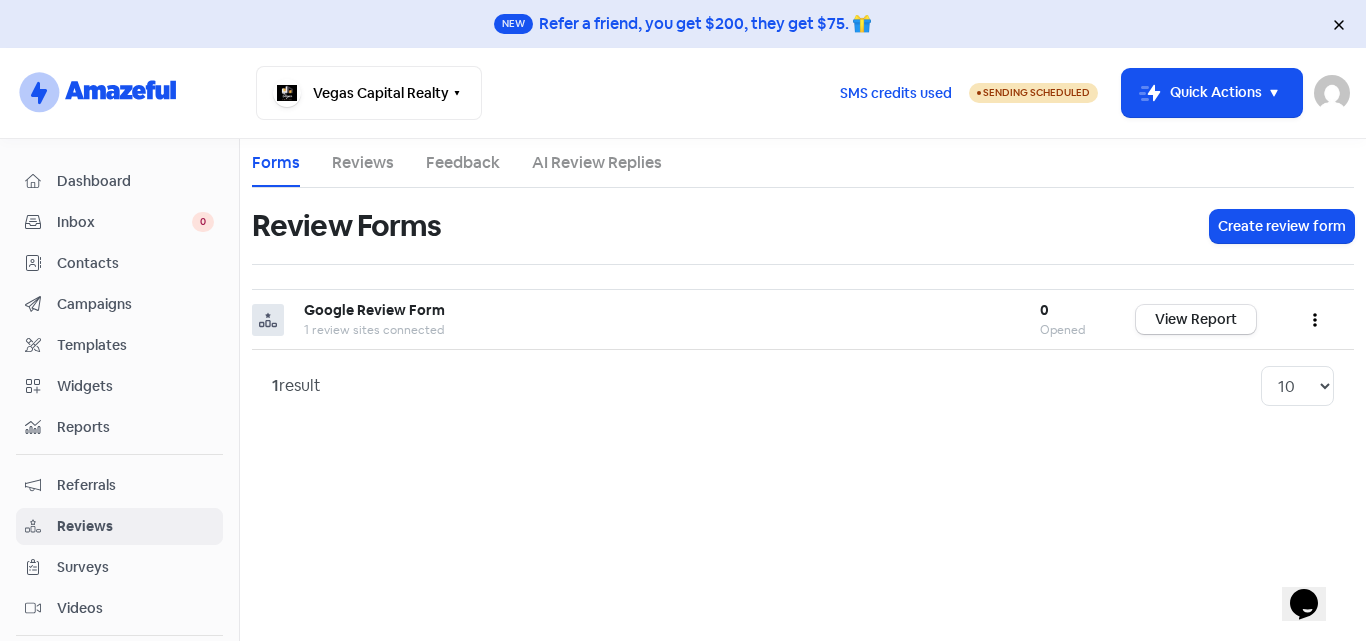 click on "Reviews" at bounding box center [363, 163] 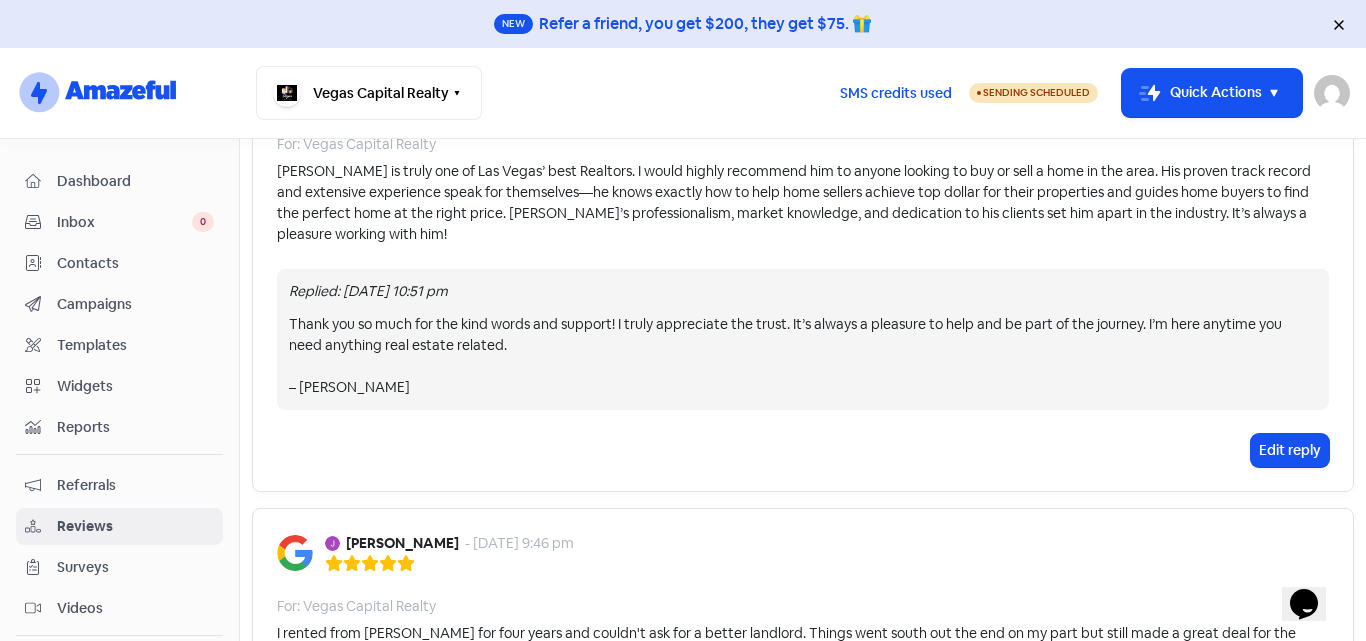 scroll, scrollTop: 0, scrollLeft: 0, axis: both 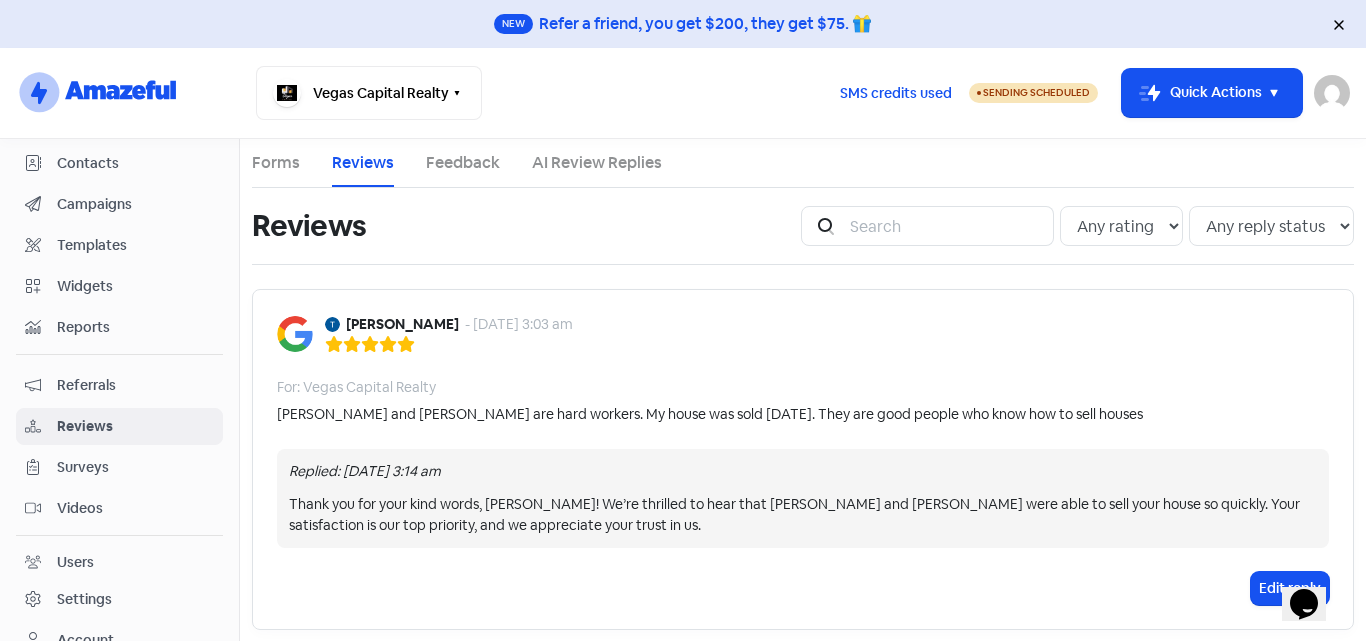 click on "Settings" at bounding box center (84, 599) 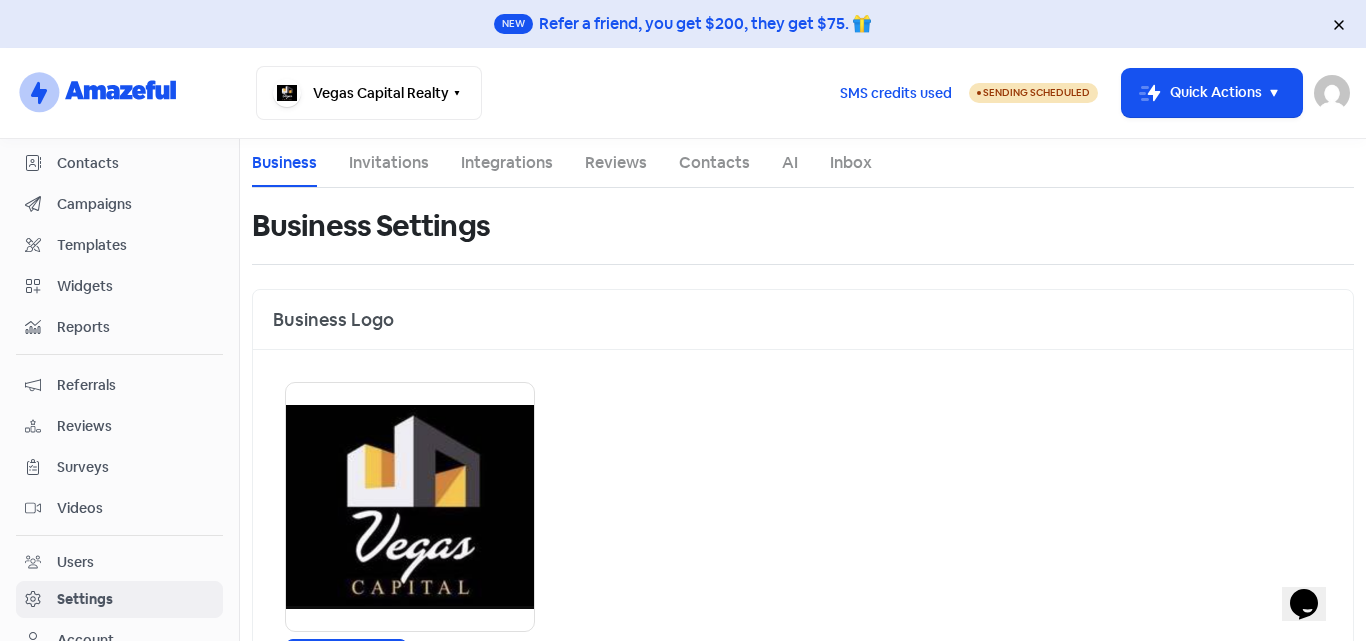 click on "Integrations" at bounding box center (507, 163) 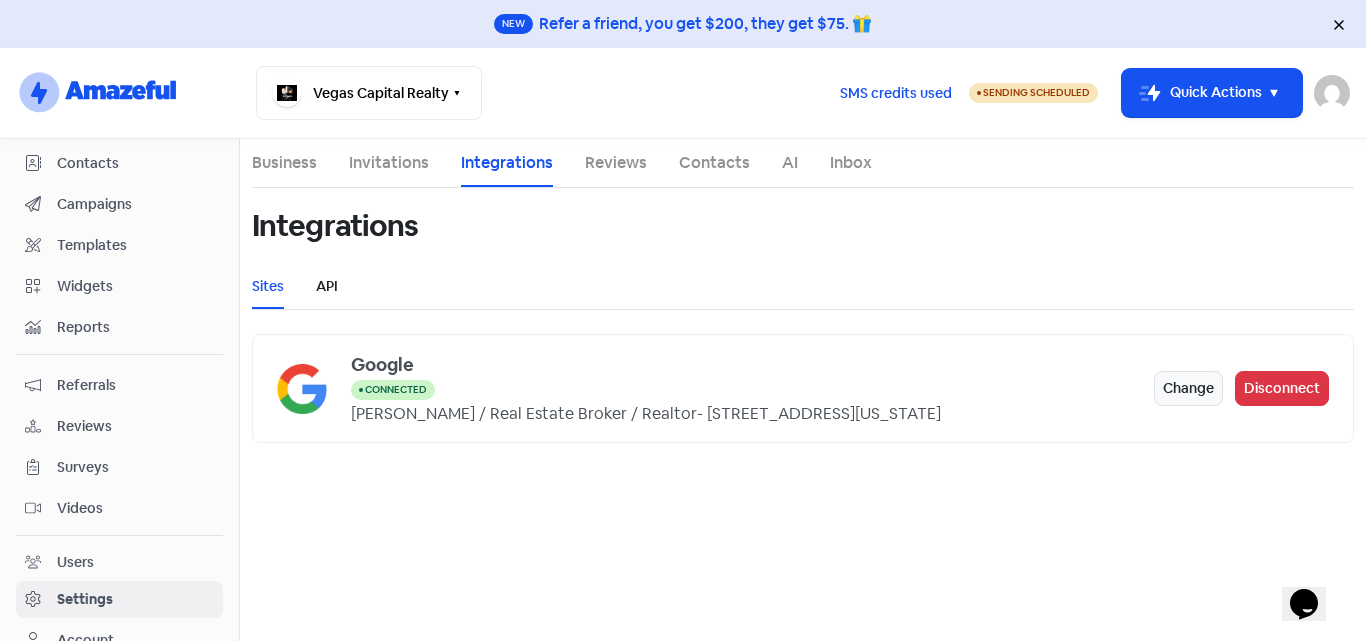 click on "API" at bounding box center (327, 286) 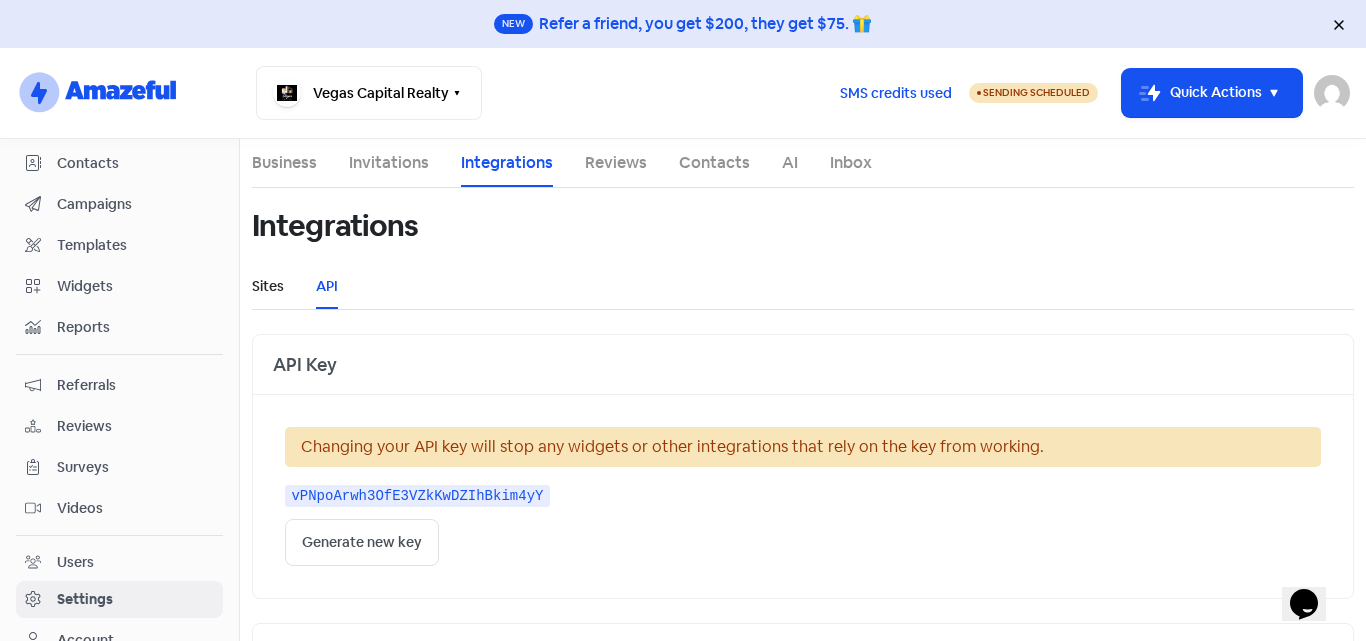 click on "Sites" at bounding box center [268, 286] 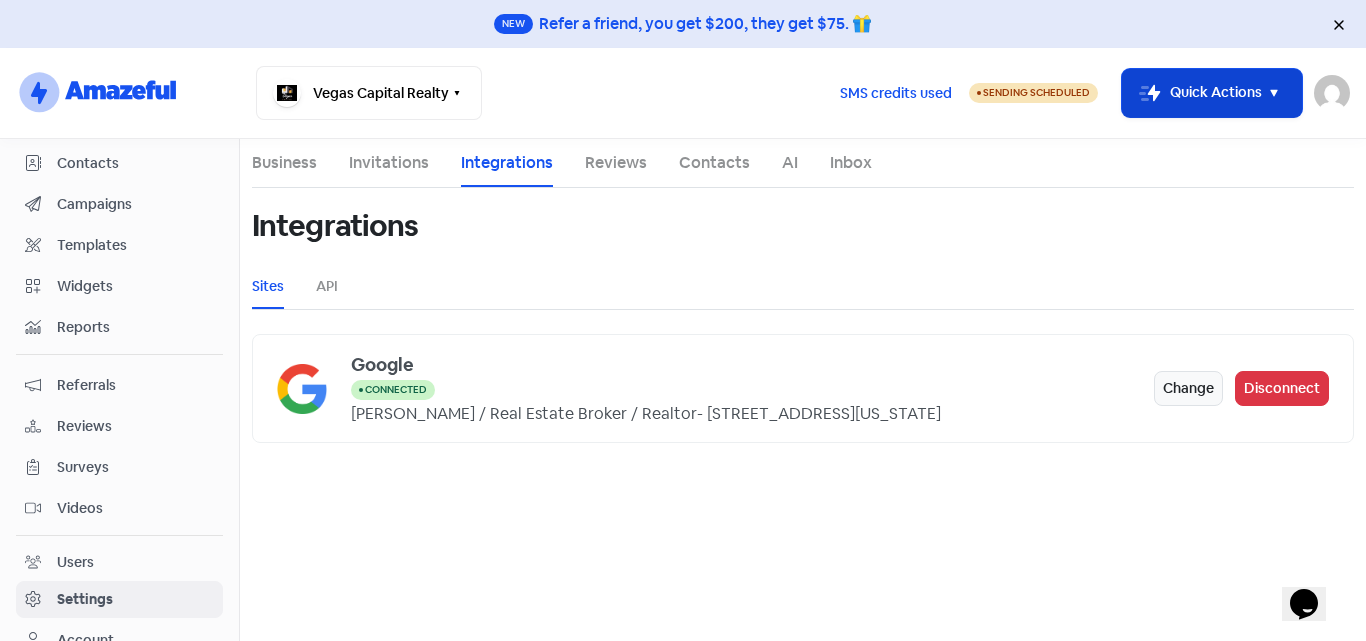 click 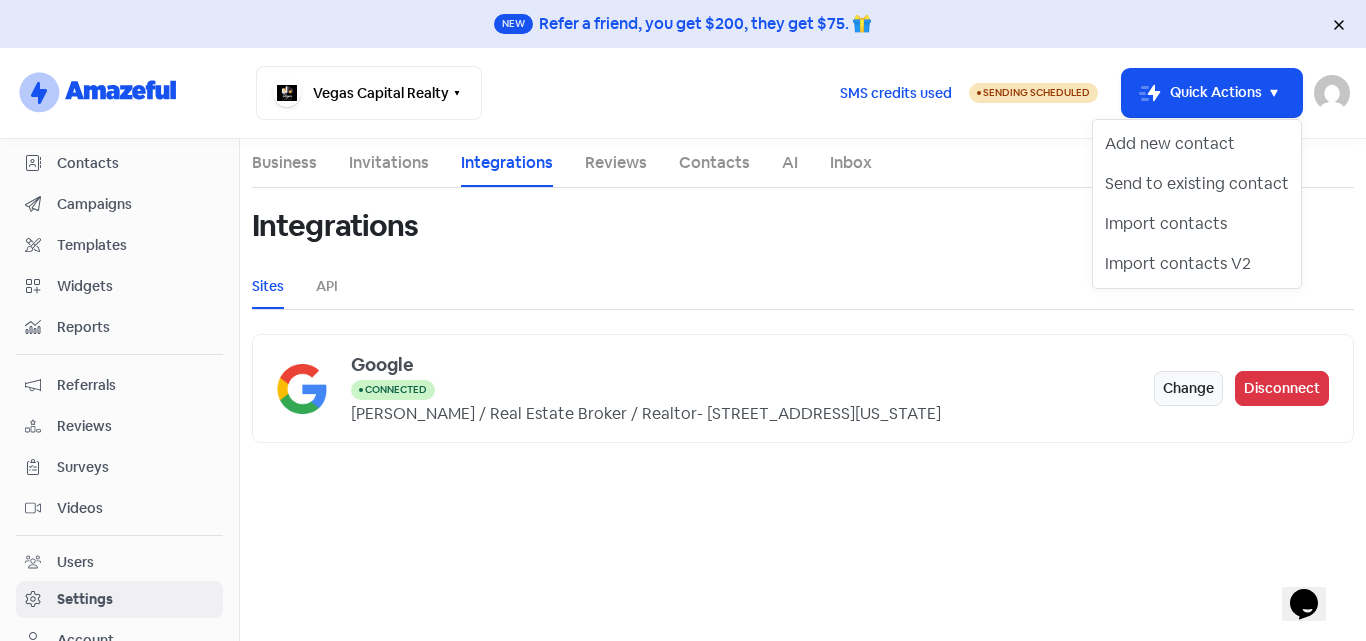 click on "Business Invitations Integrations Reviews Contacts AI Inbox Integrations Sites API Google Connected Mike Tchobanian / Real Estate Broker / Realtor   - 8860 S Maryland Pkwy #118, Las Vegas, NV 89123, USA Change Disconnect" at bounding box center [803, 390] 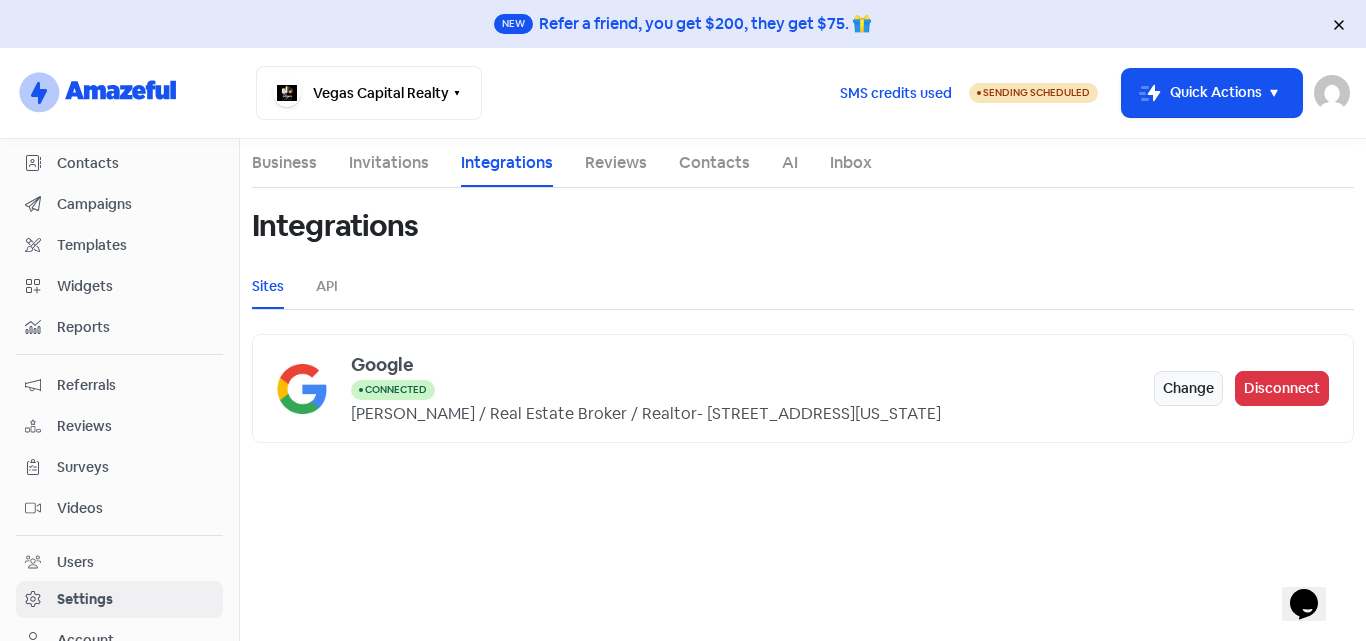 click on "Contacts" at bounding box center (714, 163) 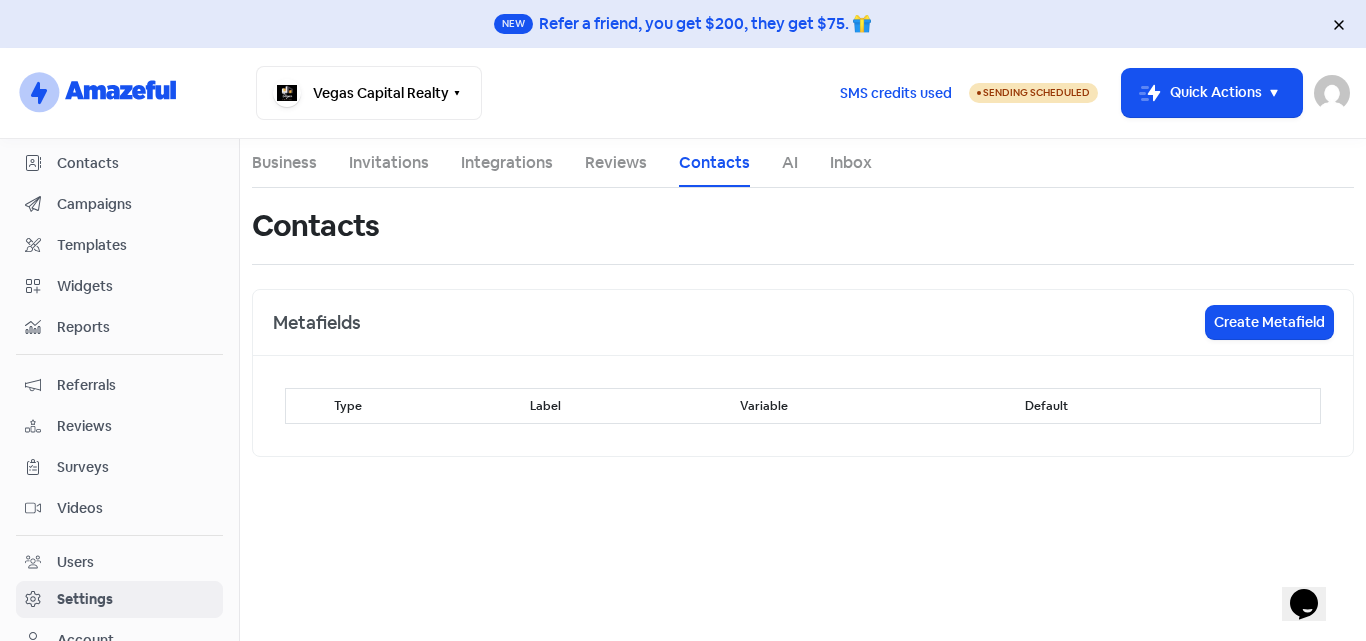click on "Business Invitations Integrations Reviews Contacts AI Inbox" at bounding box center [803, 163] 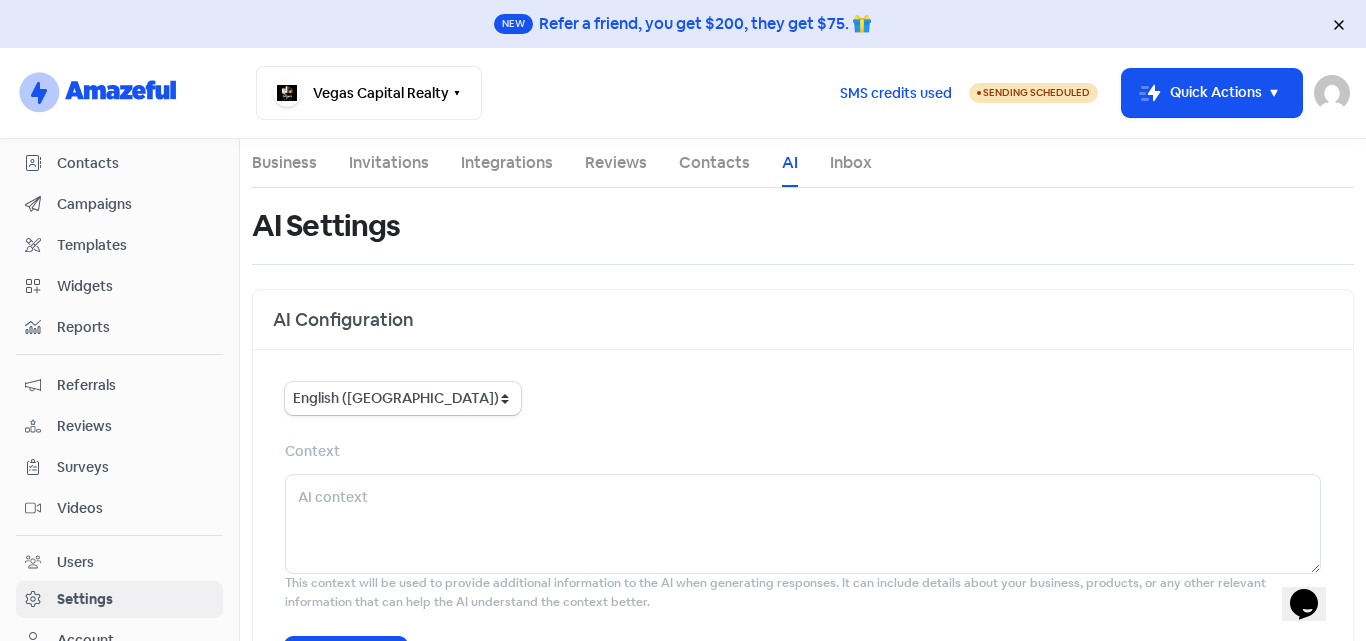 click on "Inbox" at bounding box center [851, 163] 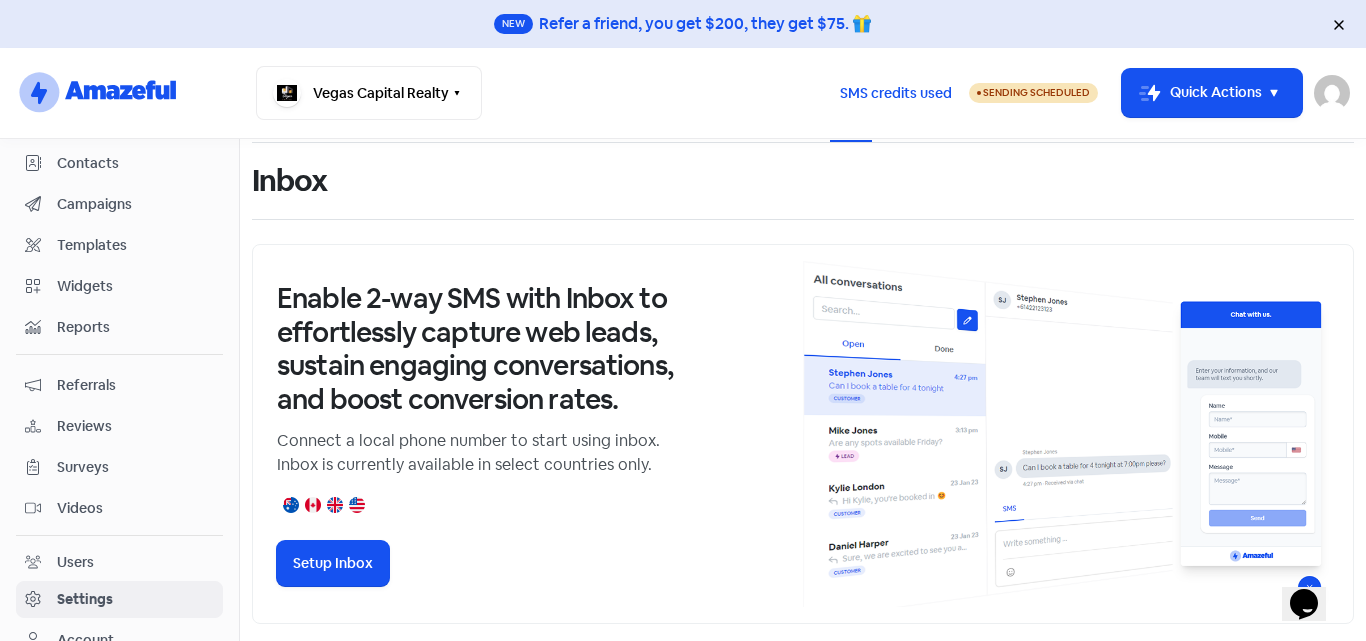 scroll, scrollTop: 47, scrollLeft: 0, axis: vertical 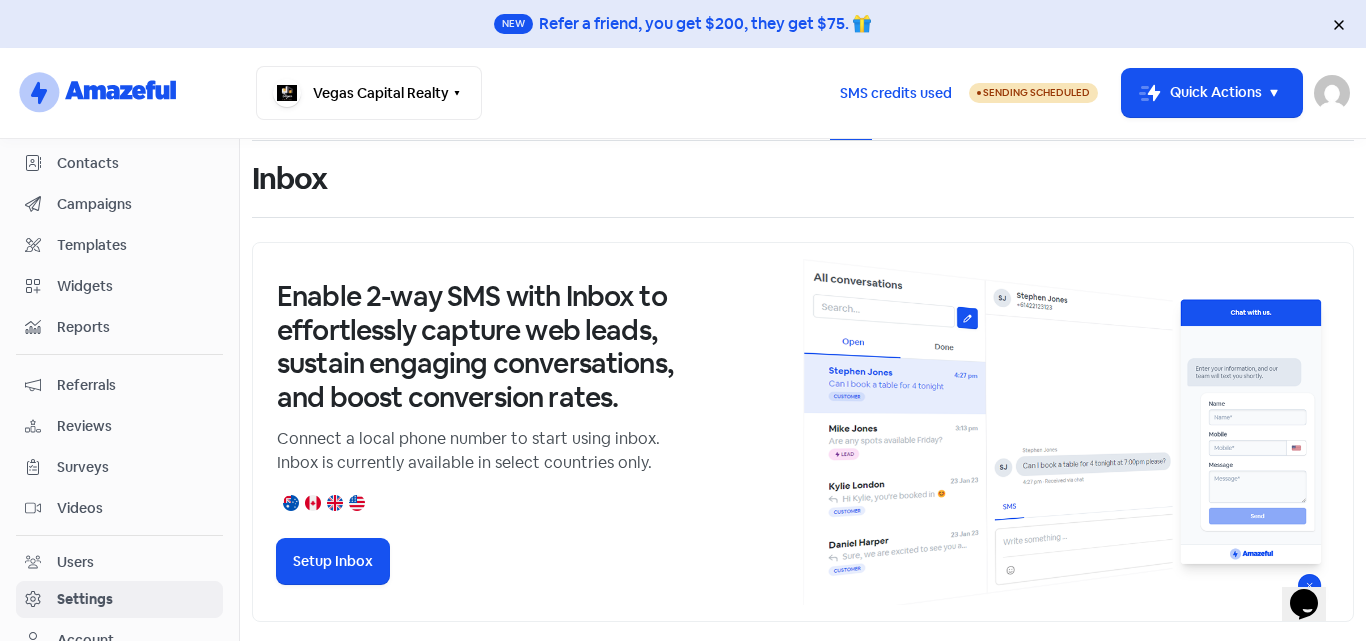 click on "Reviews" at bounding box center (135, 426) 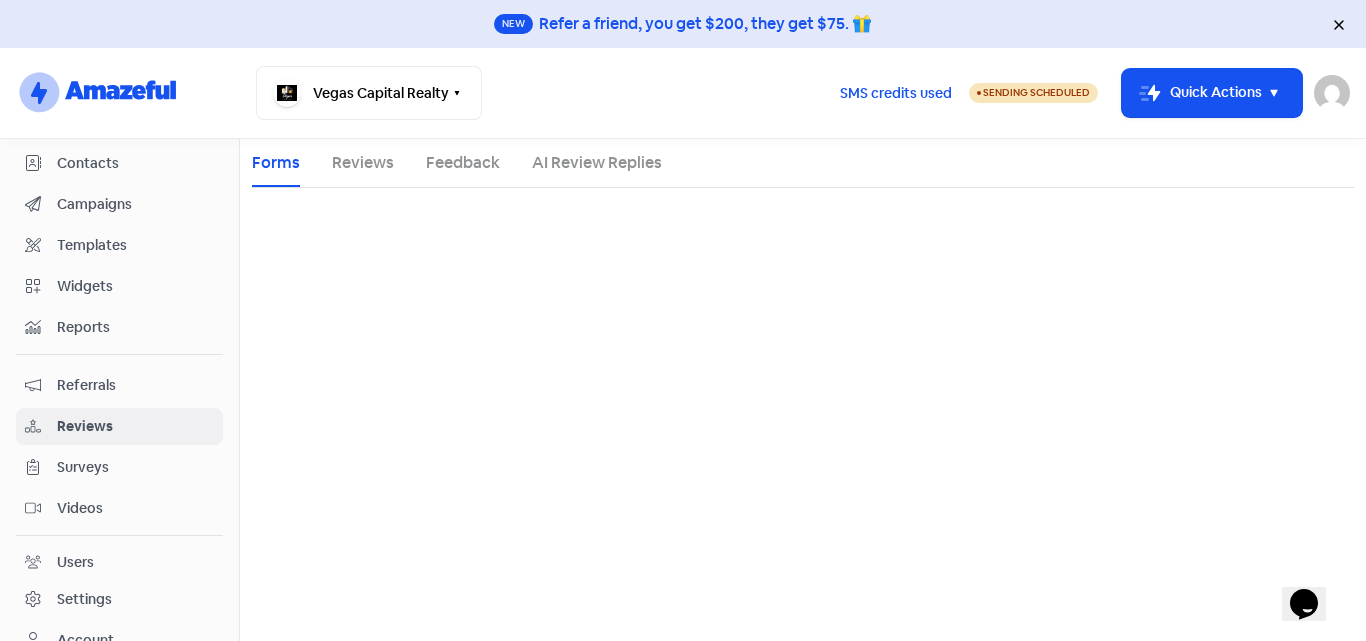 scroll, scrollTop: 0, scrollLeft: 0, axis: both 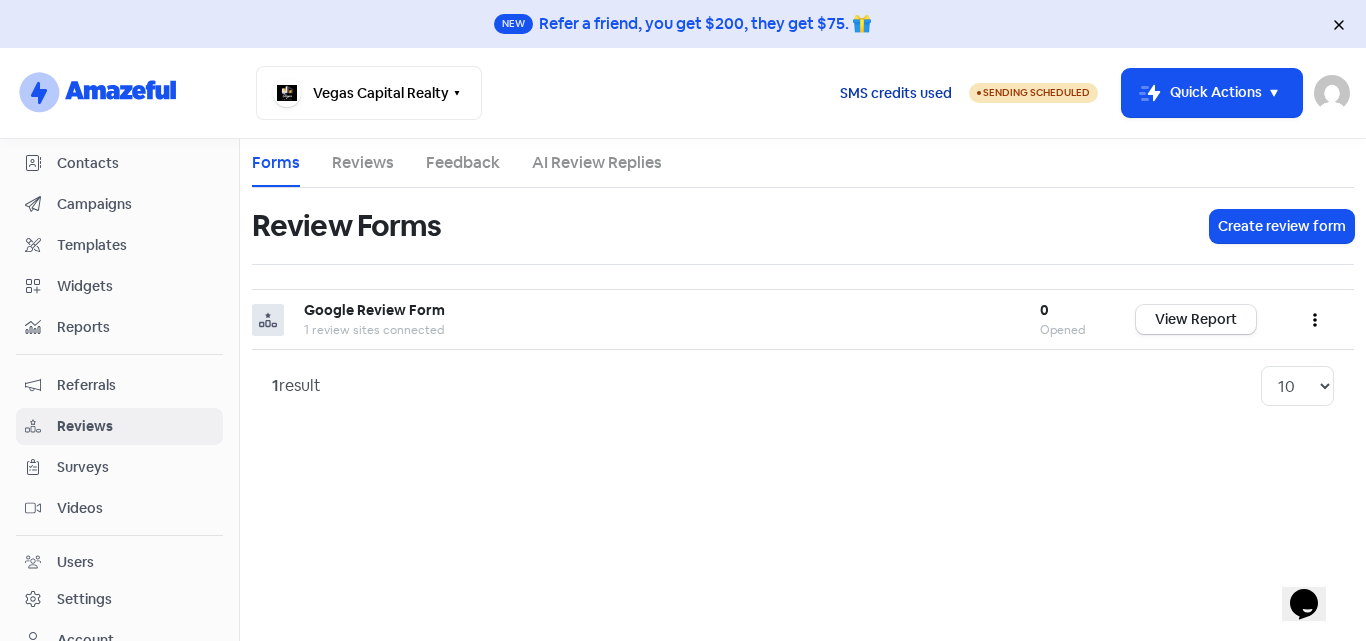 click on "SMS credits used" at bounding box center [896, 93] 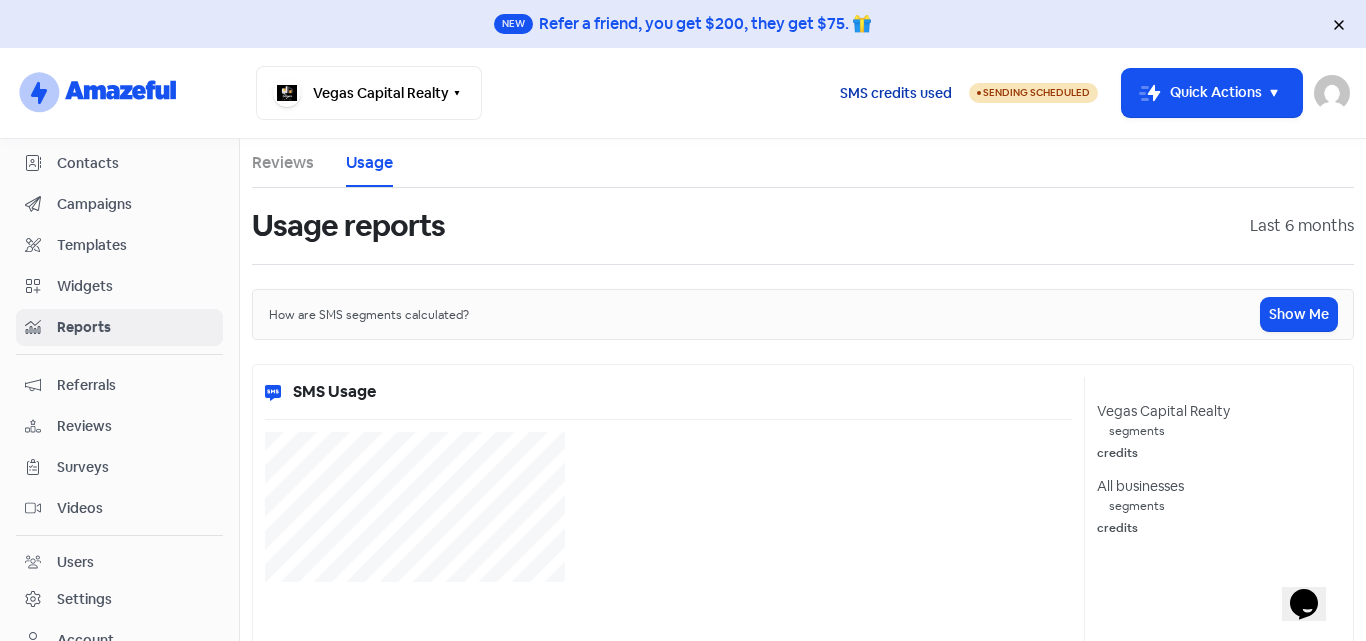 select on "[object Object]" 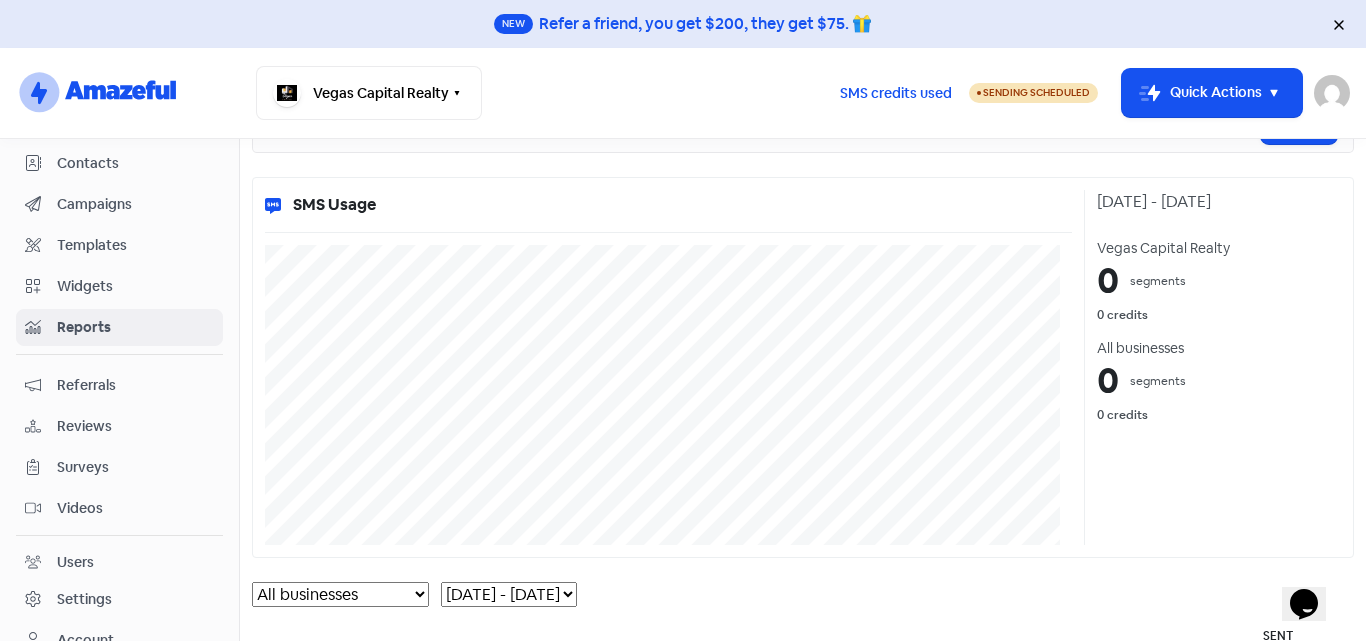 scroll, scrollTop: 0, scrollLeft: 0, axis: both 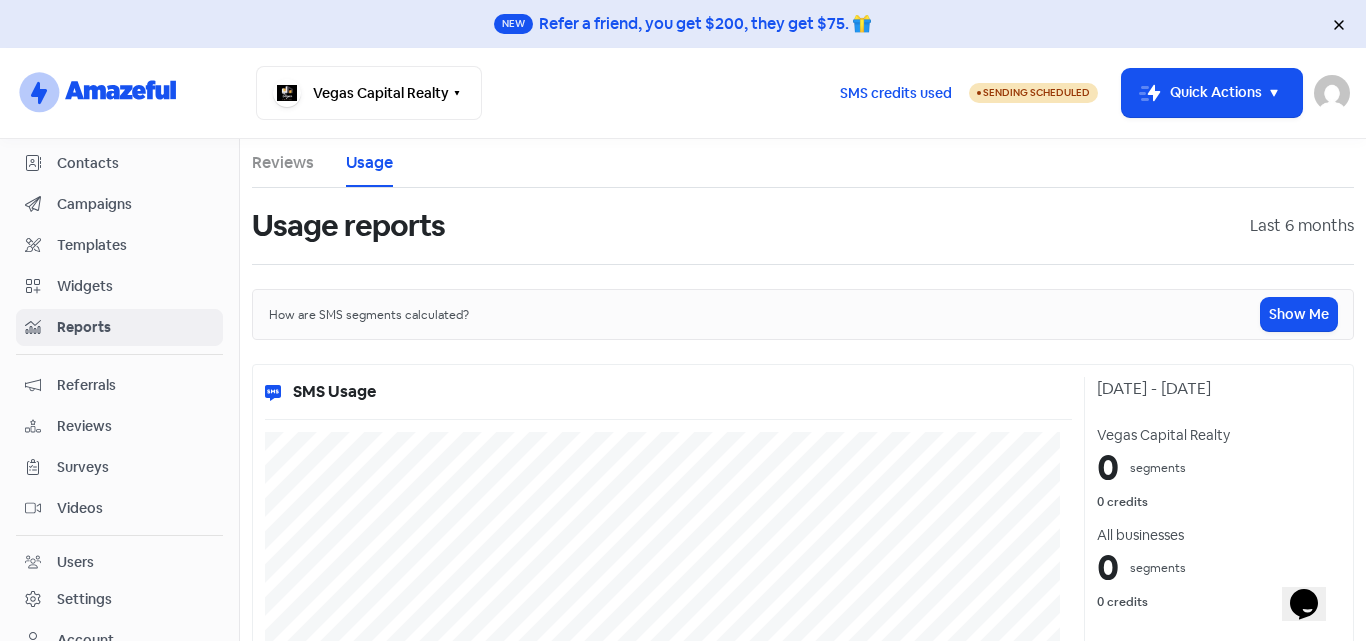click on "Contacts" at bounding box center (135, 163) 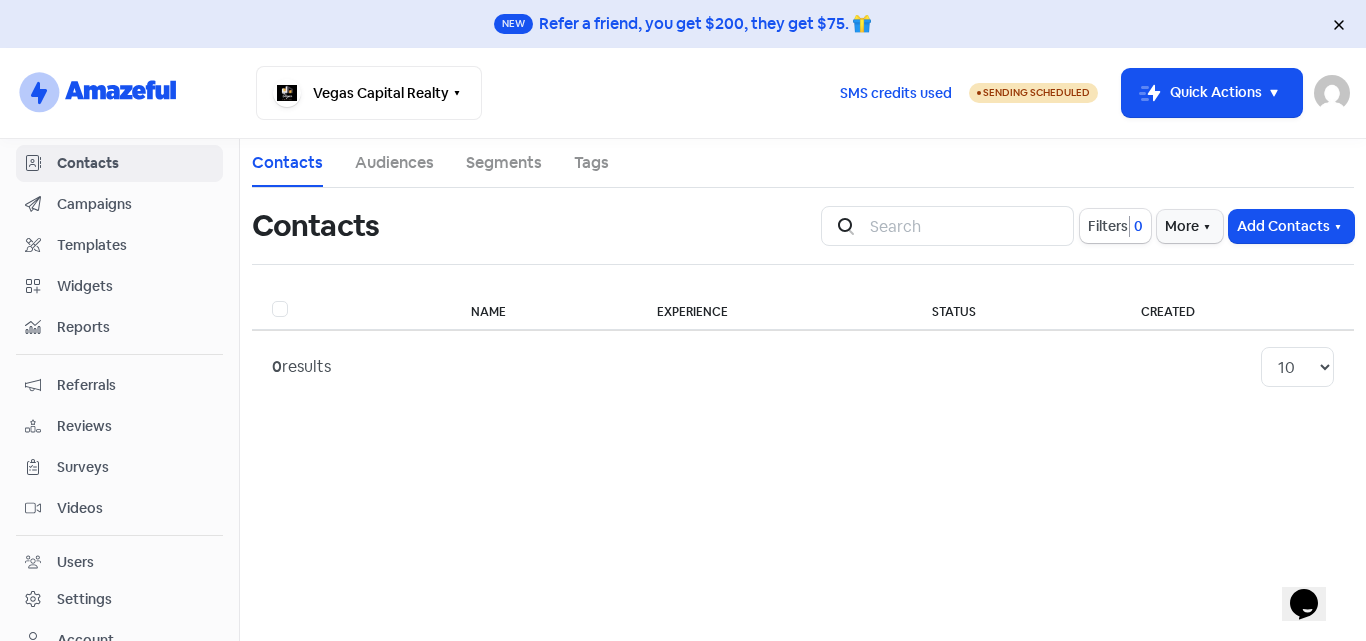 click on "Campaigns" at bounding box center (135, 204) 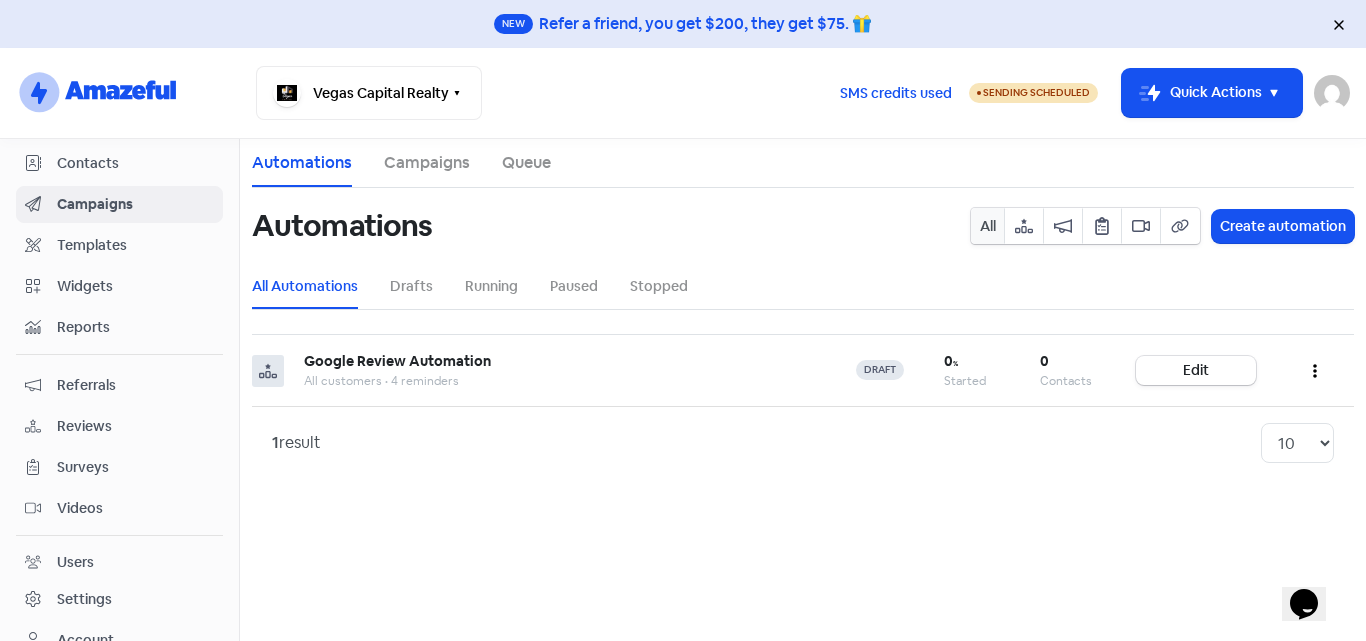 click on "Templates" at bounding box center (135, 245) 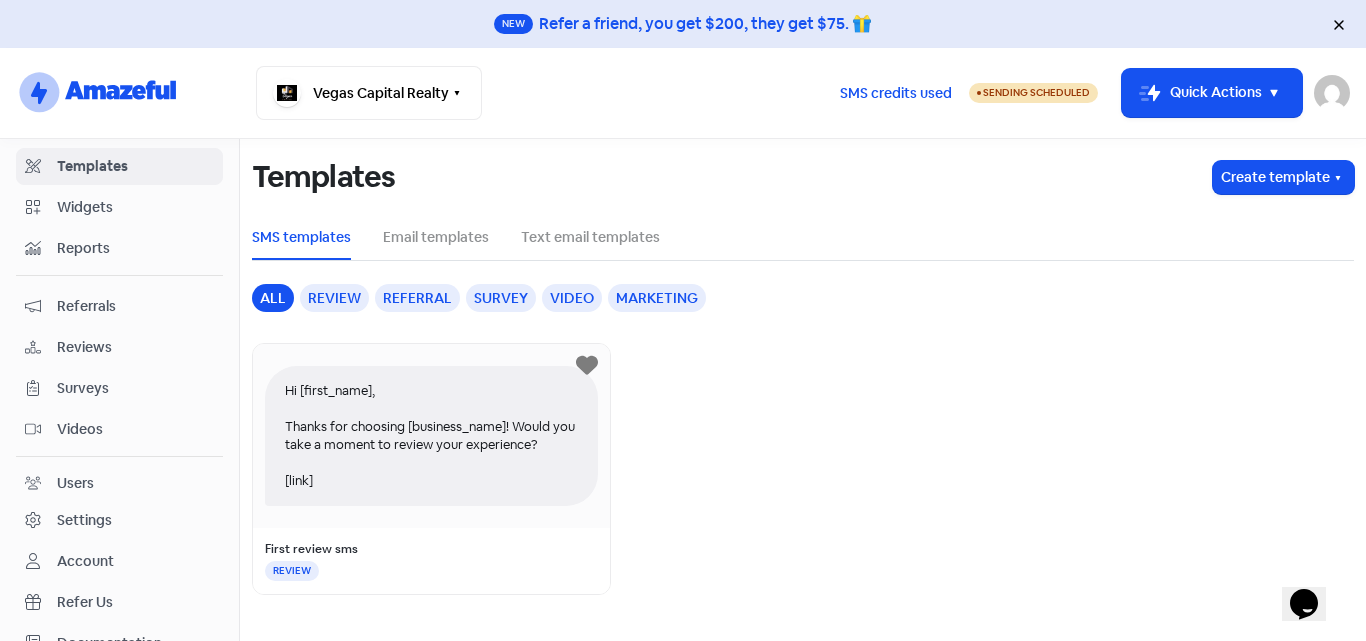 scroll, scrollTop: 248, scrollLeft: 0, axis: vertical 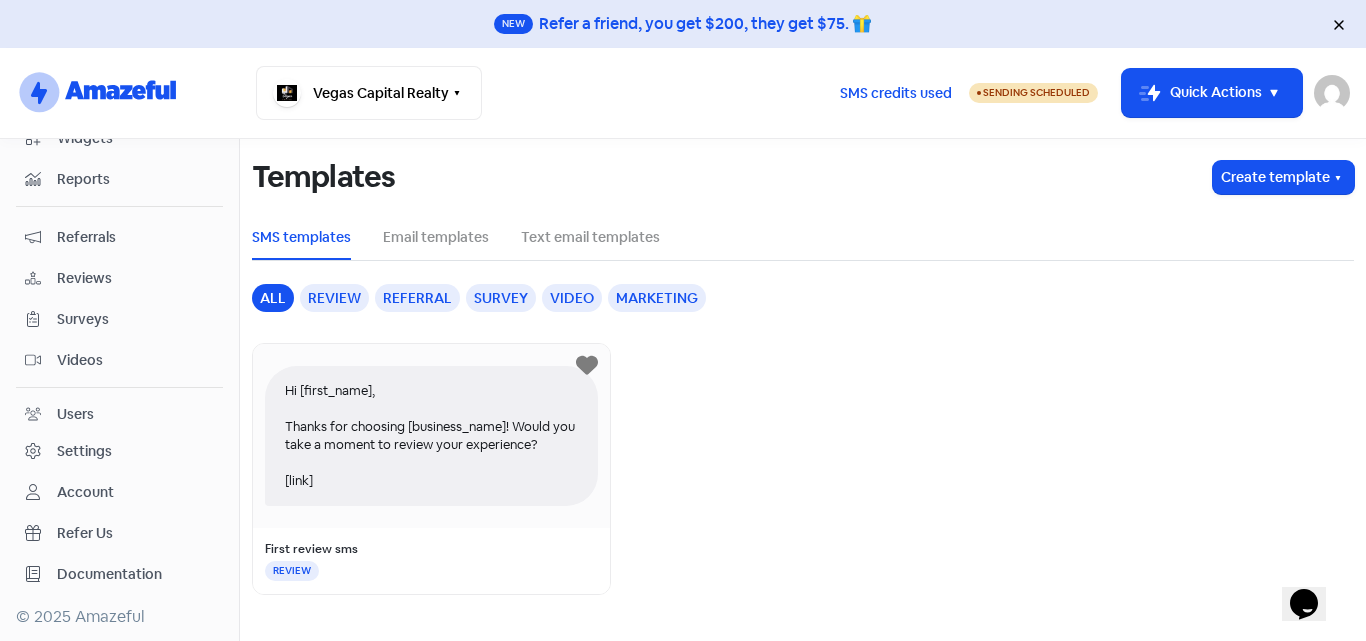click on "Reviews" at bounding box center (135, 278) 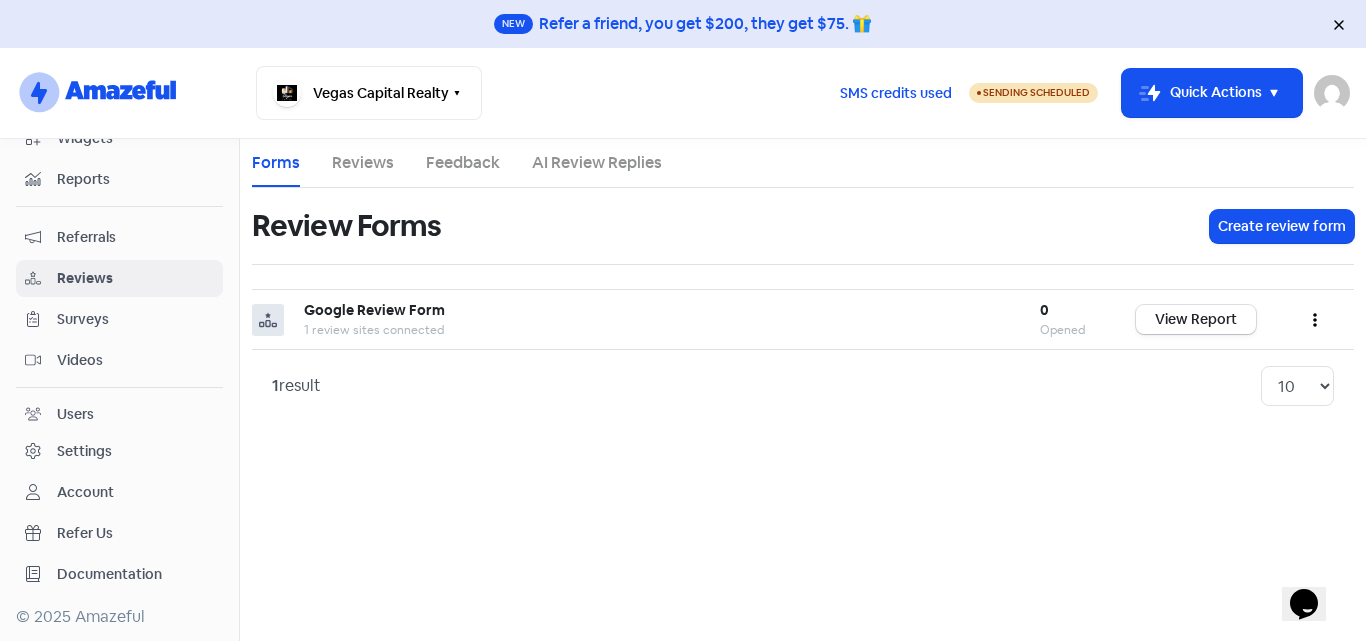 scroll, scrollTop: 0, scrollLeft: 0, axis: both 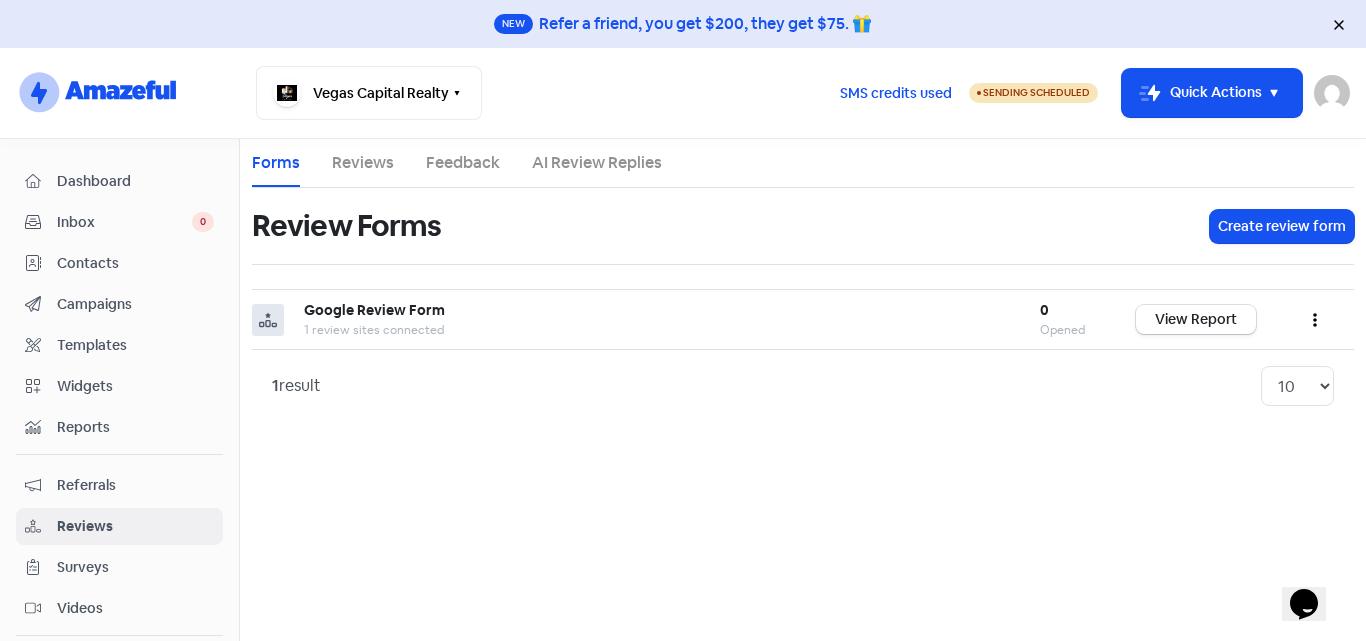 click on "Contacts" at bounding box center [135, 263] 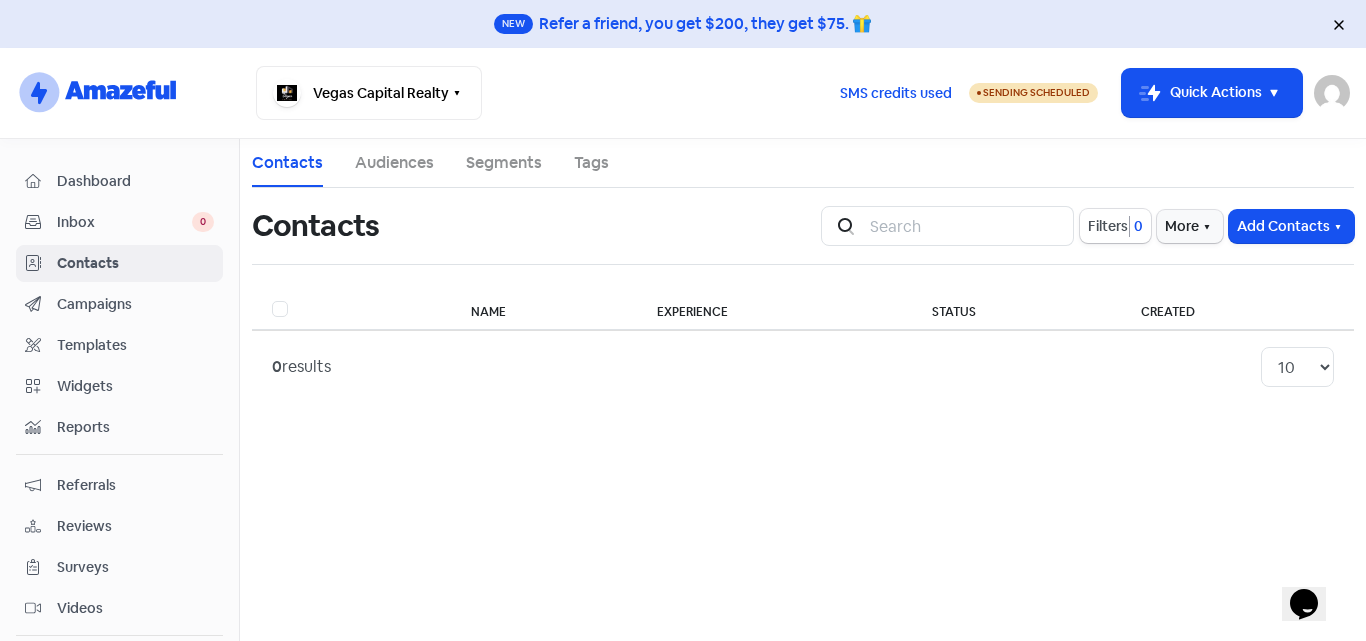 click on "Segments" at bounding box center [504, 163] 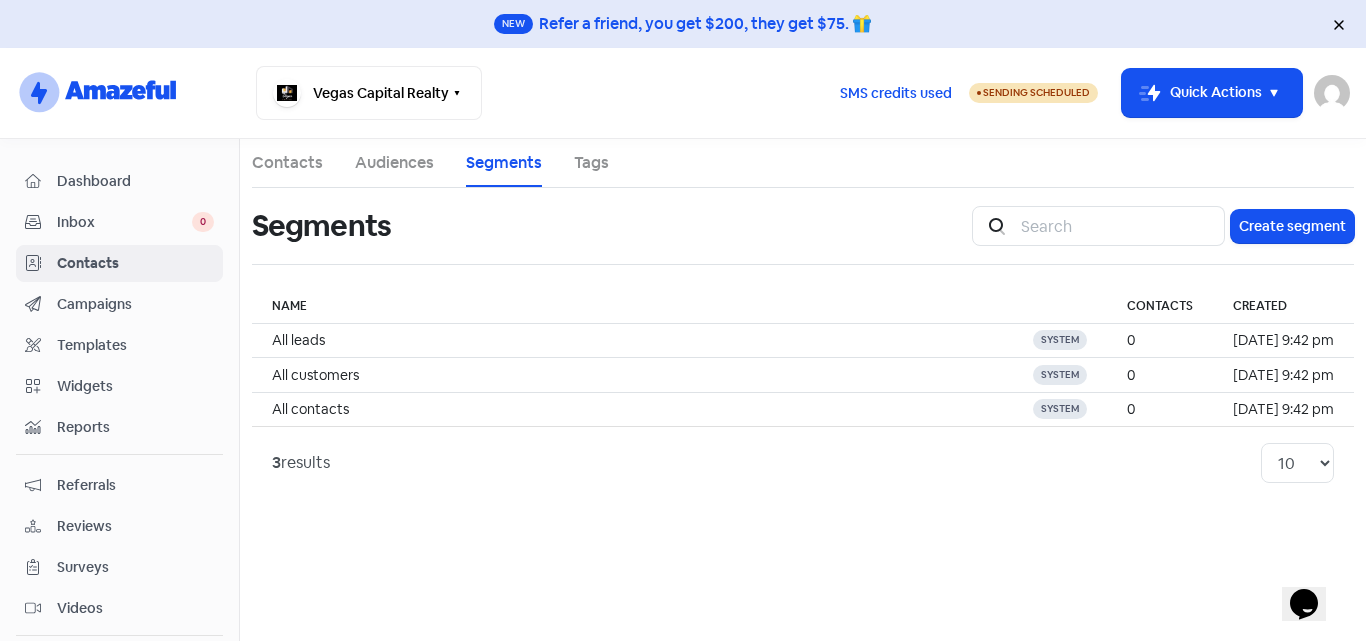 click on "Reviews" at bounding box center (135, 526) 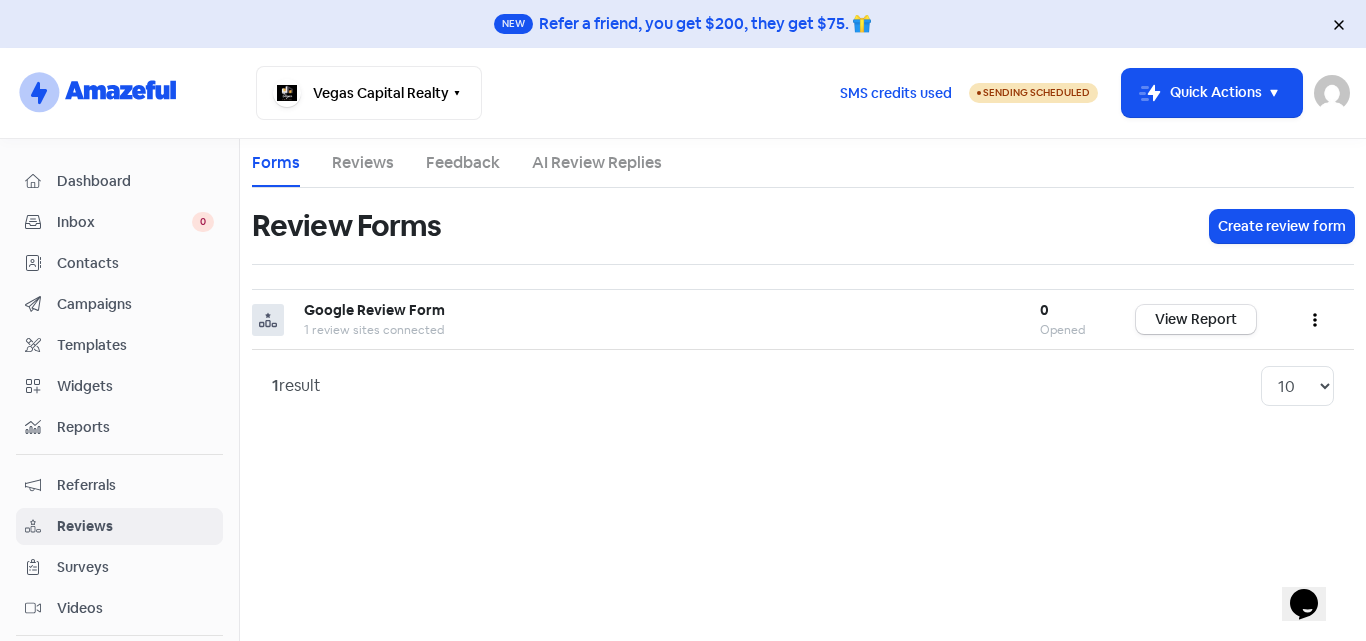 click on "Reviews" at bounding box center [363, 163] 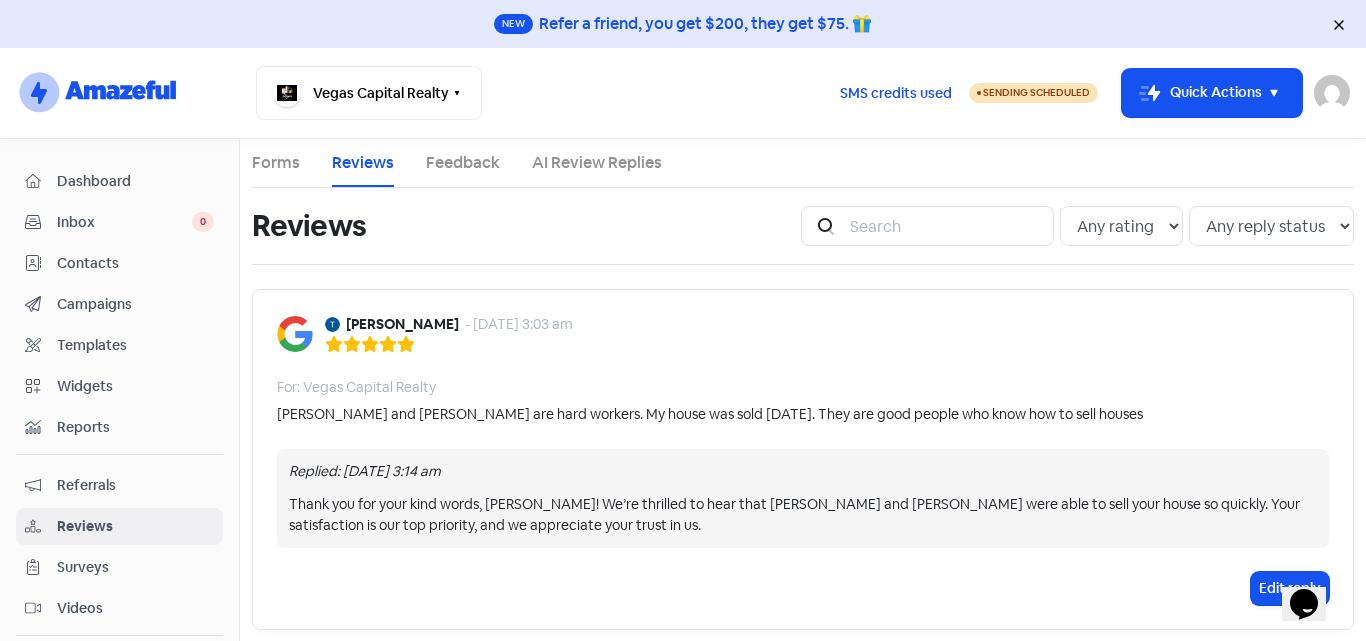 click on "Forms" at bounding box center [276, 163] 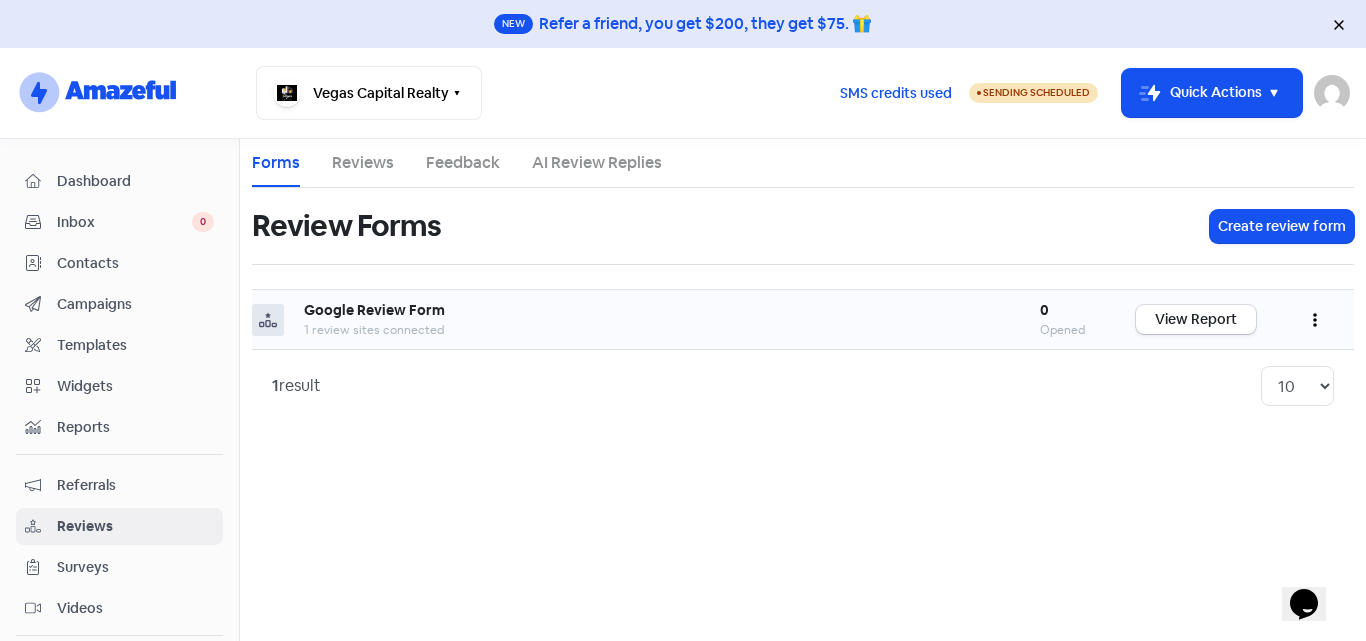 click on "Google Review Form" at bounding box center (374, 310) 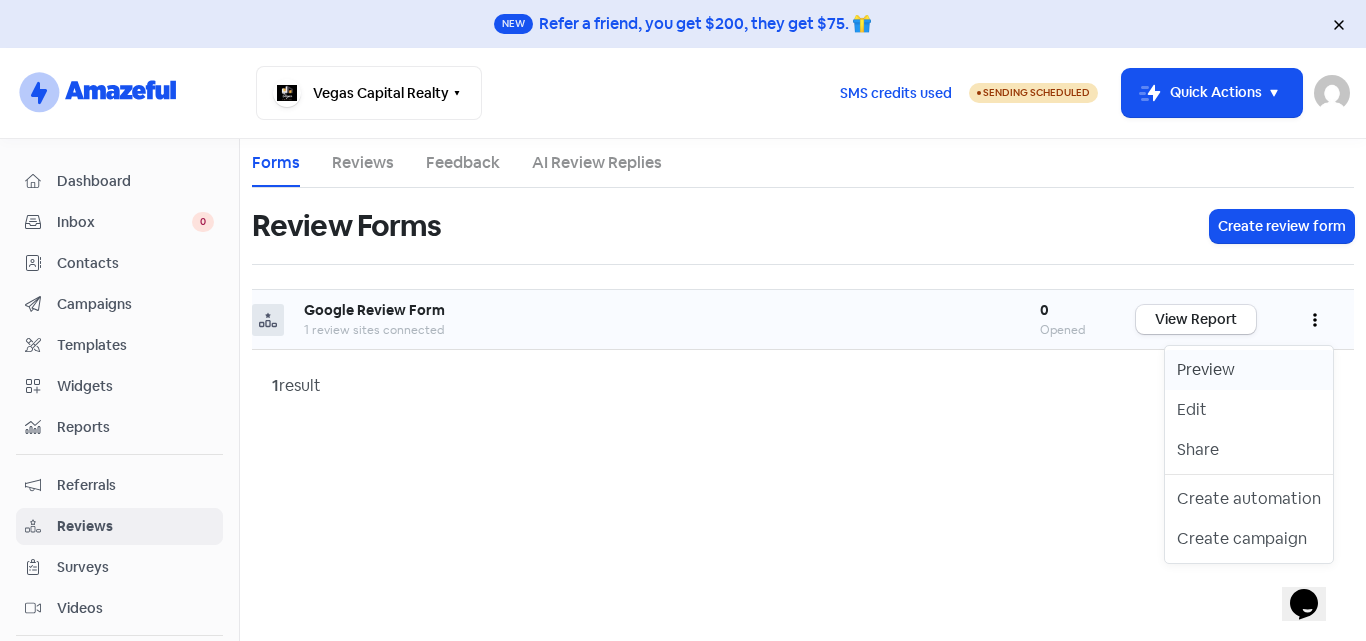 click on "Preview" at bounding box center (1249, 370) 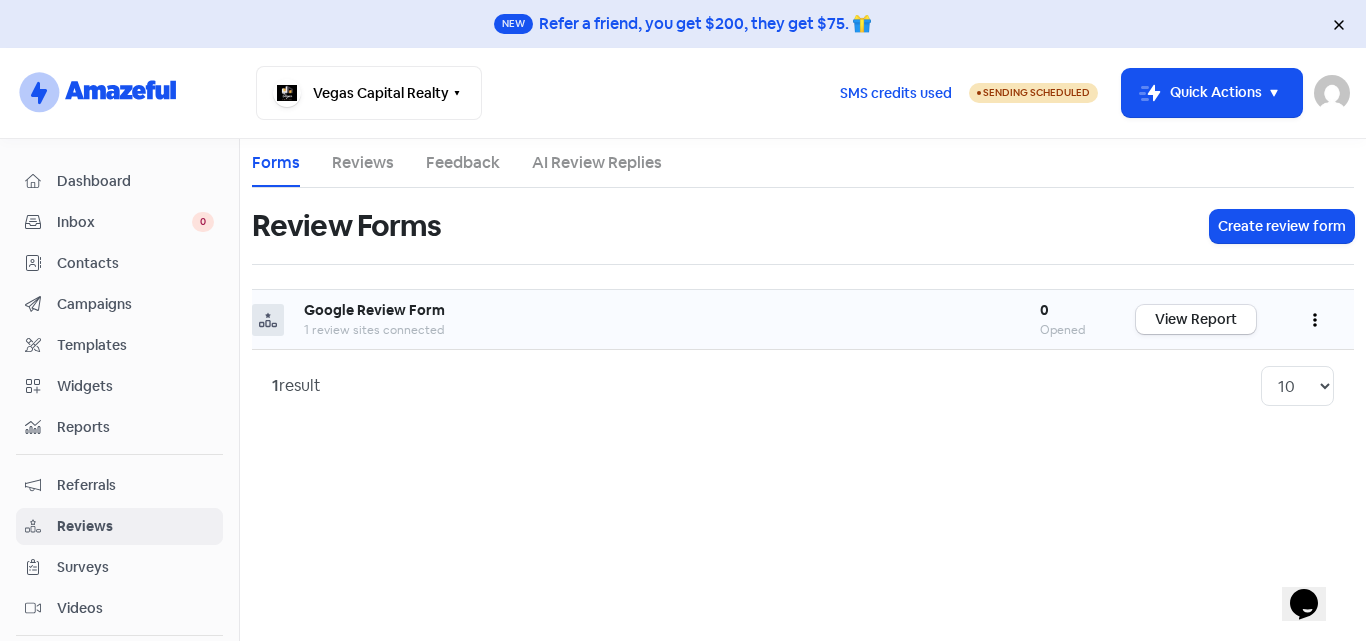 click on "AI Review Replies" at bounding box center [597, 163] 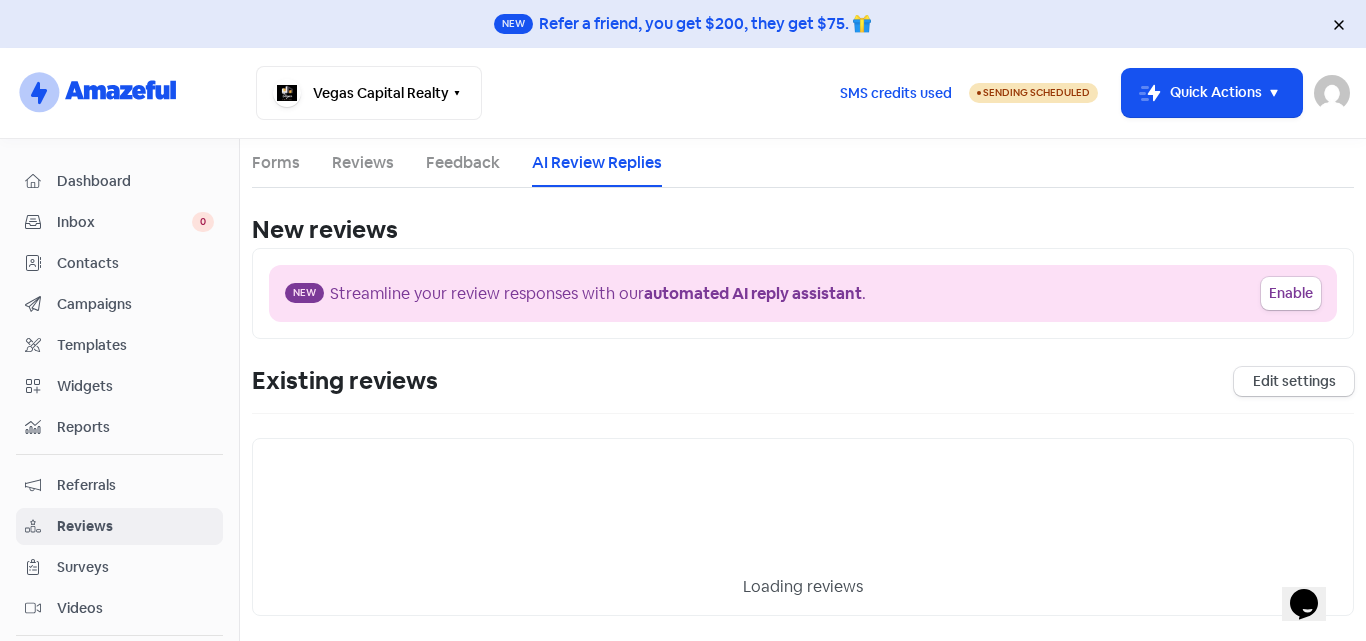 click on "Feedback" at bounding box center [463, 163] 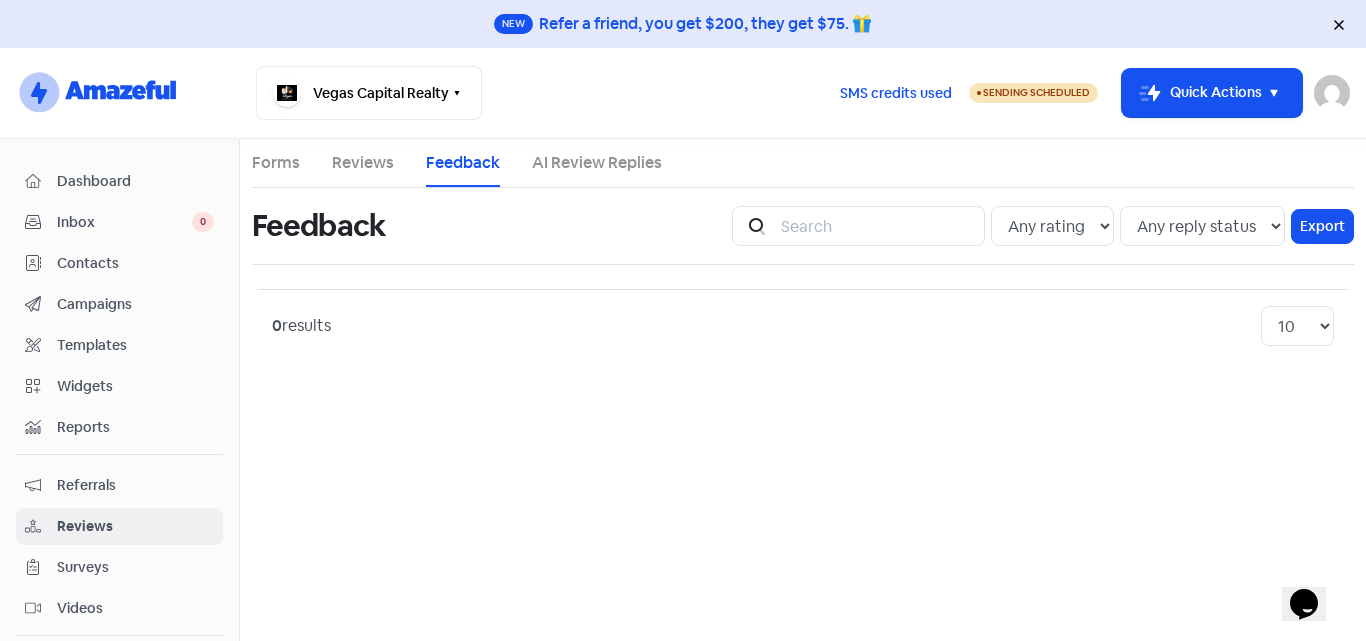 click on "Reviews" at bounding box center [363, 163] 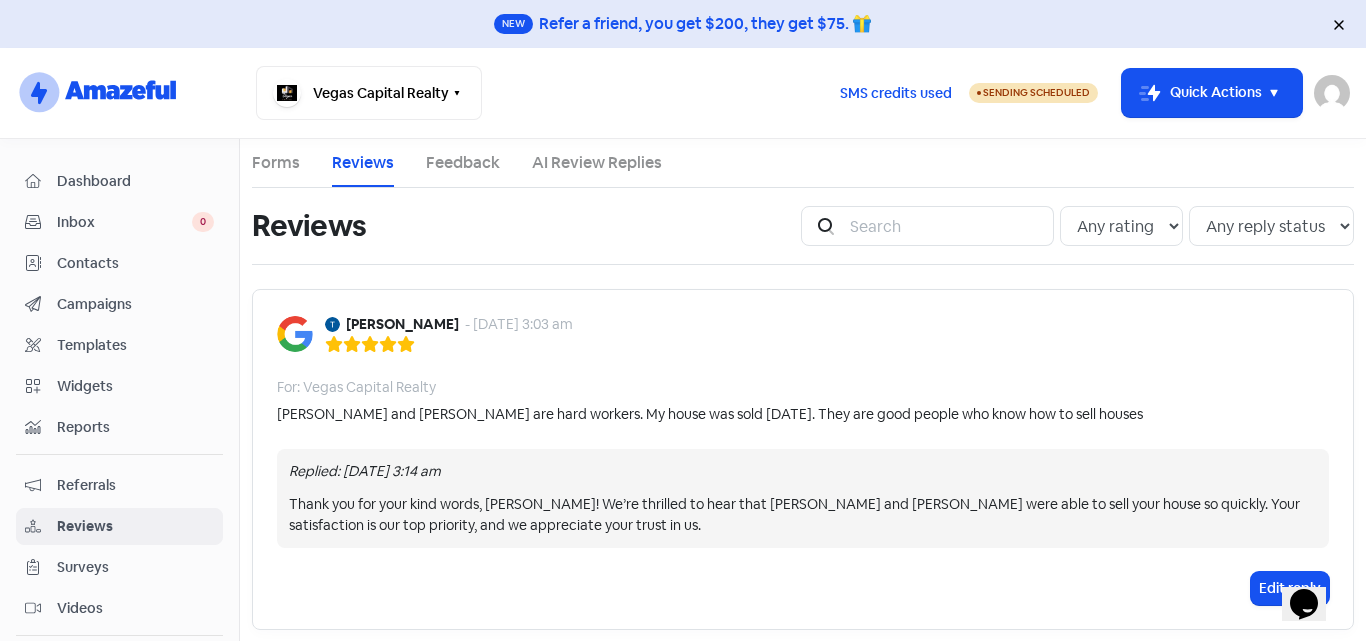 click on "Forms" at bounding box center (276, 163) 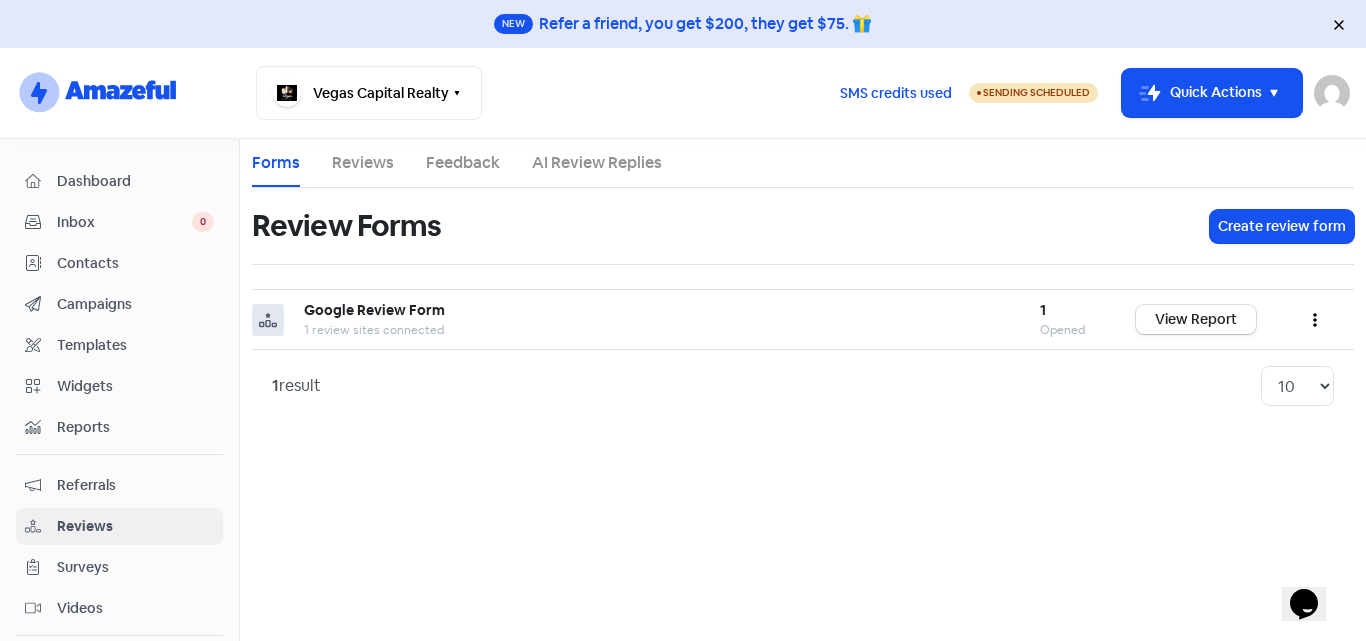 click on "Templates" at bounding box center [135, 345] 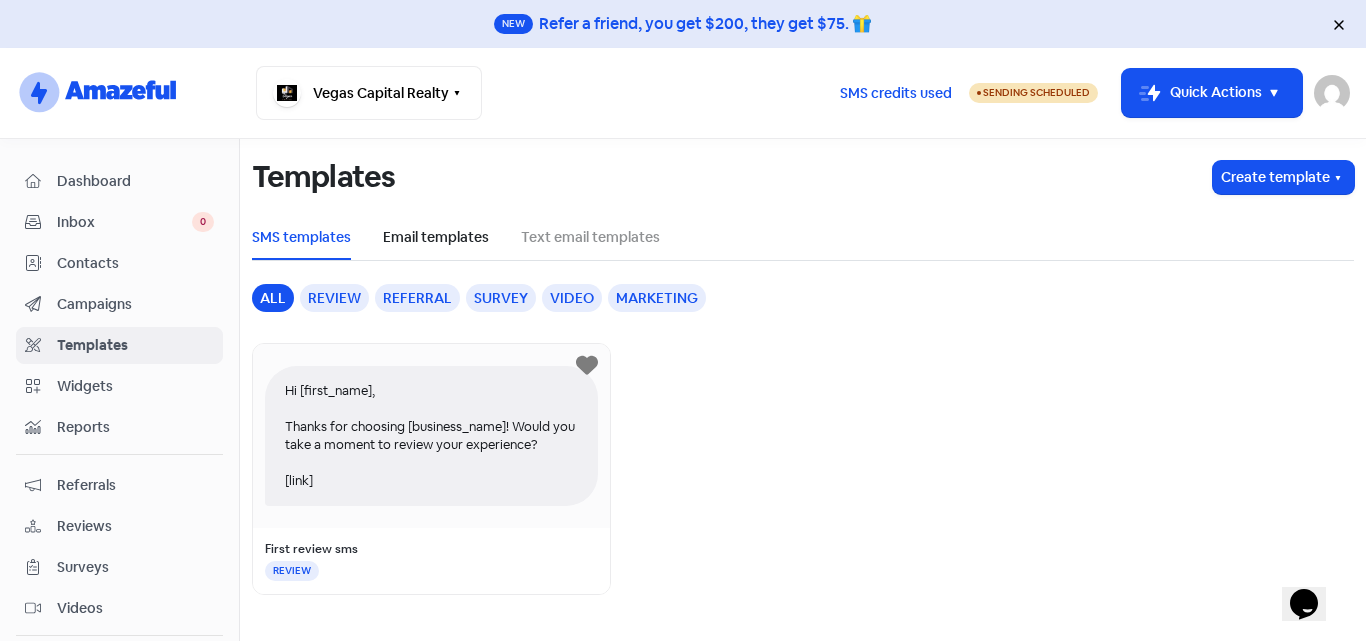 click on "Email templates" at bounding box center [436, 237] 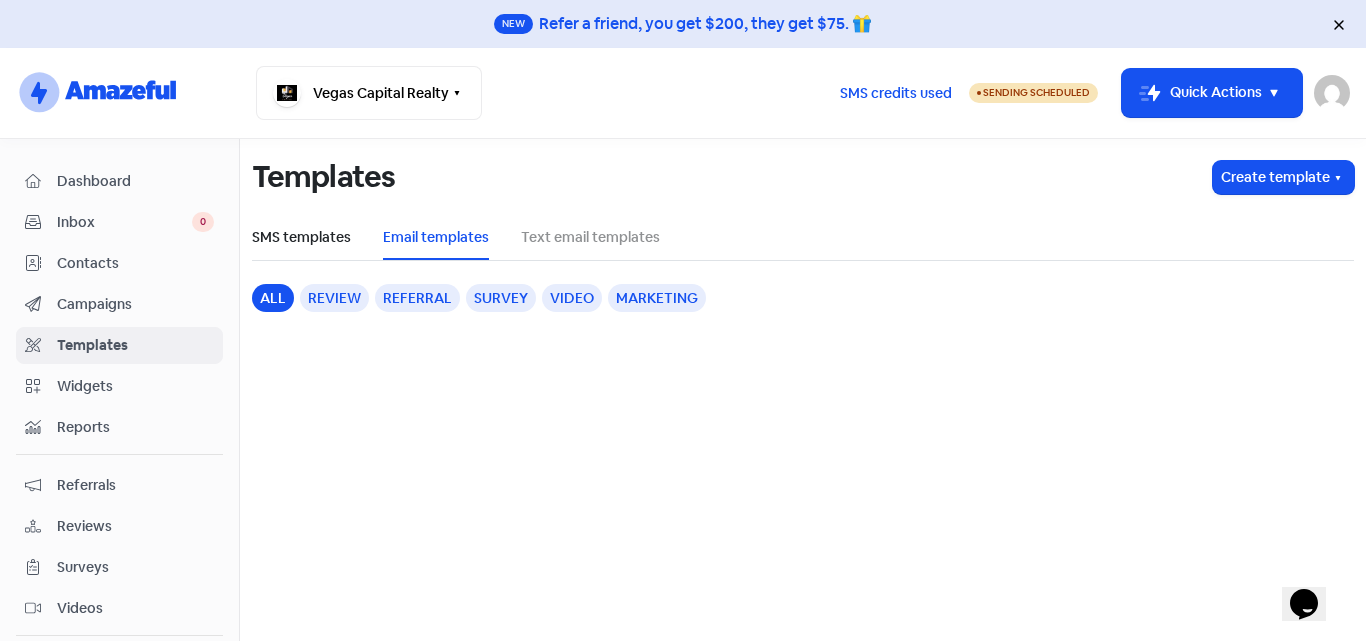 click on "SMS templates" at bounding box center [301, 237] 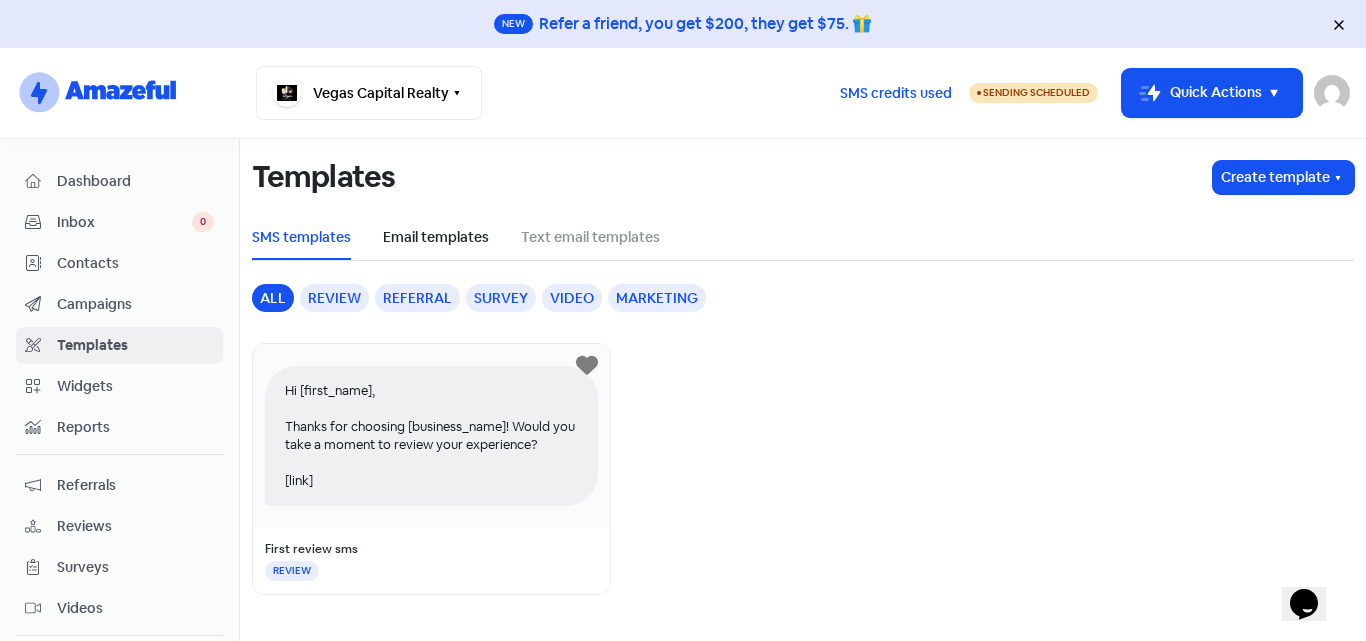 click on "Email templates" at bounding box center [436, 237] 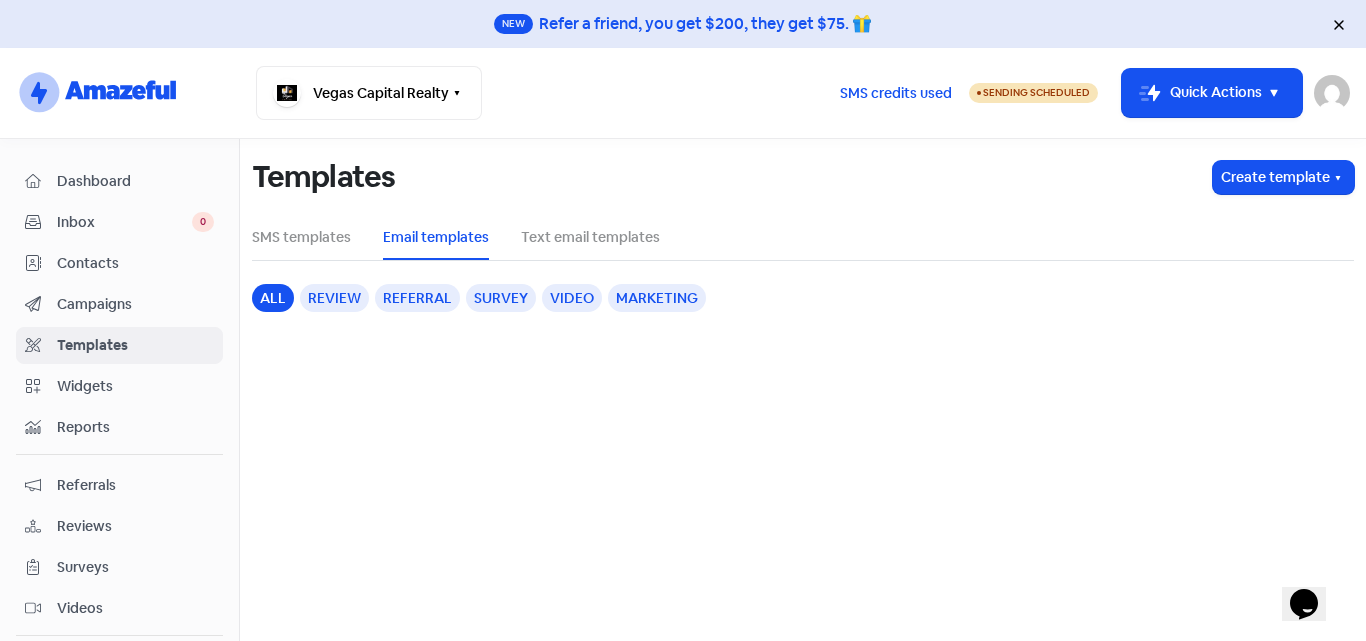 click on "Review" at bounding box center [334, 298] 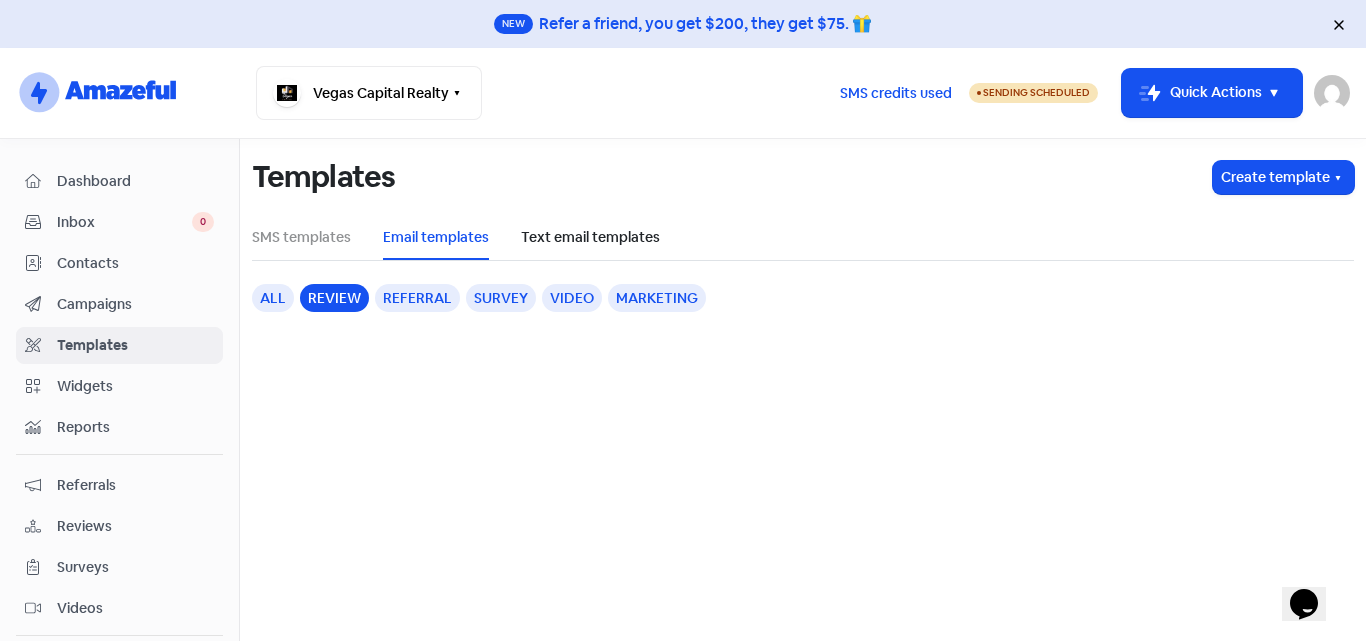 click on "Text email templates" at bounding box center [590, 237] 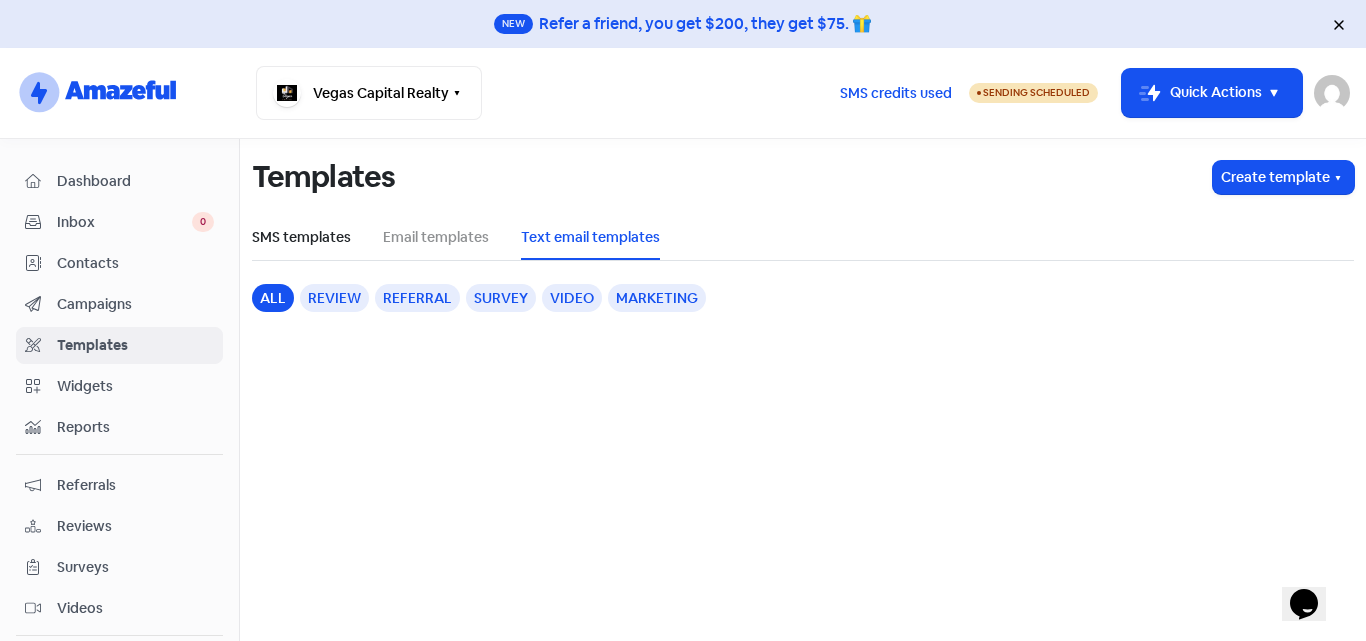 click on "SMS templates" at bounding box center (301, 237) 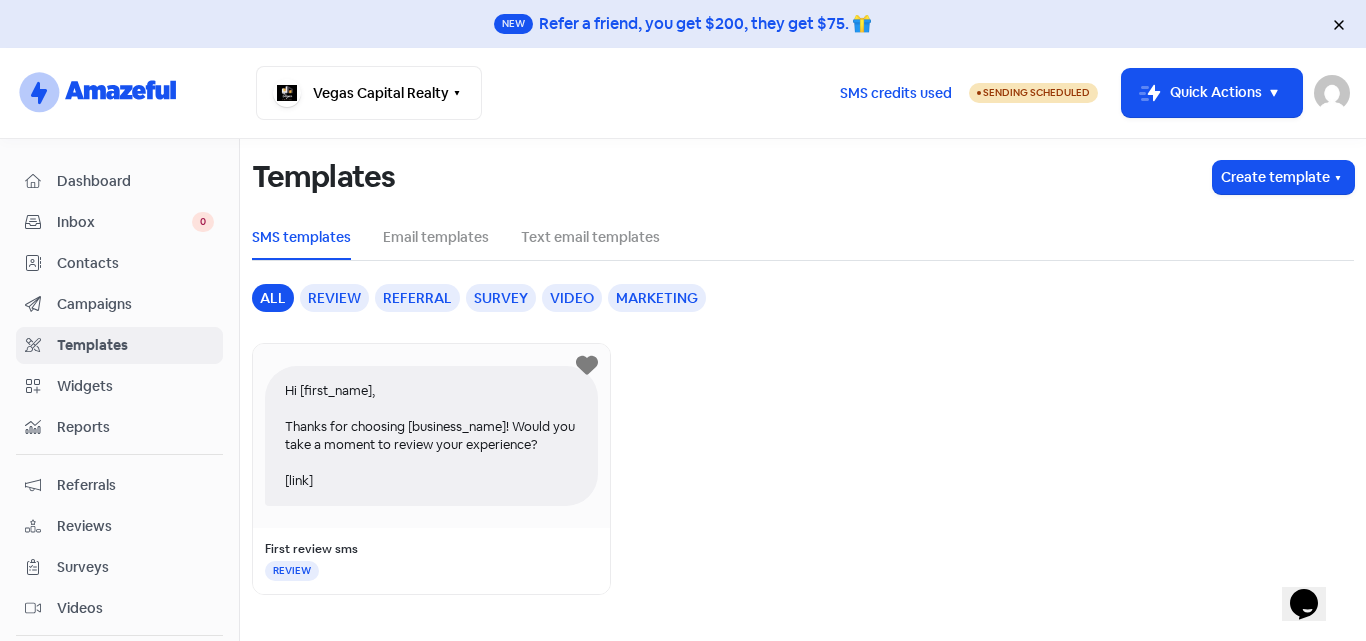 click on "Campaigns" at bounding box center [135, 304] 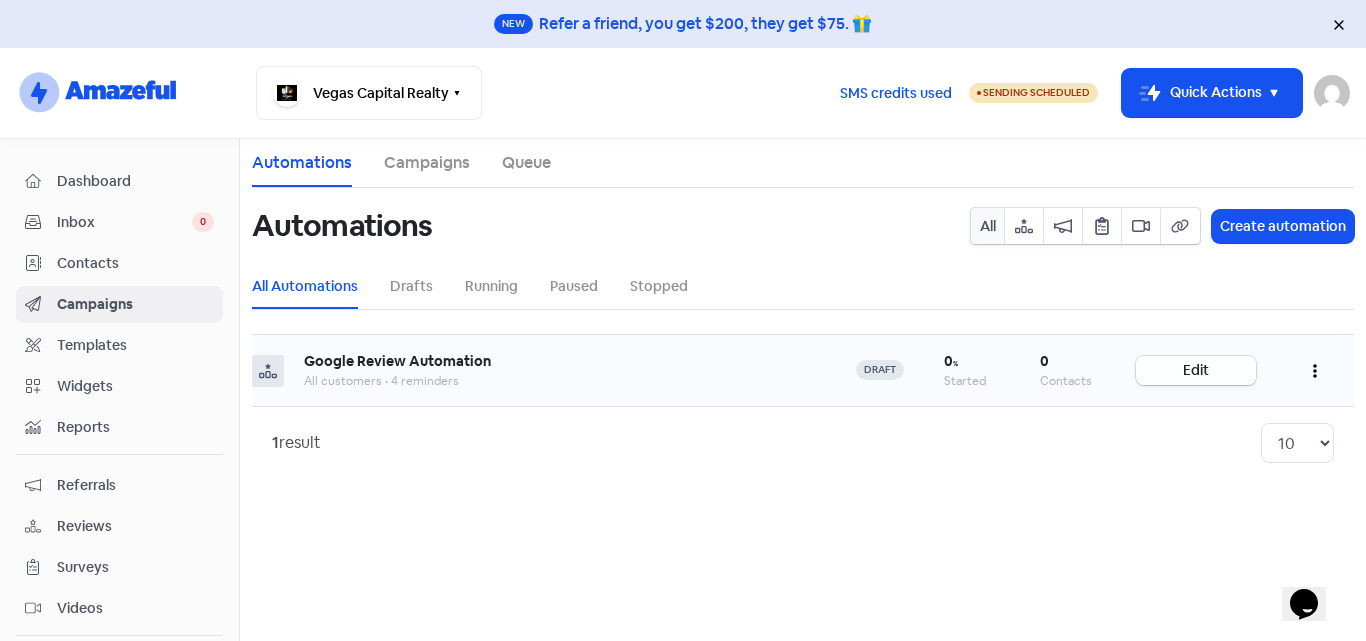 click on "Edit" at bounding box center (1196, 370) 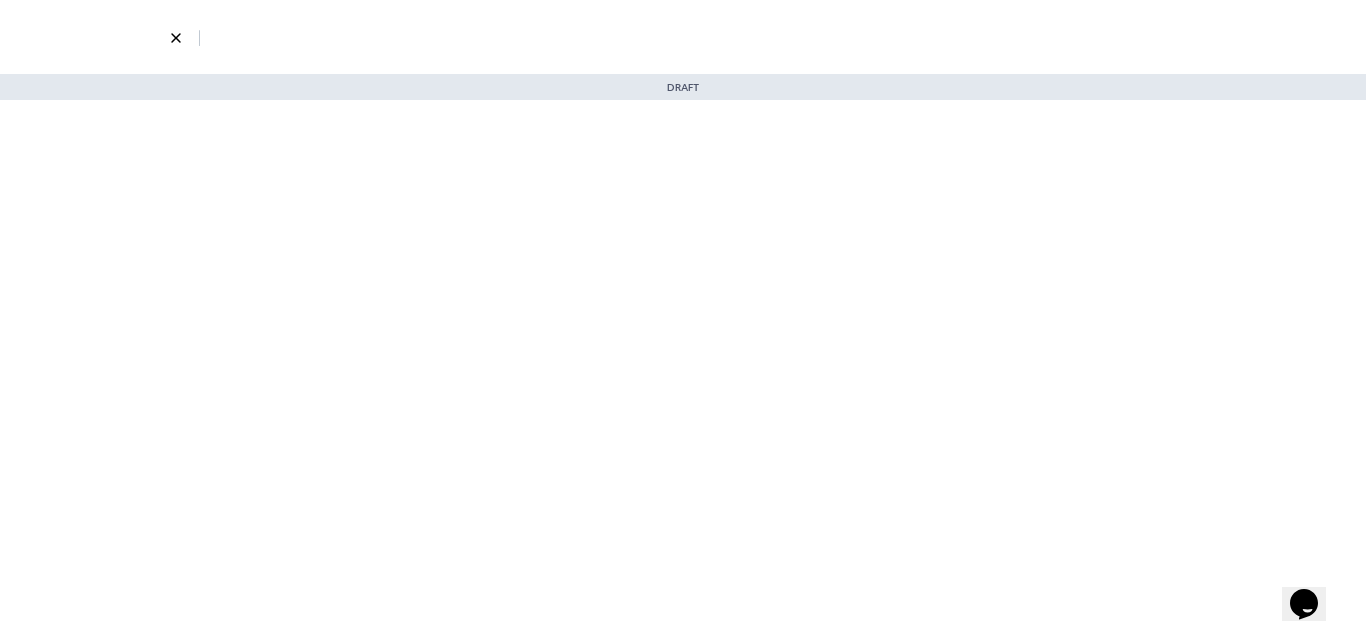 select on "3697" 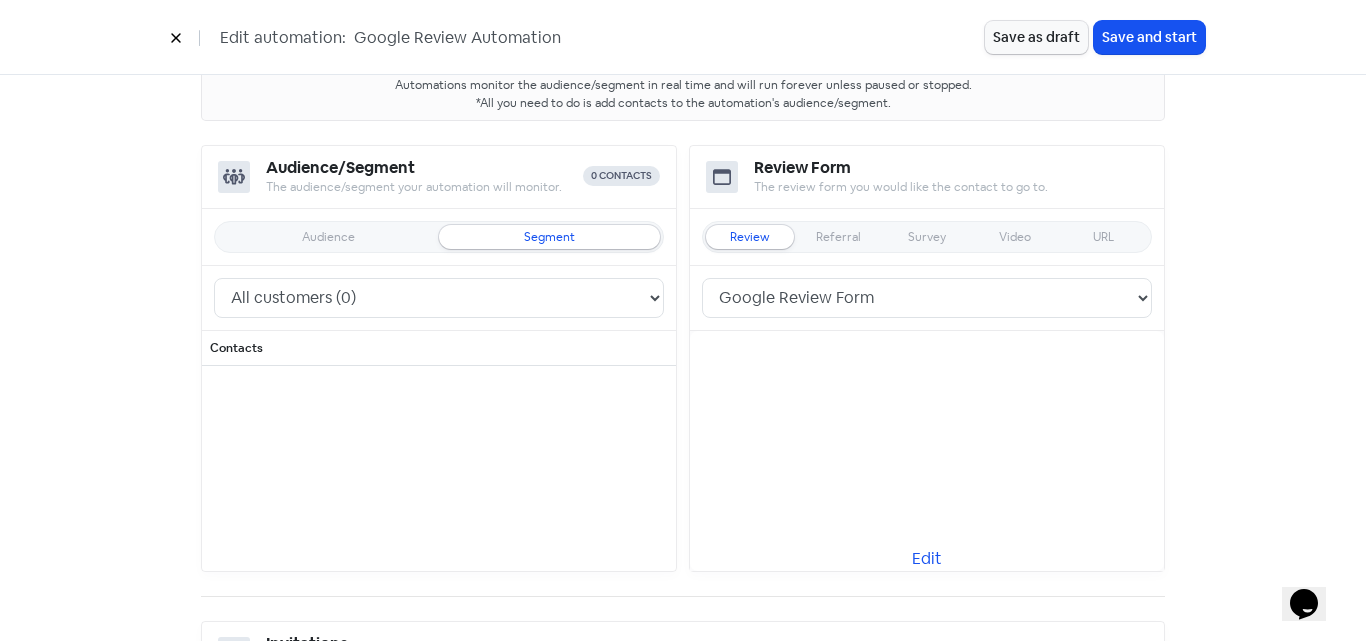 scroll, scrollTop: 200, scrollLeft: 0, axis: vertical 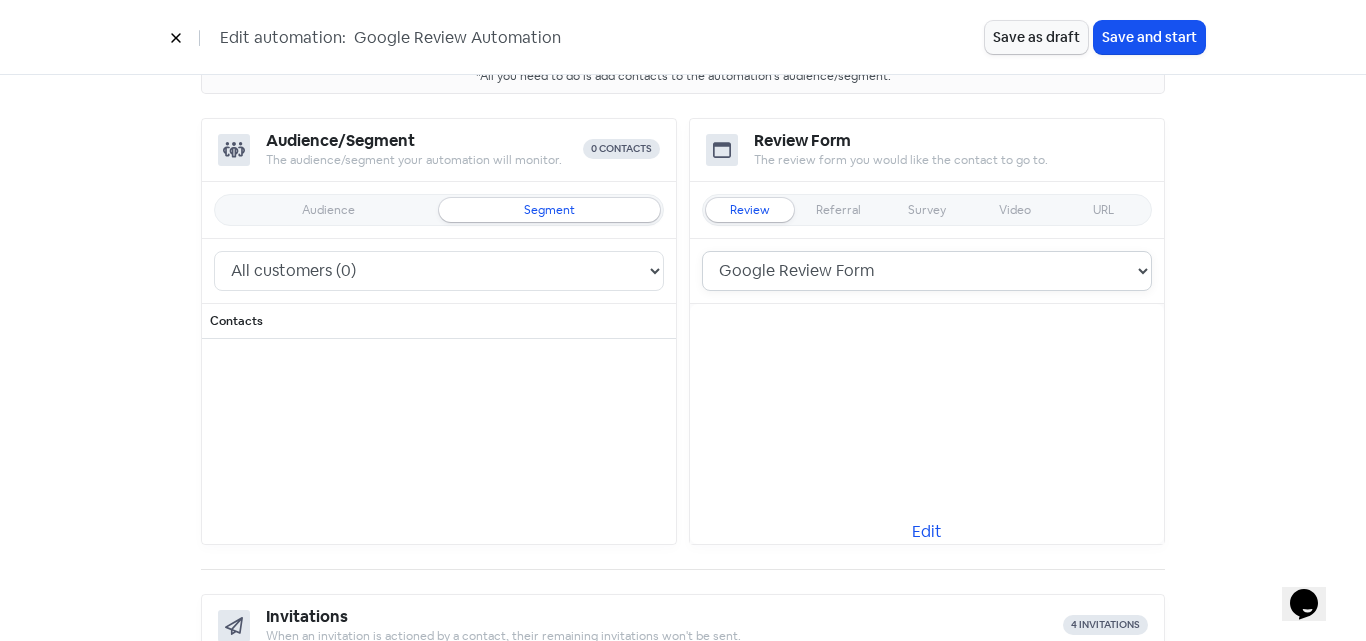 click on "Google Review Form" at bounding box center (927, 271) 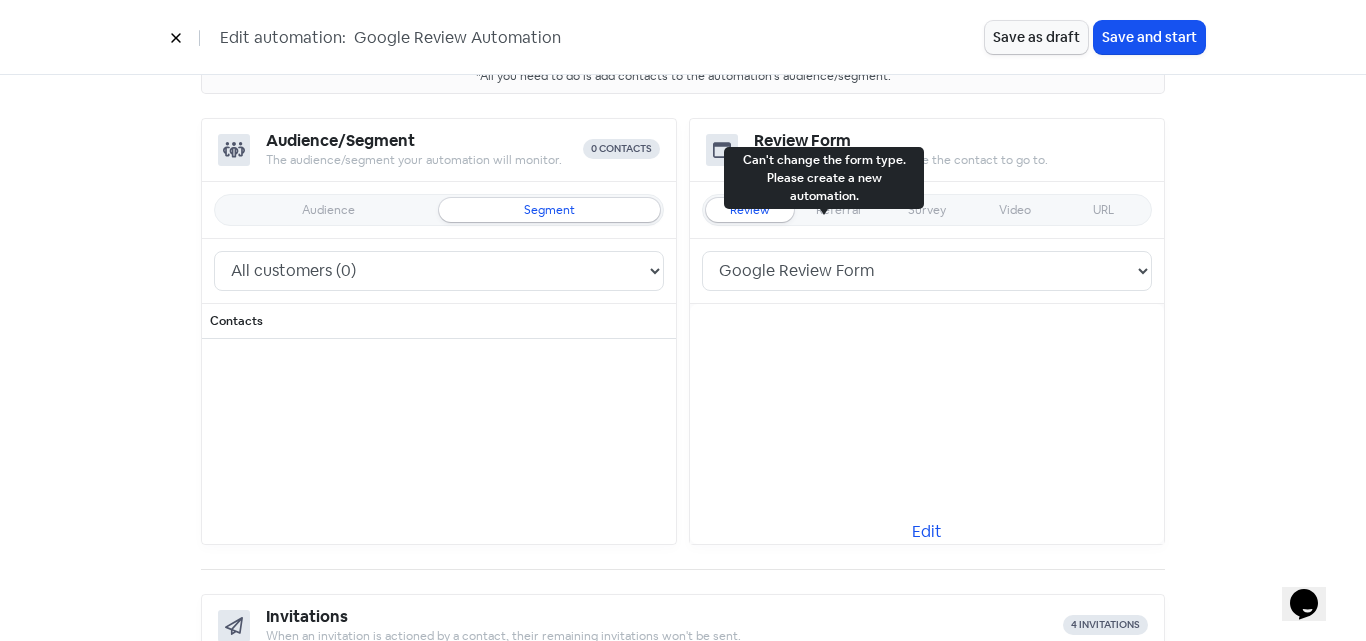 click on "Referral" at bounding box center [838, 210] 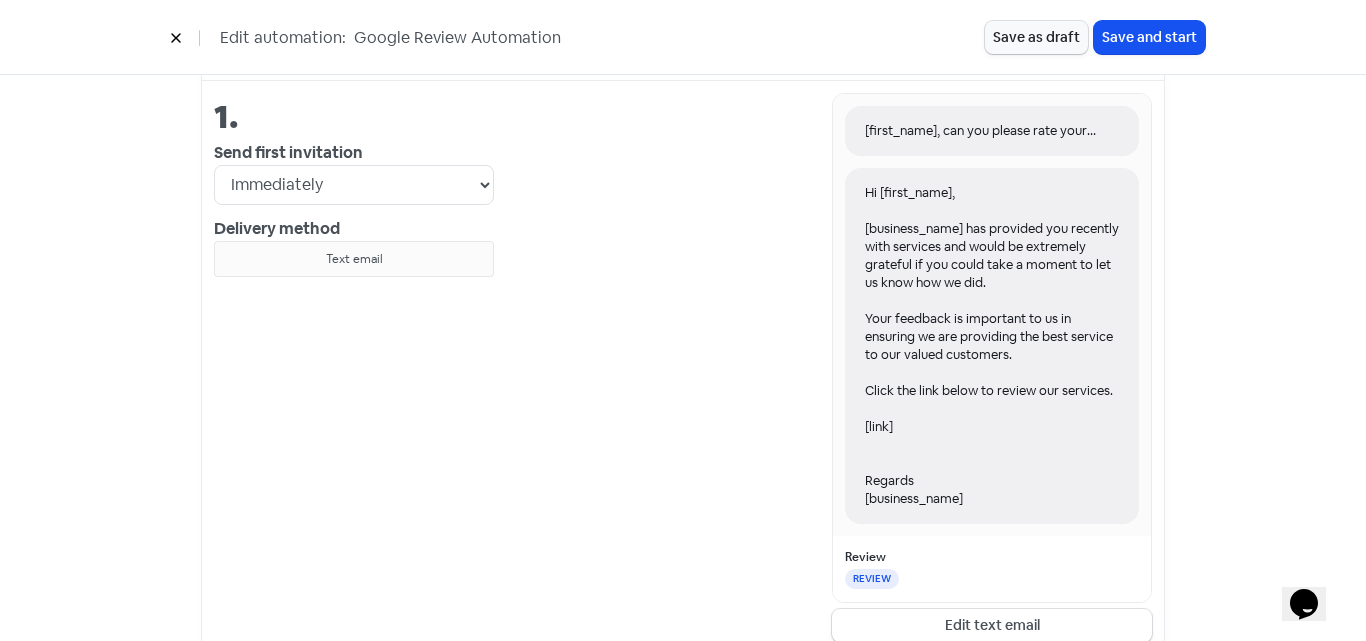 scroll, scrollTop: 800, scrollLeft: 0, axis: vertical 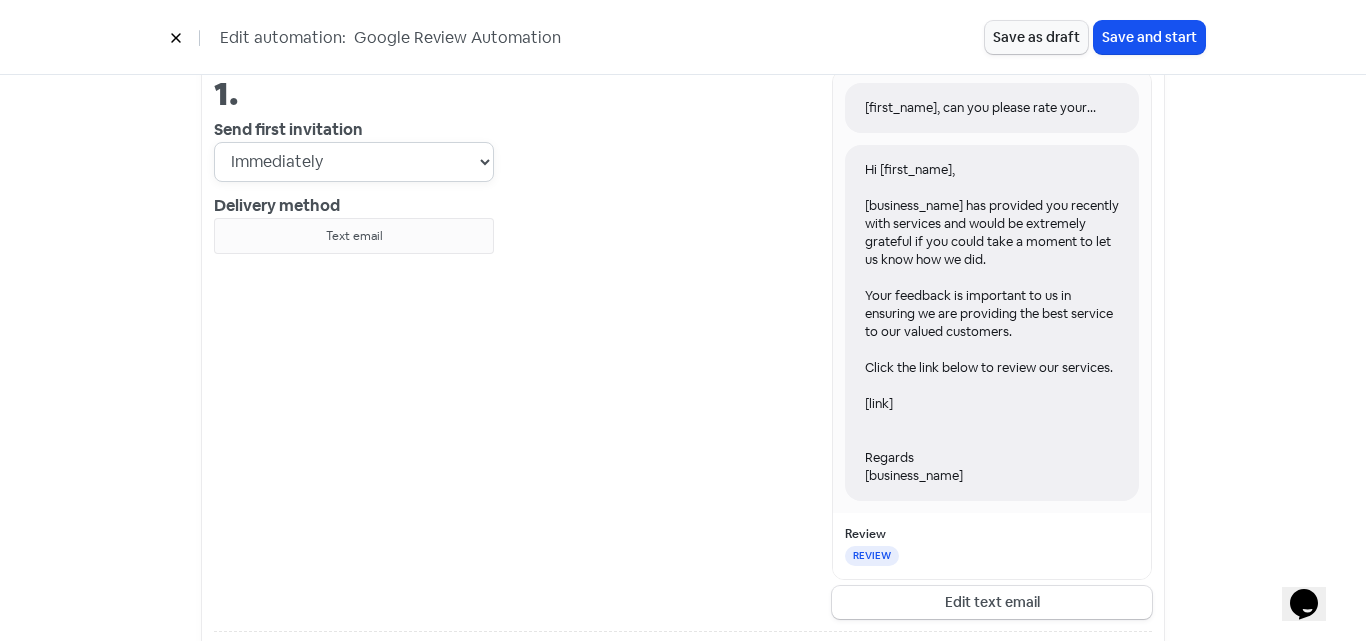 click on "Immediately  1 day after  2 days after  3 days after  4 days after  5 days after  6 days after  7 days after  8 days after  9 days after  10 days after  11 days after  12 days after  13 days after  14 days after  15 days after  16 days after  17 days after  18 days after  19 days after  20 days after  21 days after  22 days after  23 days after  24 days after  25 days after  26 days after  27 days after  28 days after  29 days after  30 days after (1 month) 31 days after  32 days after  33 days after  34 days after  35 days after  36 days after  37 days after  38 days after  39 days after  40 days after  41 days after  42 days after  43 days after  44 days after  45 days after  46 days after  47 days after  48 days after  49 days after  50 days after  51 days after  52 days after  53 days after  54 days after  55 days after  56 days after  57 days after  58 days after  59 days after  60 days after (2 months) 90 days after (3 months) 120 days after (4 months) 180 days after (6 months) 240 days after (8 months)" at bounding box center [354, 162] 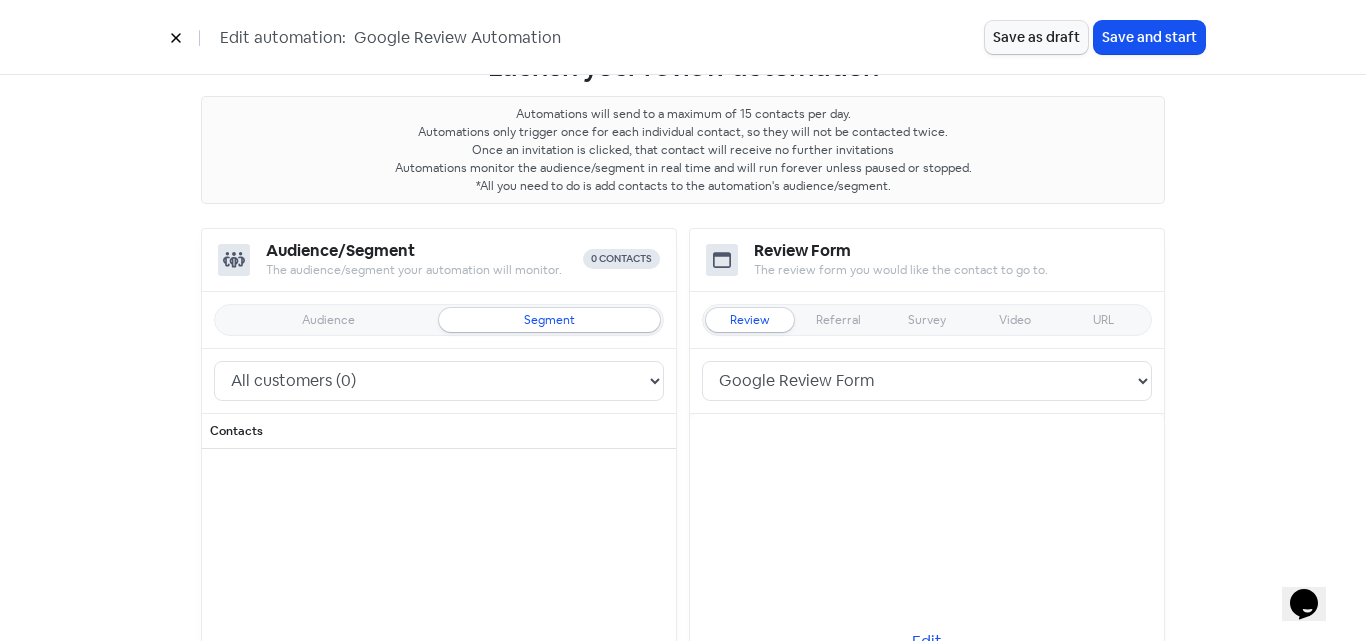 scroll, scrollTop: 0, scrollLeft: 0, axis: both 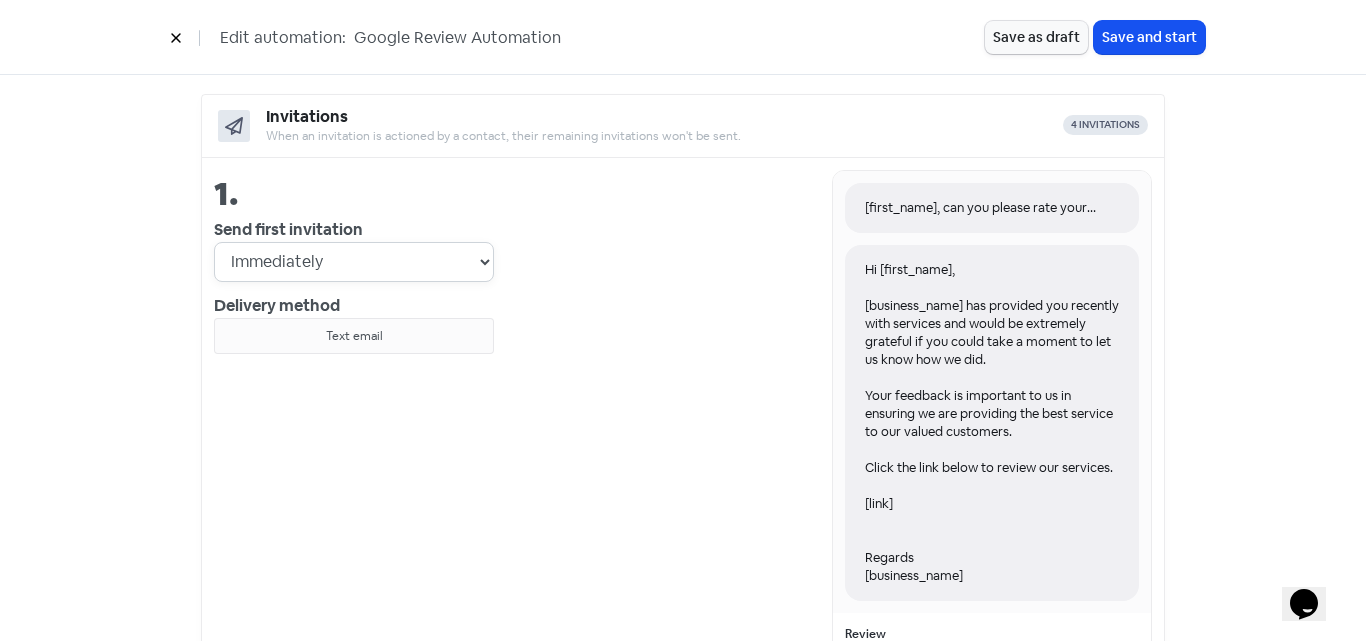 click on "Immediately  1 day after  2 days after  3 days after  4 days after  5 days after  6 days after  7 days after  8 days after  9 days after  10 days after  11 days after  12 days after  13 days after  14 days after  15 days after  16 days after  17 days after  18 days after  19 days after  20 days after  21 days after  22 days after  23 days after  24 days after  25 days after  26 days after  27 days after  28 days after  29 days after  30 days after (1 month) 31 days after  32 days after  33 days after  34 days after  35 days after  36 days after  37 days after  38 days after  39 days after  40 days after  41 days after  42 days after  43 days after  44 days after  45 days after  46 days after  47 days after  48 days after  49 days after  50 days after  51 days after  52 days after  53 days after  54 days after  55 days after  56 days after  57 days after  58 days after  59 days after  60 days after (2 months) 90 days after (3 months) 120 days after (4 months) 180 days after (6 months) 240 days after (8 months)" at bounding box center (354, 262) 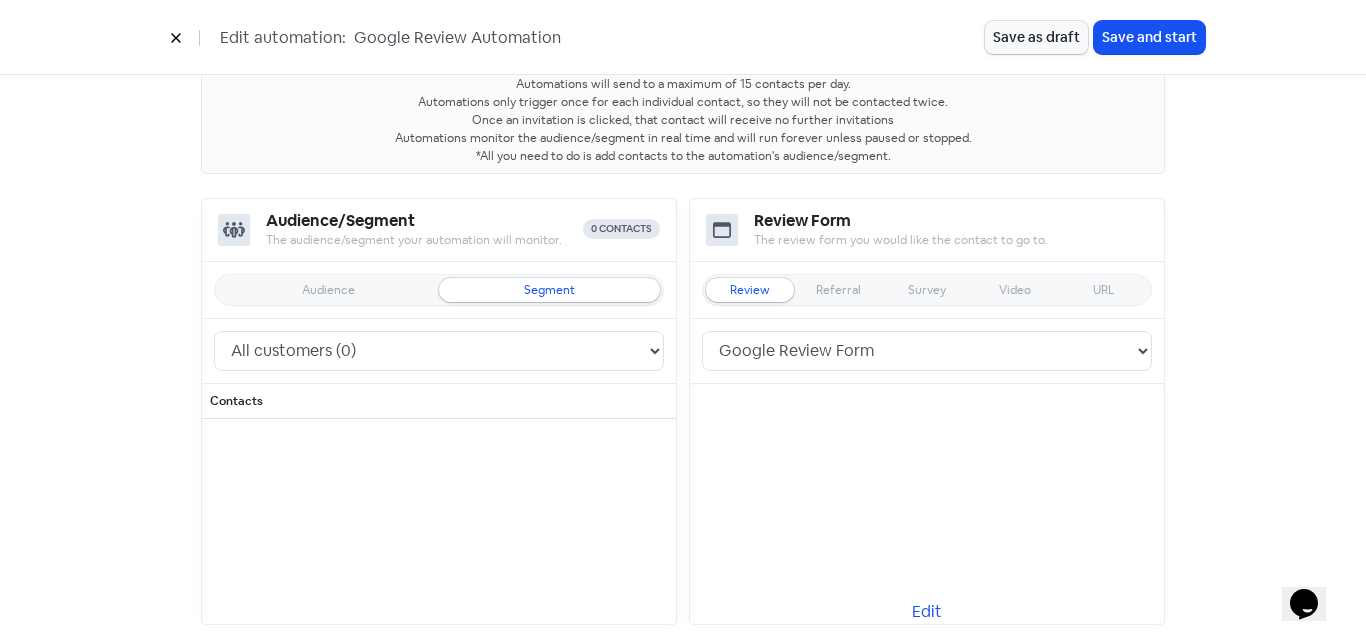 scroll, scrollTop: 0, scrollLeft: 0, axis: both 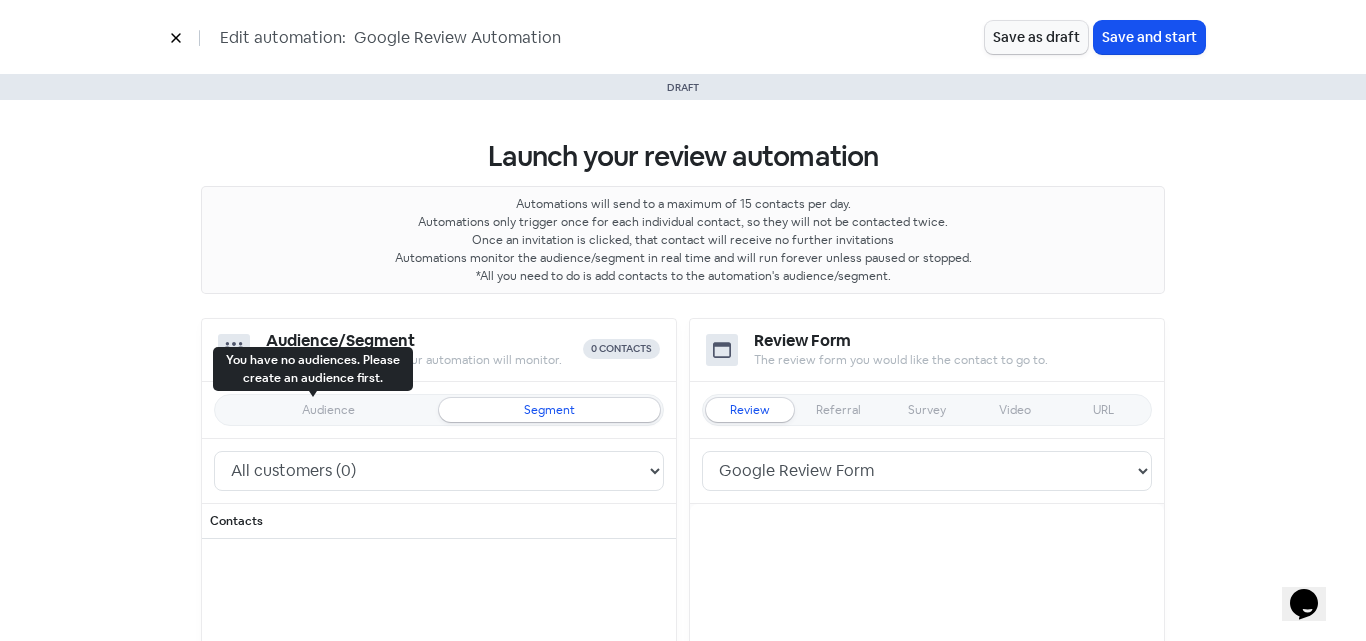 click on "Audience" at bounding box center [328, 410] 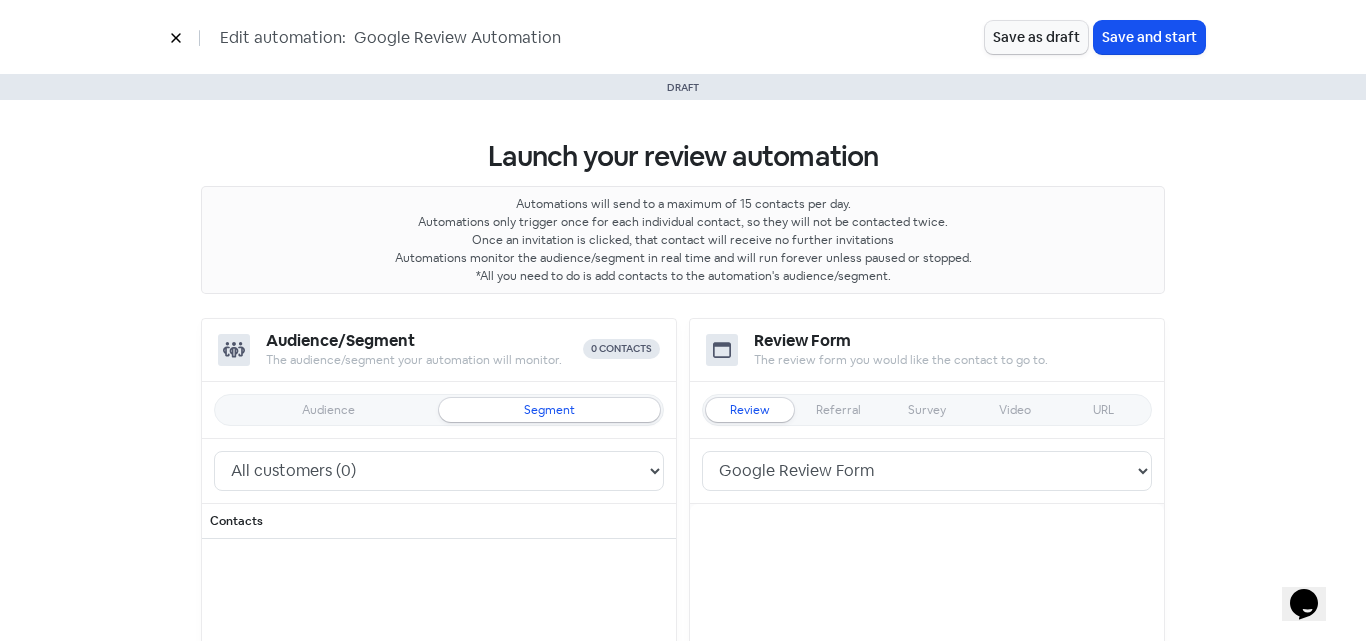 click on "Segment" at bounding box center [549, 410] 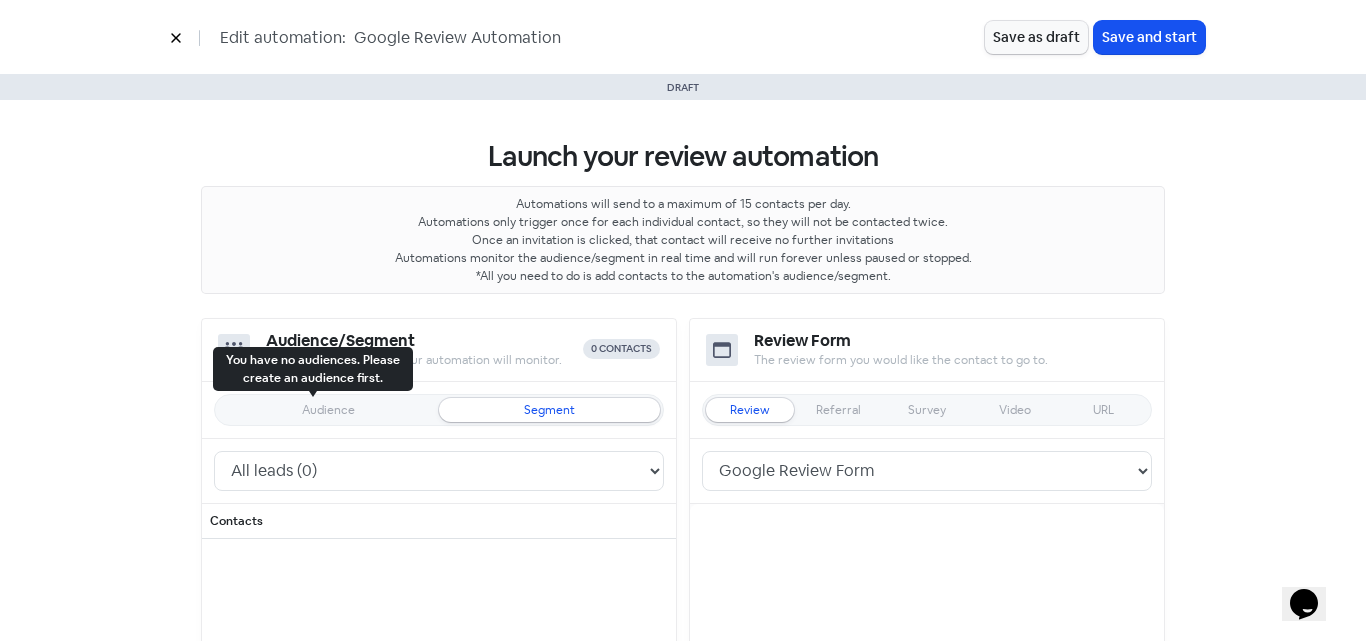 click on "Audience" at bounding box center (328, 410) 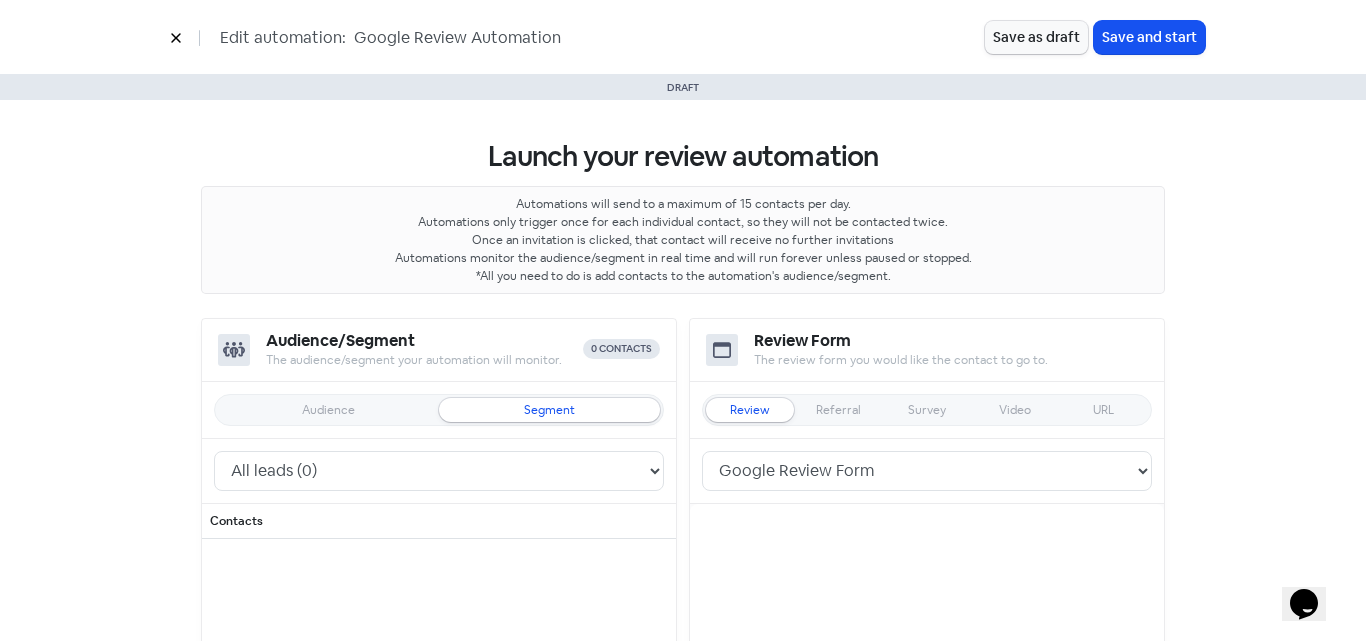 click on "Segment" at bounding box center (549, 410) 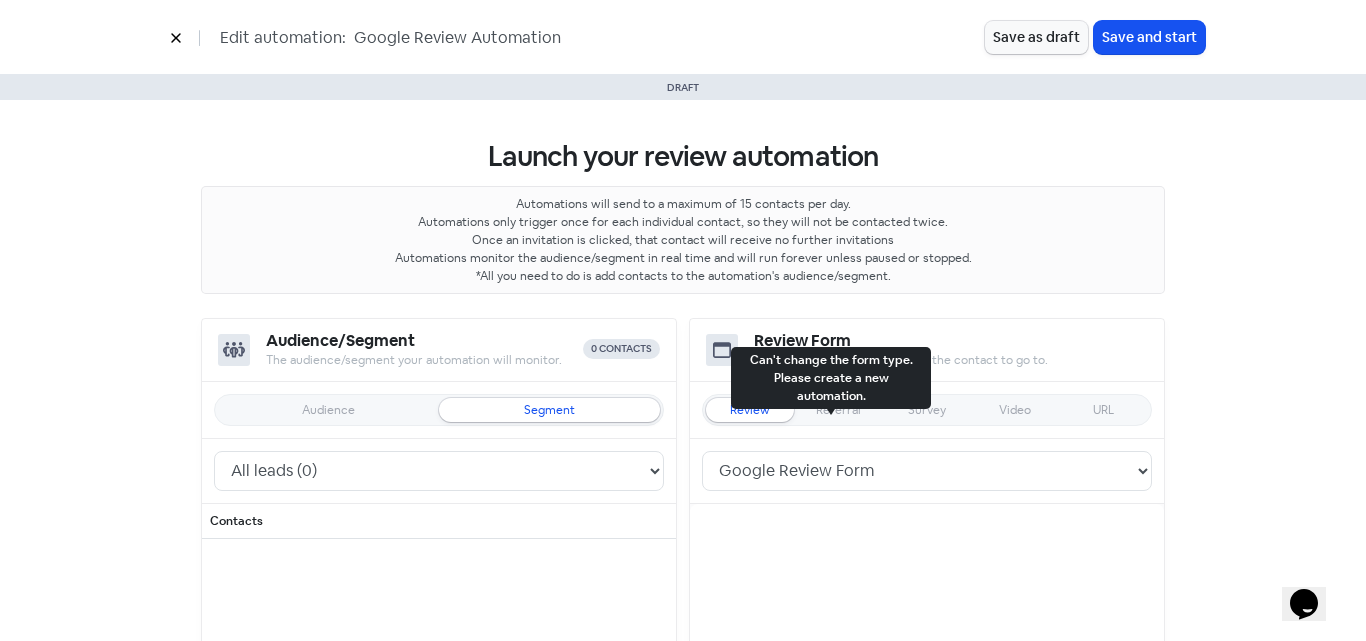 click on "Referral" at bounding box center (838, 410) 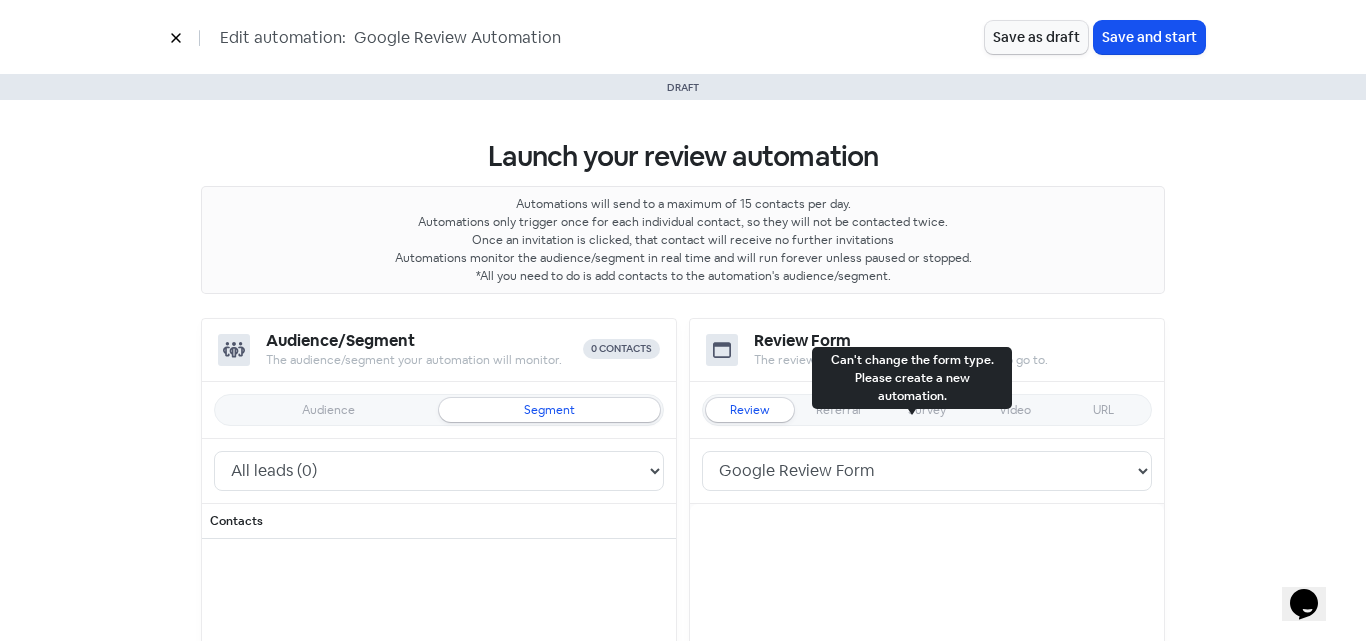 click on "Survey" at bounding box center [927, 410] 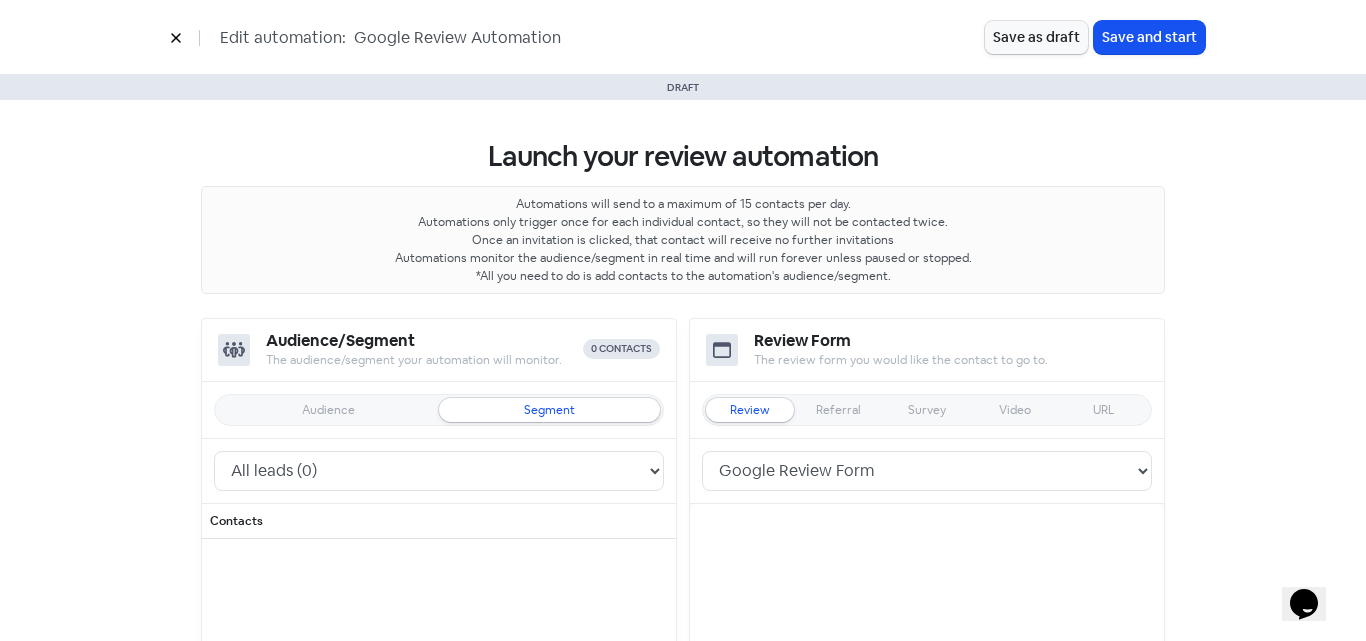 click 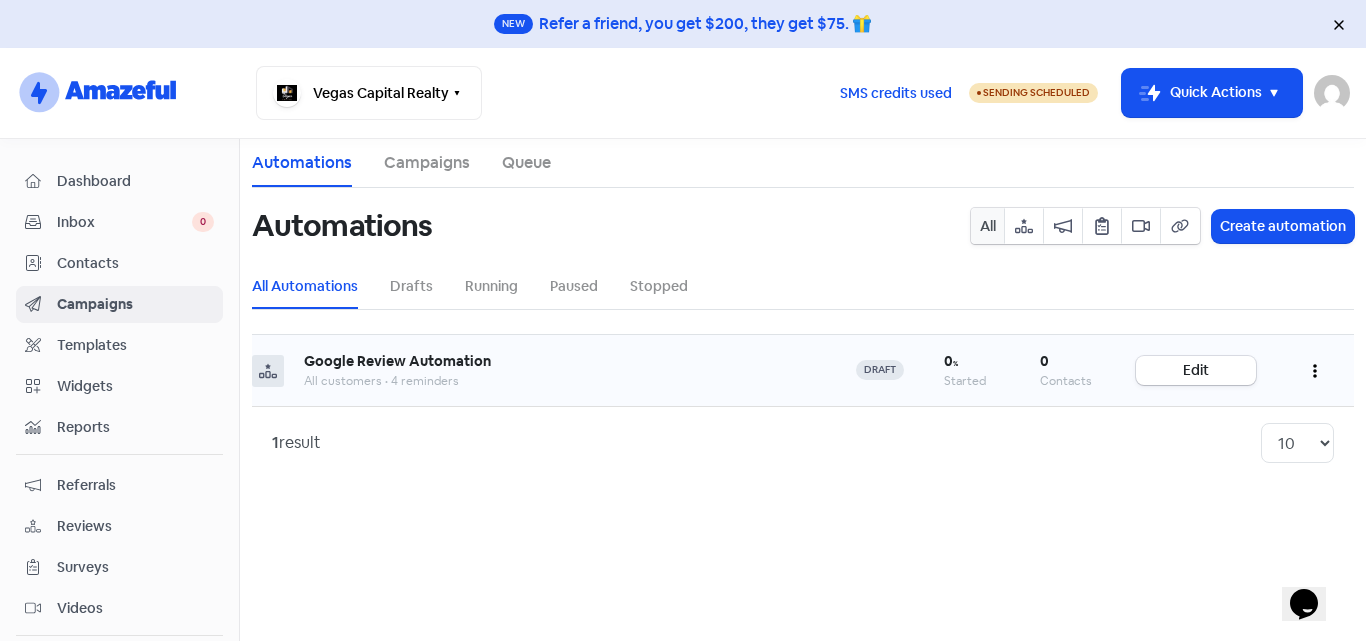 click at bounding box center (1315, 370) 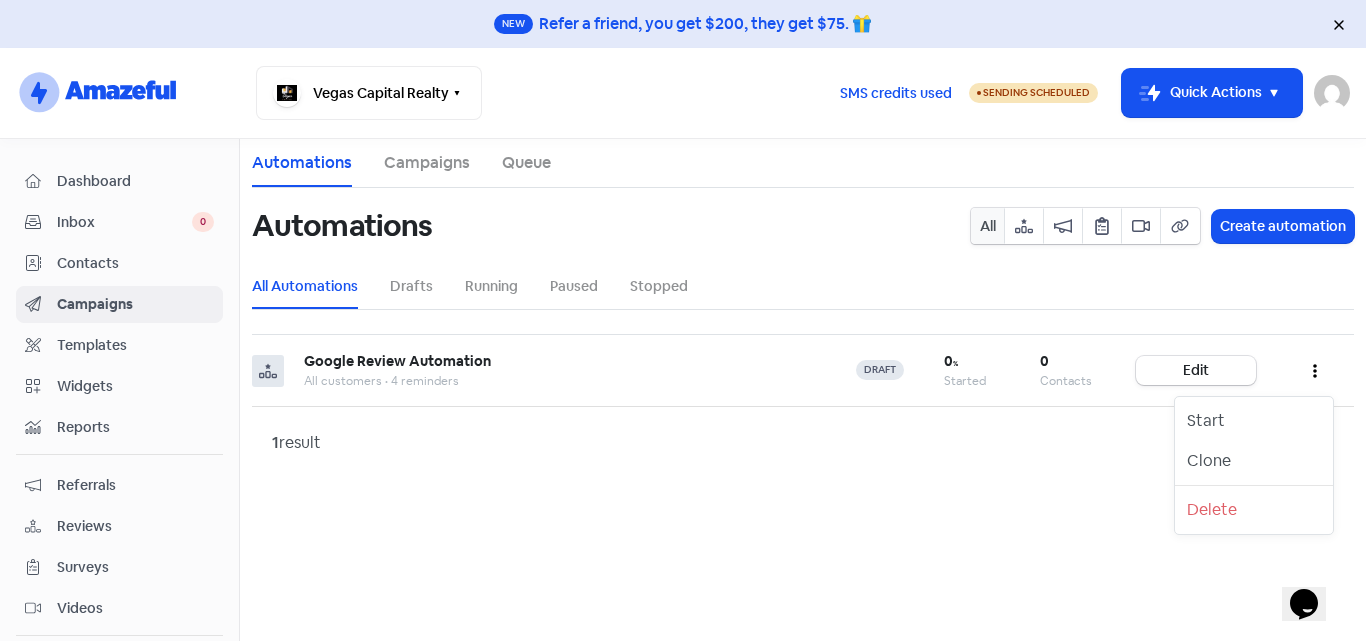 click on "Automations Campaigns Queue Automations All Create automation All Automations Drafts Running Paused Stopped Google Review Automation All customers • 4 reminders draft 0 % Started 0 Contacts Edit    Start Clone Delete 1  result 10 20 30 50 100" at bounding box center (803, 390) 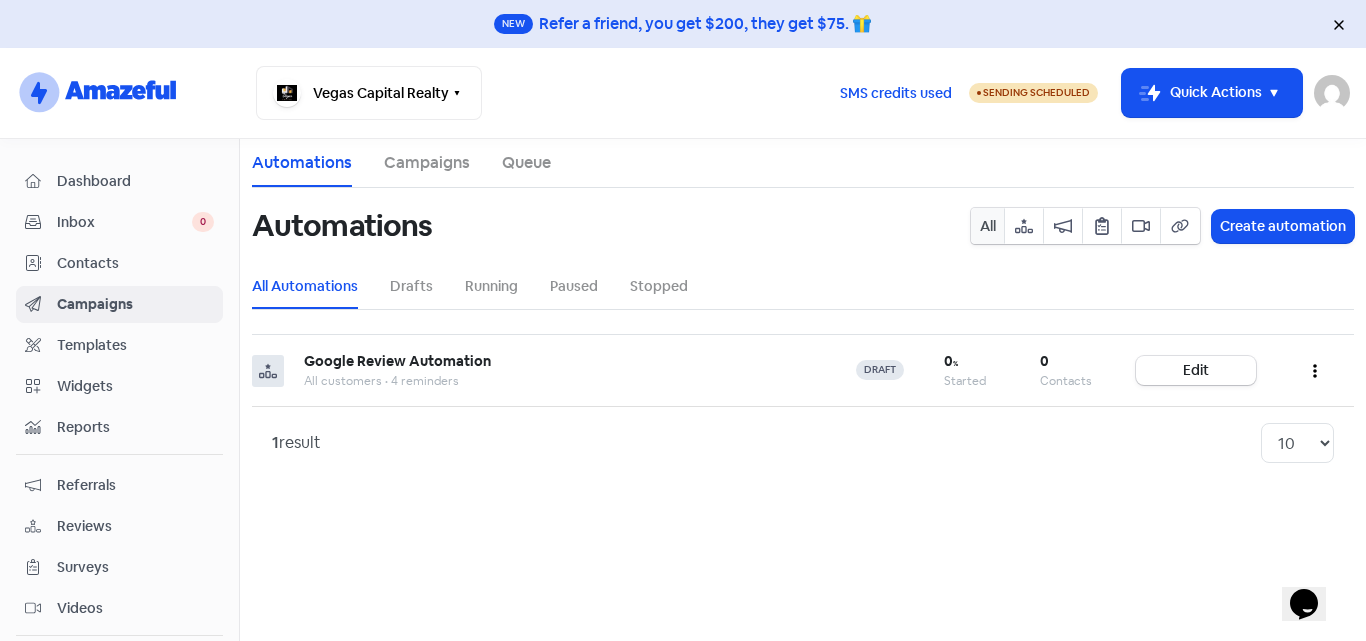 click on "Campaigns" at bounding box center [427, 163] 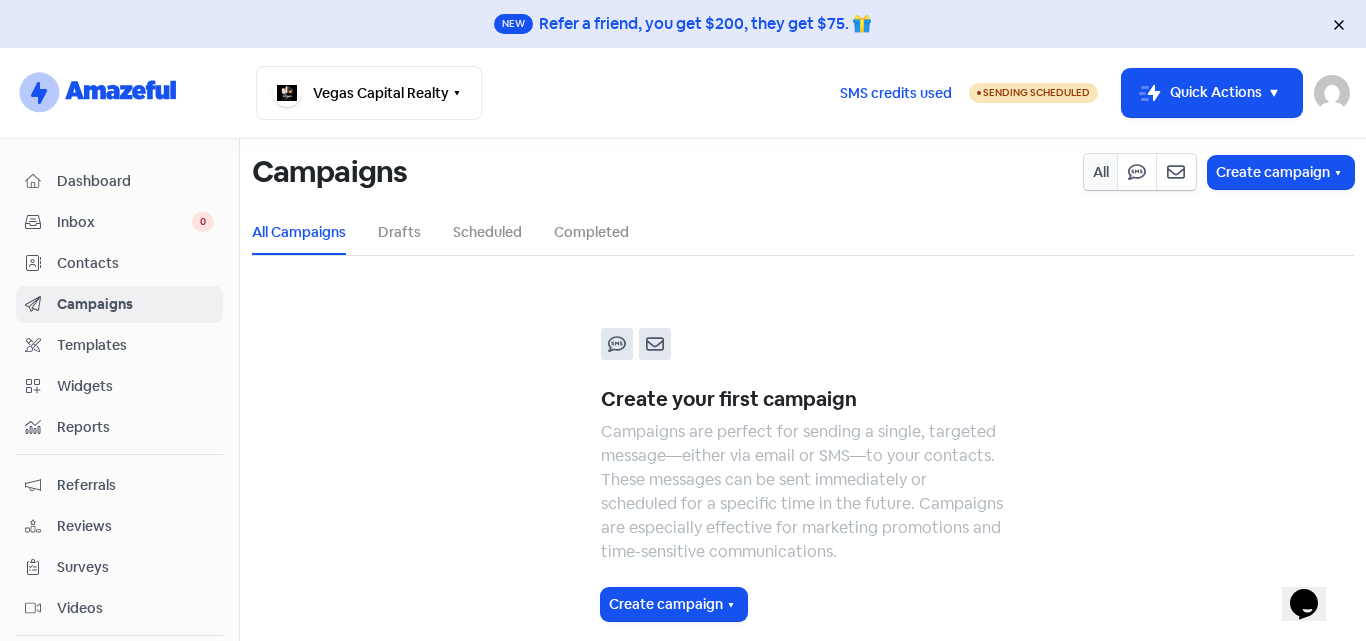scroll, scrollTop: 82, scrollLeft: 0, axis: vertical 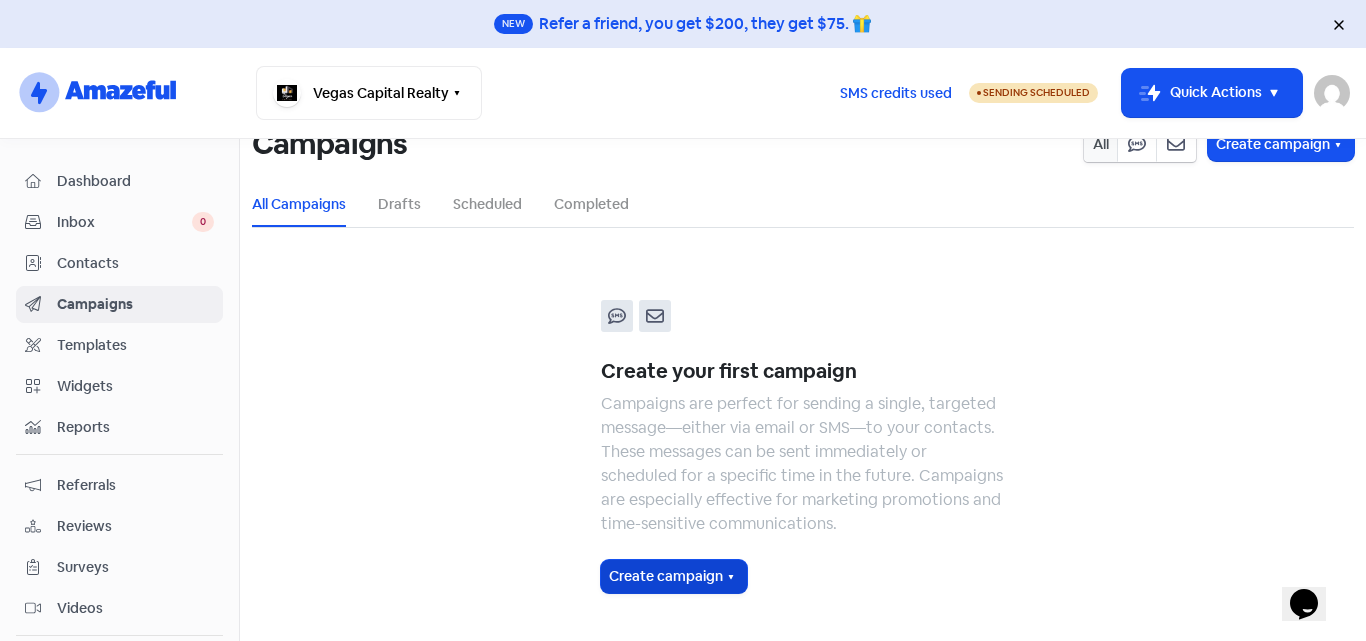 click on "Create campaign" at bounding box center (674, 576) 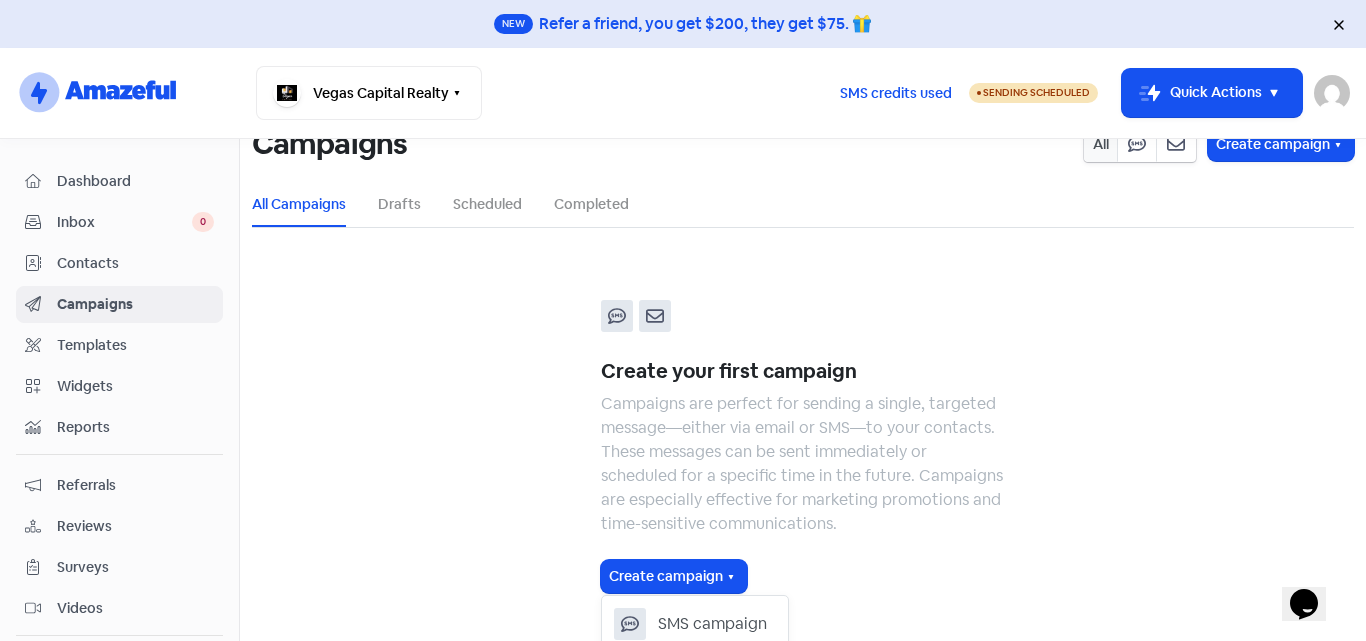 scroll, scrollTop: 142, scrollLeft: 0, axis: vertical 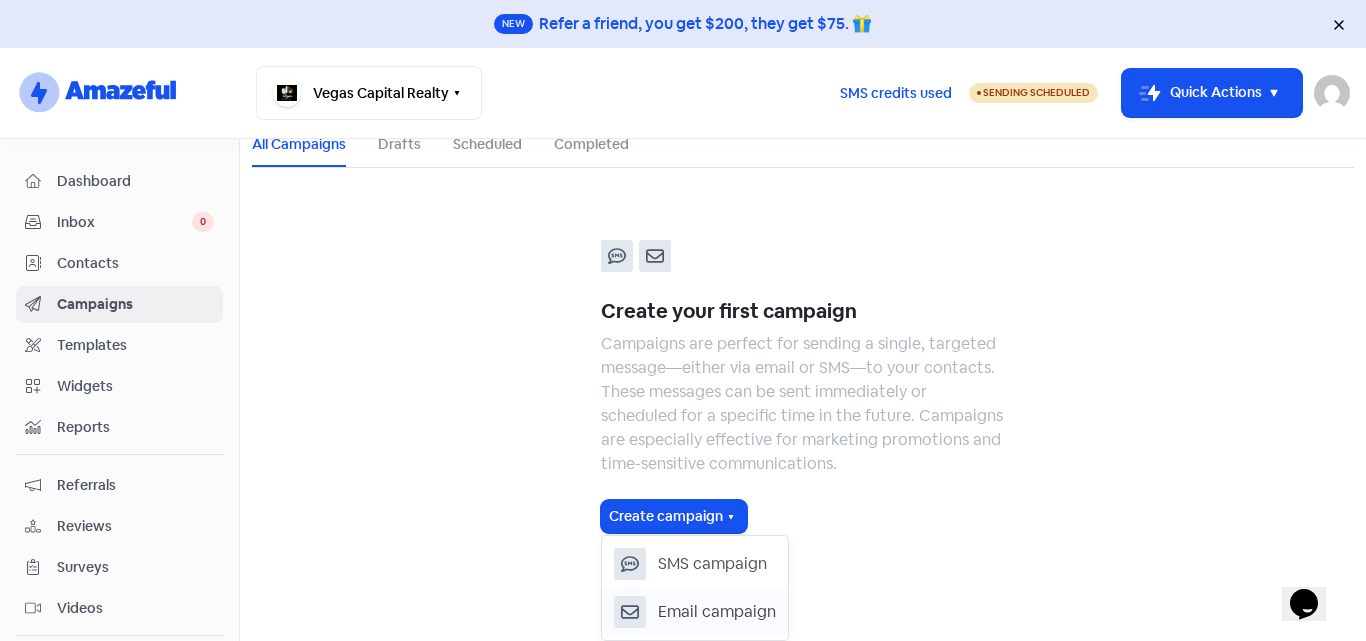click on "Email campaign" at bounding box center (717, 612) 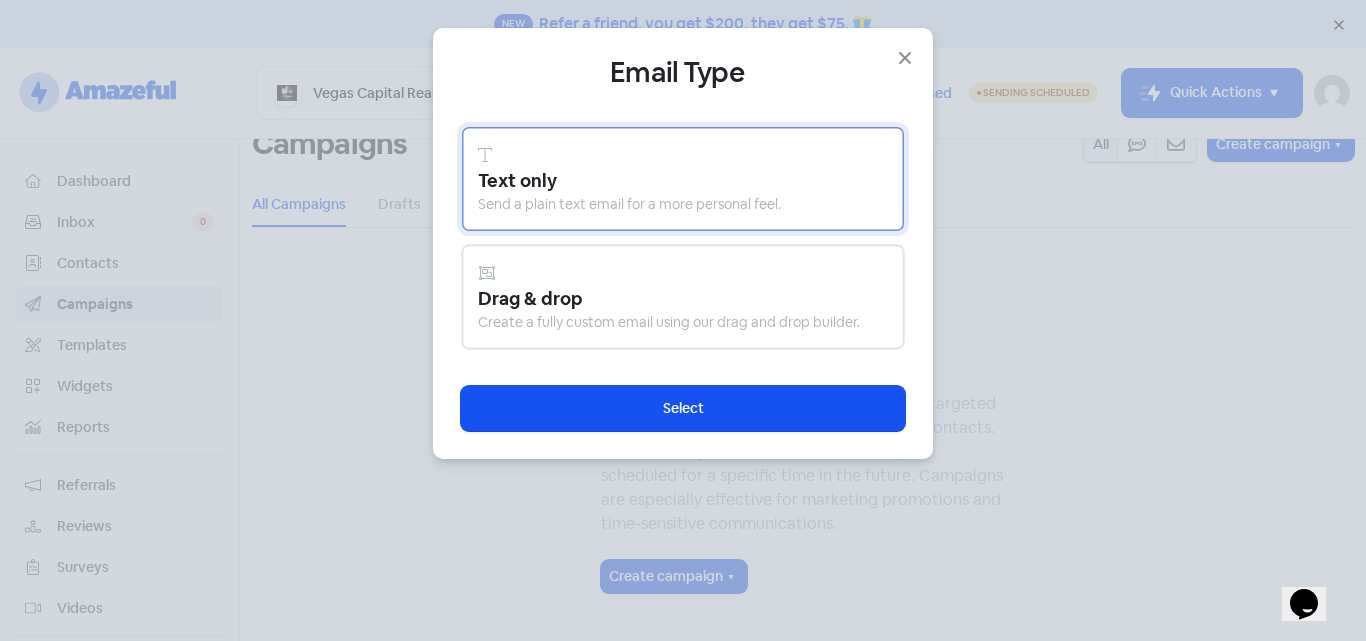 scroll, scrollTop: 82, scrollLeft: 0, axis: vertical 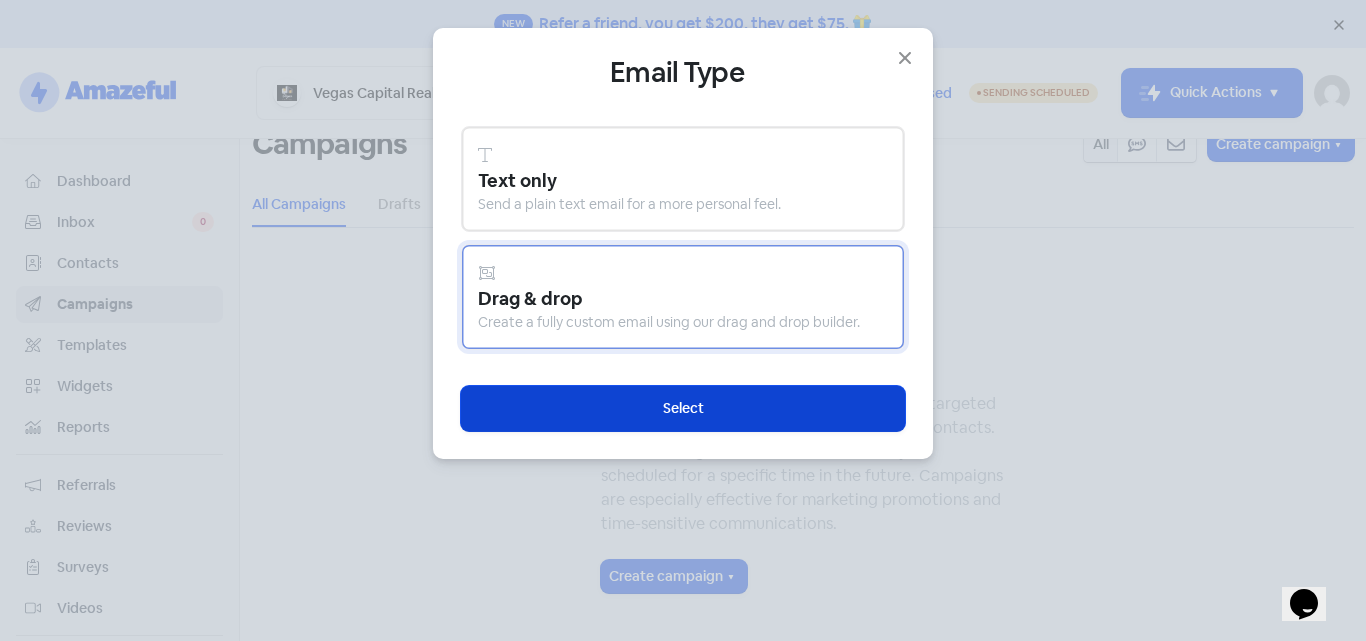 click on "Select" at bounding box center (683, 408) 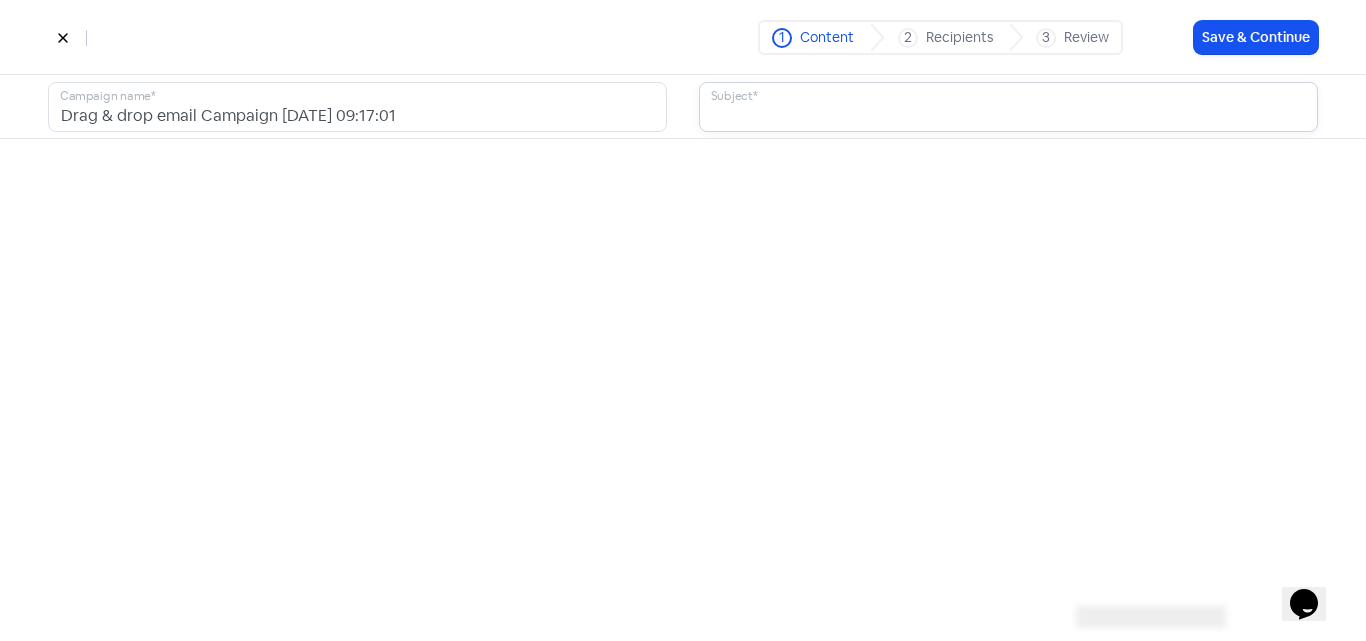 click at bounding box center [1008, 107] 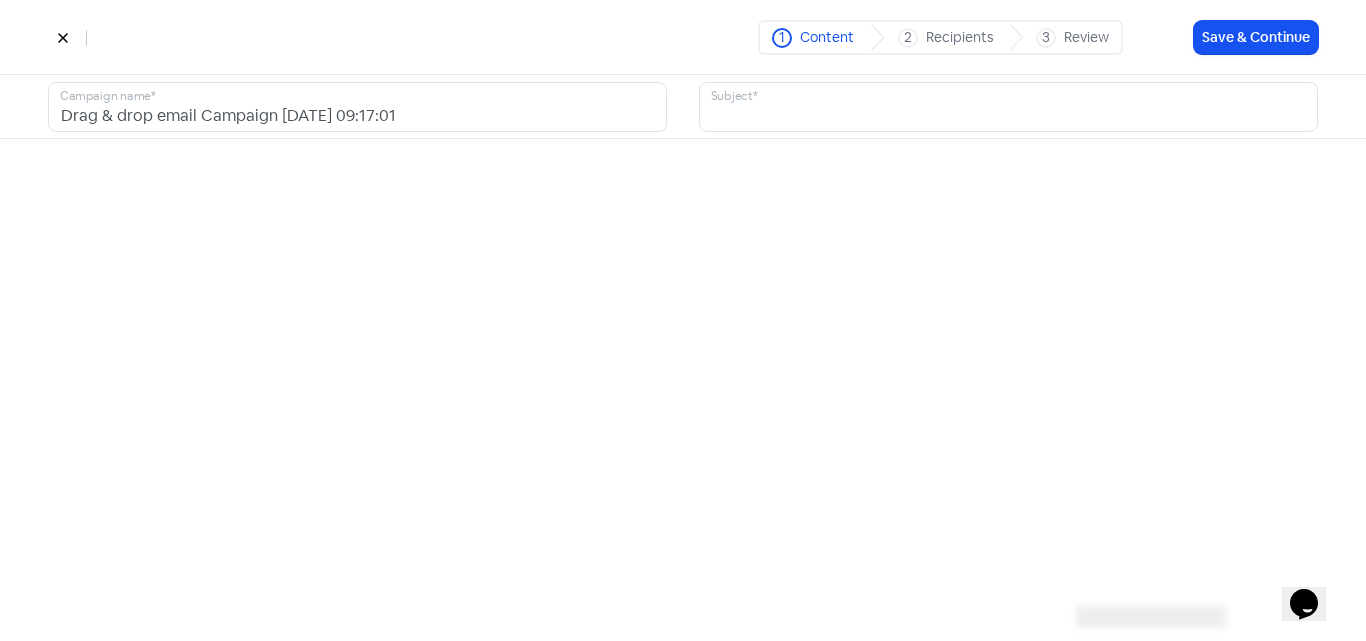 click 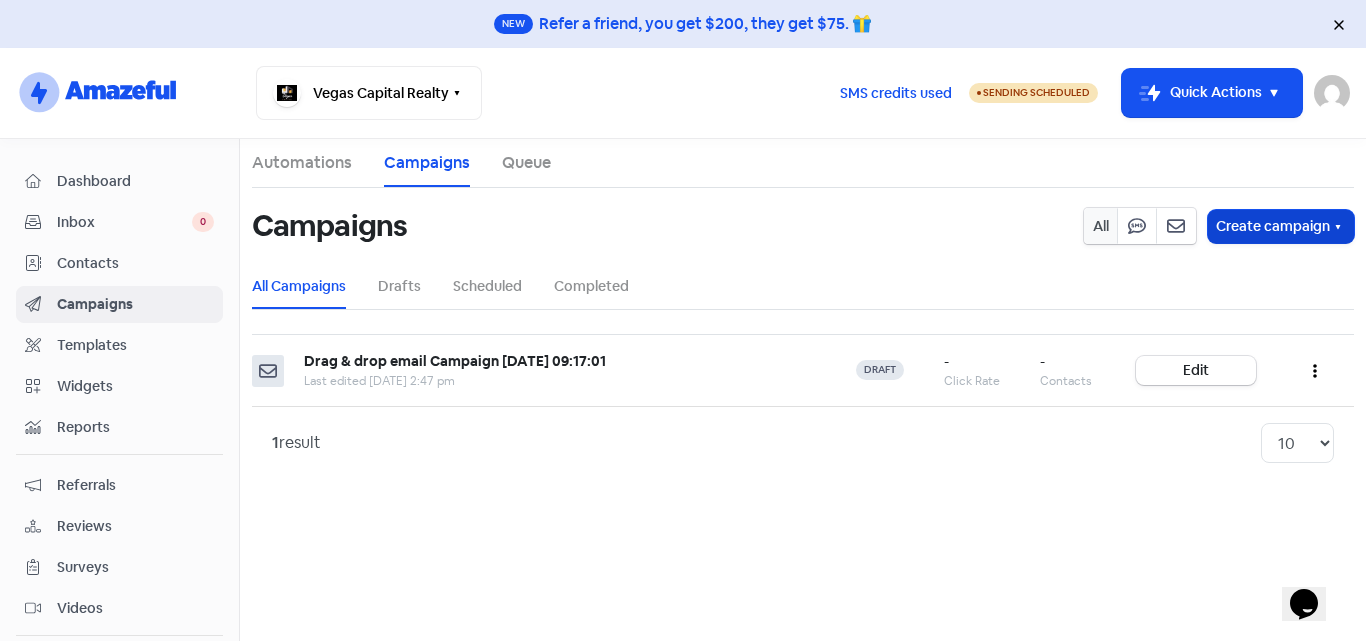 click on "Create campaign" at bounding box center (1281, 226) 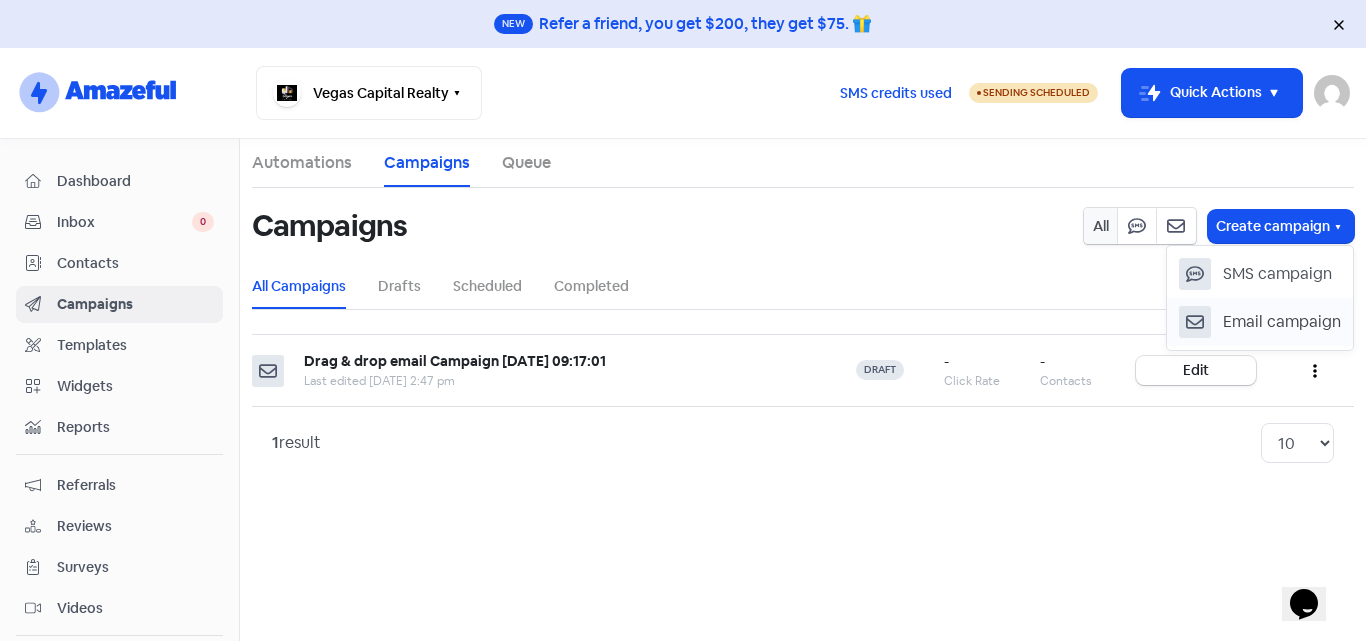 click on "Email campaign" at bounding box center [1282, 322] 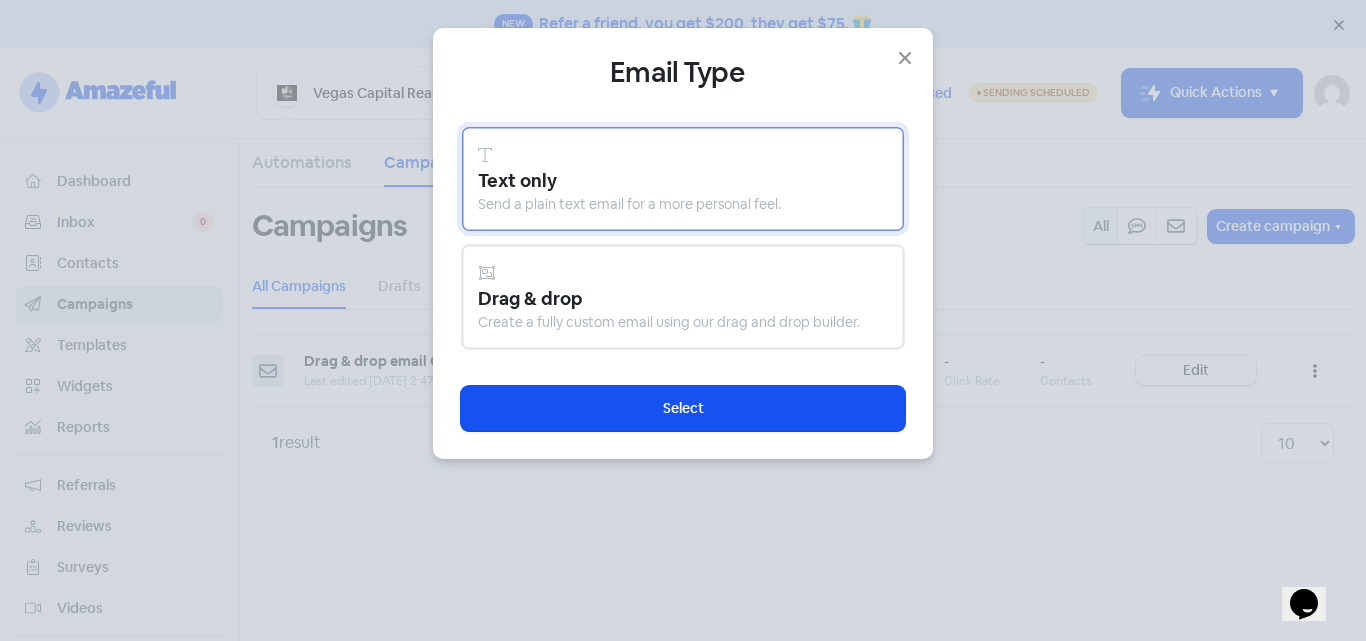 click on "Text only" at bounding box center (683, 180) 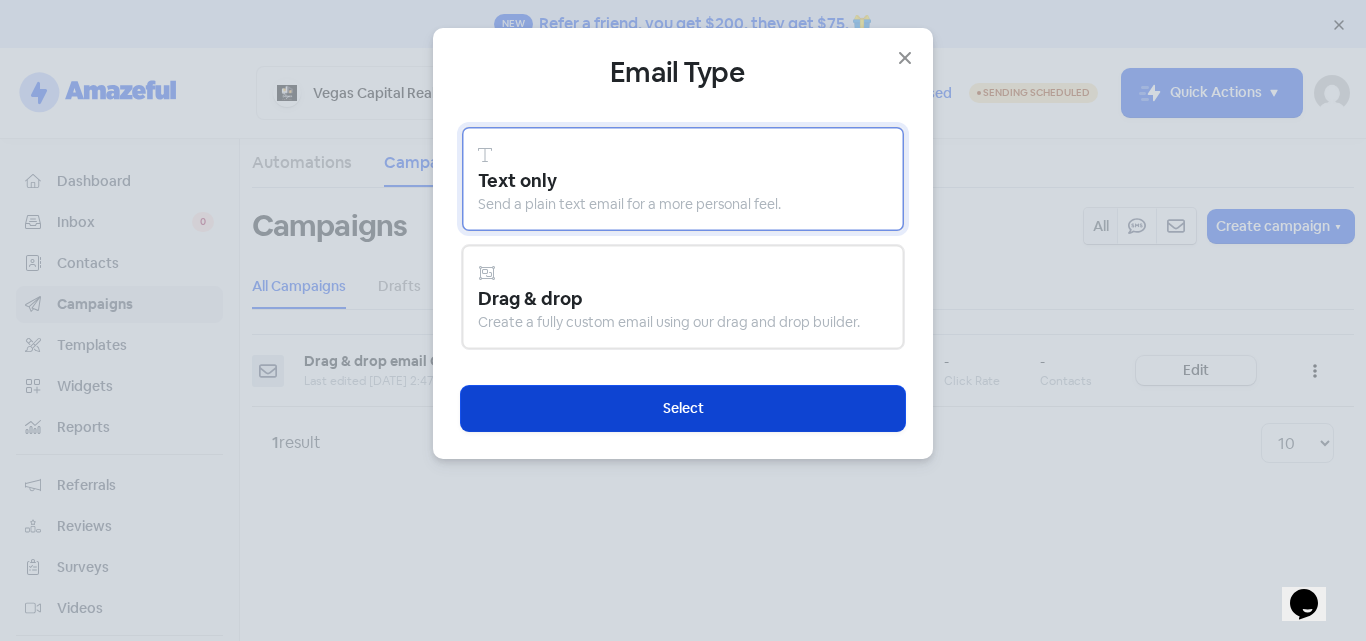 click on "Select" at bounding box center (683, 408) 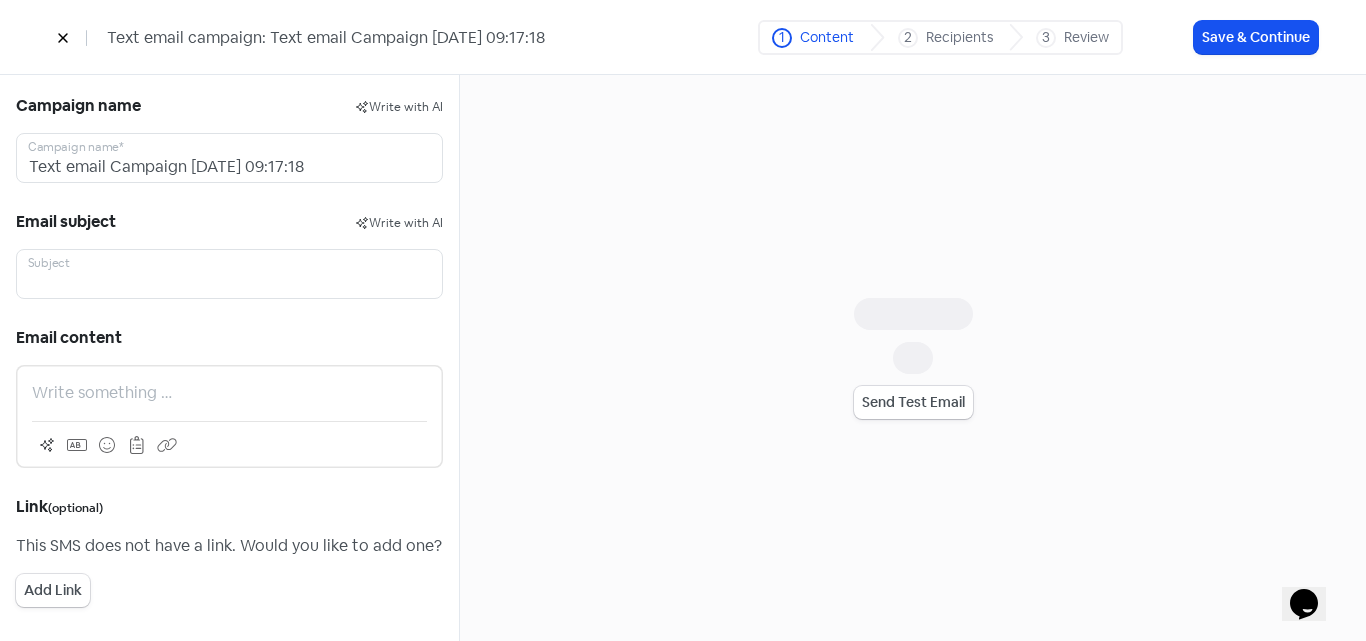 click 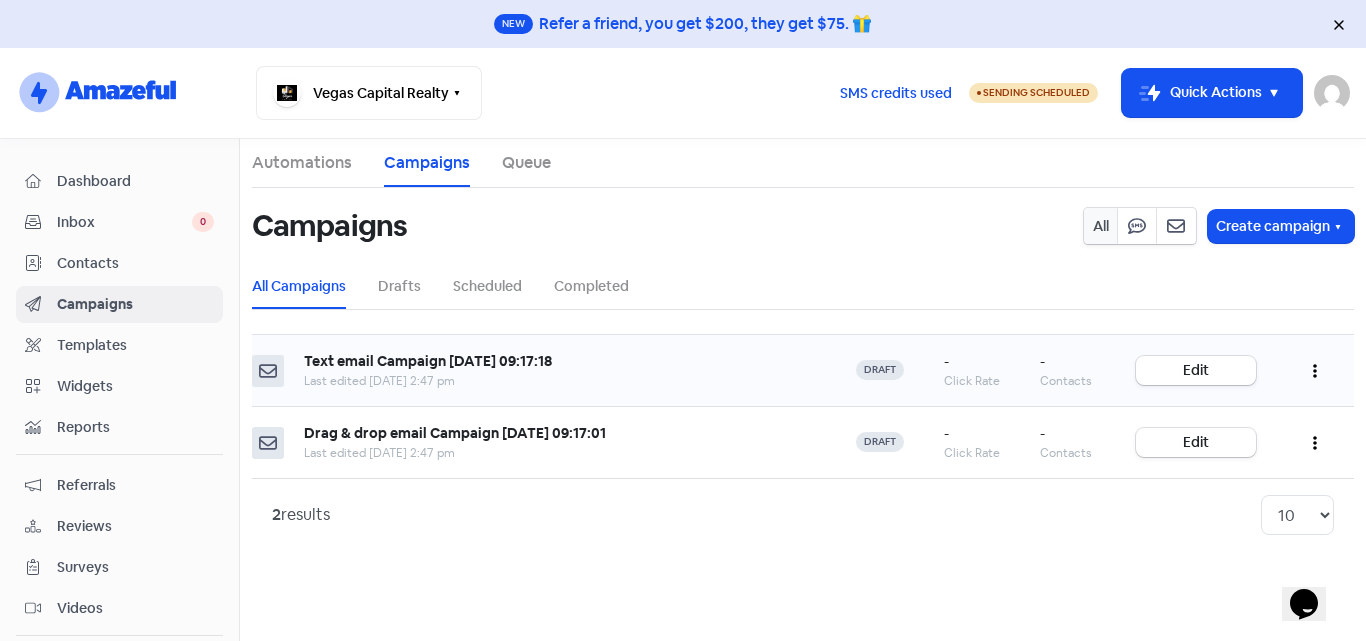 click on "Last edited 23 Jul 2025, 2:47 pm" at bounding box center (379, 381) 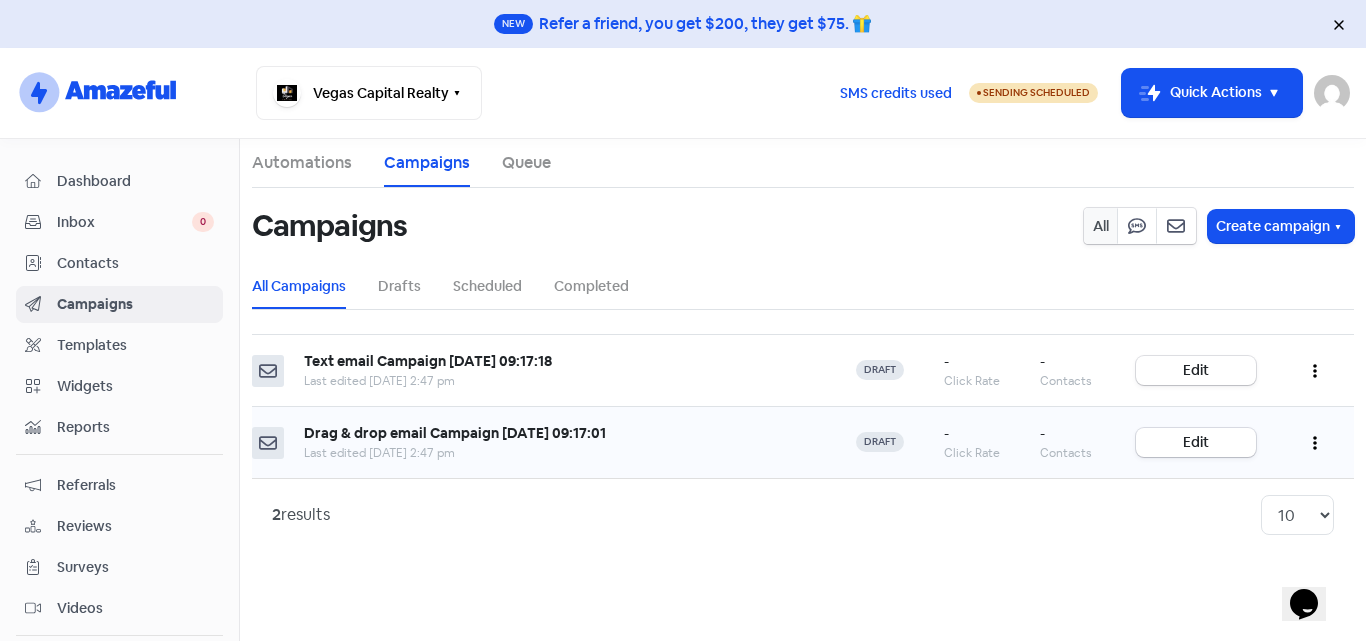 click at bounding box center [1315, 442] 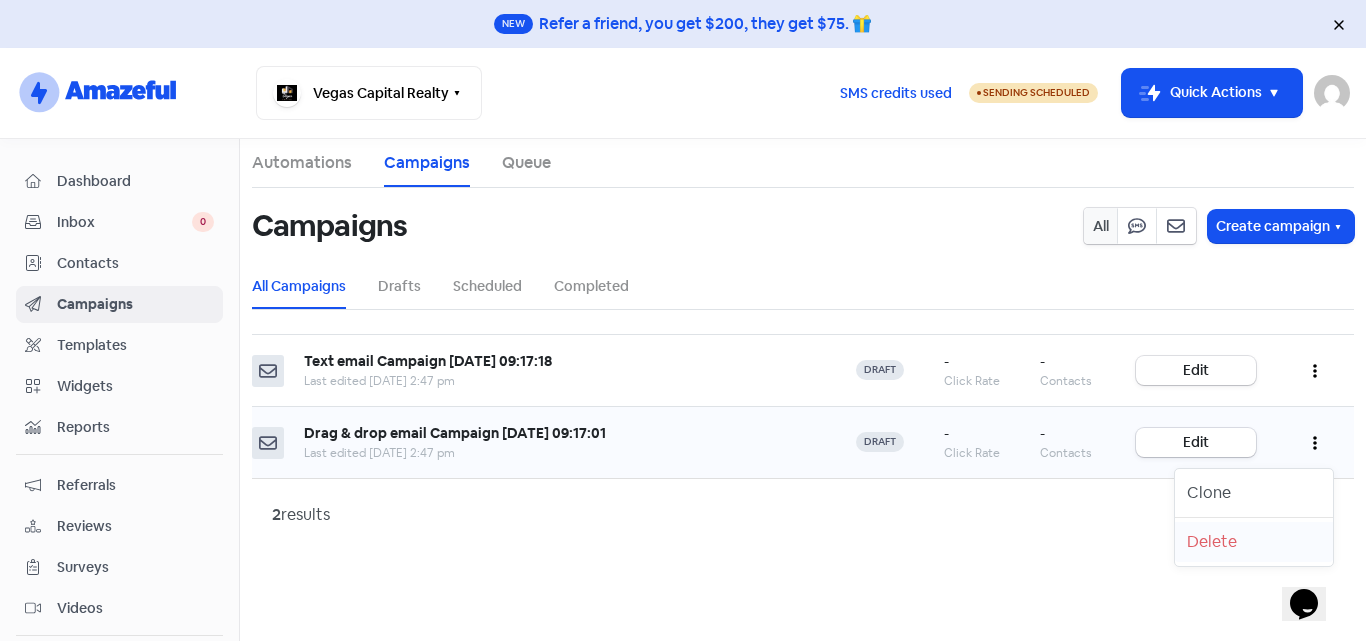 click on "Delete" at bounding box center [1254, 542] 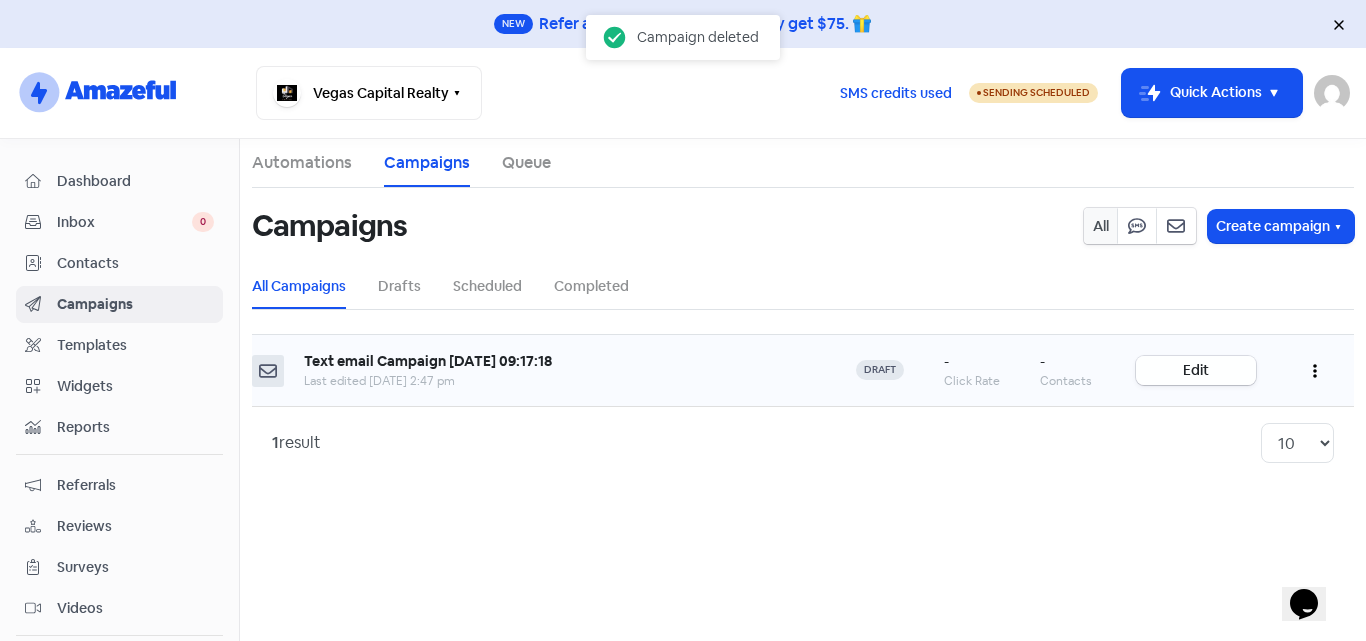 click on "Edit" at bounding box center [1196, 370] 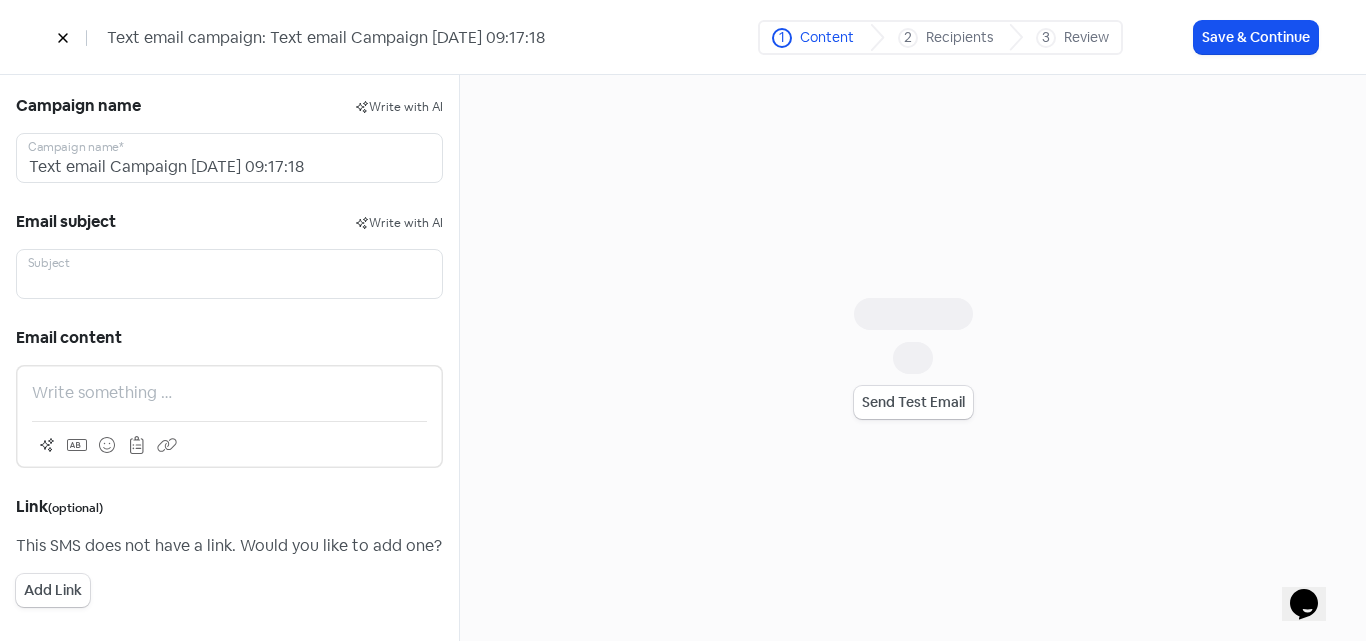 click at bounding box center [63, 37] 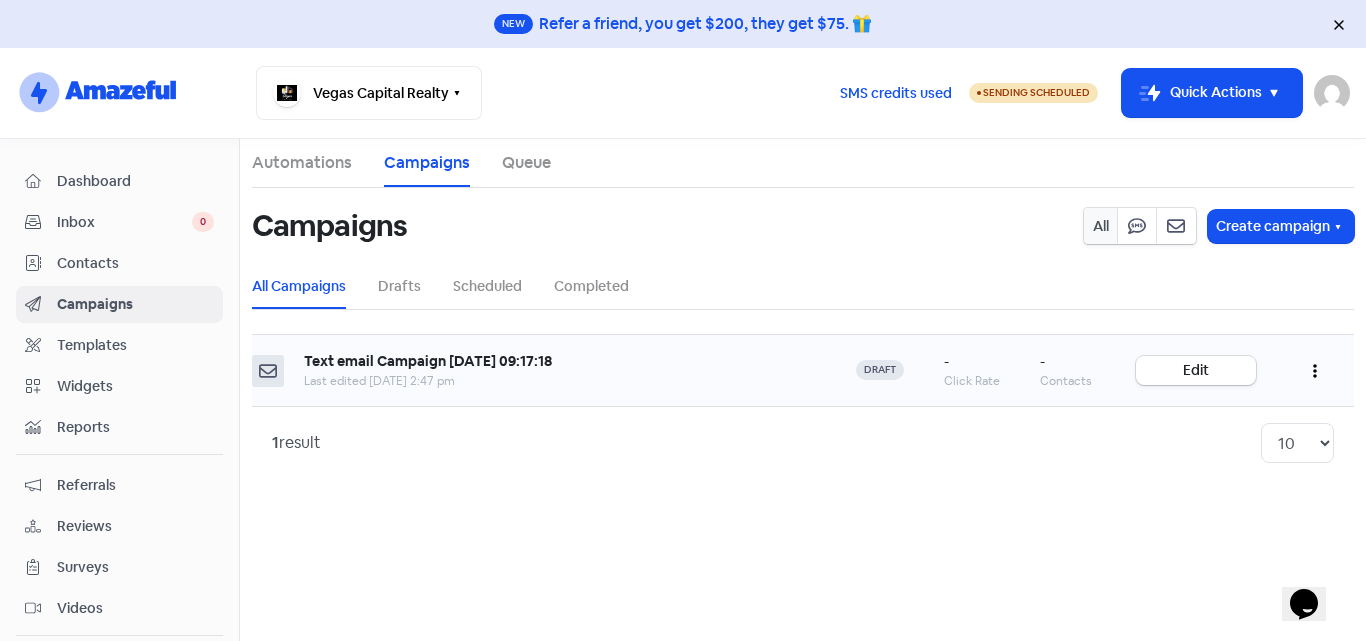click at bounding box center (1315, 370) 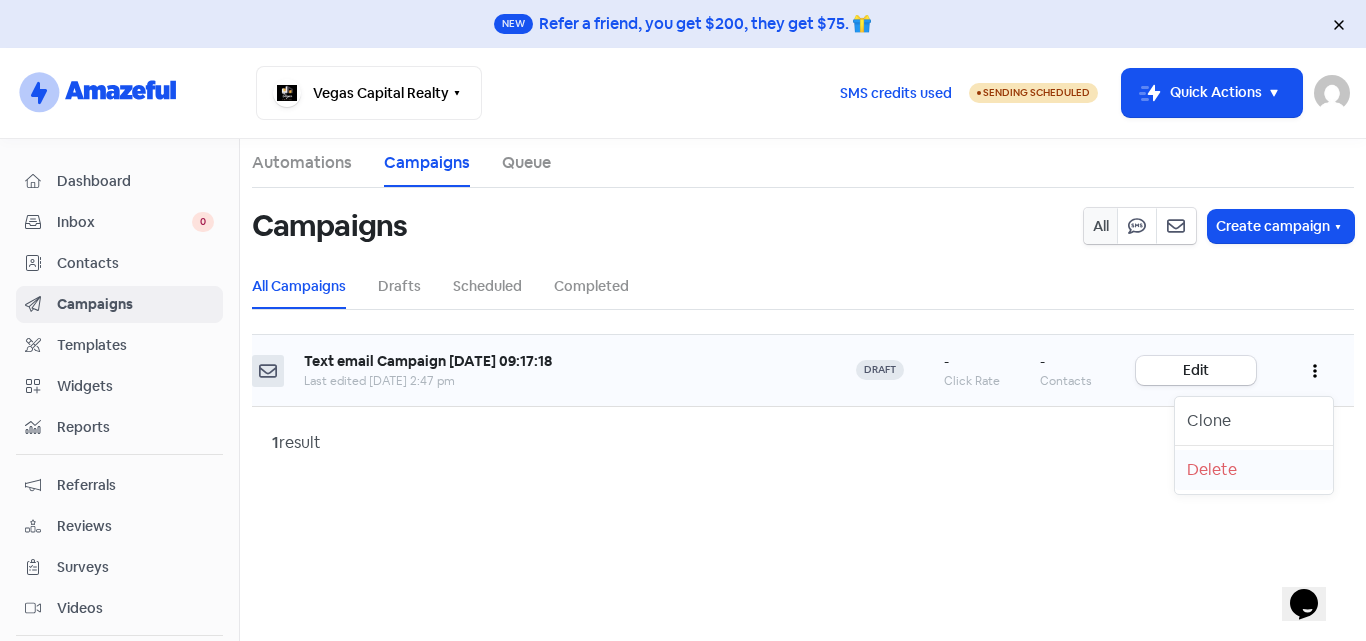 click on "Delete" at bounding box center [1254, 470] 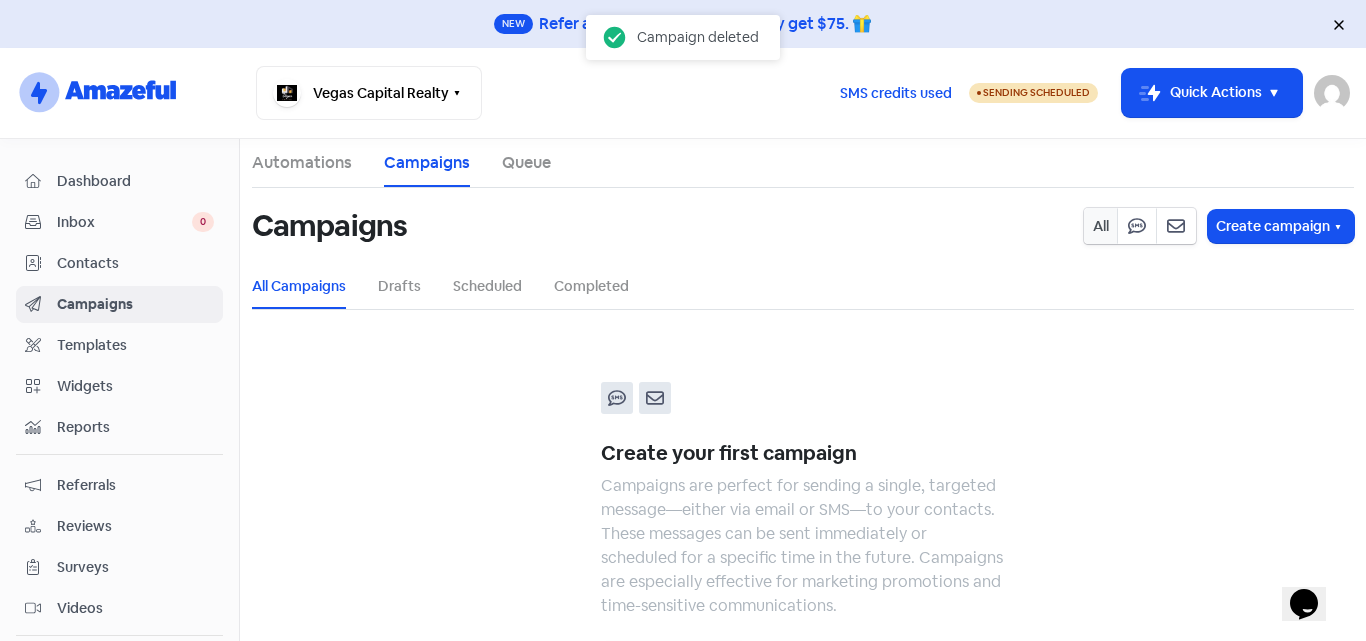 click on "Automations" at bounding box center (302, 163) 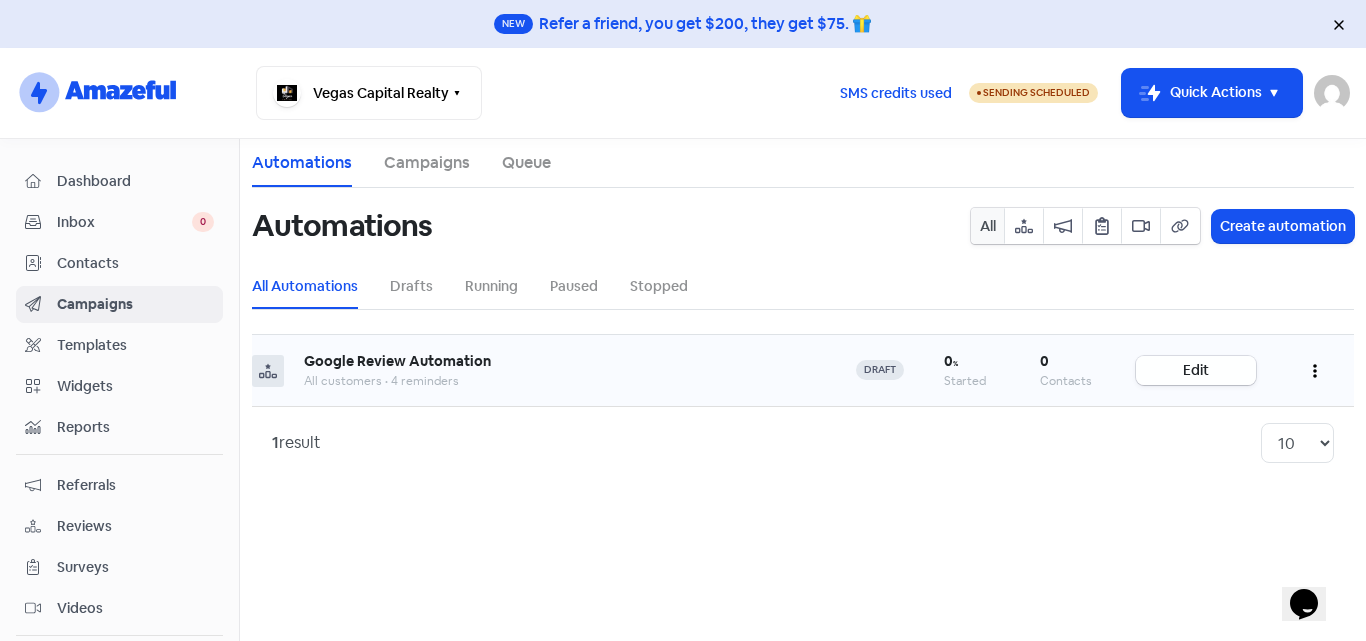click on "Edit" at bounding box center [1196, 370] 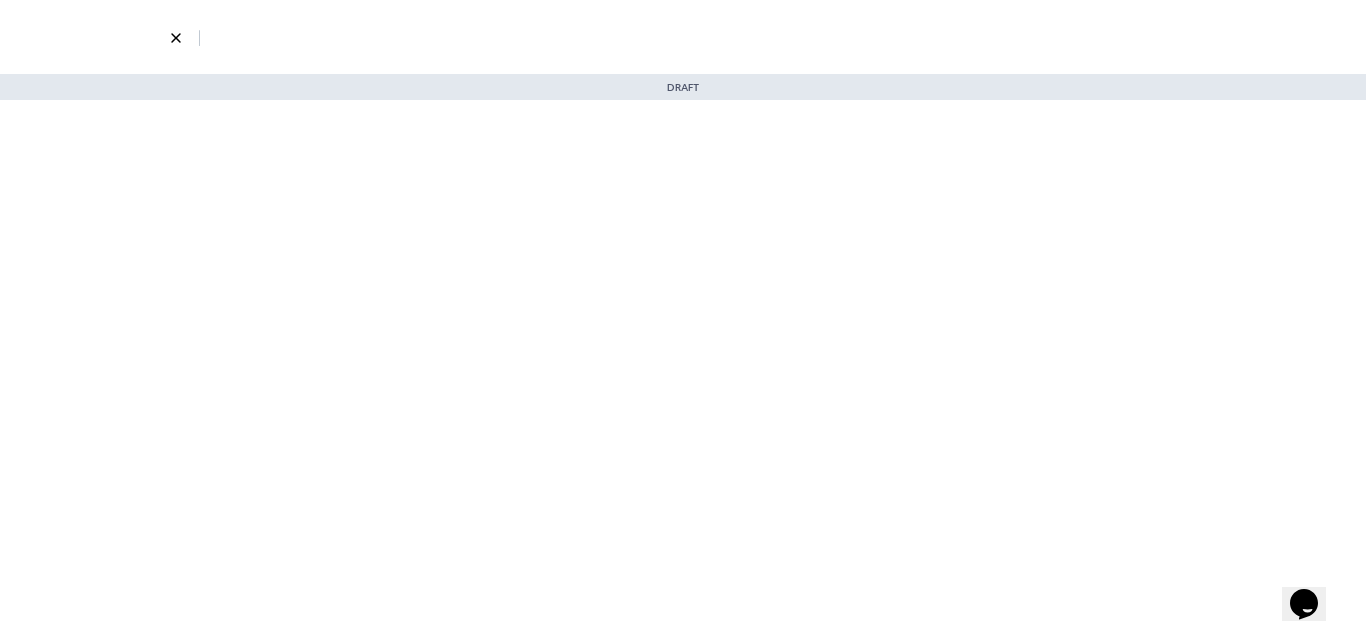 select on "3697" 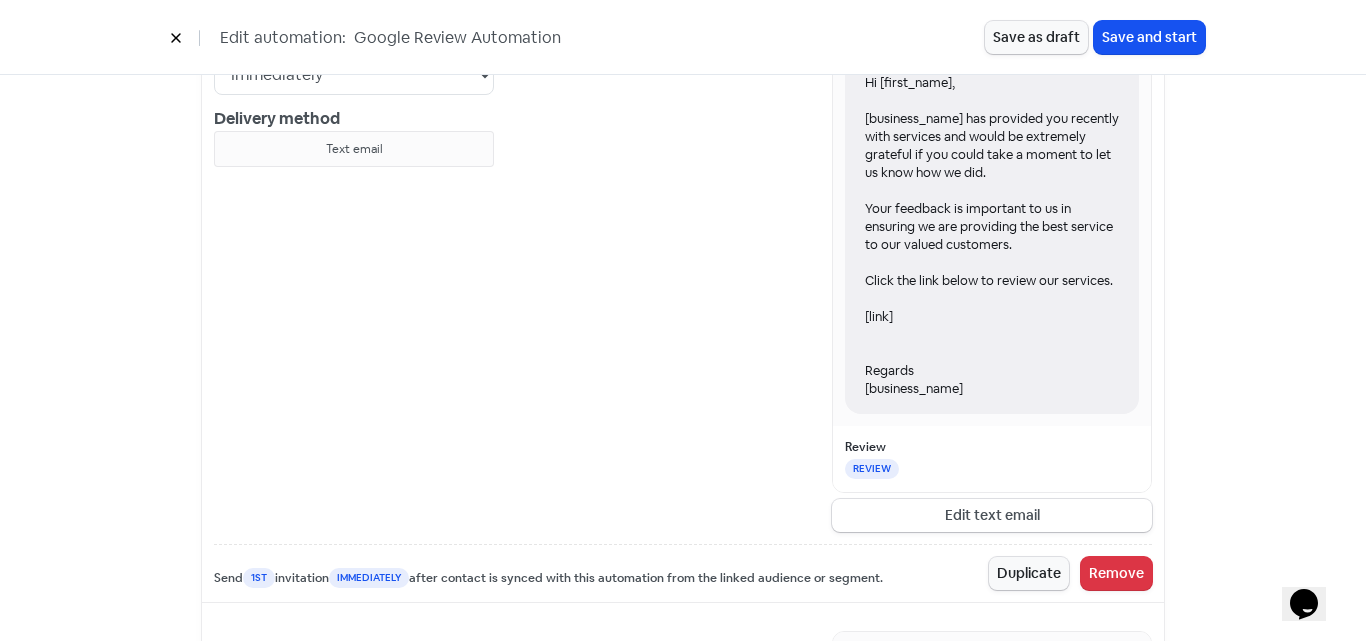 scroll, scrollTop: 1000, scrollLeft: 0, axis: vertical 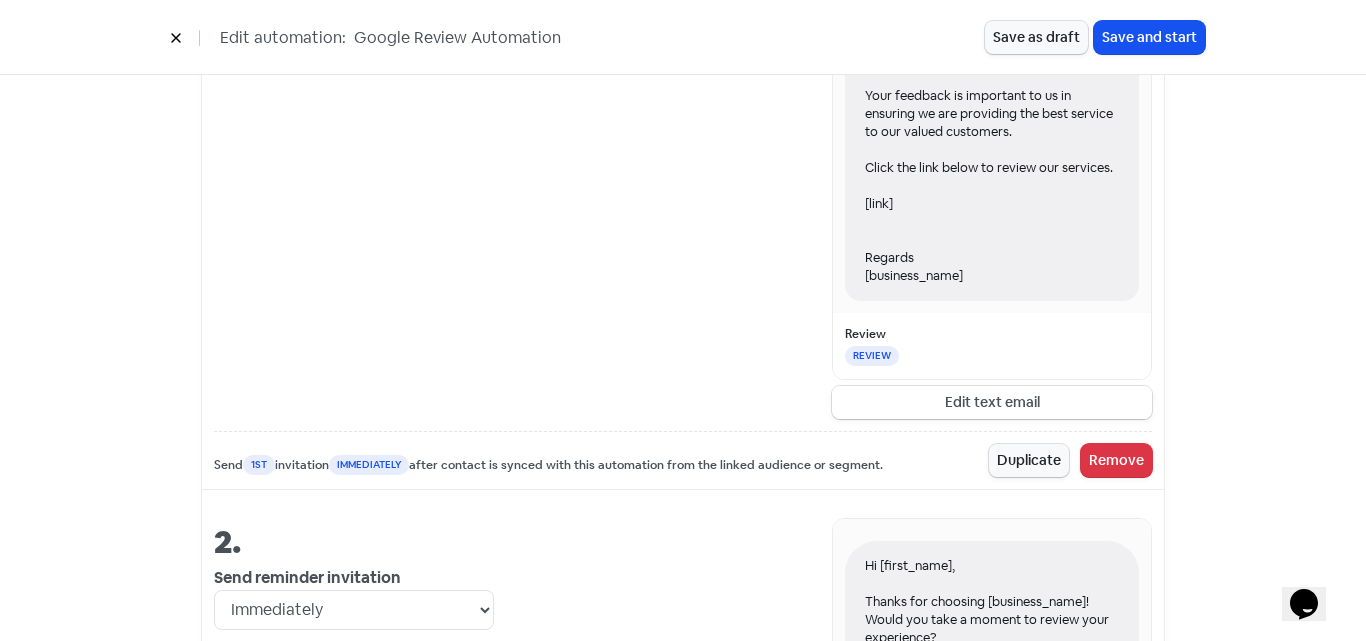 click on "Edit text email" at bounding box center [992, 402] 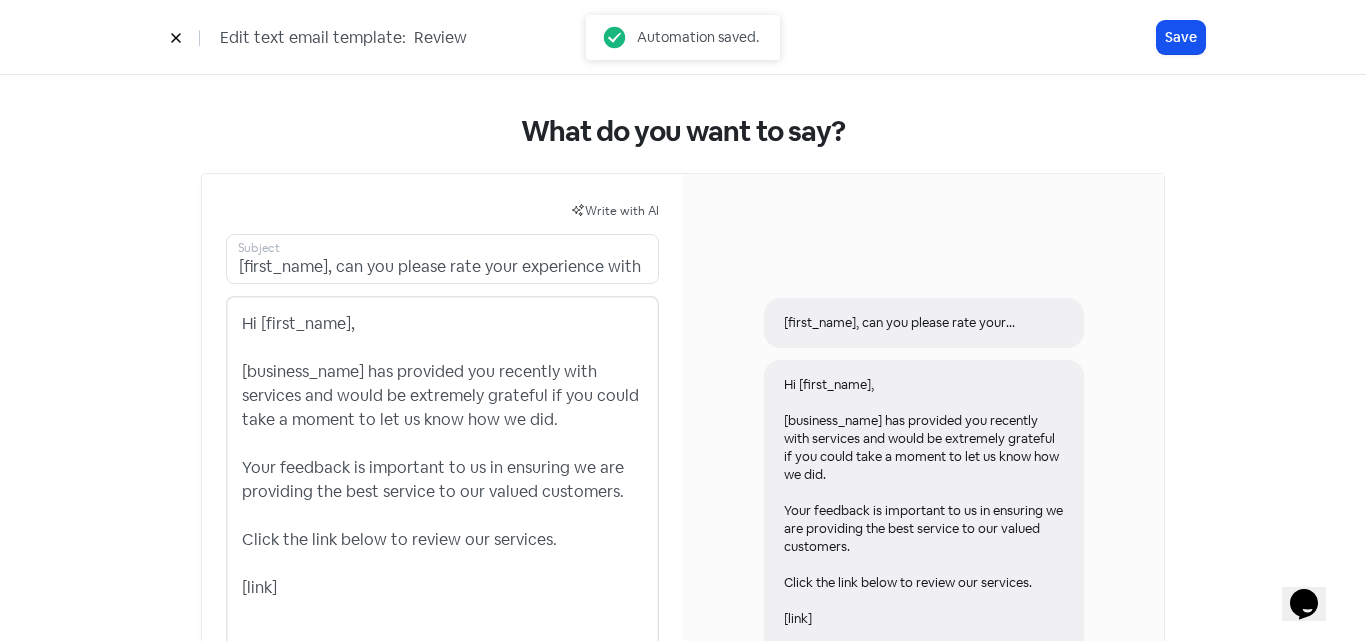 click on "Hi [first_name], [business_name] has provided you recently with services and would be extremely grateful if you could take a moment to let us know how we did. Your feedback is important to us in ensuring we are providing the best service to our valued customers. Click the link below to review our services. [link] Regards [business_name]" at bounding box center [442, 504] 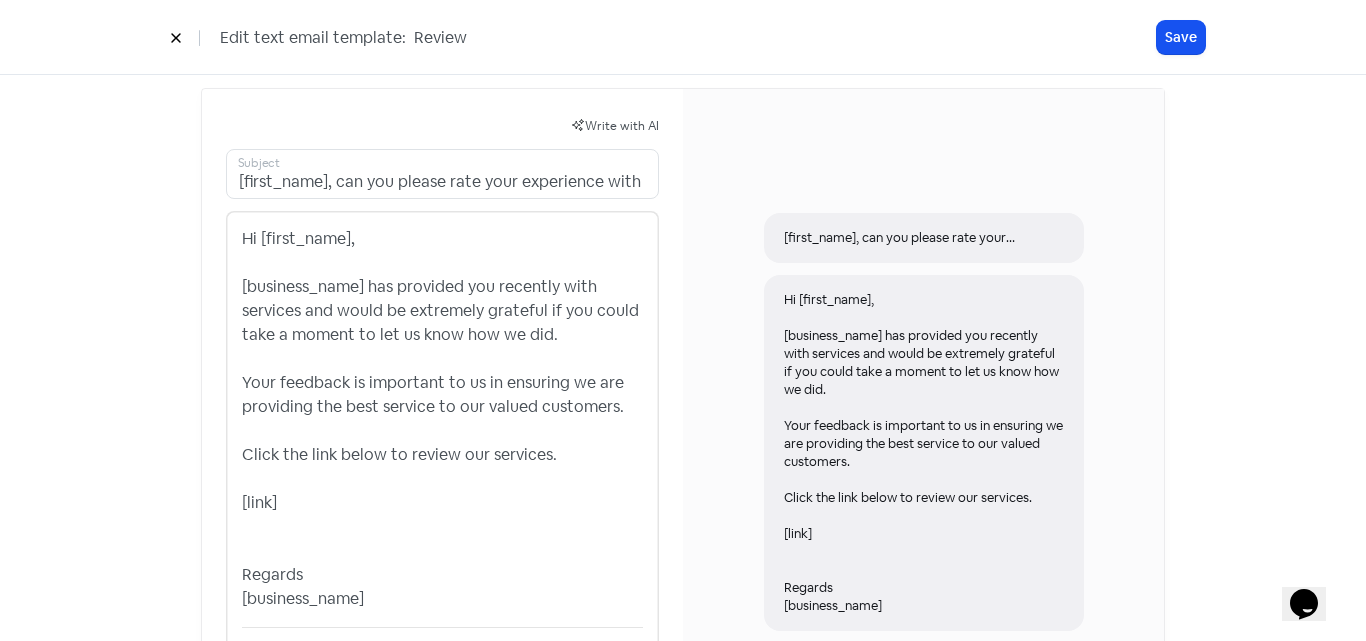 scroll, scrollTop: 0, scrollLeft: 0, axis: both 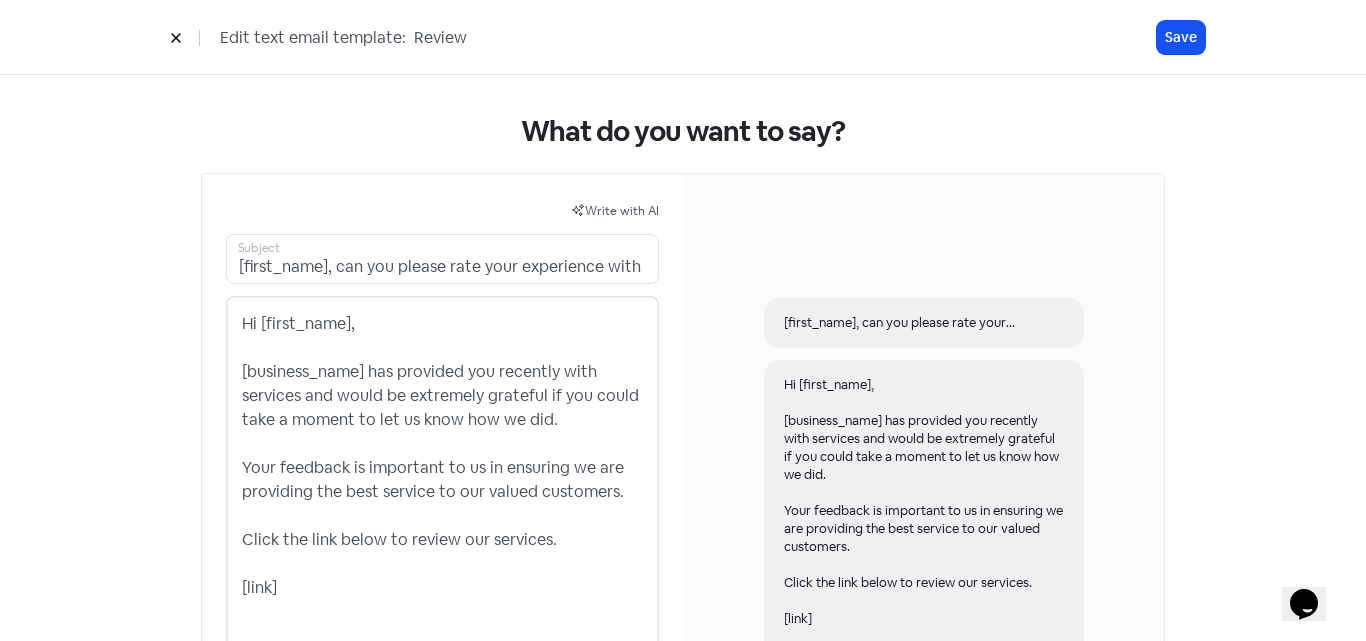 click at bounding box center (176, 37) 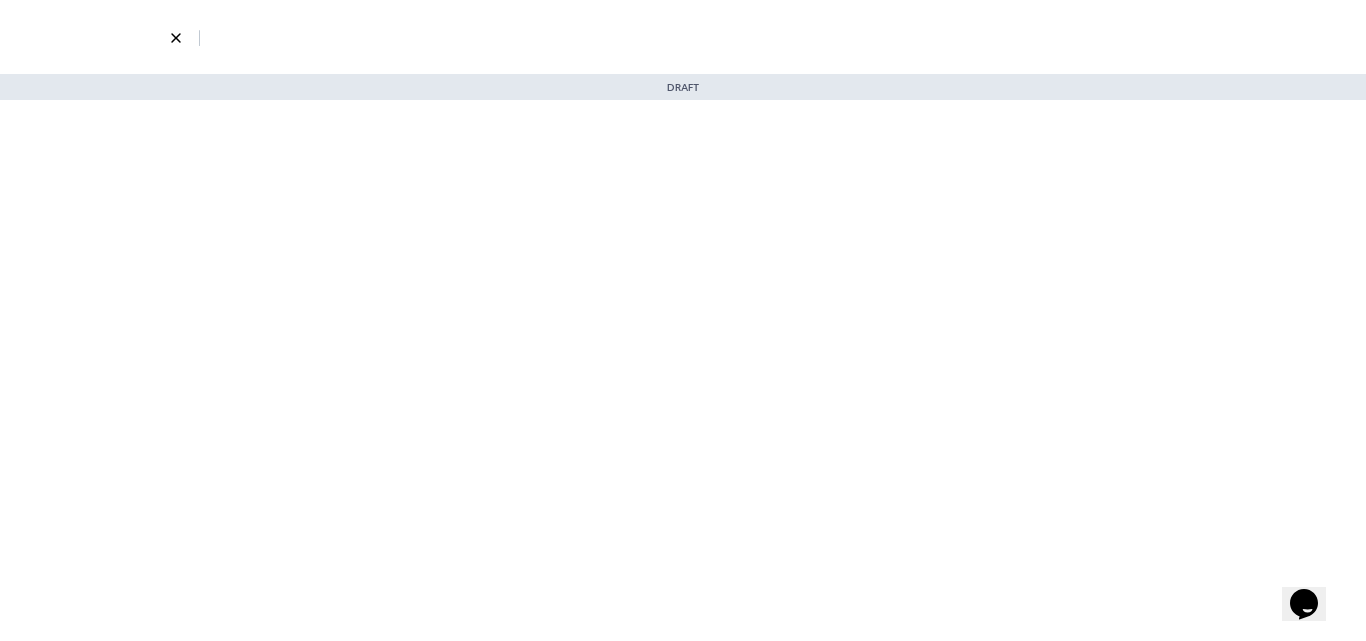 select on "3697" 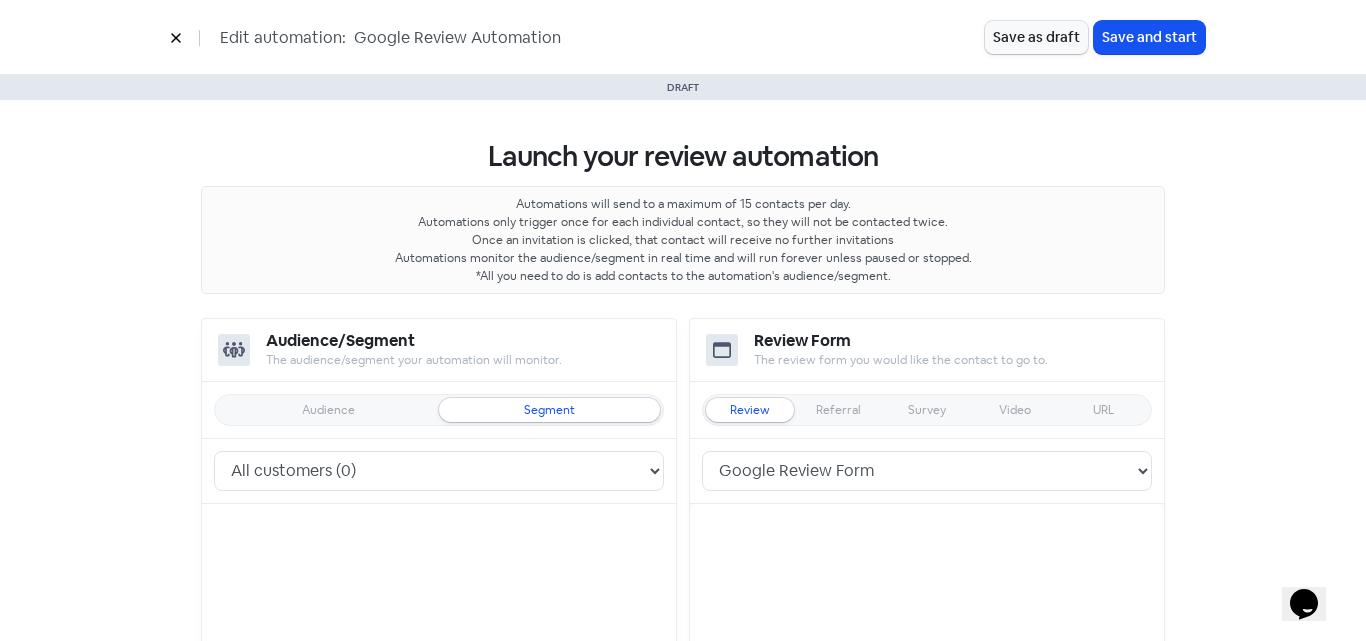 click 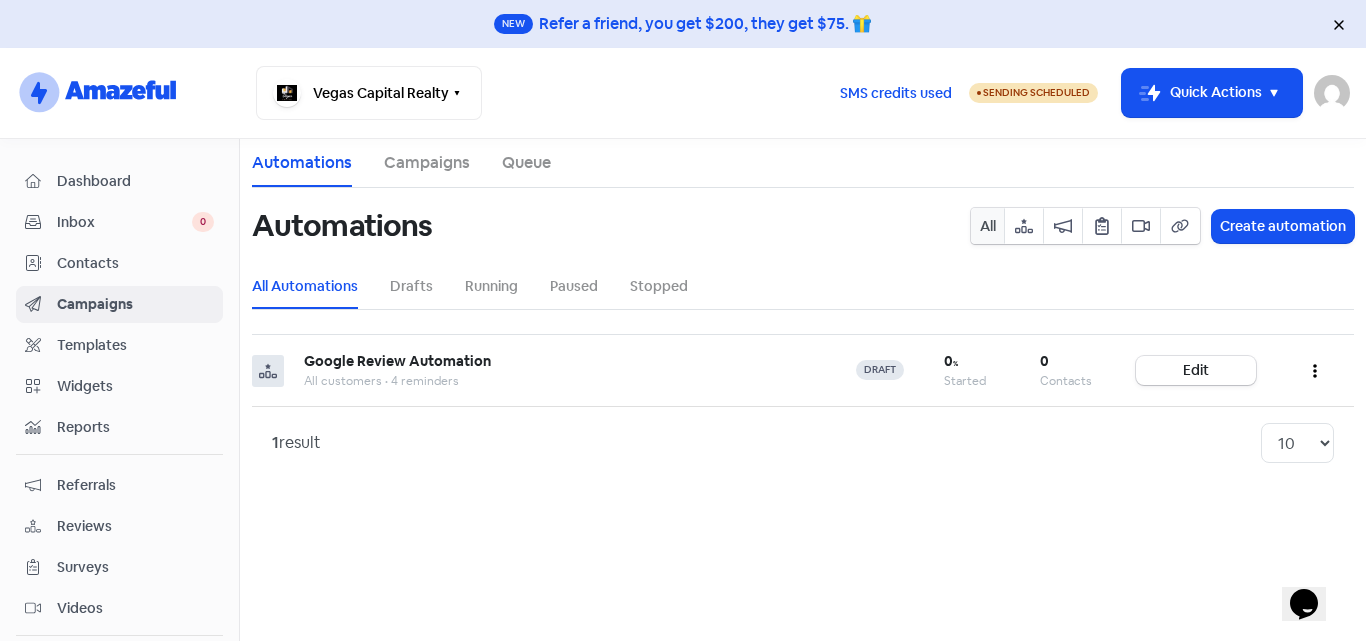 click on "Contacts" at bounding box center [135, 263] 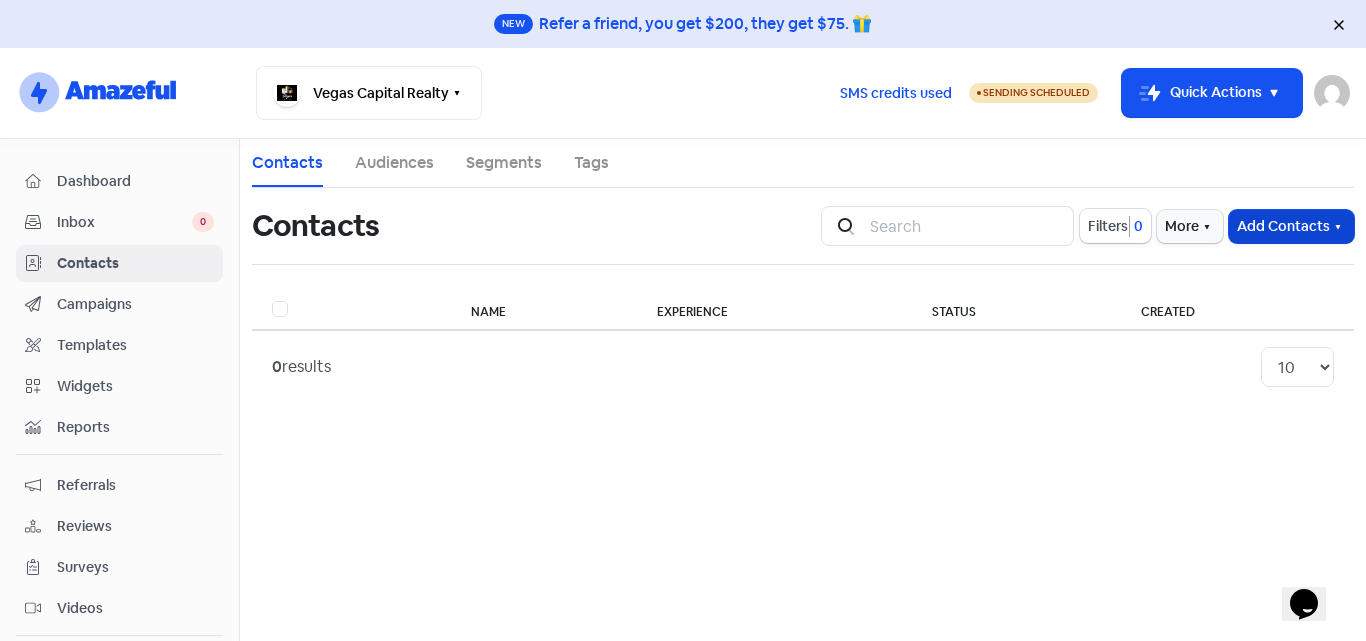 click on "Add Contacts" at bounding box center (1291, 226) 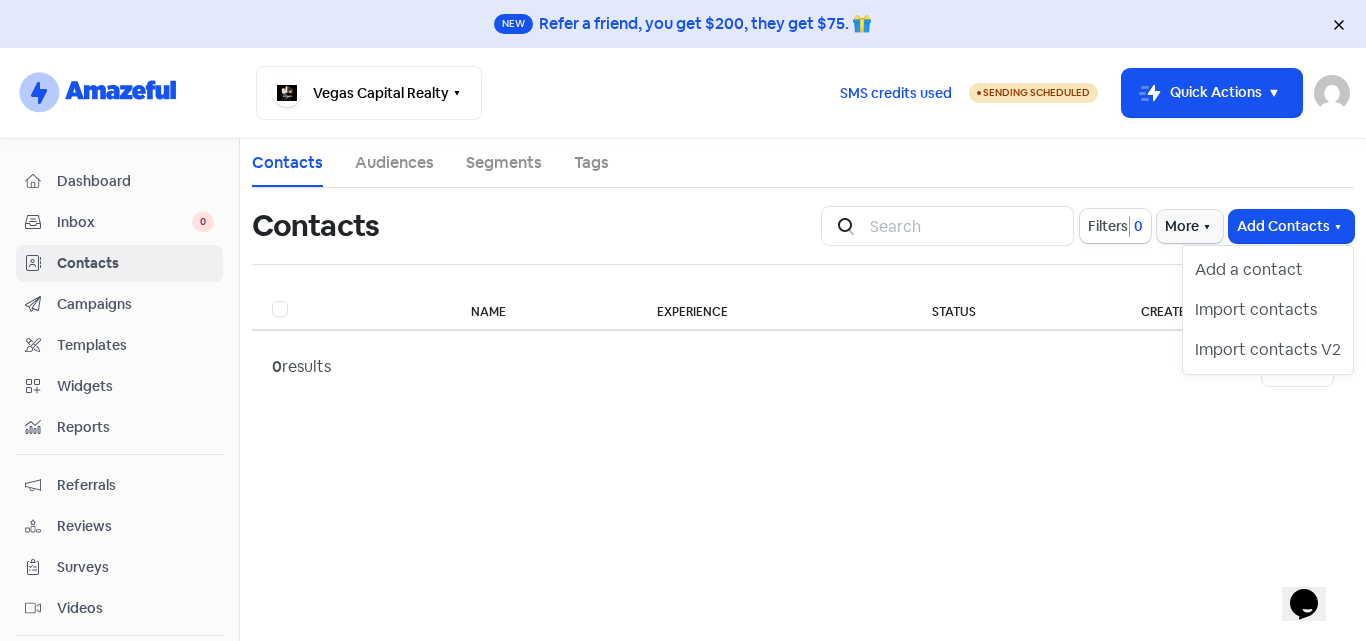 click on "Contacts Audiences Segments Tags Contacts Icon For Search       Filters 0  More   Add Contacts  Add a contact Import contacts Import contacts V2 Name Experience Status Created 0  results 10 20 30 50 100" at bounding box center (803, 390) 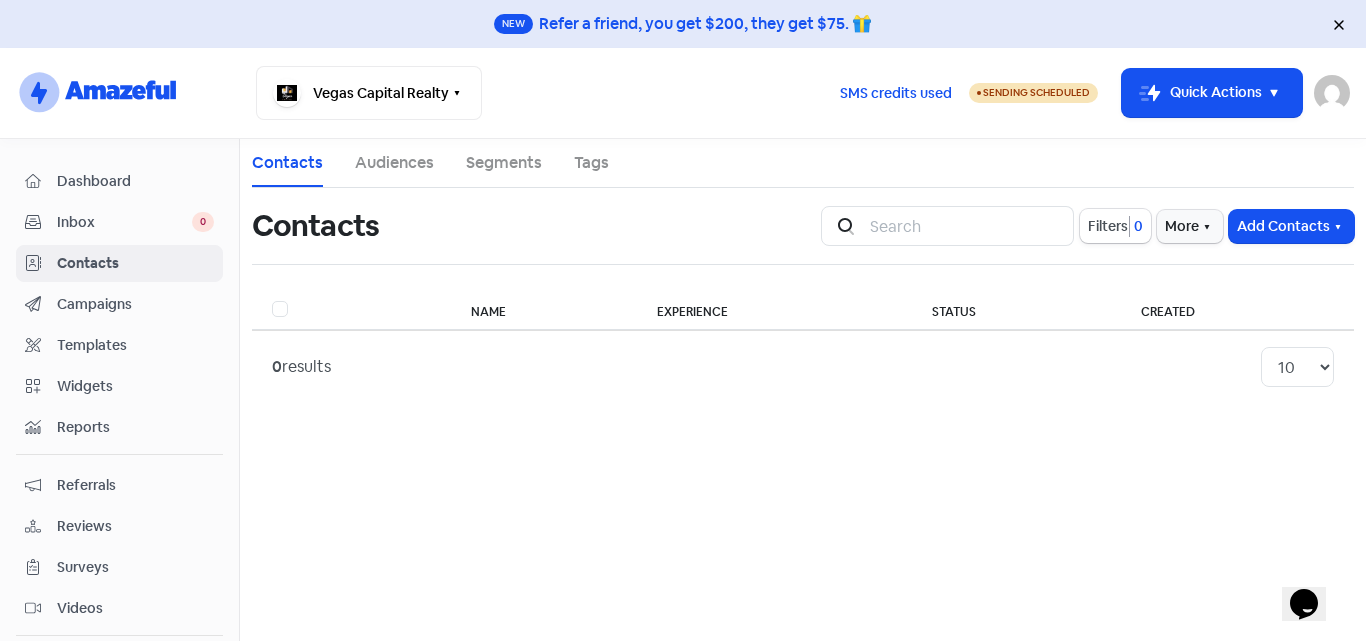 click on "0  results 10 20 30 50 100" at bounding box center (803, 366) 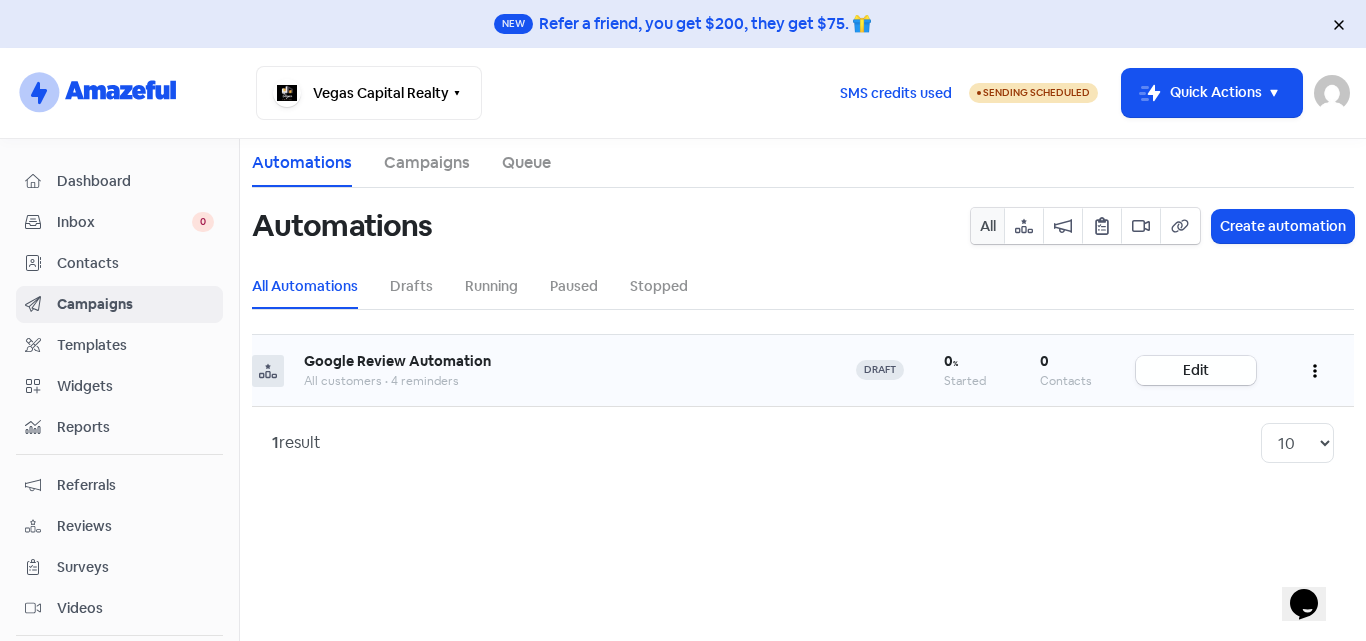 click on "Edit" at bounding box center (1196, 370) 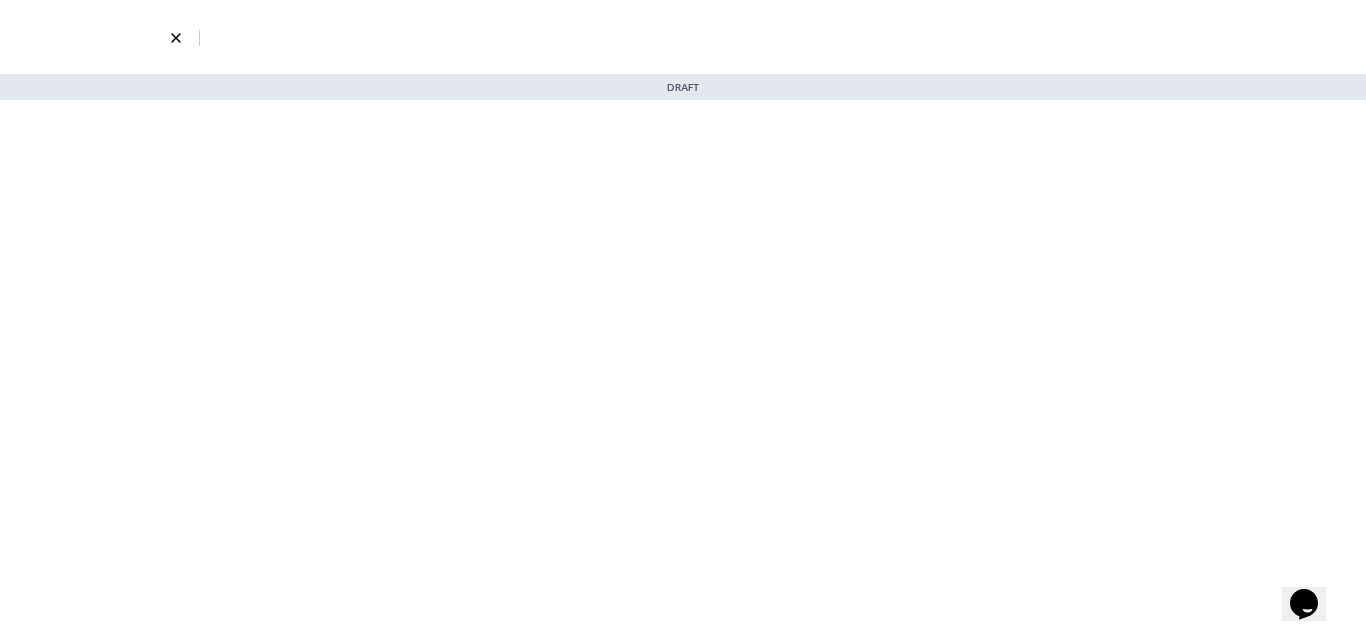 select on "3697" 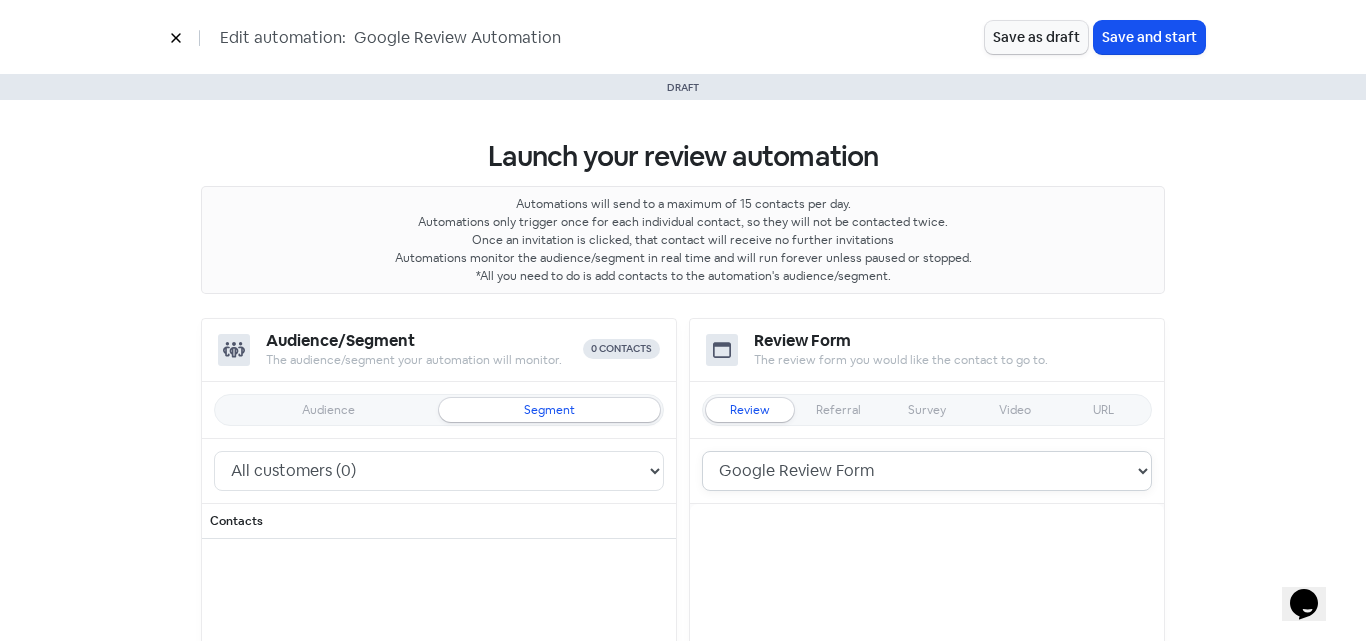 click on "Google Review Form" at bounding box center (927, 471) 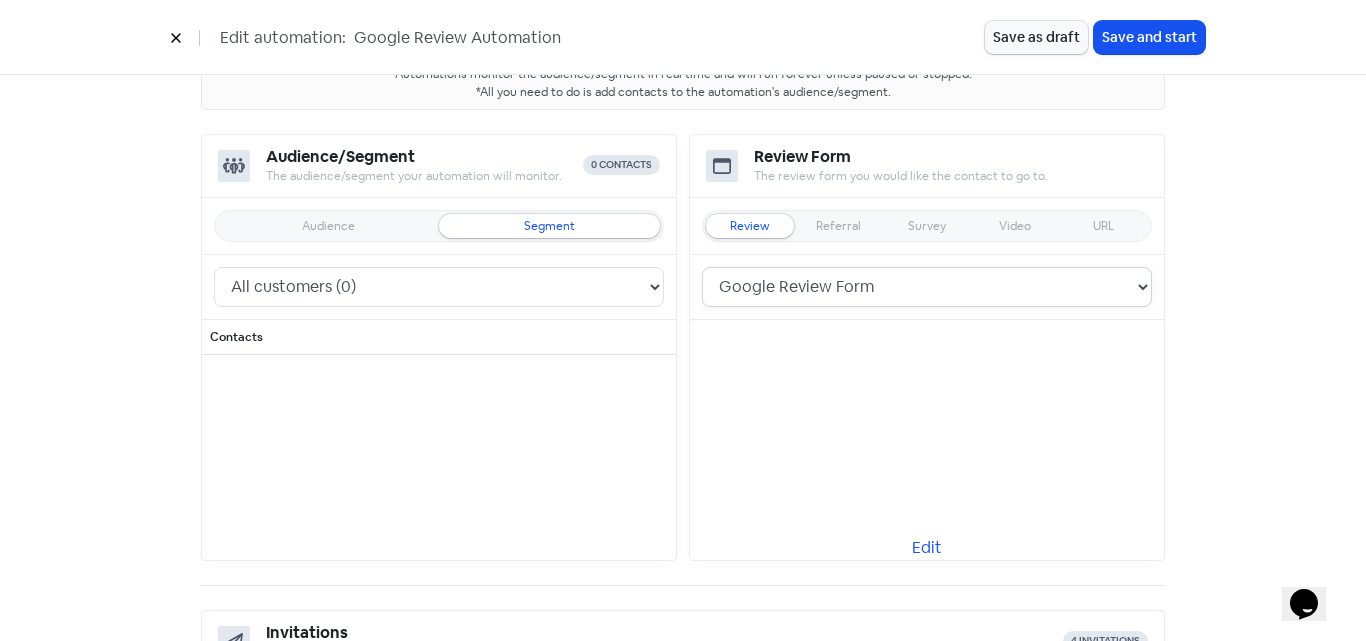 scroll, scrollTop: 190, scrollLeft: 0, axis: vertical 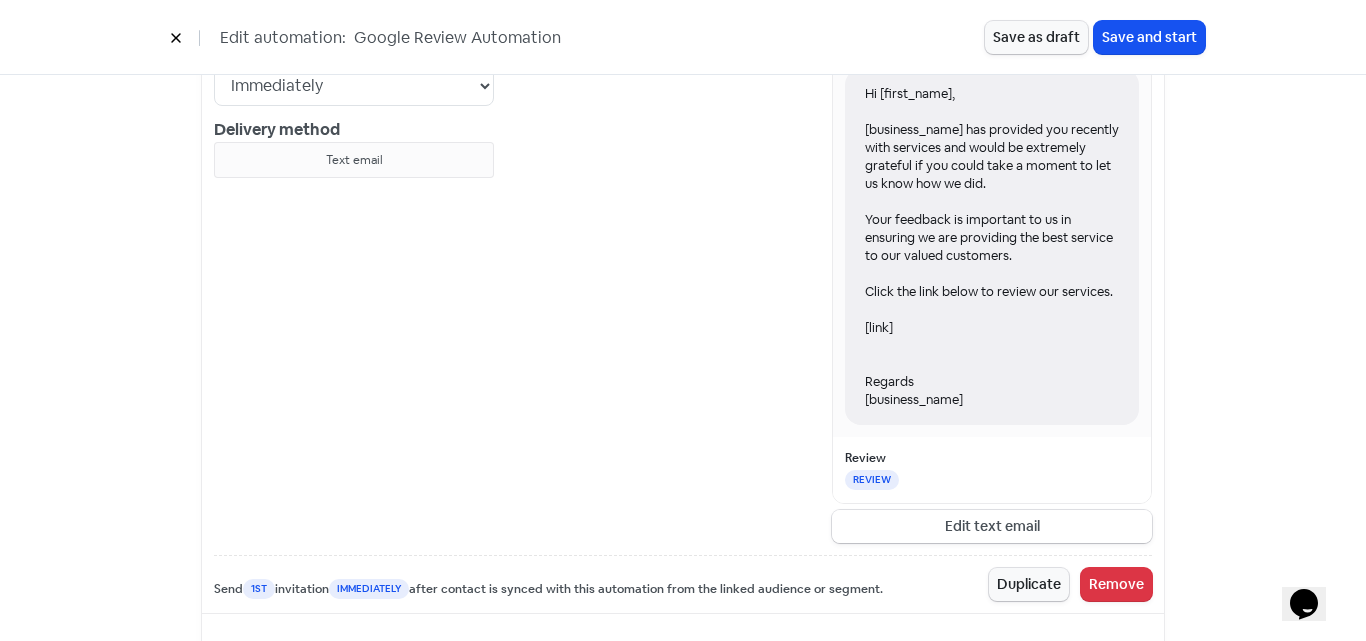 click on "Edit text email" at bounding box center [992, 526] 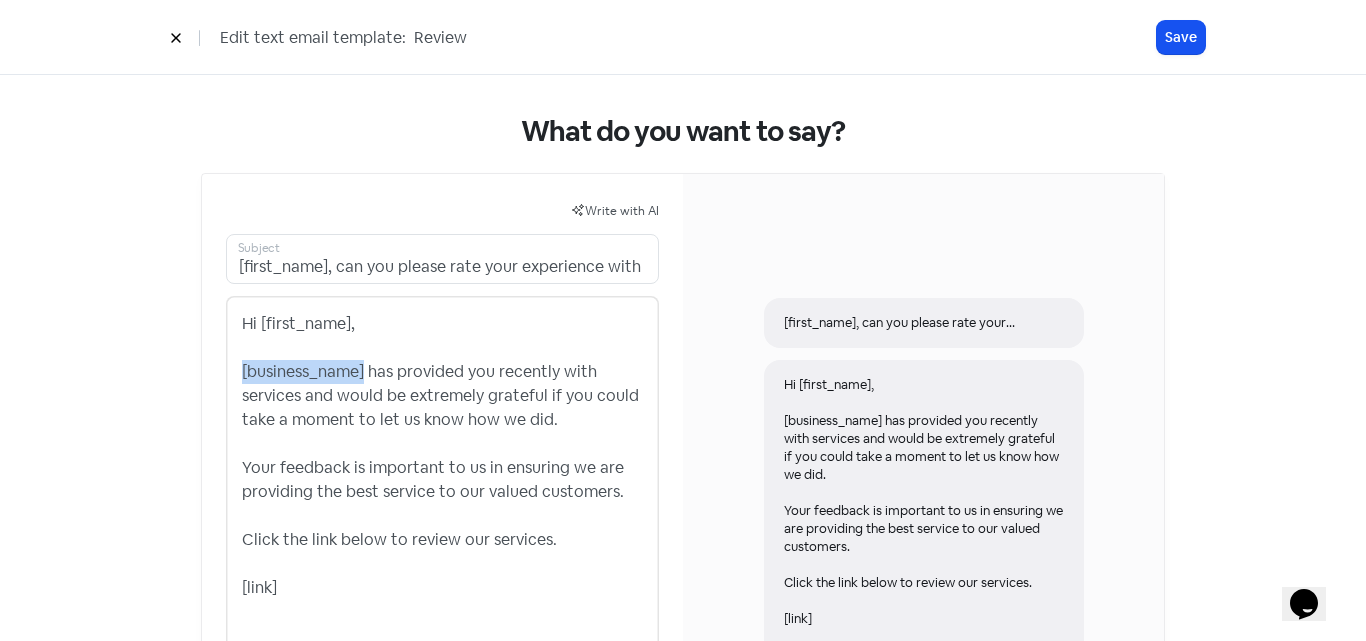 drag, startPoint x: 356, startPoint y: 366, endPoint x: 230, endPoint y: 368, distance: 126.01587 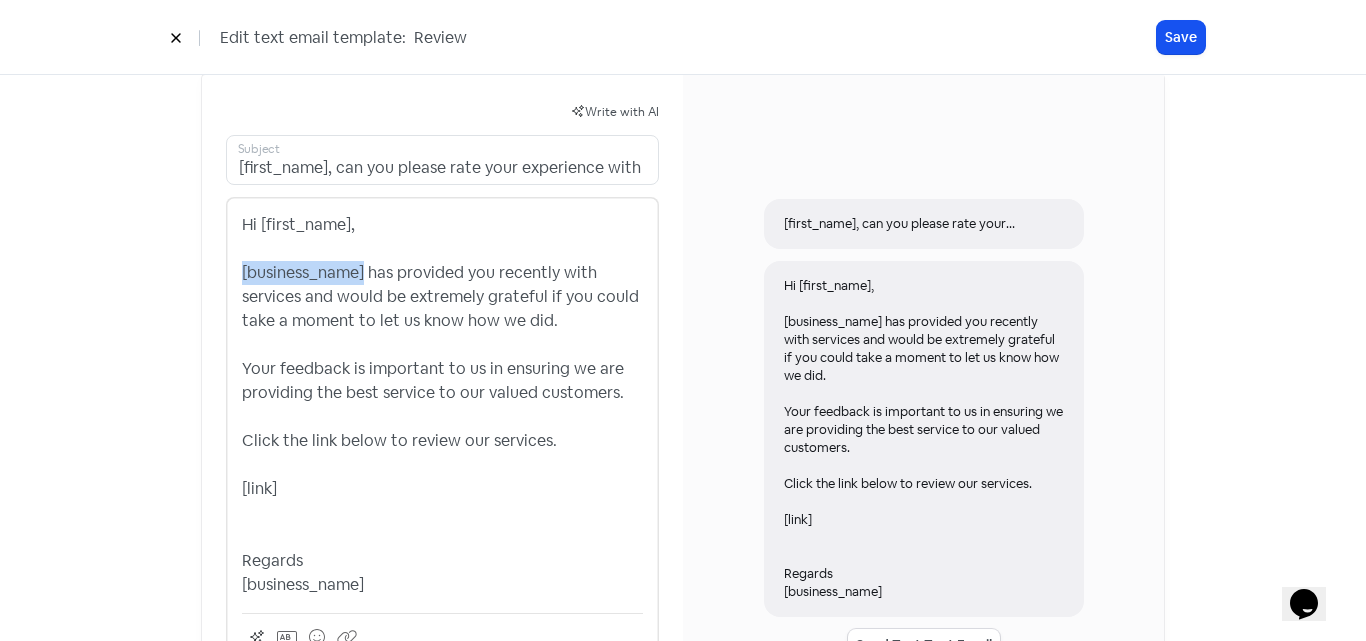 scroll, scrollTop: 100, scrollLeft: 0, axis: vertical 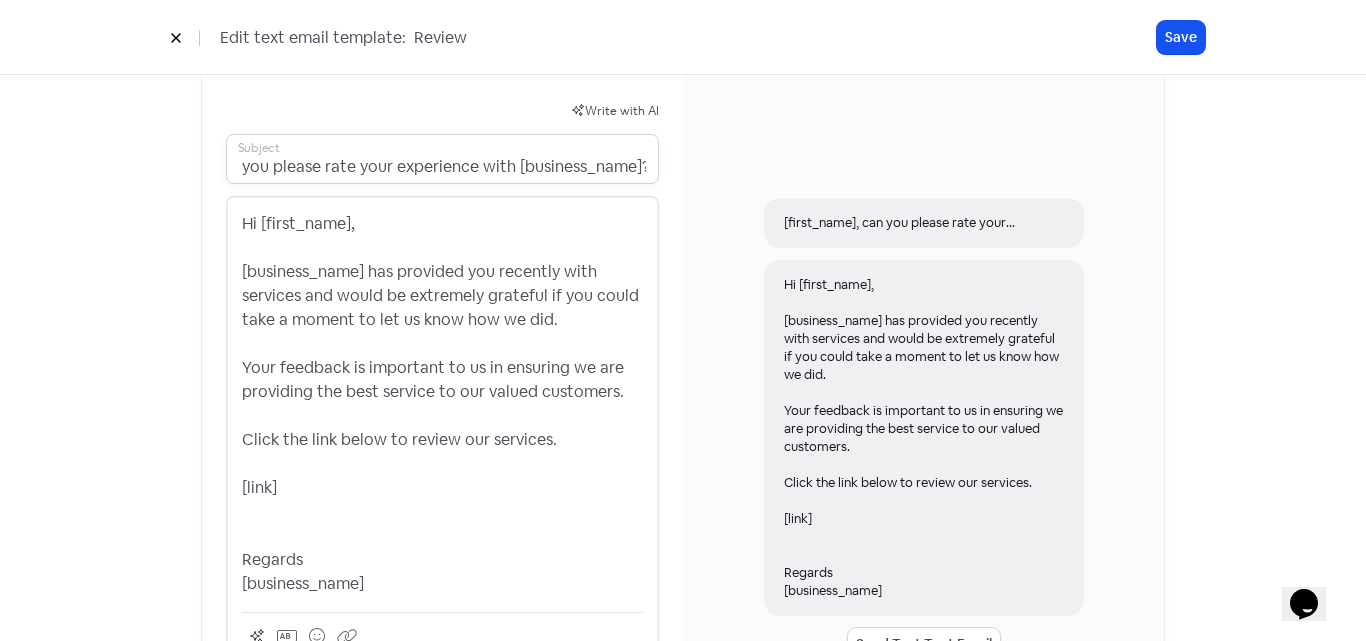 drag, startPoint x: 596, startPoint y: 165, endPoint x: 697, endPoint y: 169, distance: 101.07918 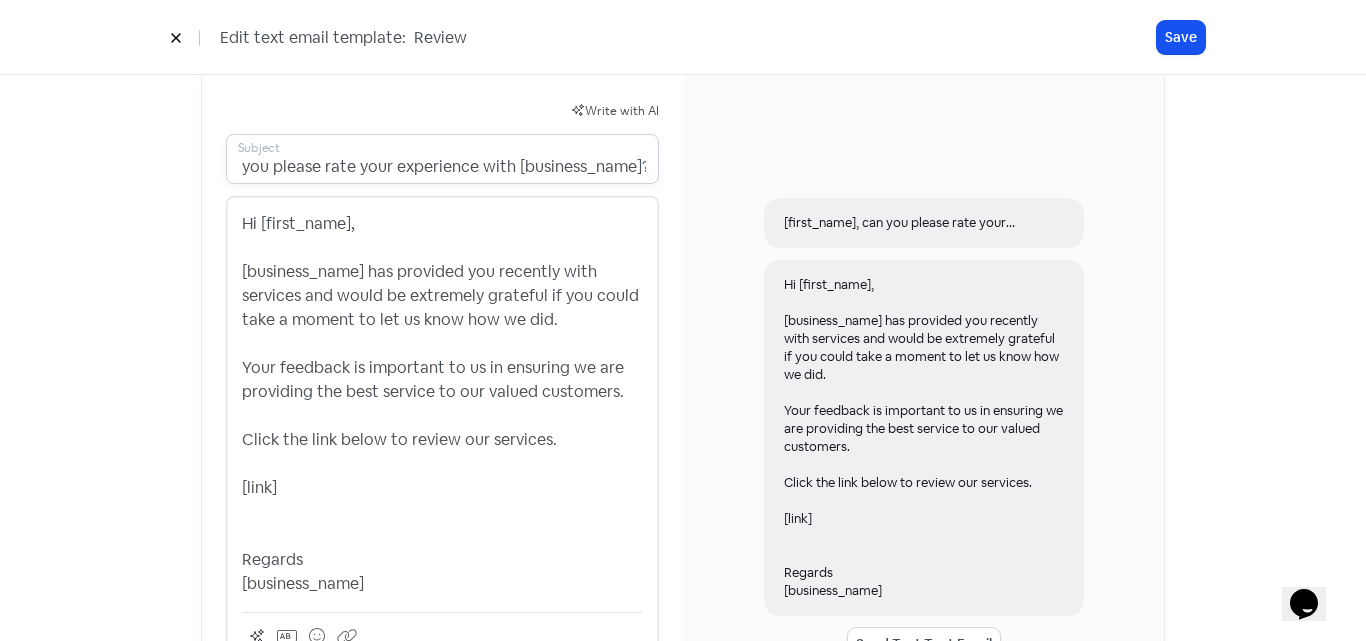 drag, startPoint x: 506, startPoint y: 163, endPoint x: 630, endPoint y: 162, distance: 124.004036 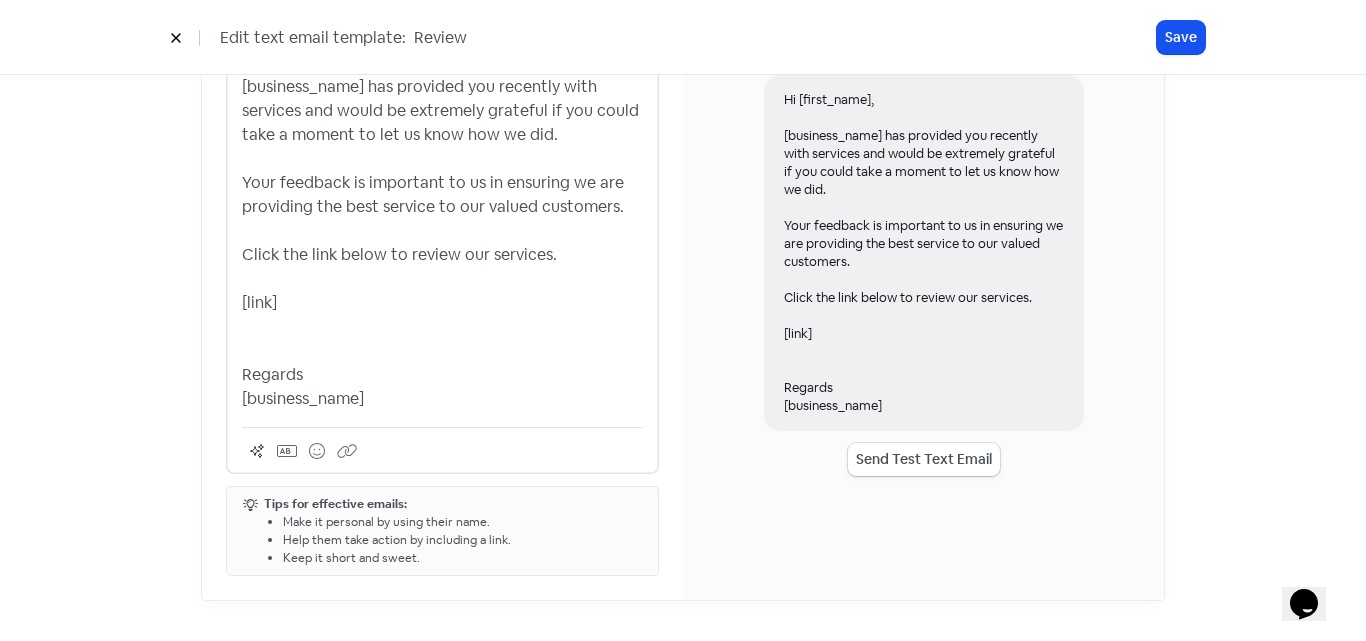 scroll, scrollTop: 0, scrollLeft: 0, axis: both 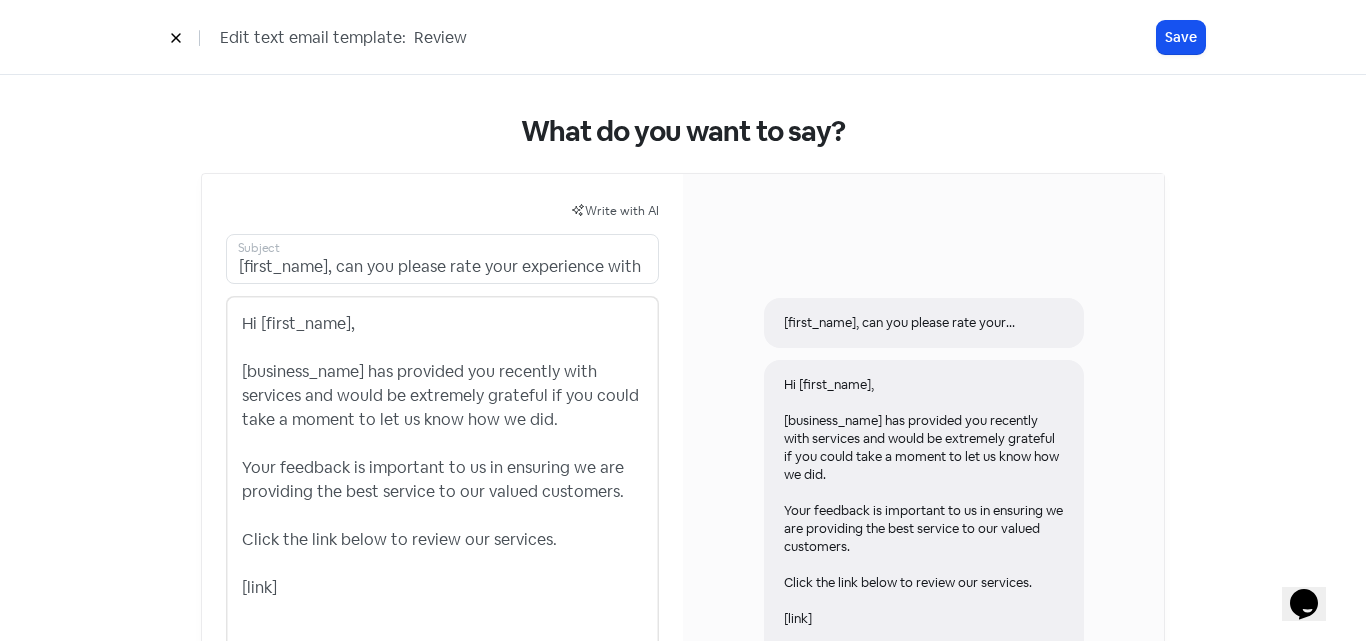 click 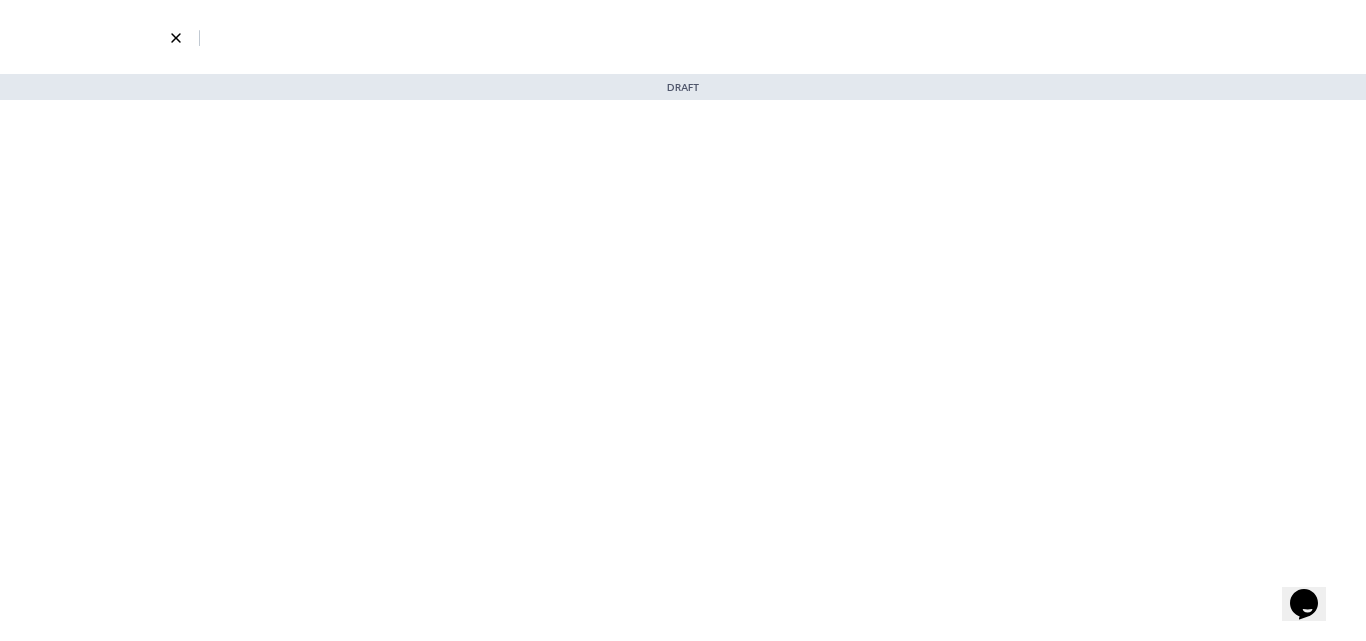click 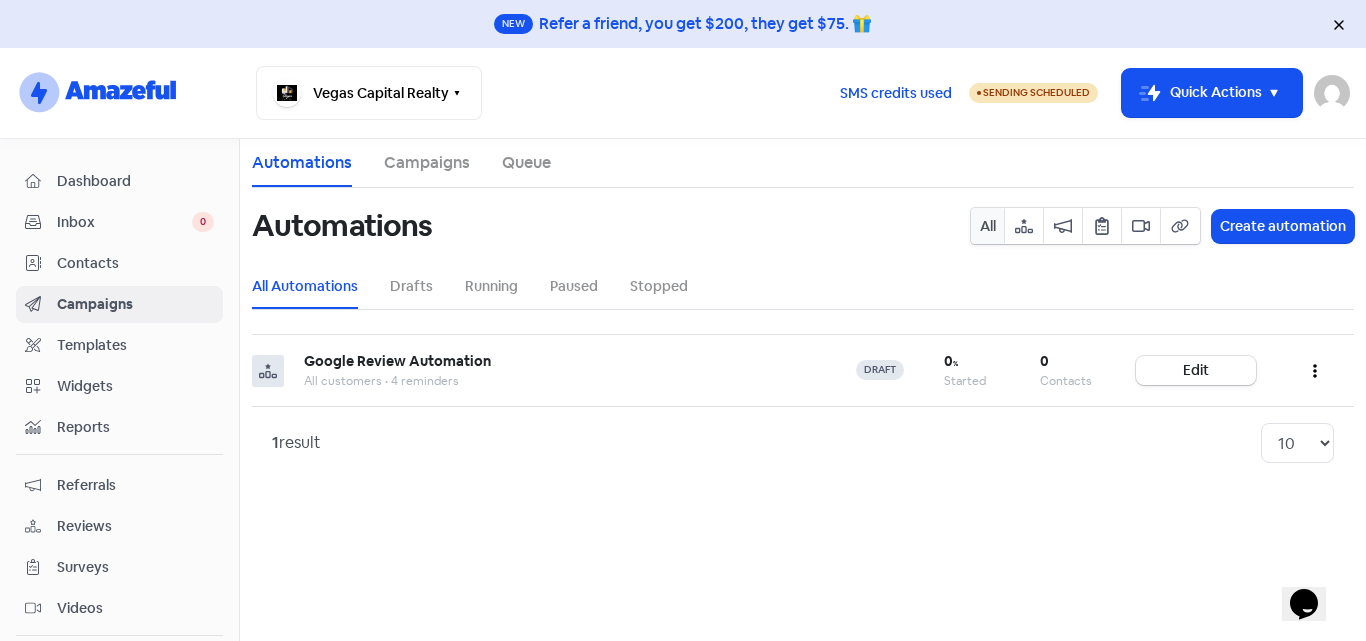 click on "Contacts" at bounding box center [119, 263] 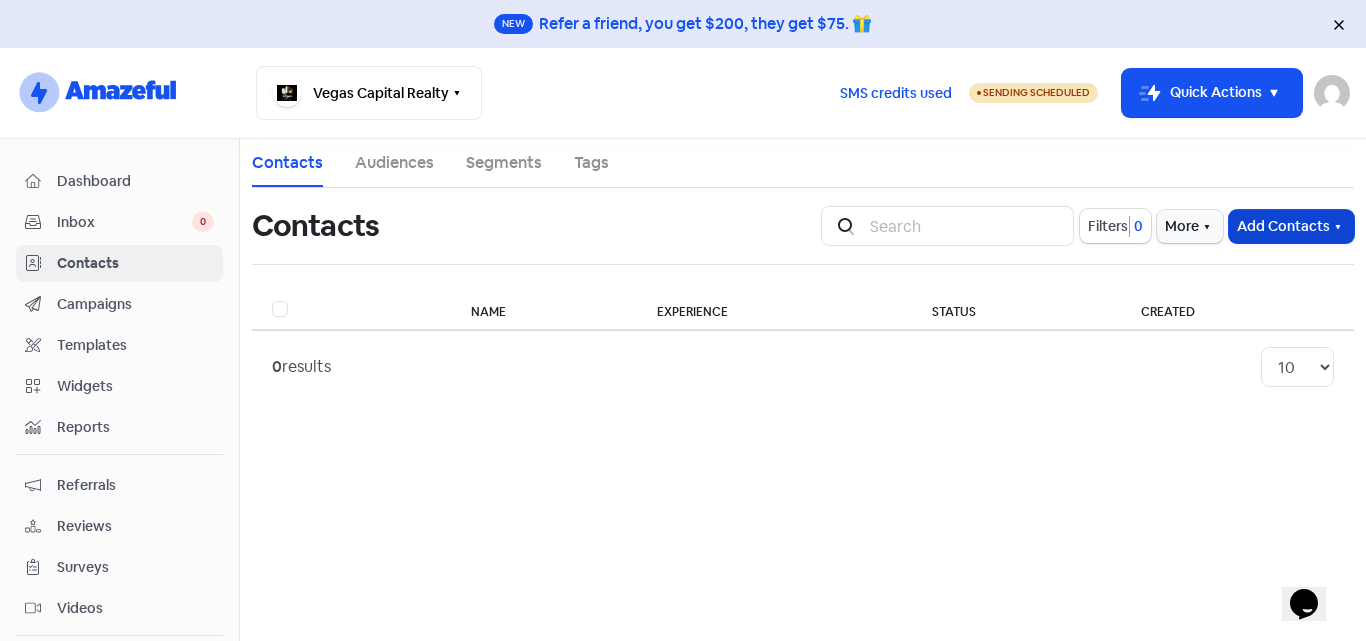 click on "Add Contacts" at bounding box center (1291, 226) 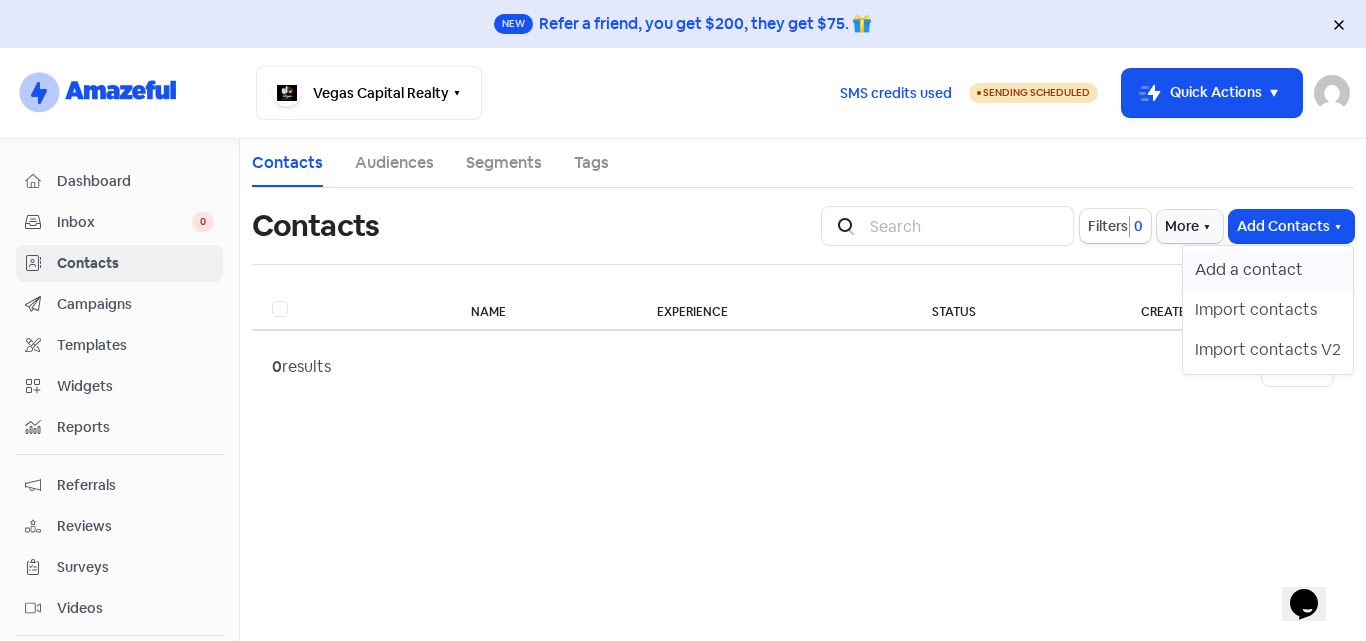 click on "Add a contact" at bounding box center (1268, 270) 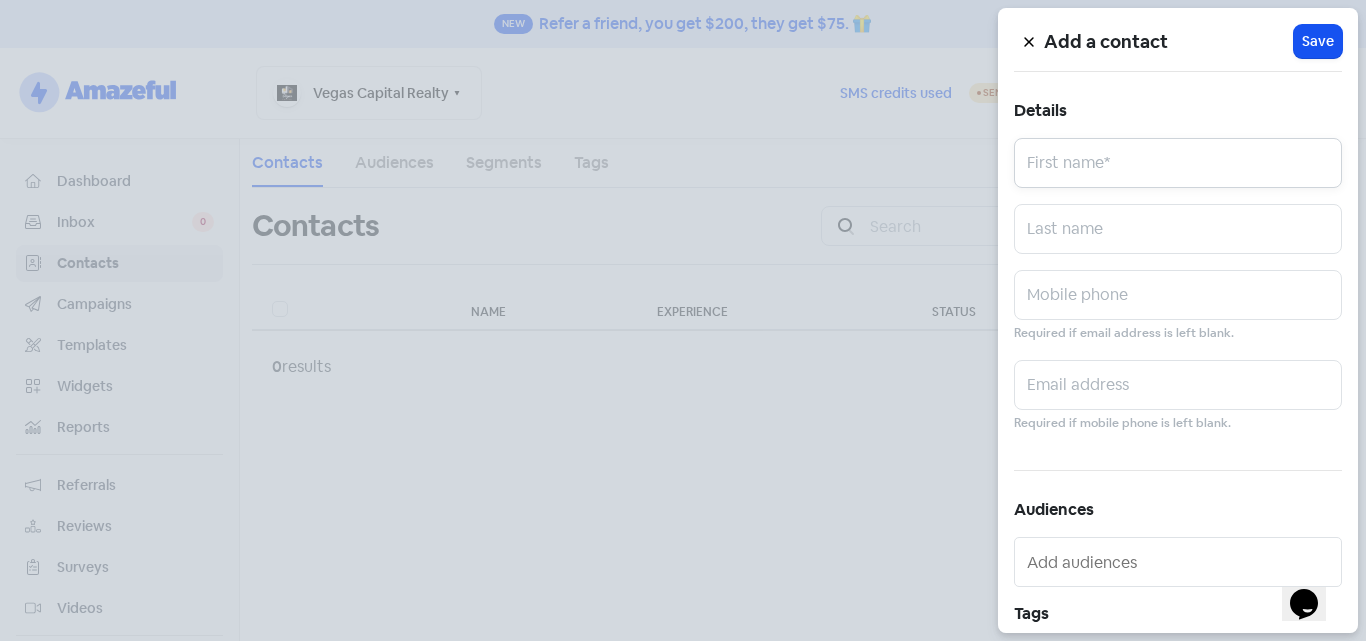 click at bounding box center (1178, 163) 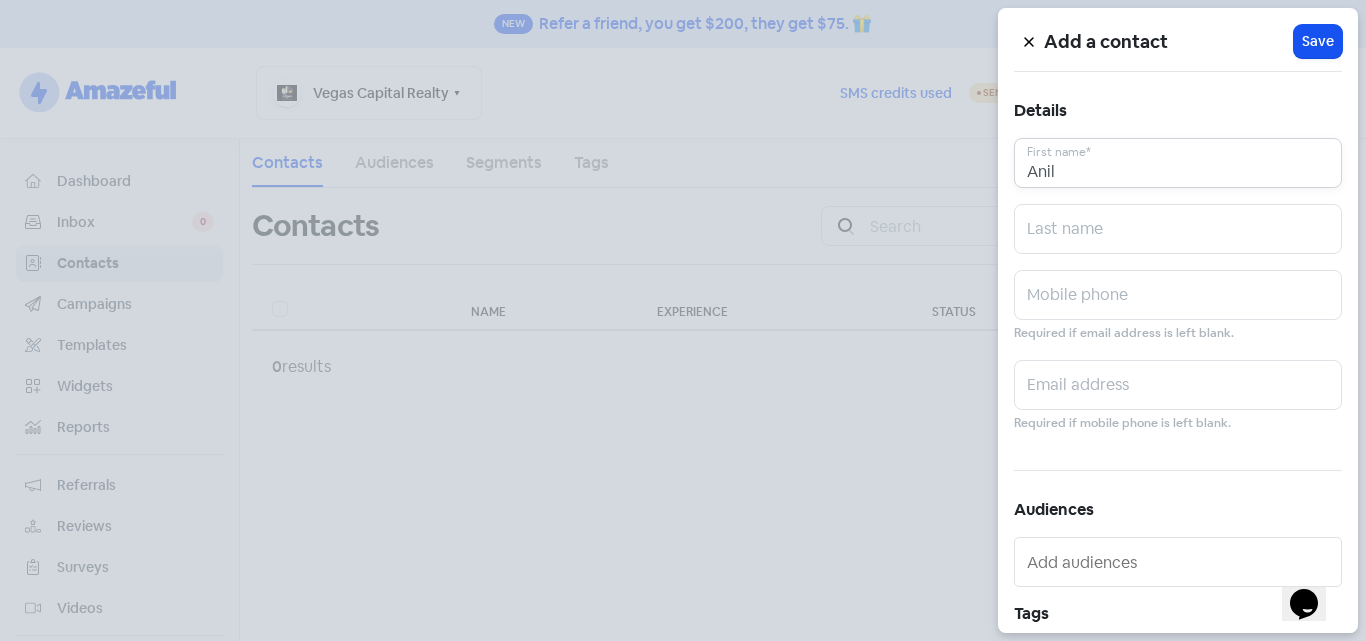 type on "Anil" 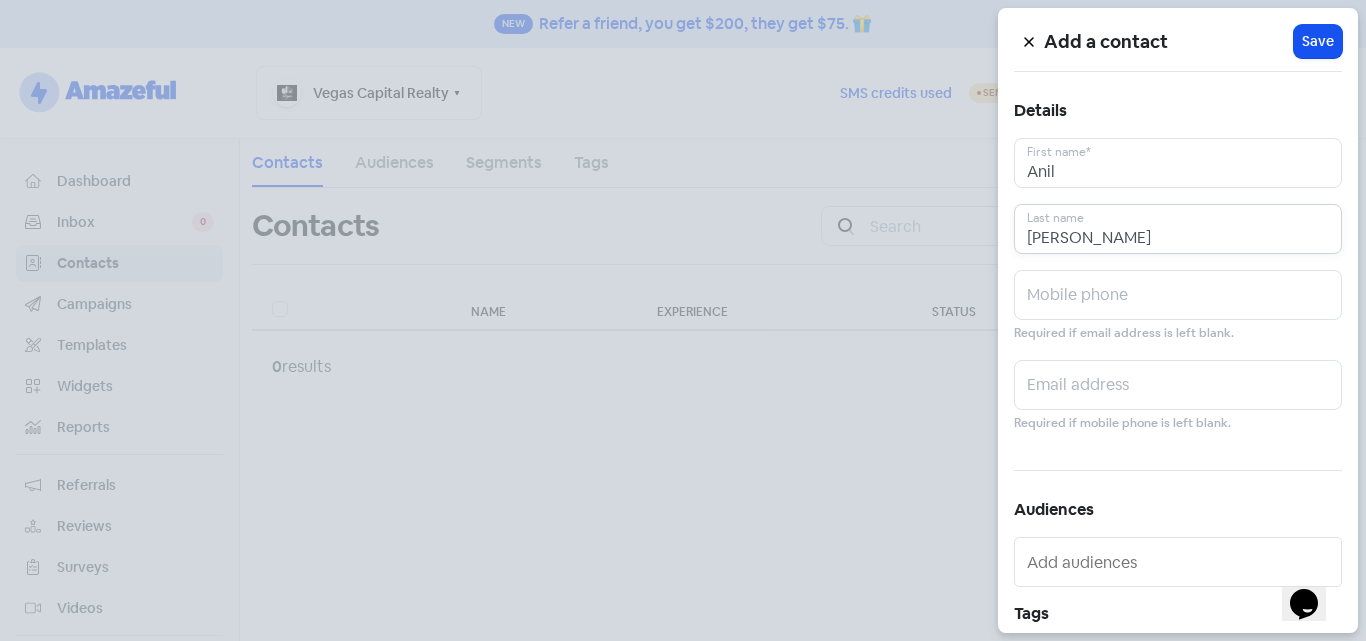 type on "Kumar" 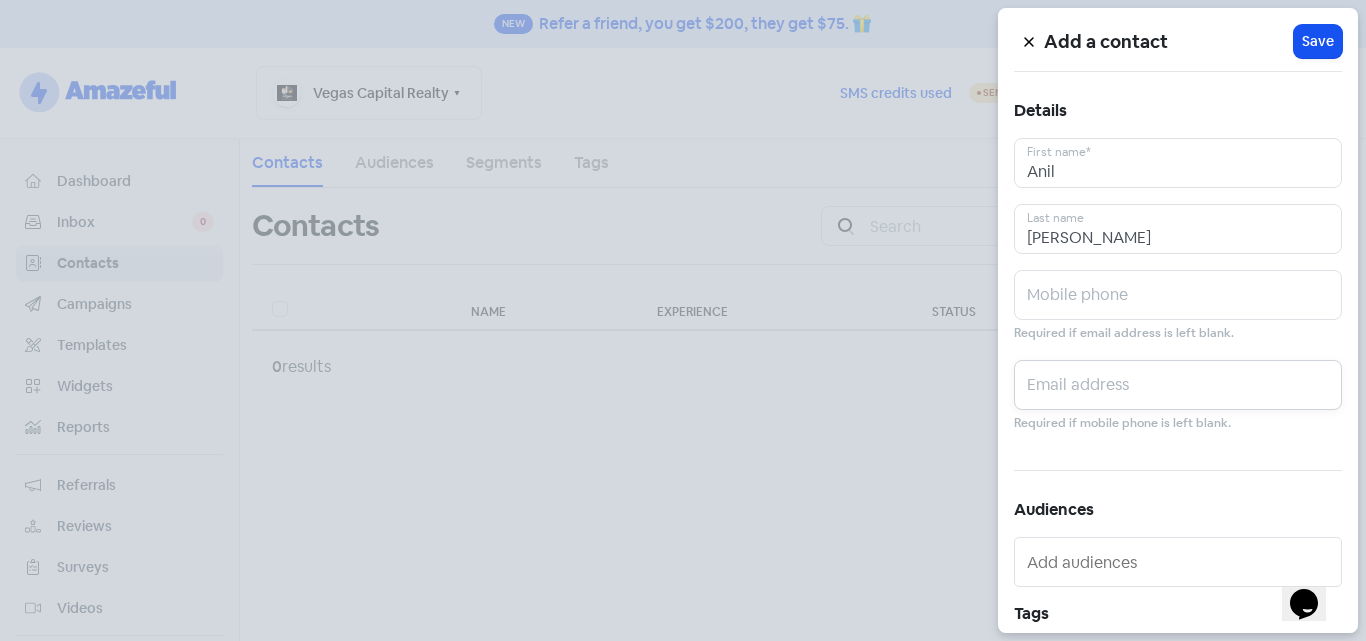 click at bounding box center (1178, 385) 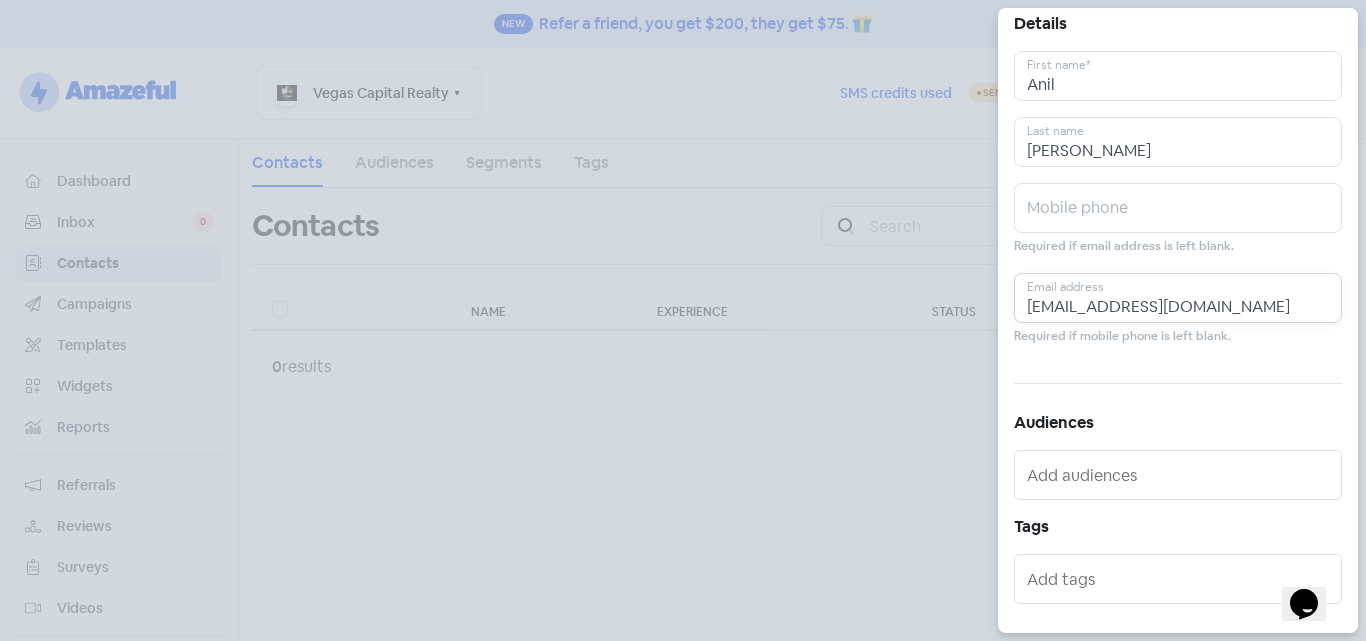 scroll, scrollTop: 0, scrollLeft: 0, axis: both 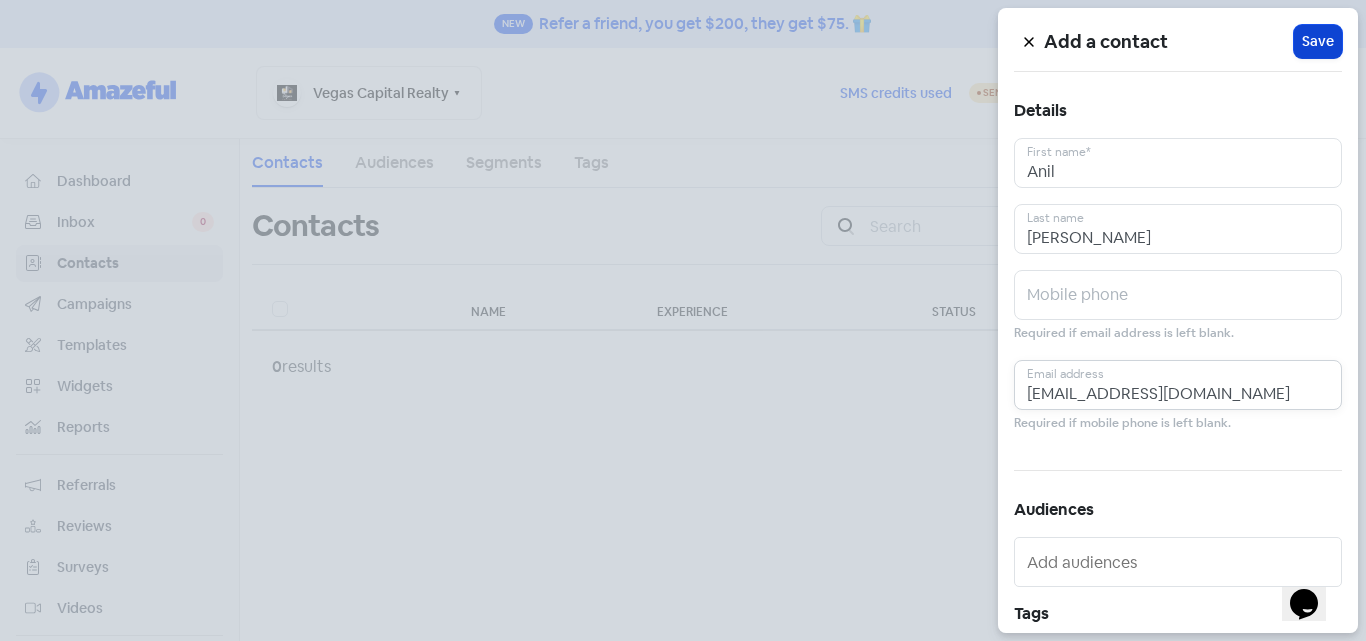 type on "anilkumar7717@gmail.com" 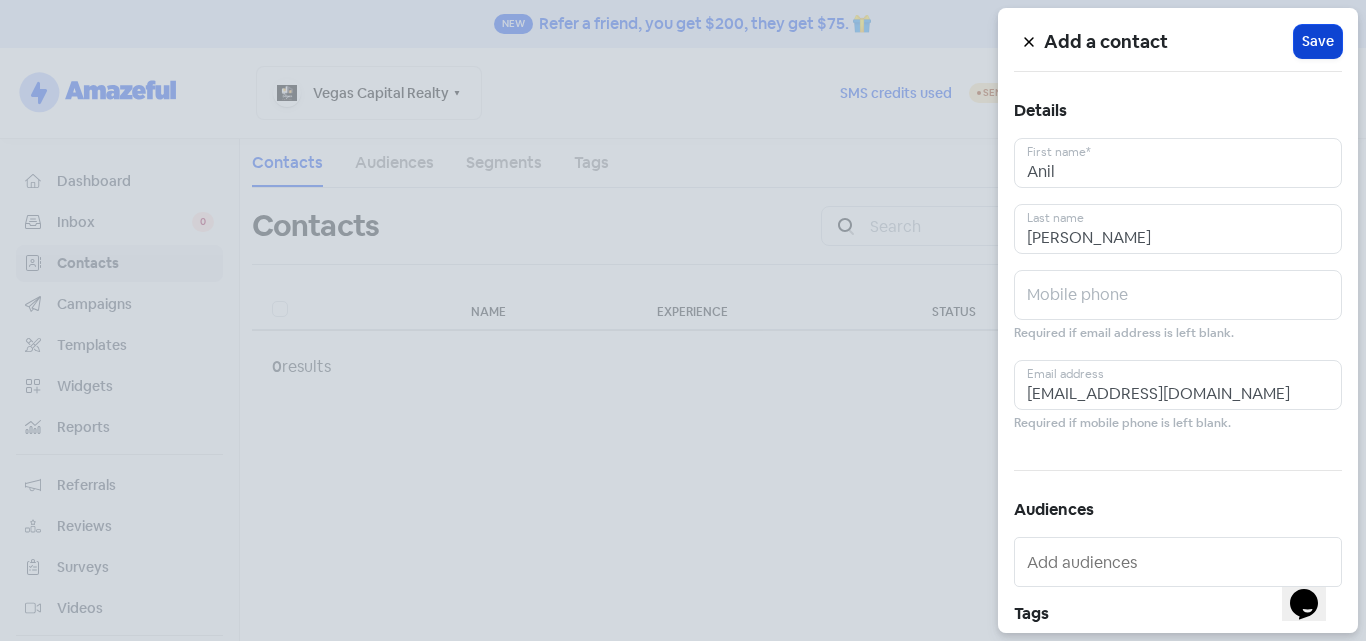 click on "Save" at bounding box center [1318, 41] 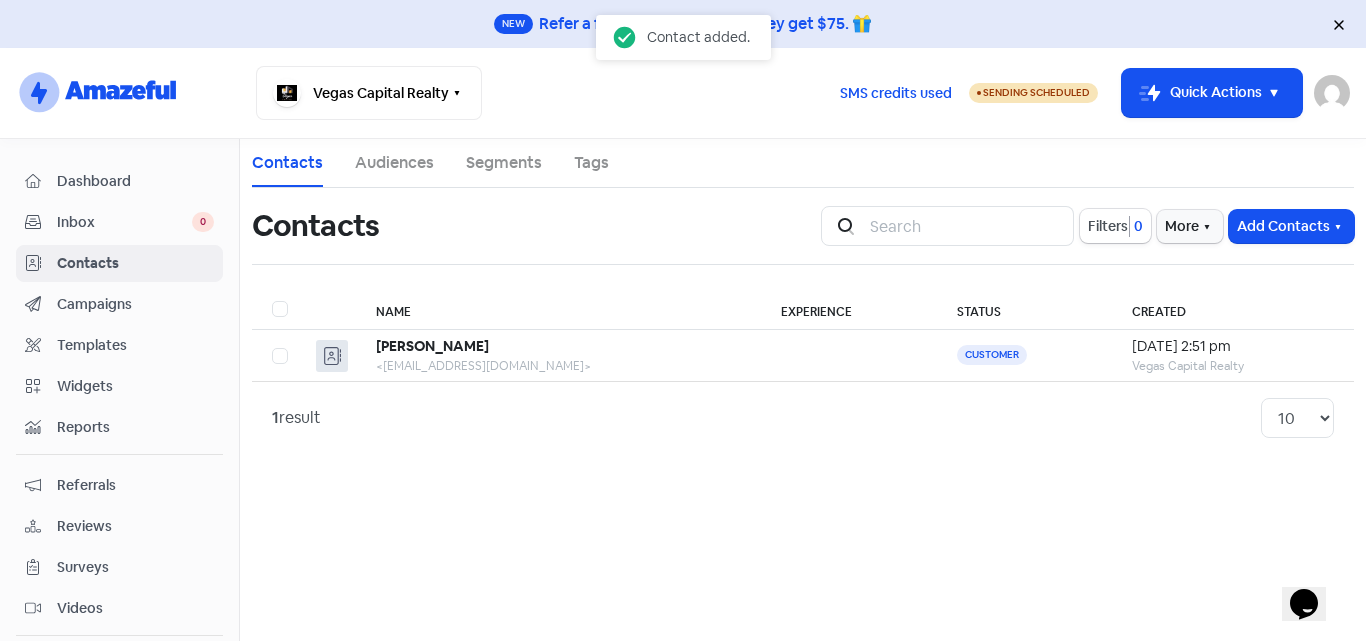 click on "Campaigns" at bounding box center [135, 304] 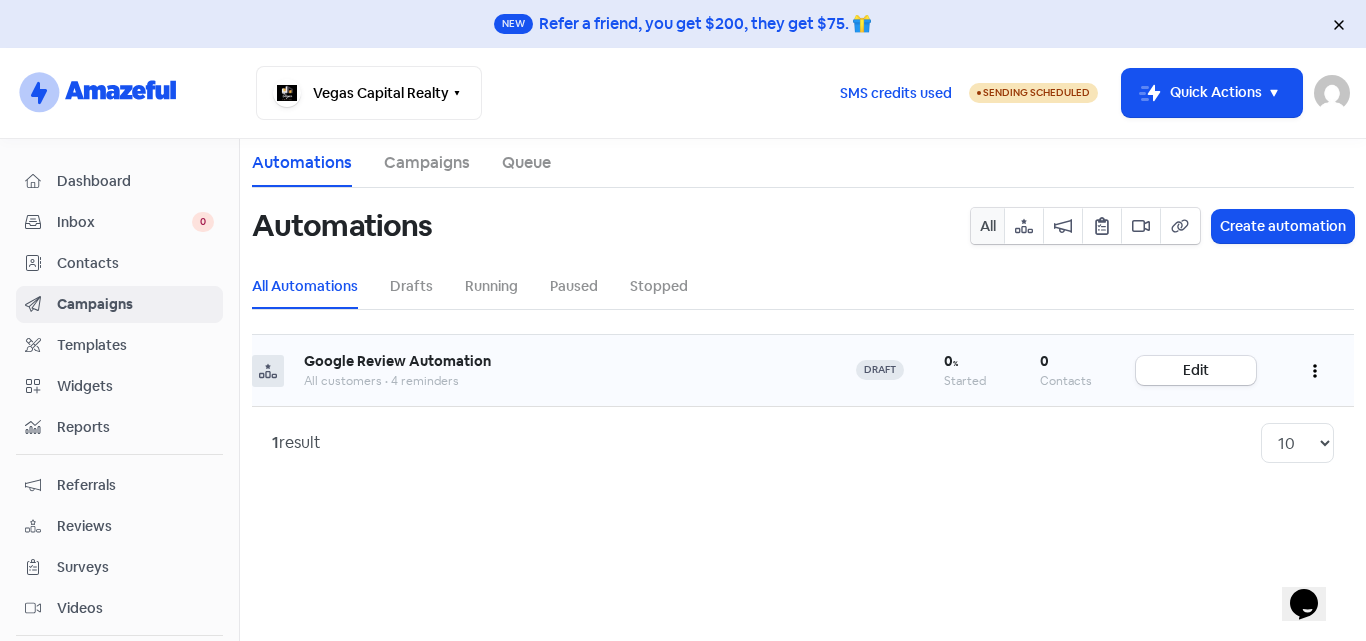 click at bounding box center (1315, 370) 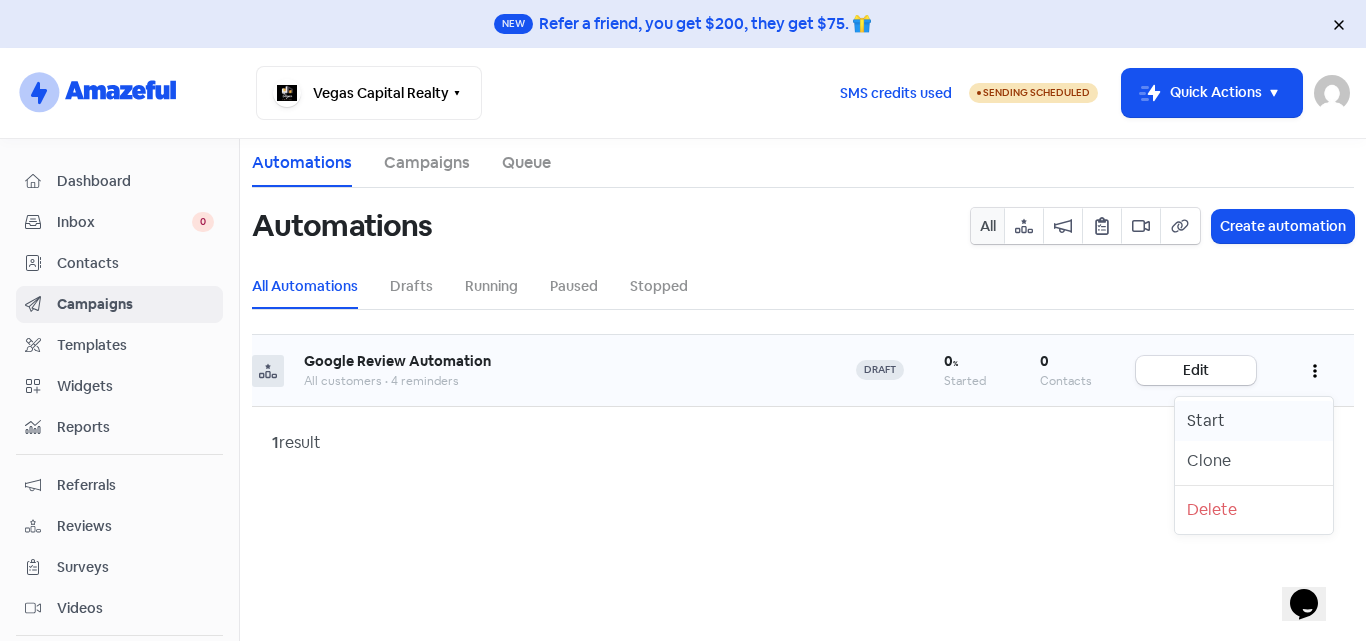 click on "Start" at bounding box center [1254, 421] 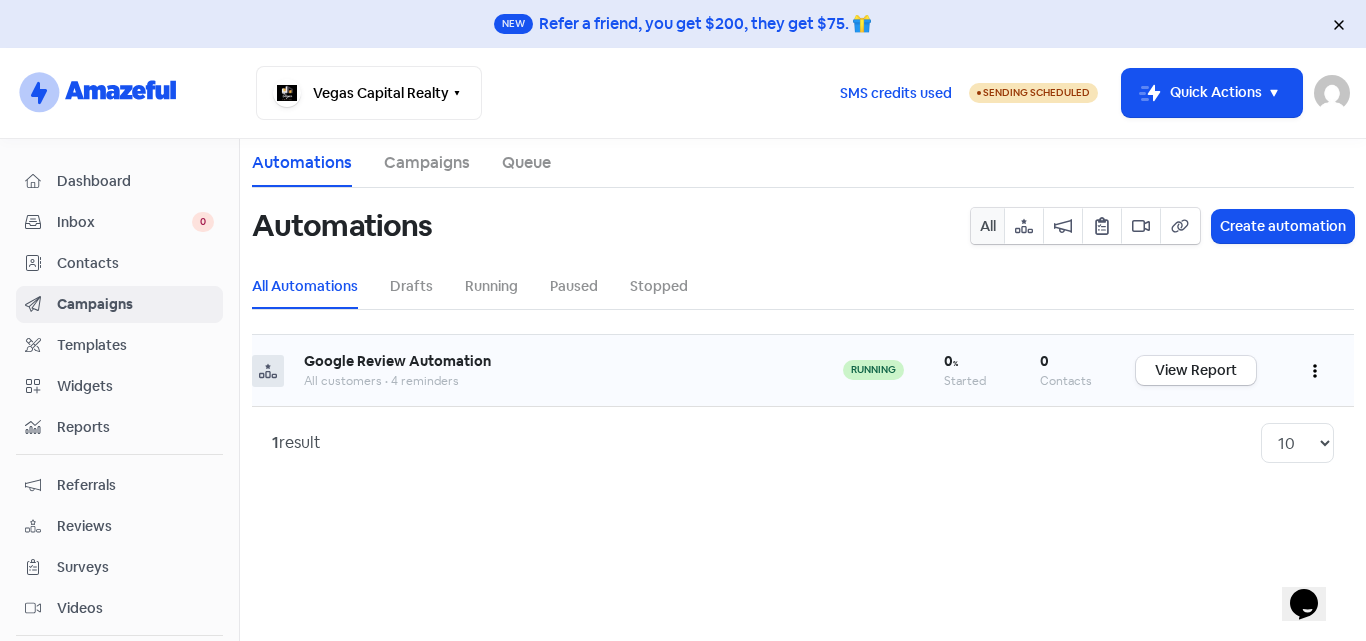 click at bounding box center [1315, 370] 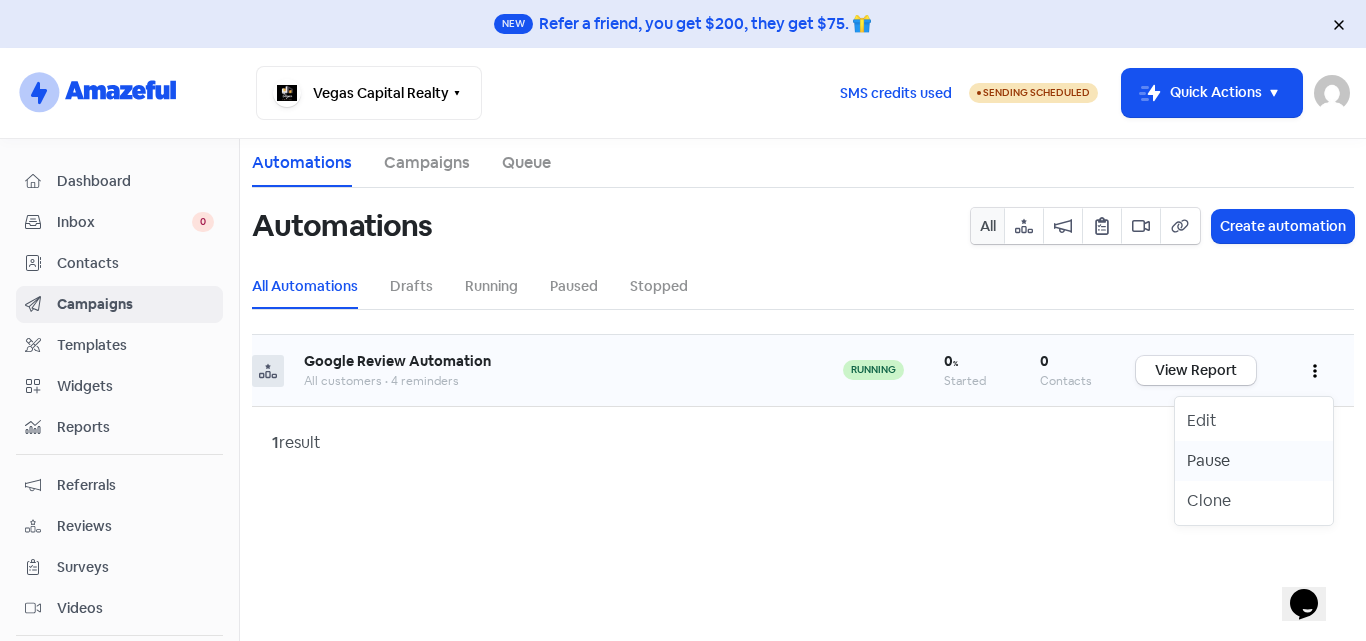 click on "Pause" at bounding box center [1254, 461] 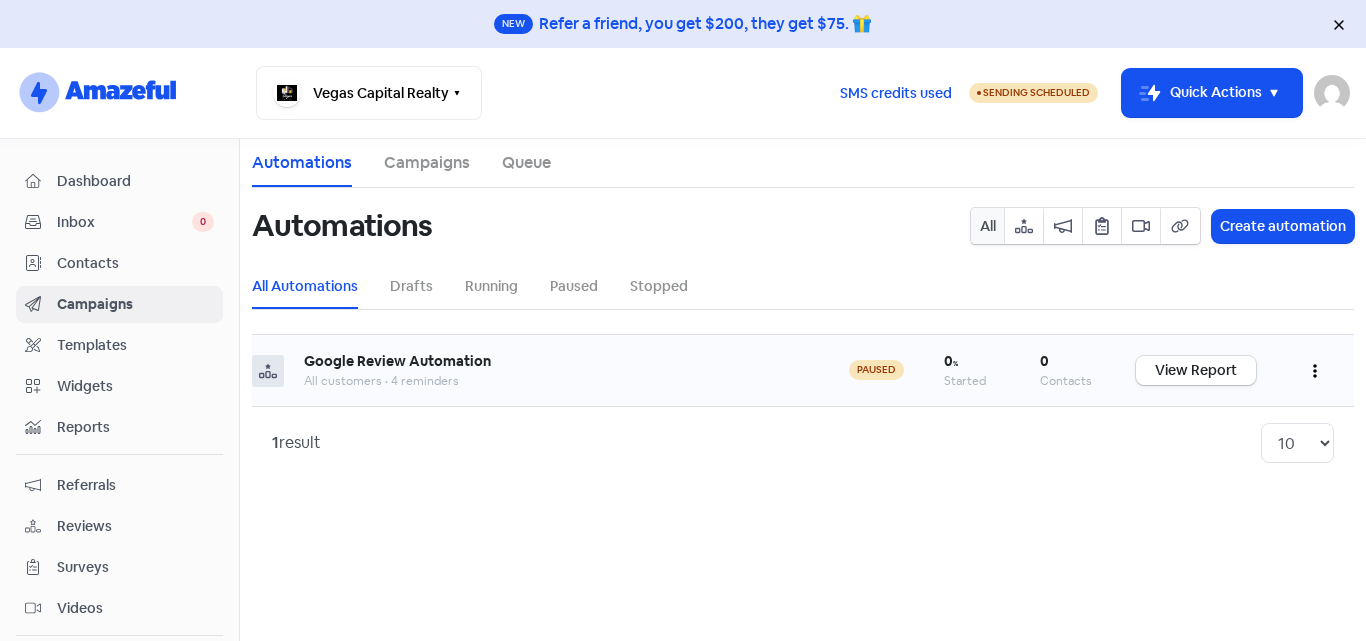 scroll, scrollTop: 0, scrollLeft: 0, axis: both 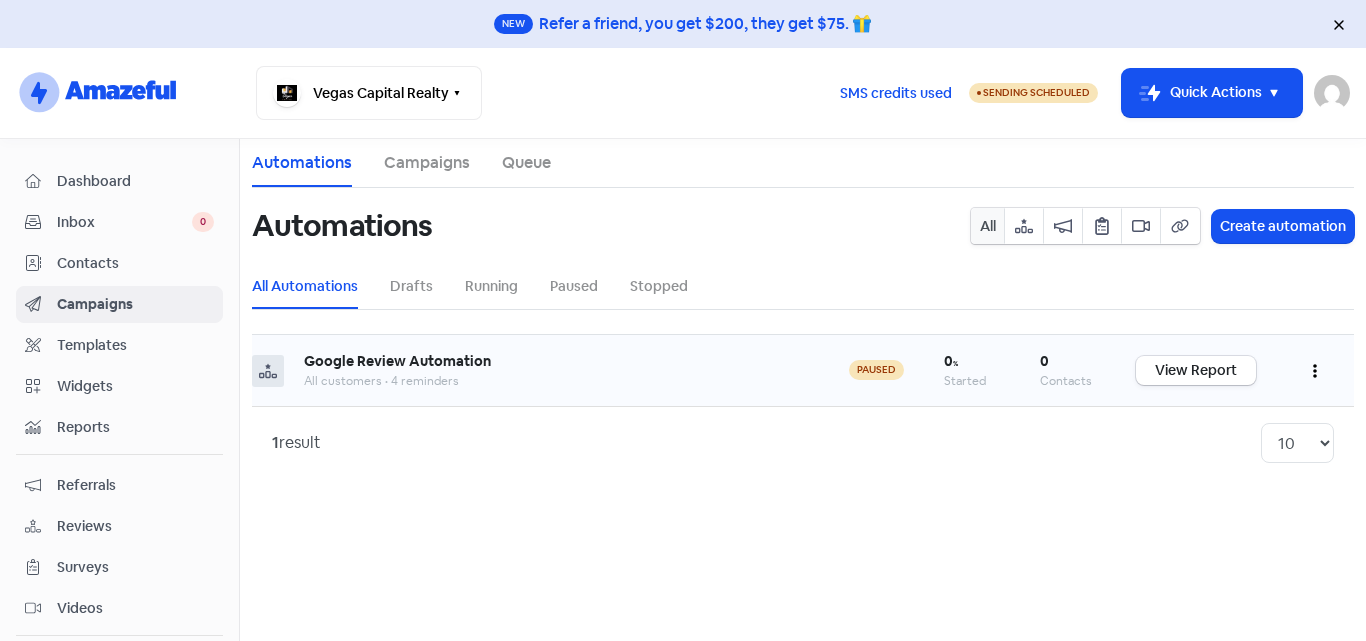 click at bounding box center [1315, 370] 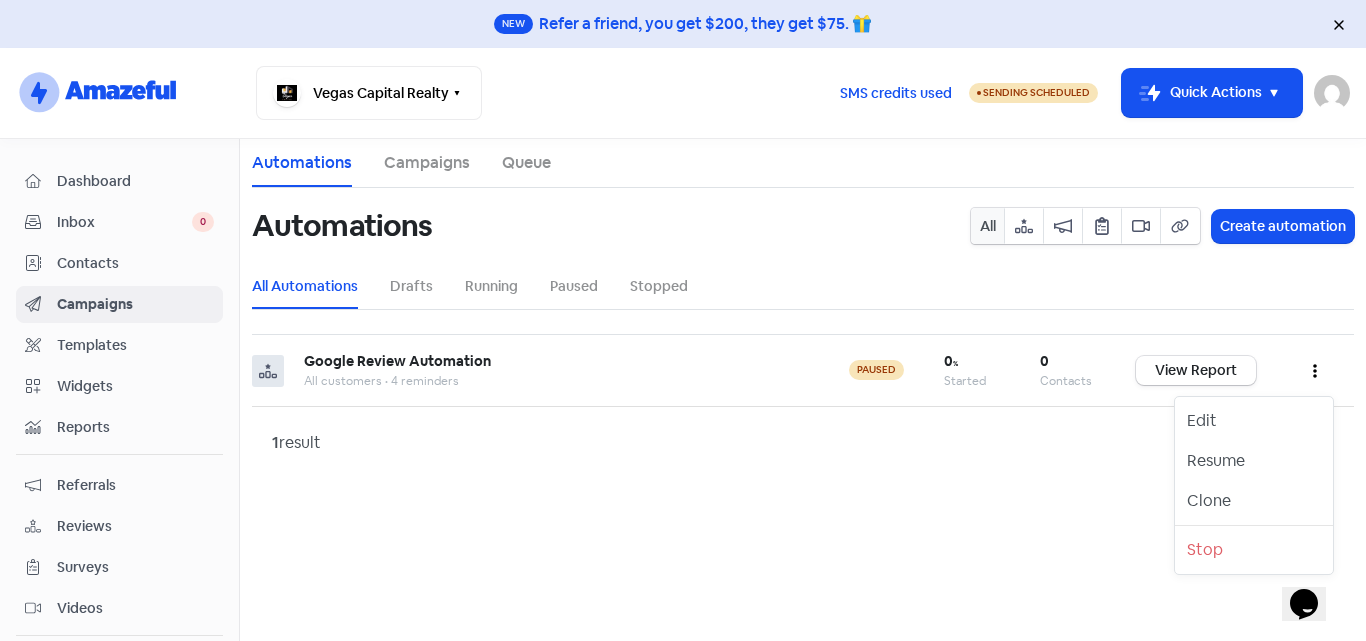 scroll, scrollTop: 0, scrollLeft: 0, axis: both 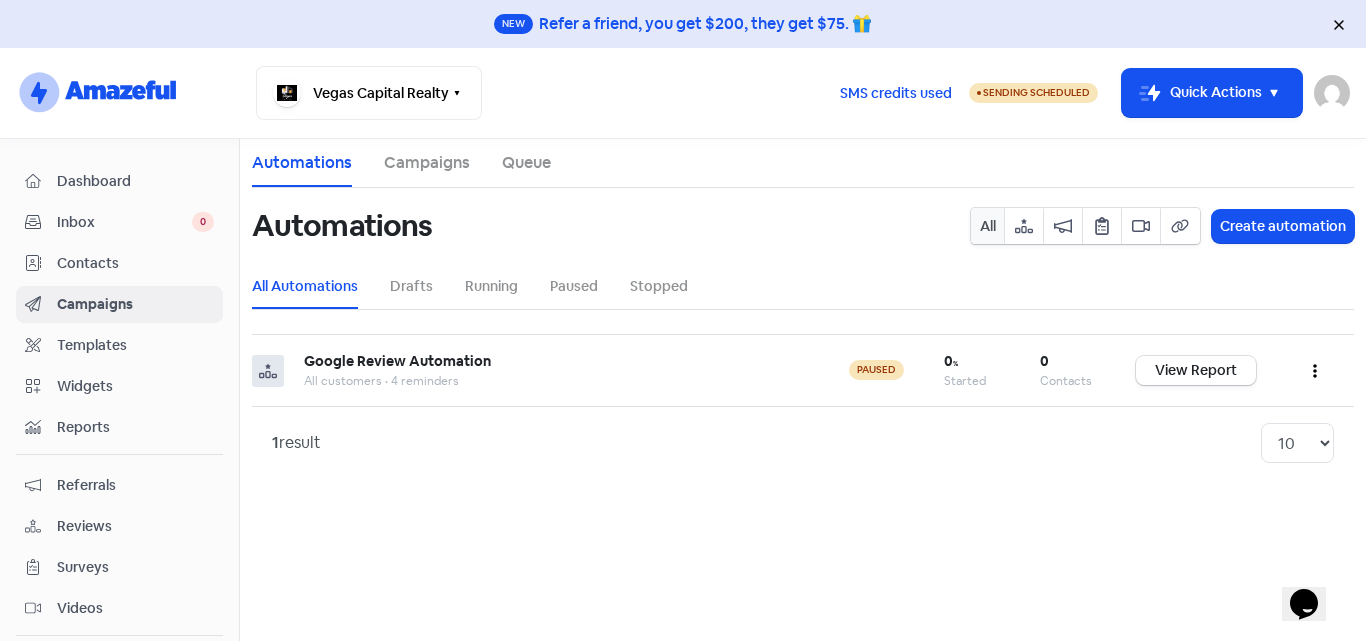 click on "Campaigns" at bounding box center [427, 163] 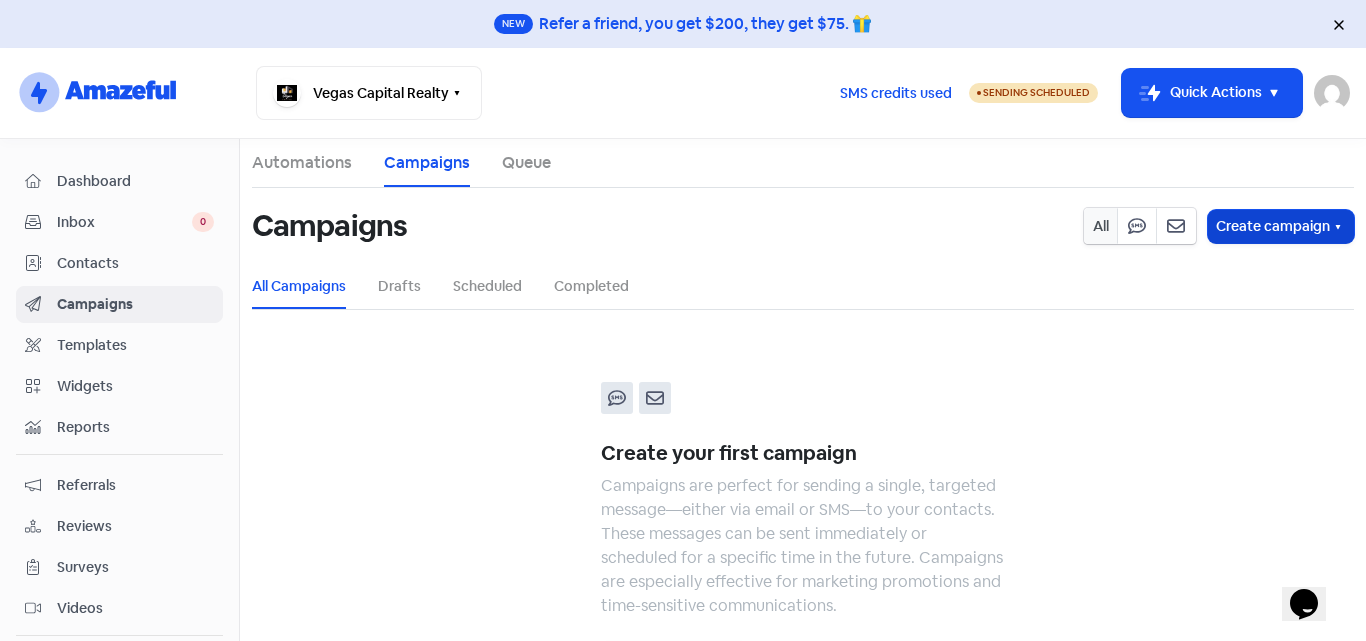 click on "Create campaign" at bounding box center [1281, 226] 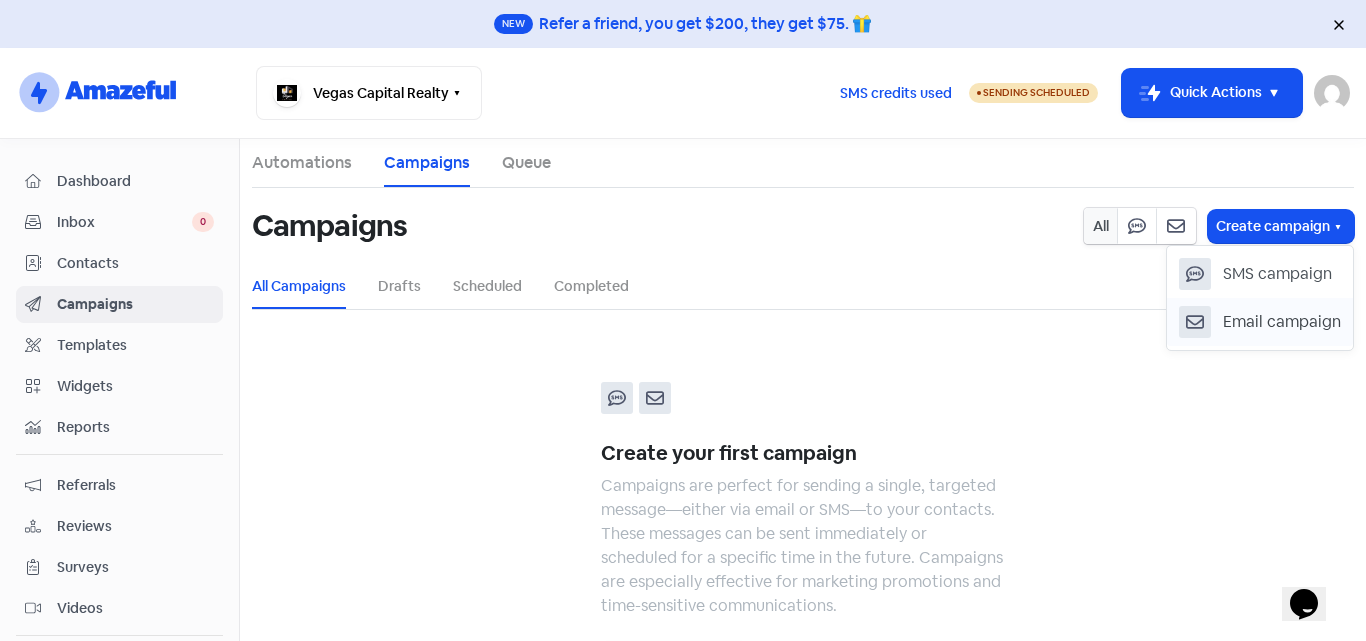 click on "Email campaign" at bounding box center [1282, 322] 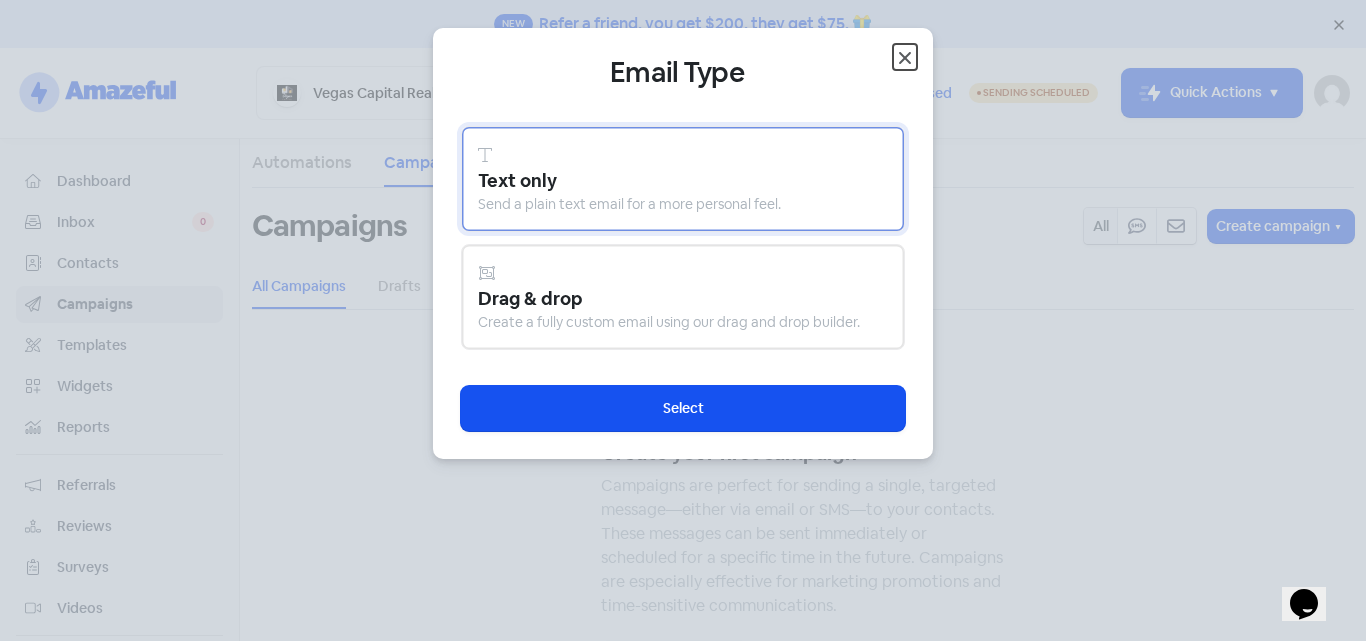click 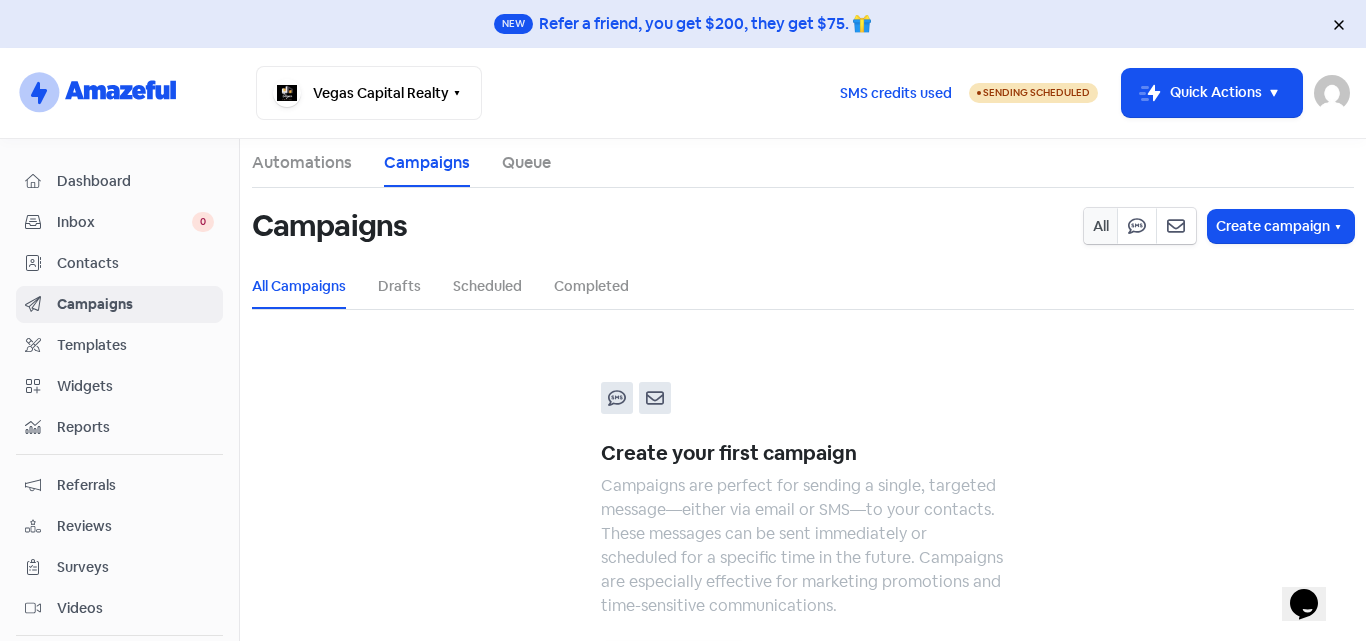 click on "Automations" at bounding box center (302, 163) 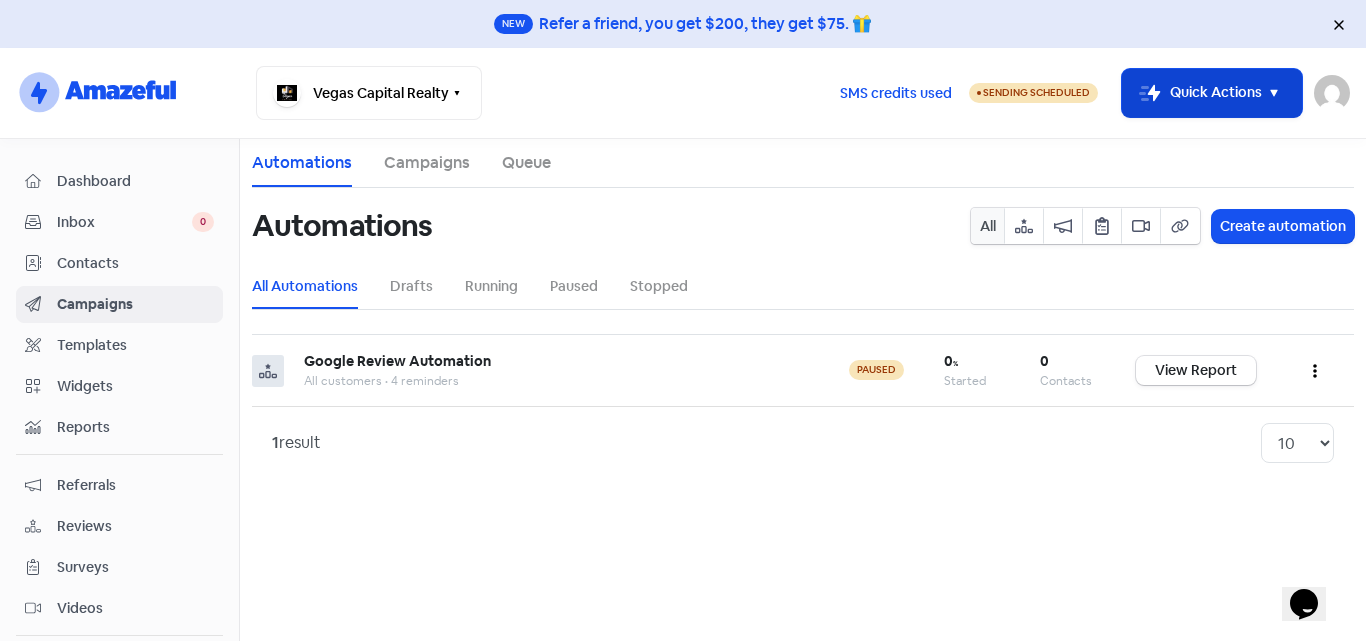 click on "Icon For Thunder-move  Quick Actions" at bounding box center [1212, 93] 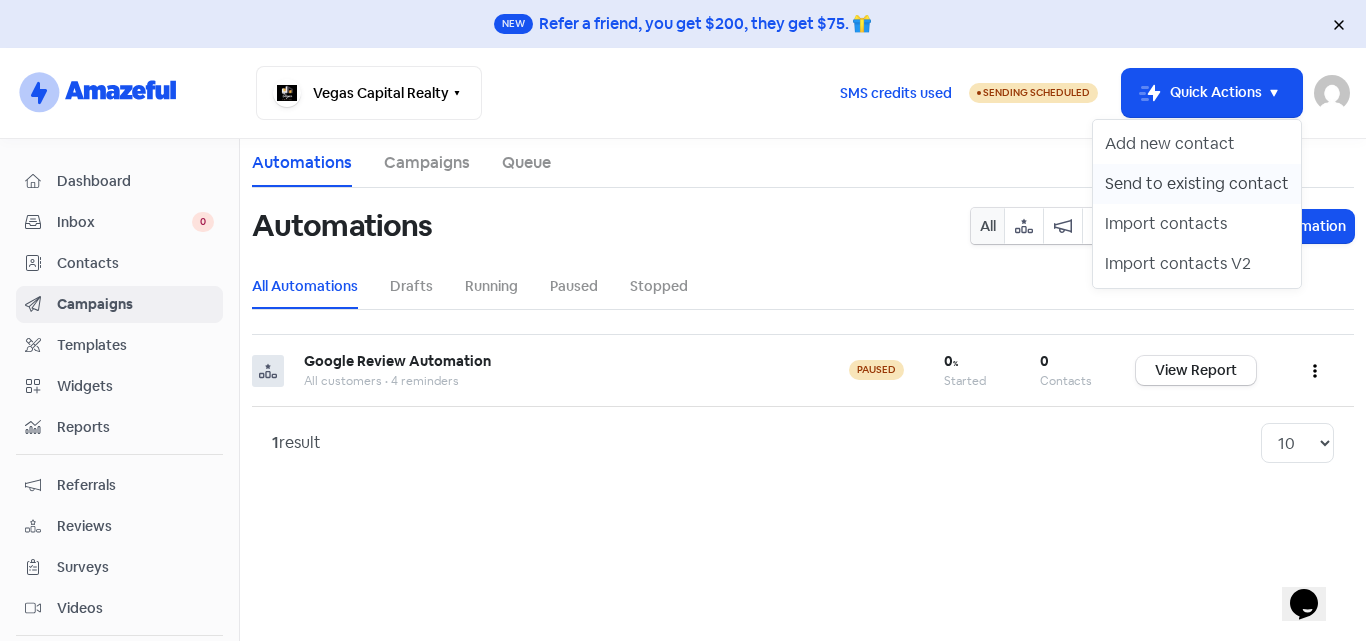 click on "Send to existing contact" at bounding box center [1197, 184] 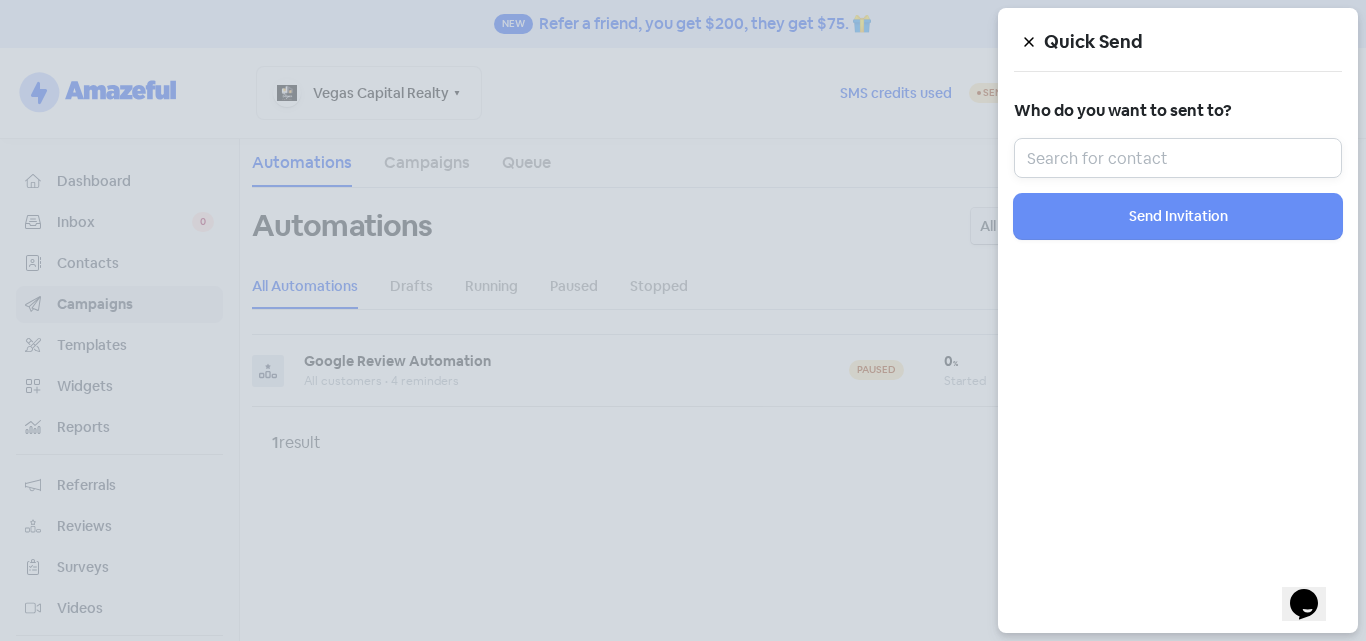 click at bounding box center [1178, 158] 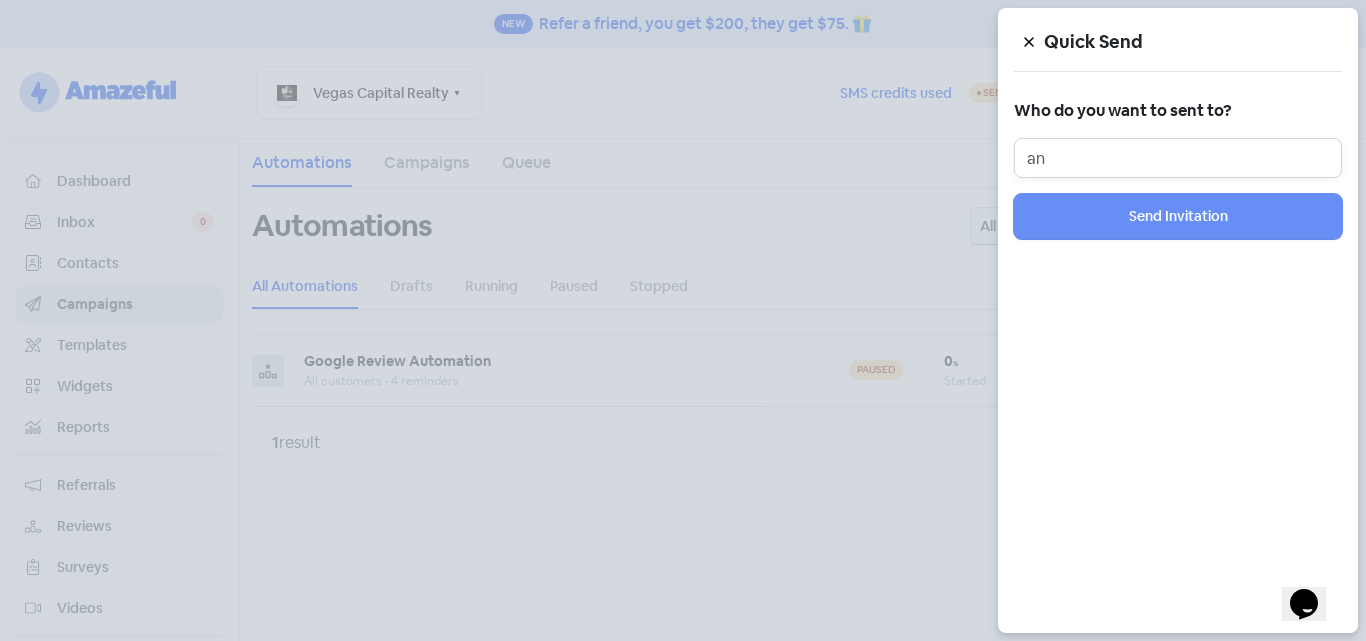 type on "an" 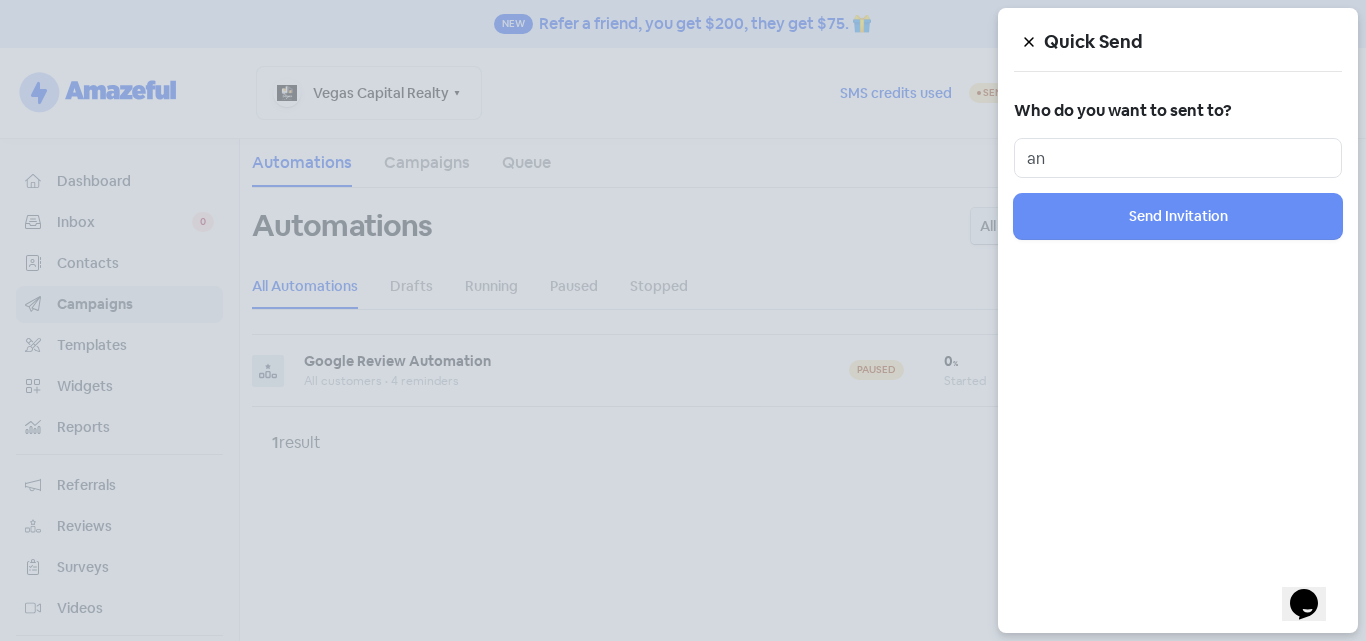 click at bounding box center [1029, 41] 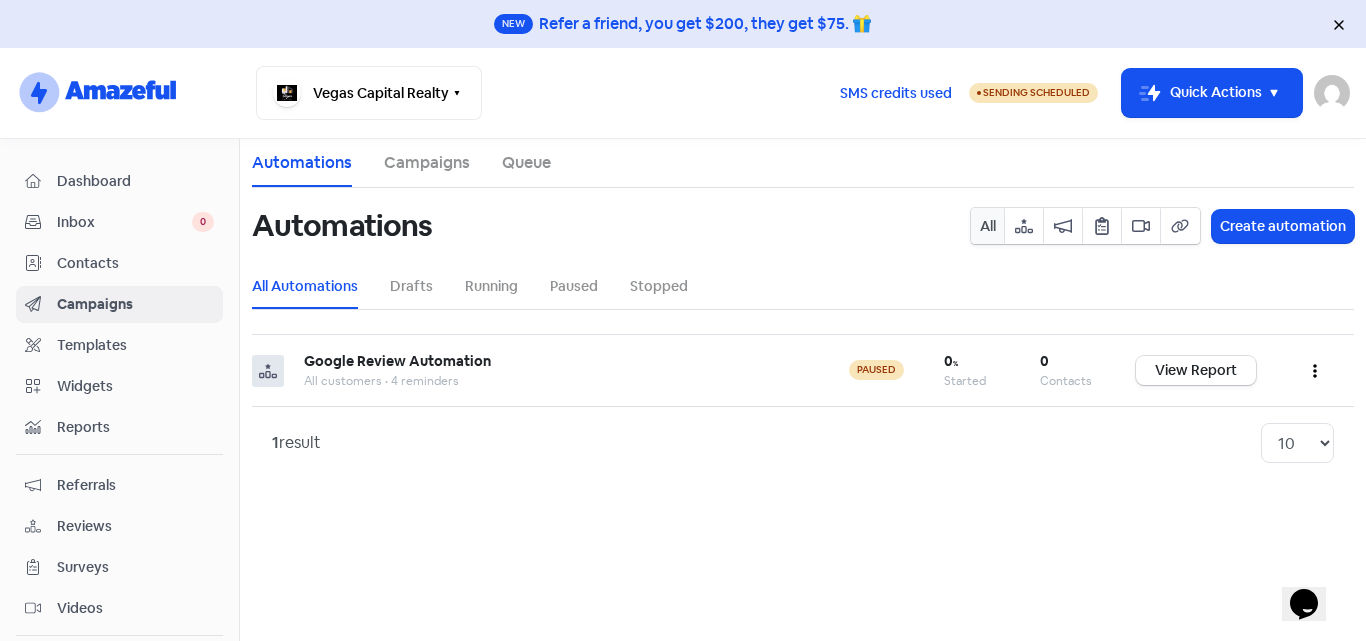 drag, startPoint x: 408, startPoint y: 478, endPoint x: 351, endPoint y: 477, distance: 57.00877 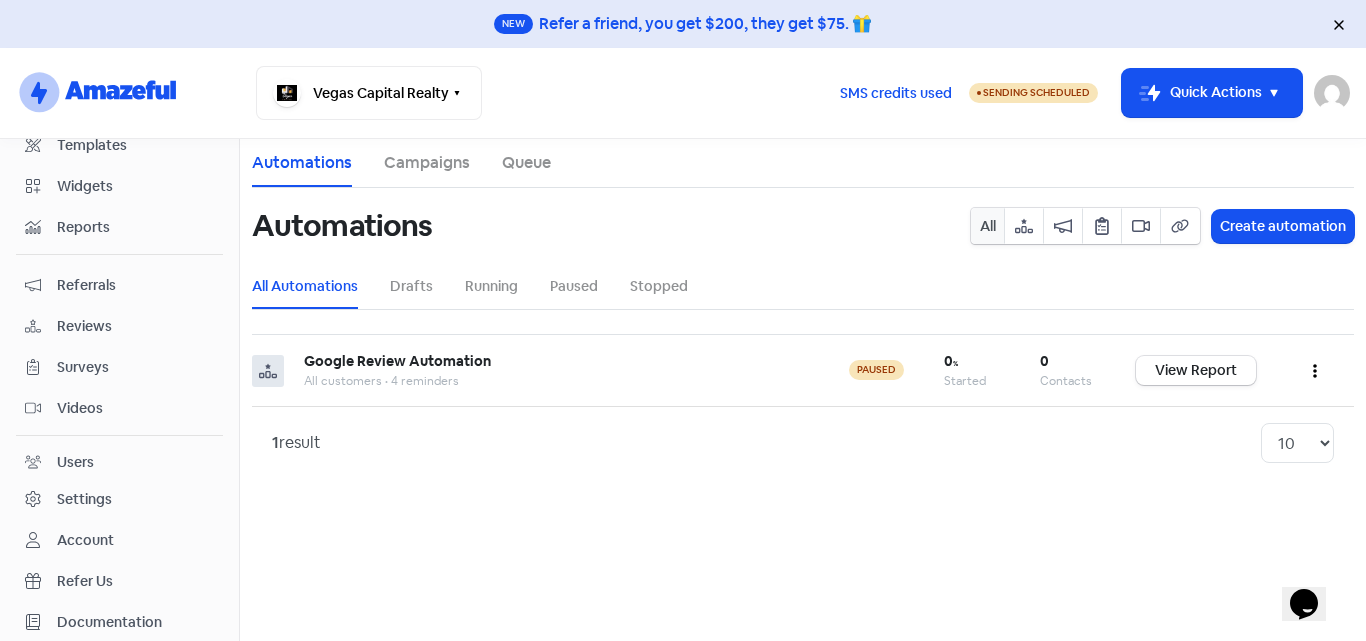 scroll, scrollTop: 248, scrollLeft: 0, axis: vertical 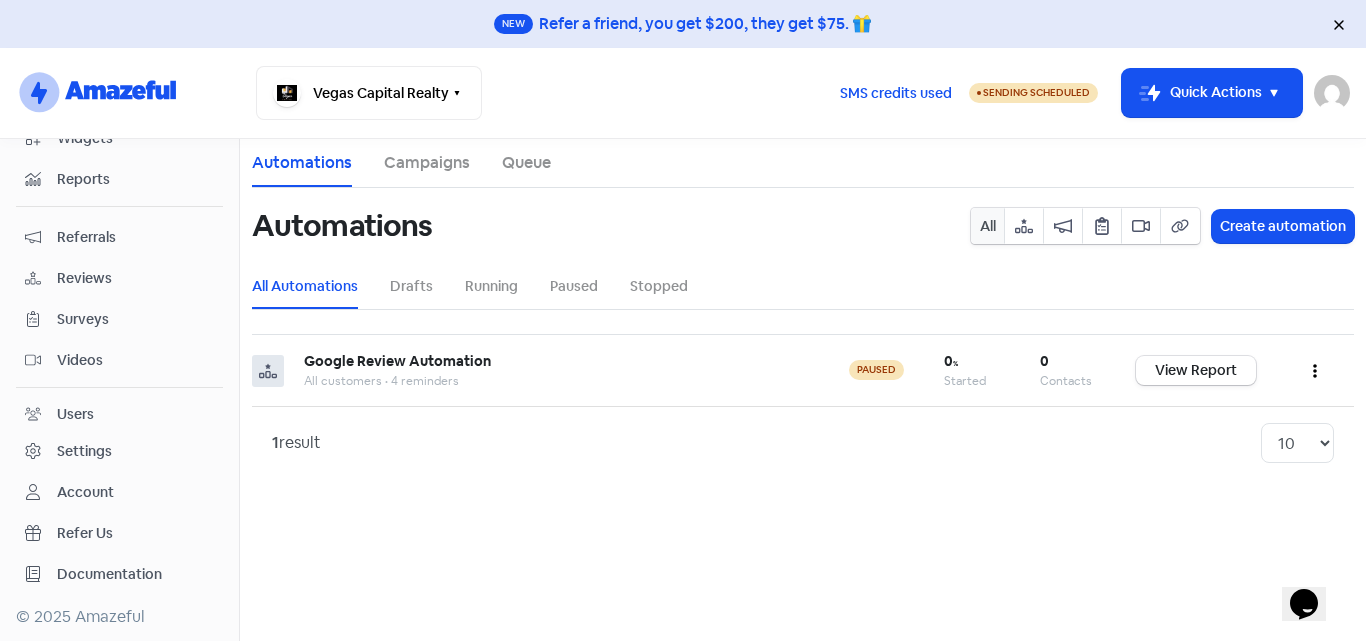 click on "Reviews" at bounding box center [135, 278] 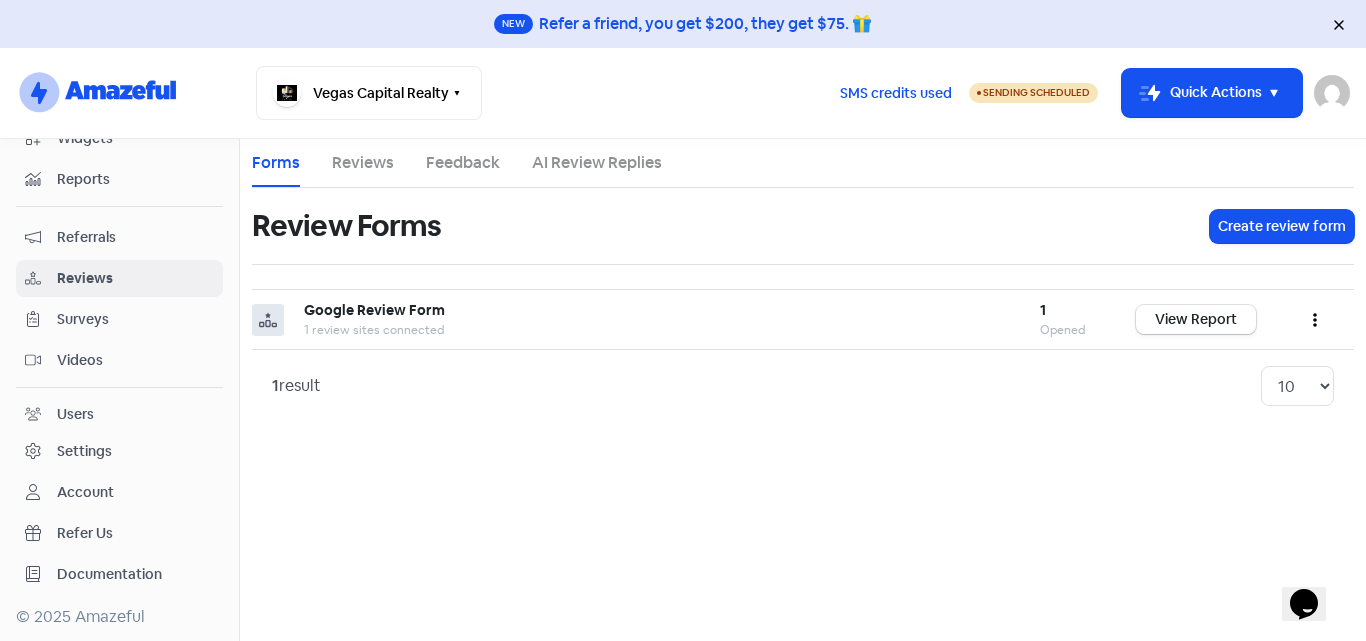 click on "Reviews" at bounding box center (363, 163) 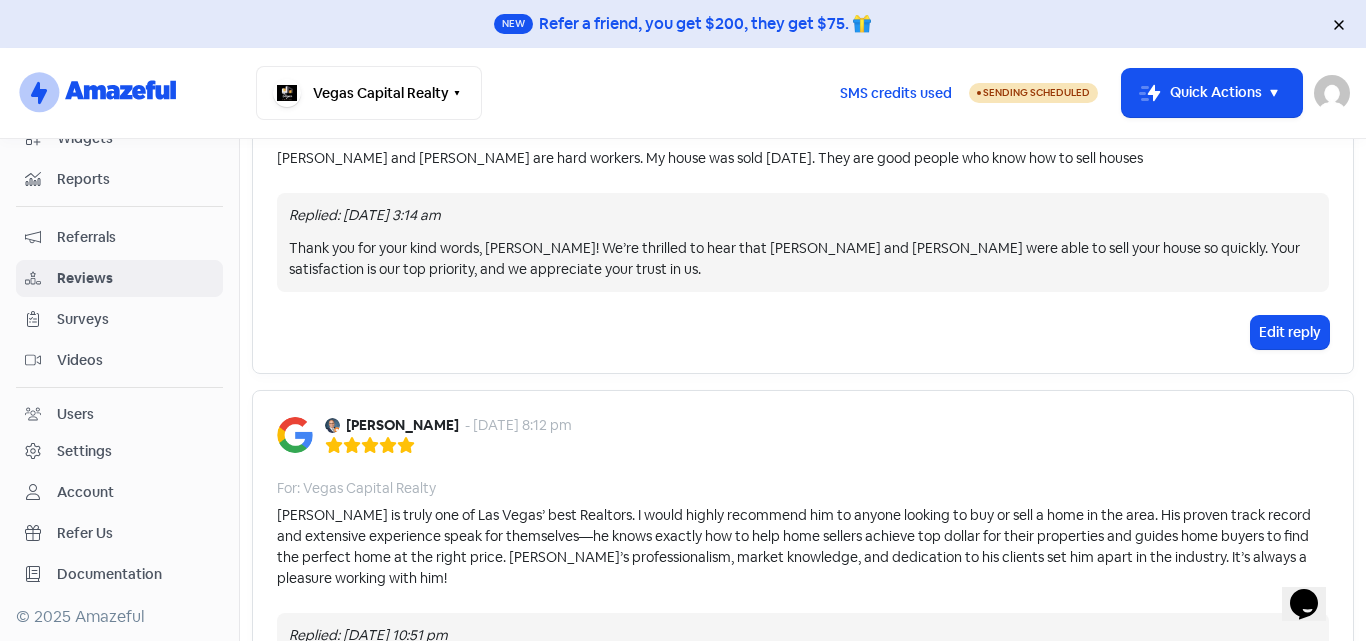 scroll, scrollTop: 0, scrollLeft: 0, axis: both 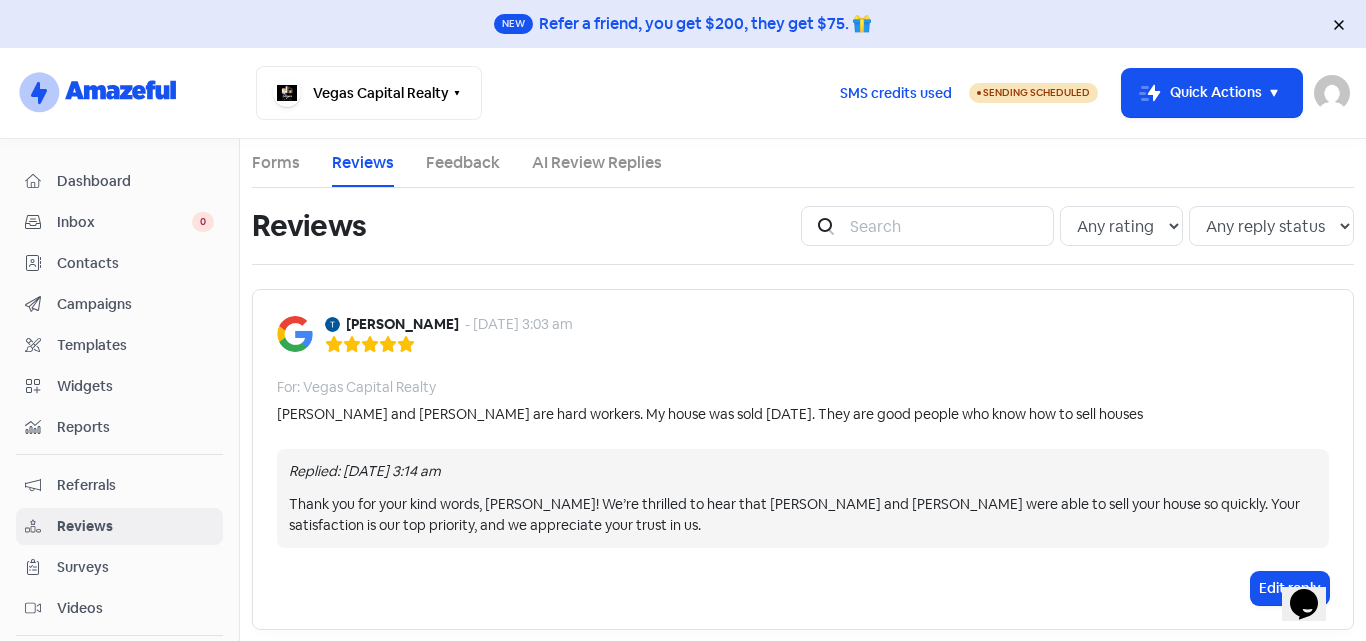 click on "Contacts" at bounding box center (135, 263) 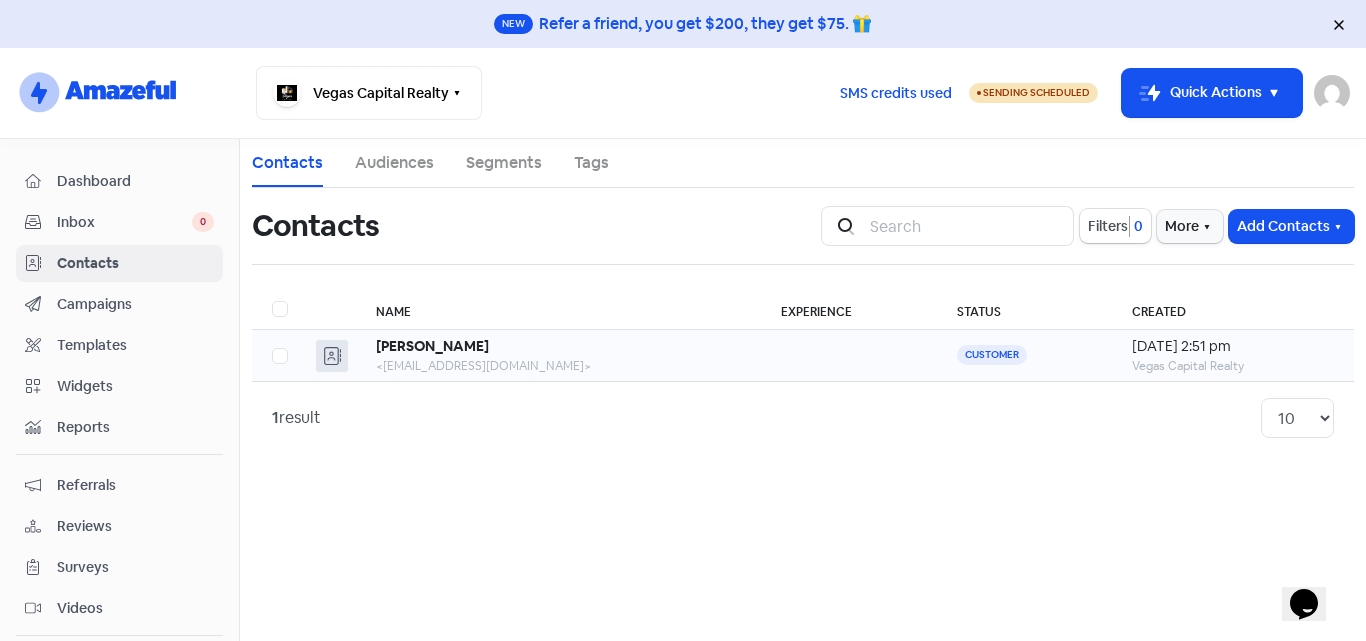 click at bounding box center [272, 344] 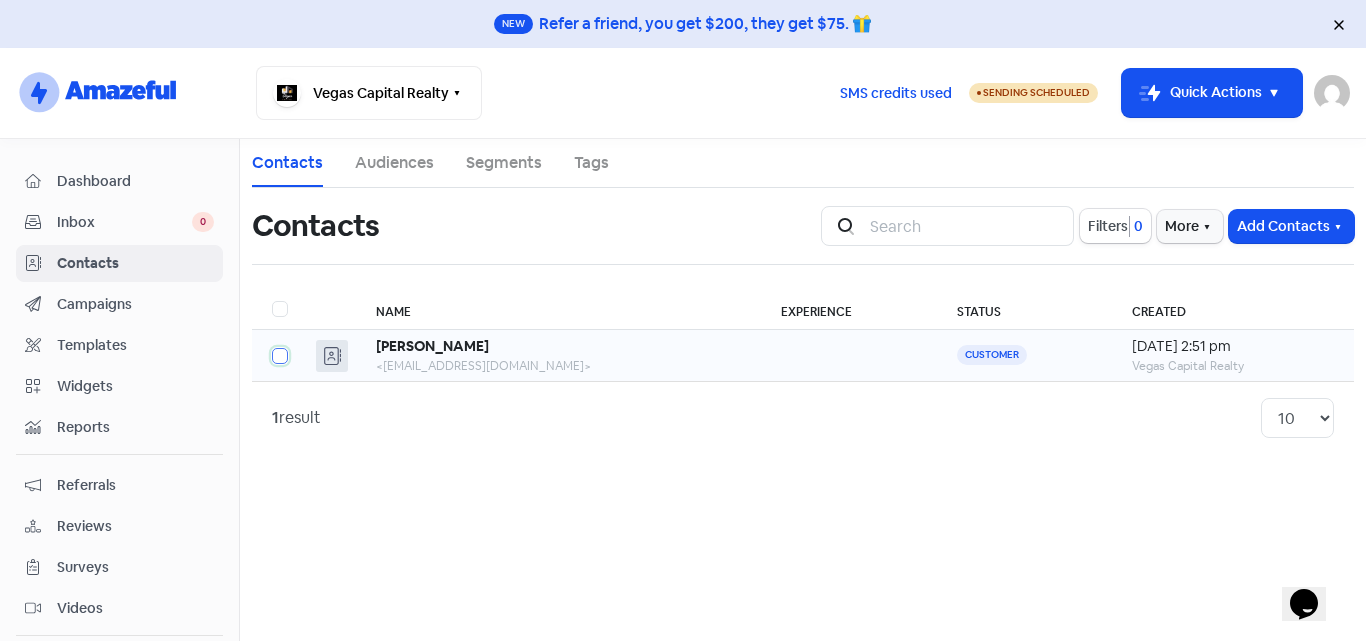 click at bounding box center [278, 350] 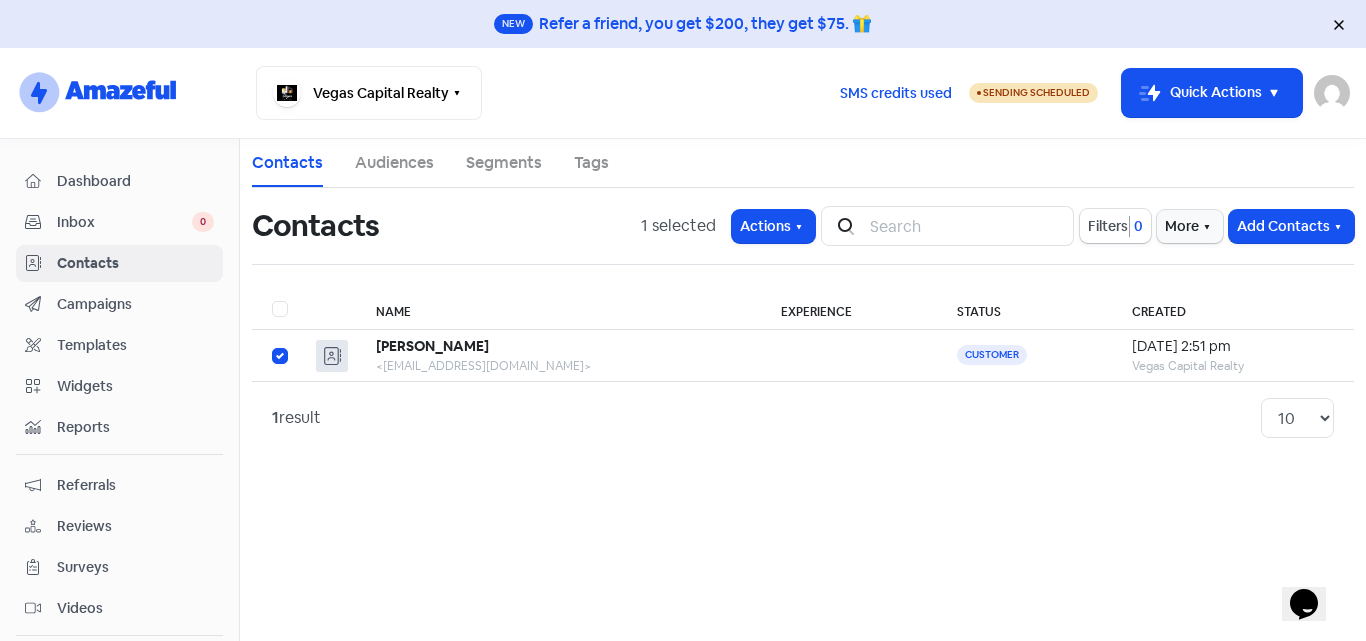click on "1 selected   Actions  Icon For Search       Filters 0  More   Add Contacts" at bounding box center (997, 226) 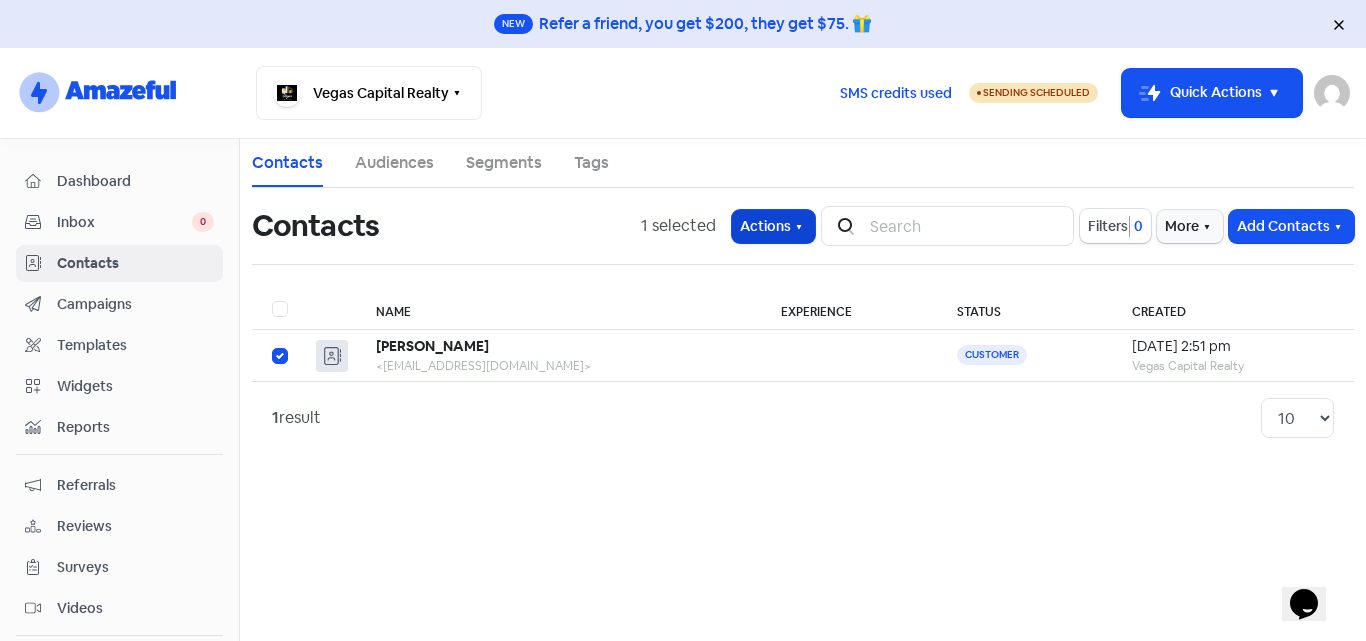 click on "Actions" at bounding box center (773, 226) 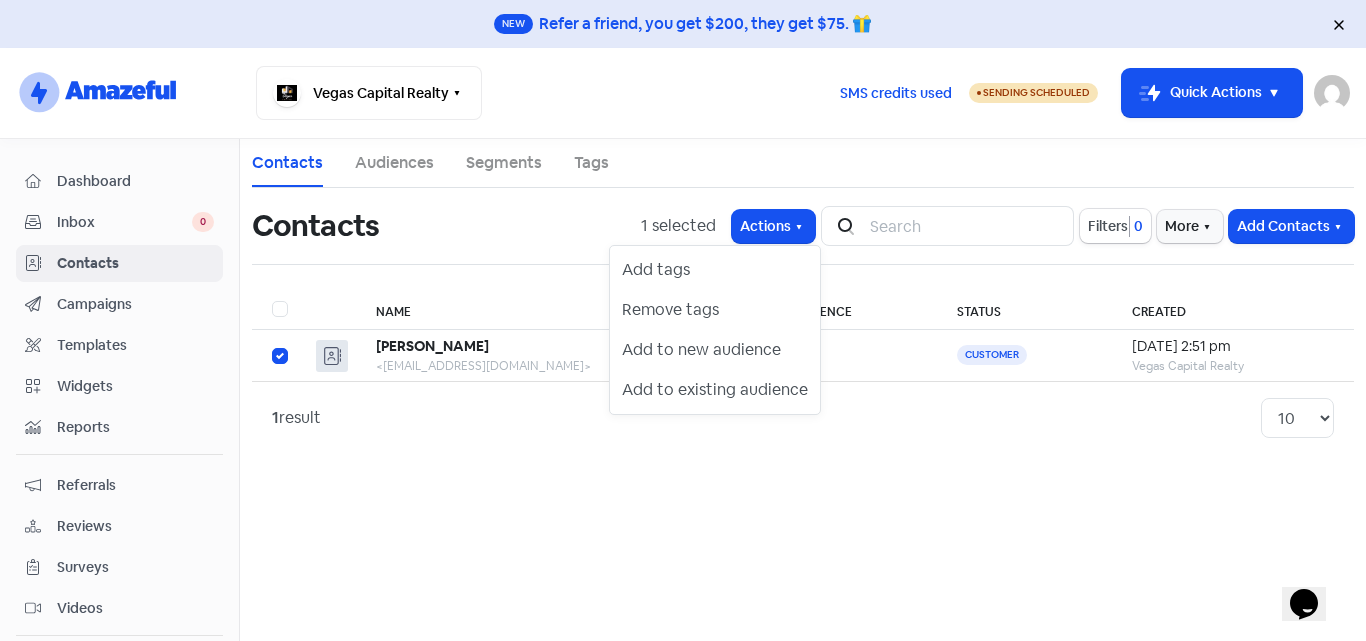 click on "Contacts Audiences Segments Tags Contacts  1 selected   Actions  Add tags Remove tags Add to new audience Add to existing audience Icon For Search       Filters 0  More   Add Contacts  Name Experience Status Created Anil Kumar  <anilkumar7717@gmail.com>  Customer  23 Jul 2025, 2:51 pm Vegas Capital Realty 1  result 10 20 30 50 100" at bounding box center [803, 390] 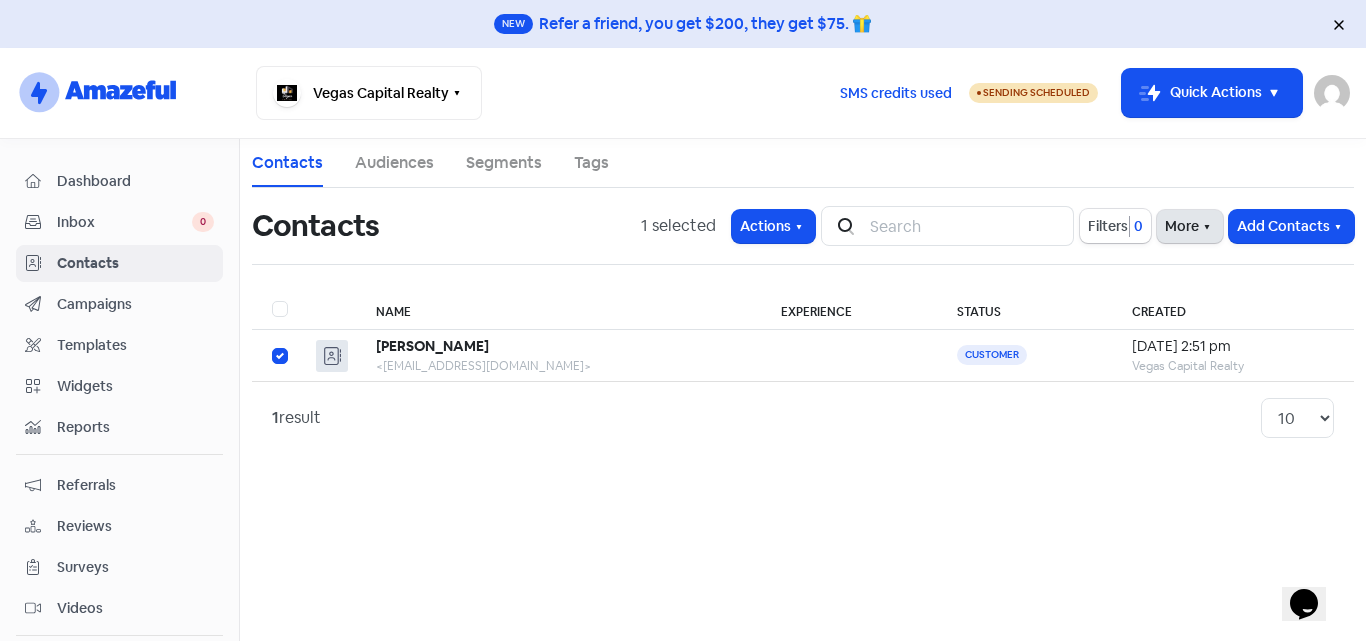 click on "More" at bounding box center (1190, 226) 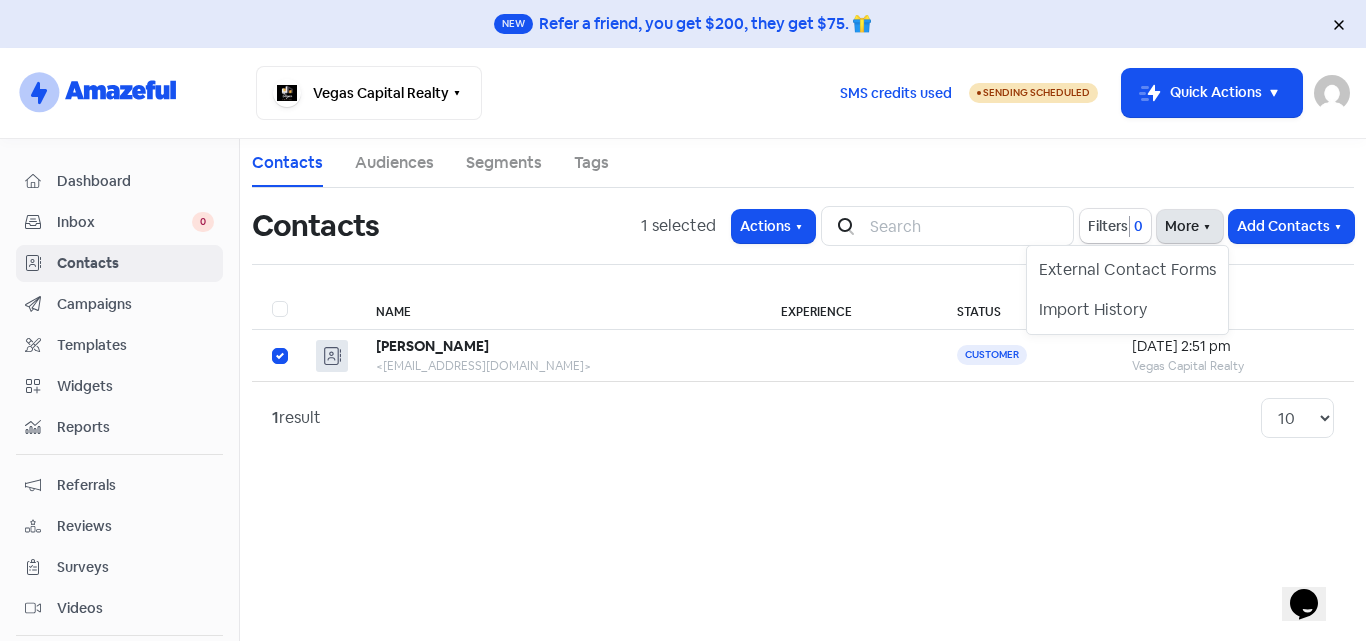 click on "More" at bounding box center (1190, 226) 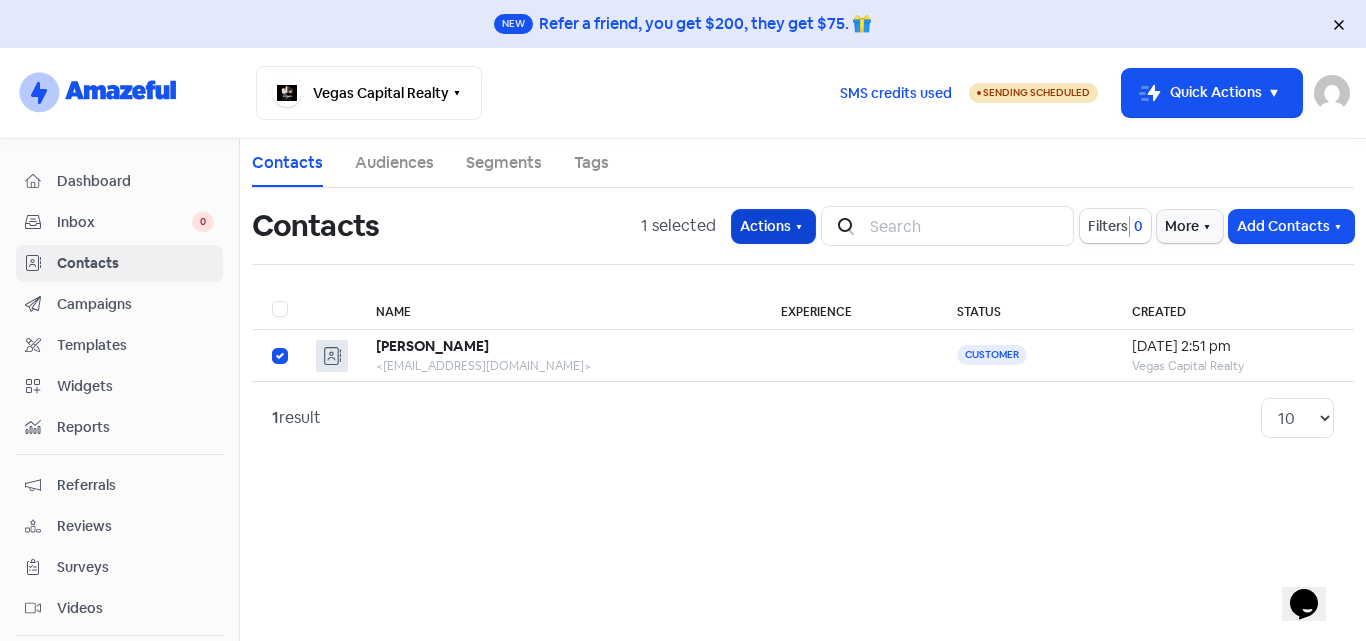 click on "Actions" at bounding box center [773, 226] 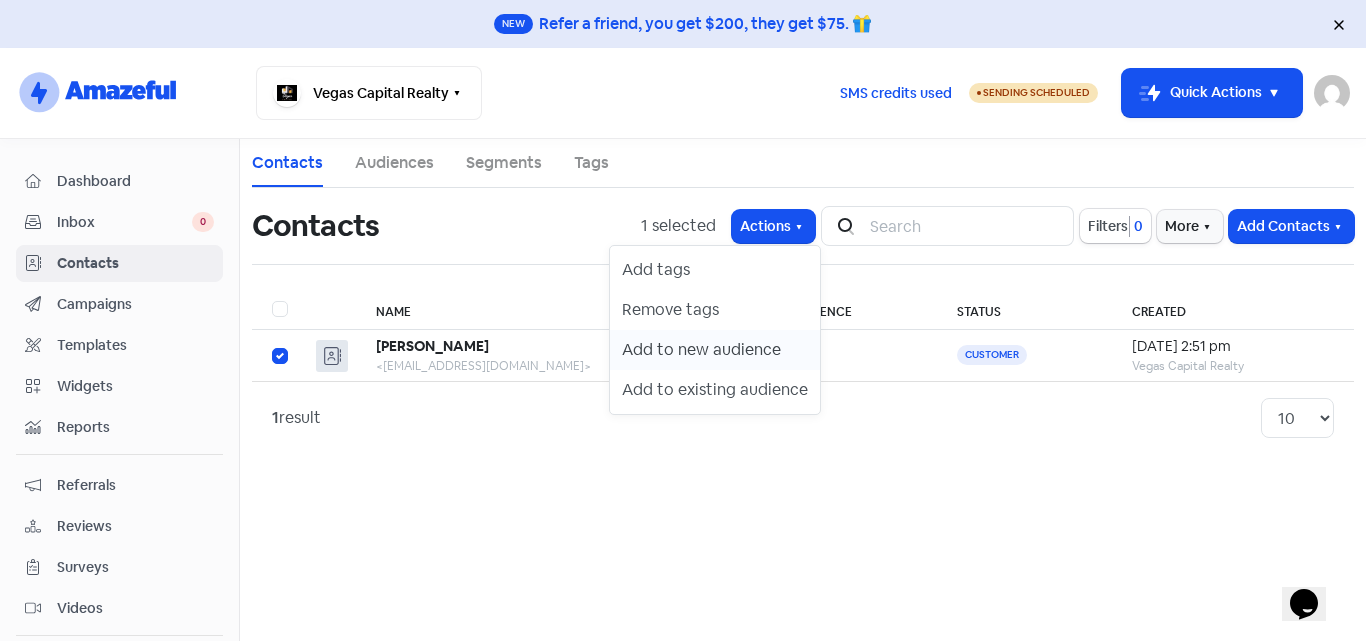 click on "Add to new audience" at bounding box center [715, 350] 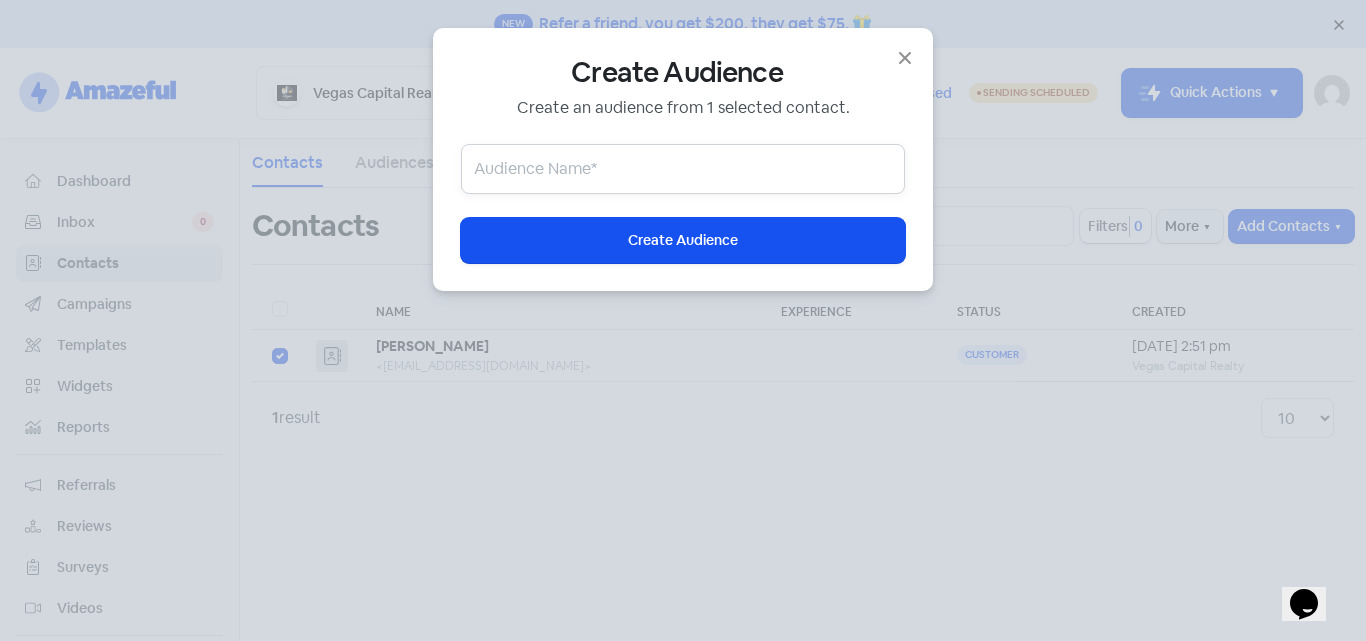click at bounding box center [683, 169] 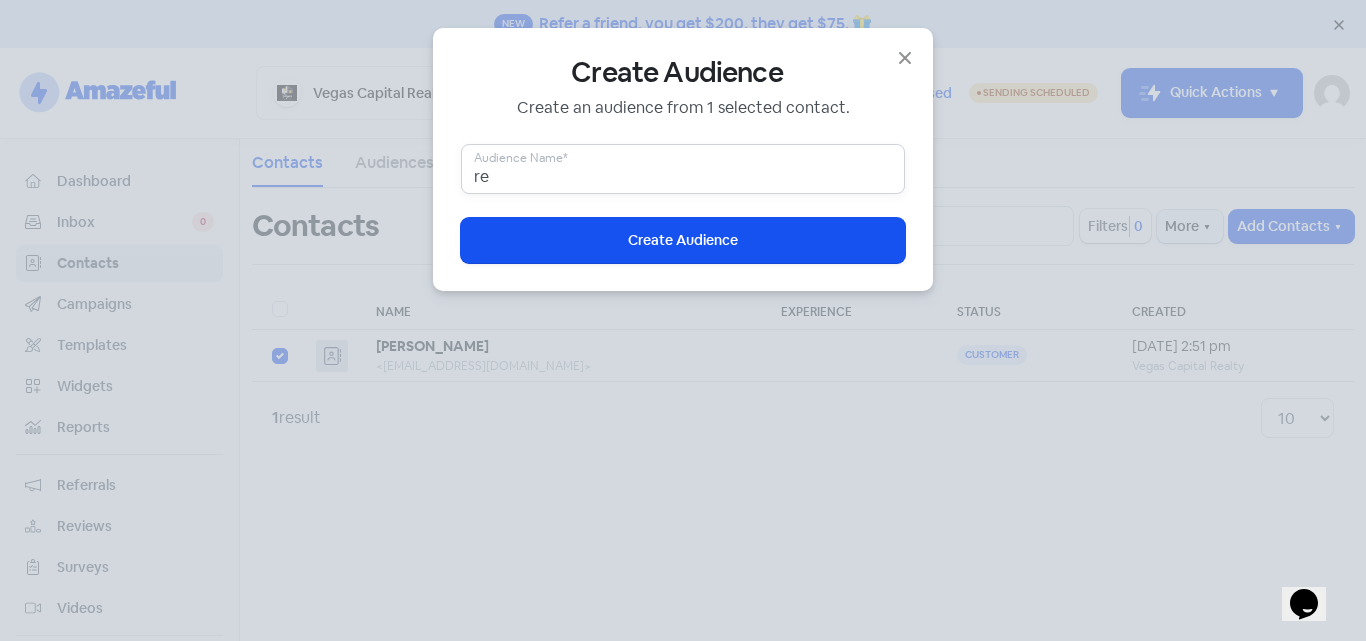 type on "r" 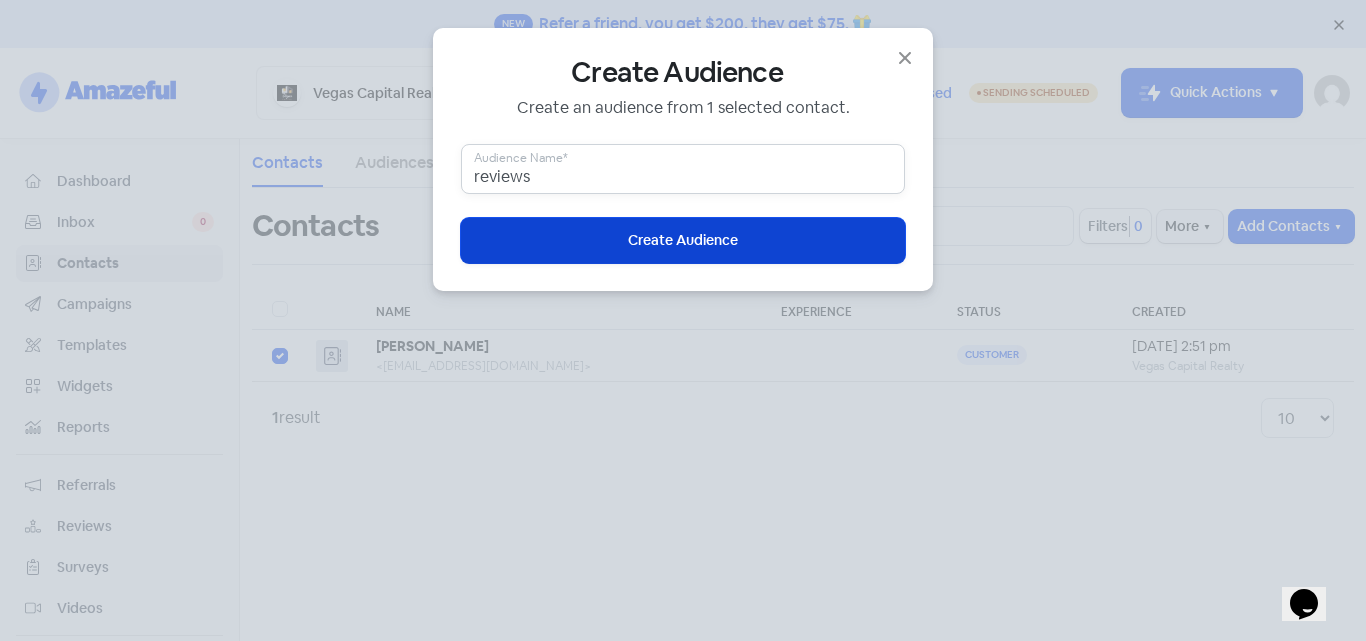 type on "reviews" 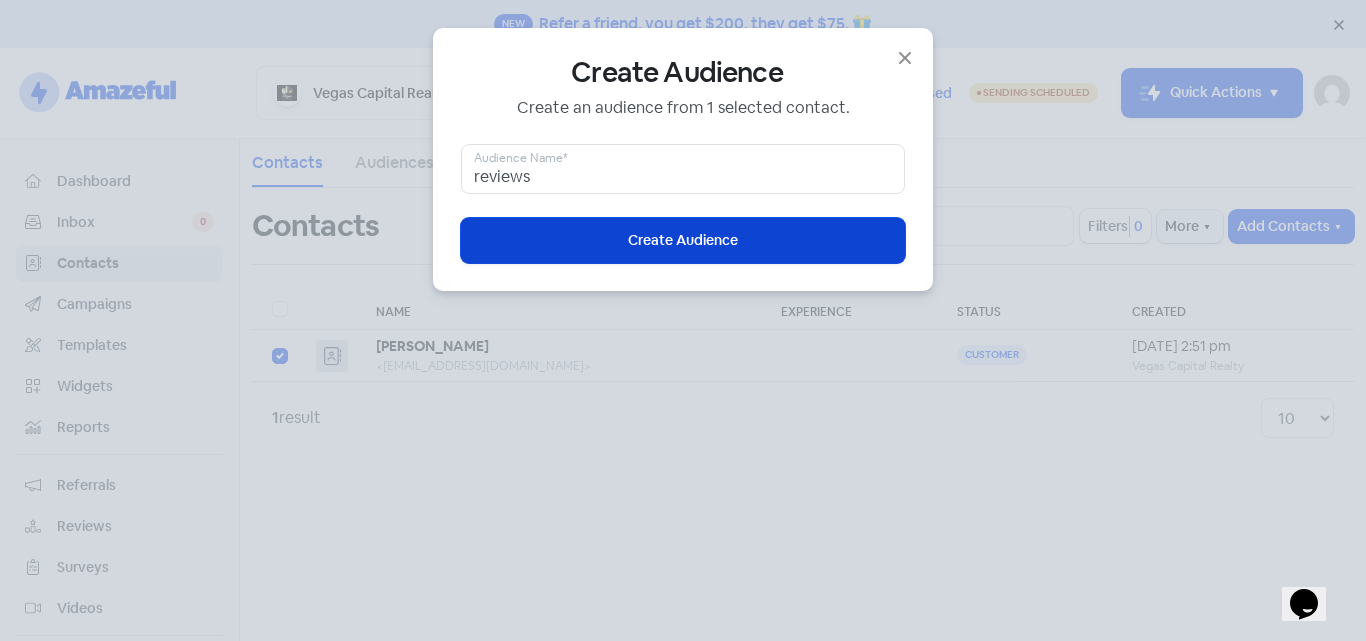 click on "Icon For Loading Create Audience" at bounding box center (683, 240) 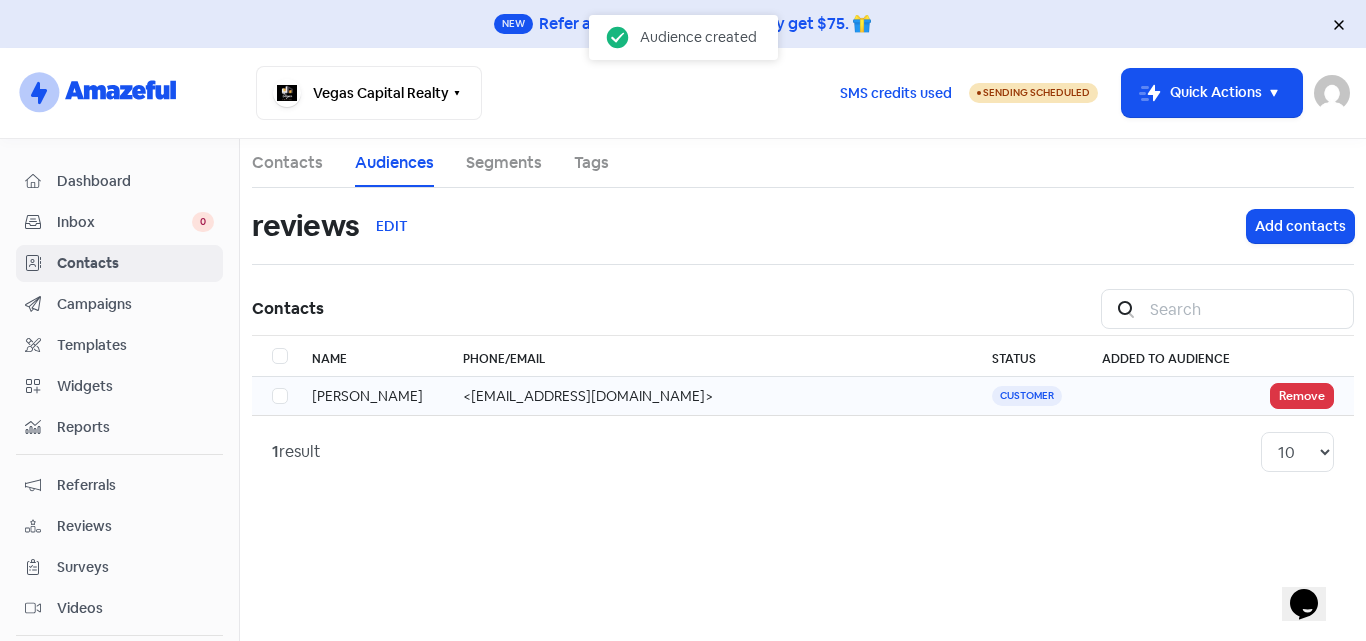 click at bounding box center [272, 384] 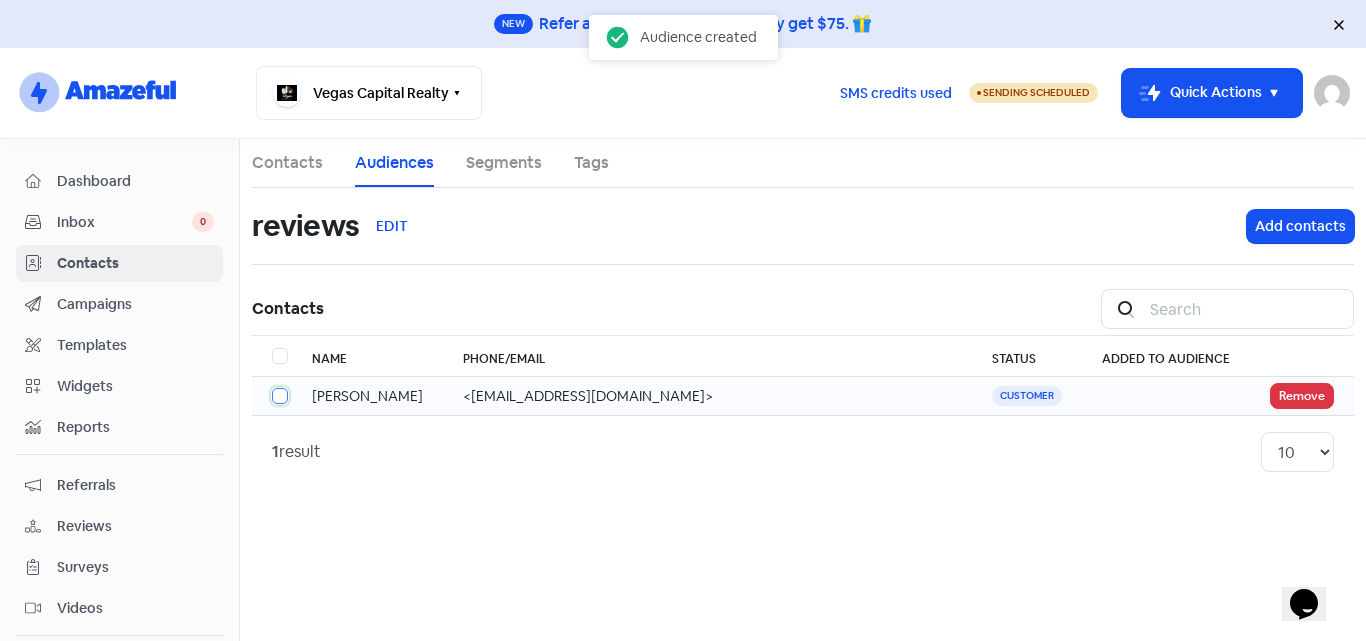 click at bounding box center [278, 390] 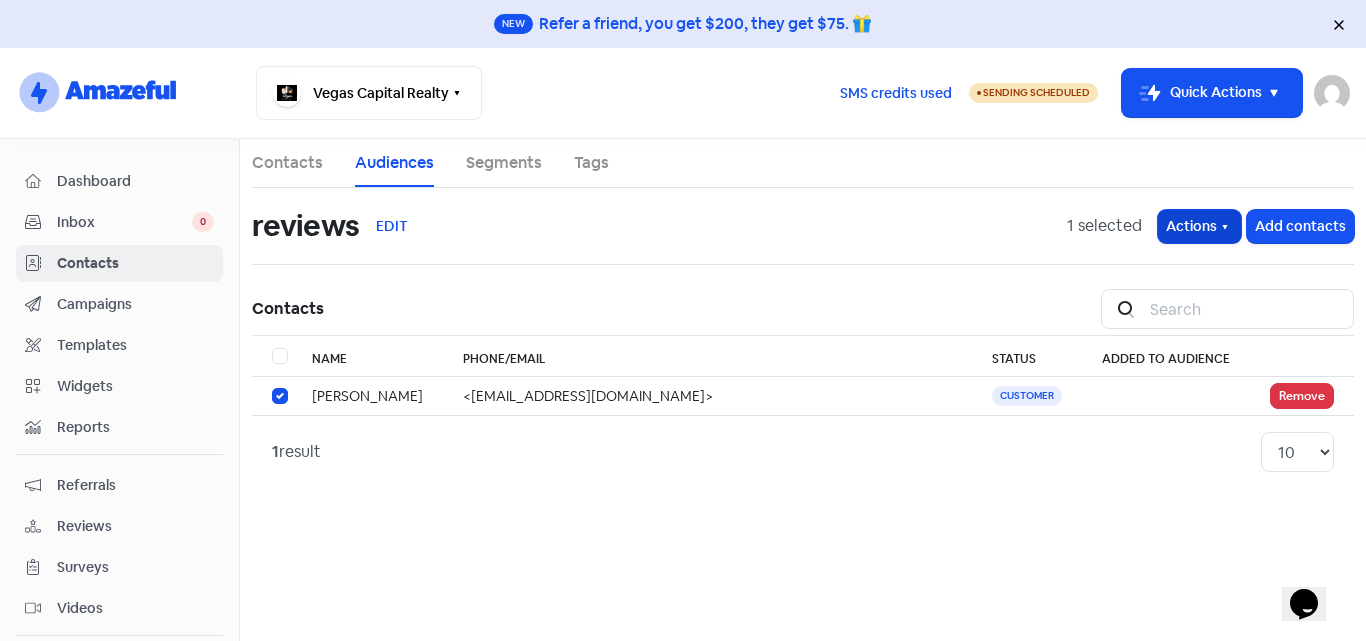 click on "Actions" at bounding box center (1199, 226) 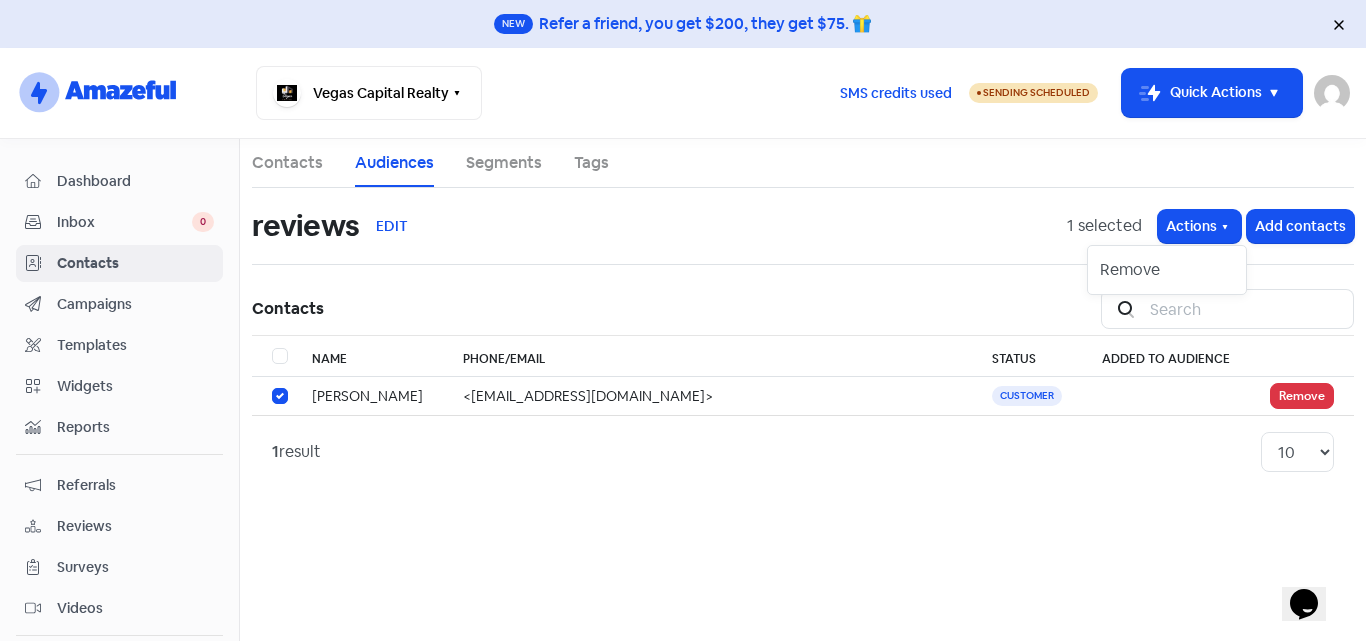click on "reviews EDIT" at bounding box center (647, 226) 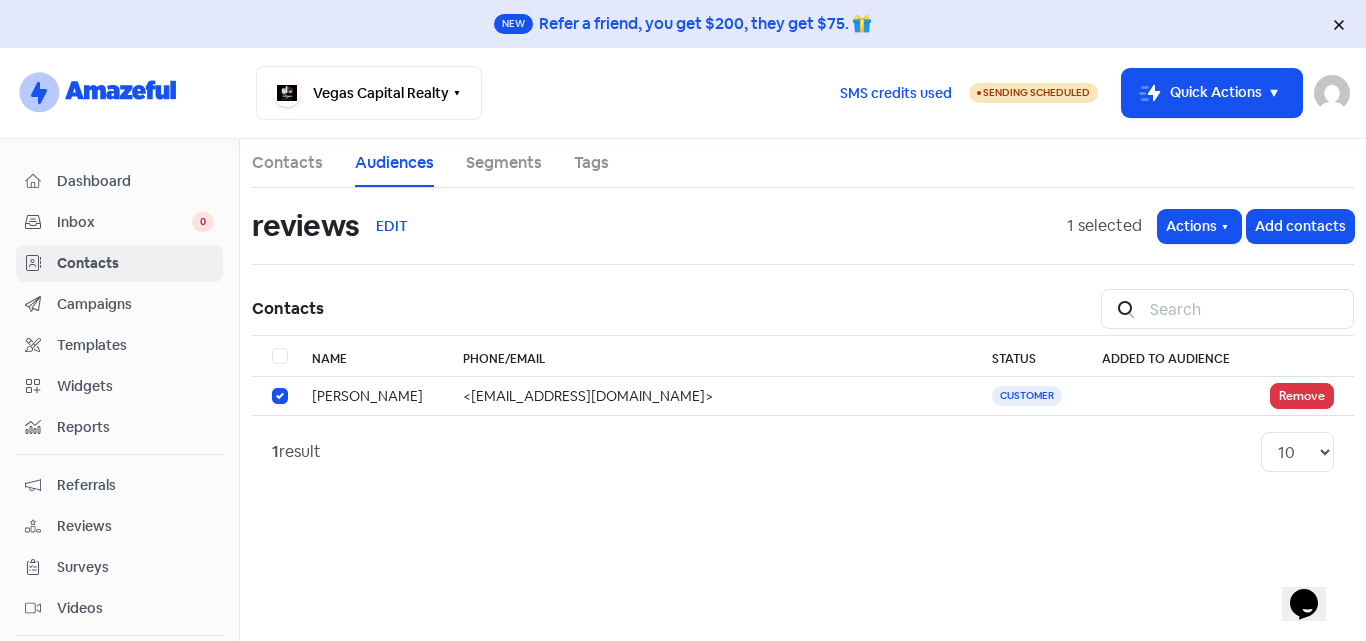 click on "1  result 10 20 30 50 100" at bounding box center (803, 452) 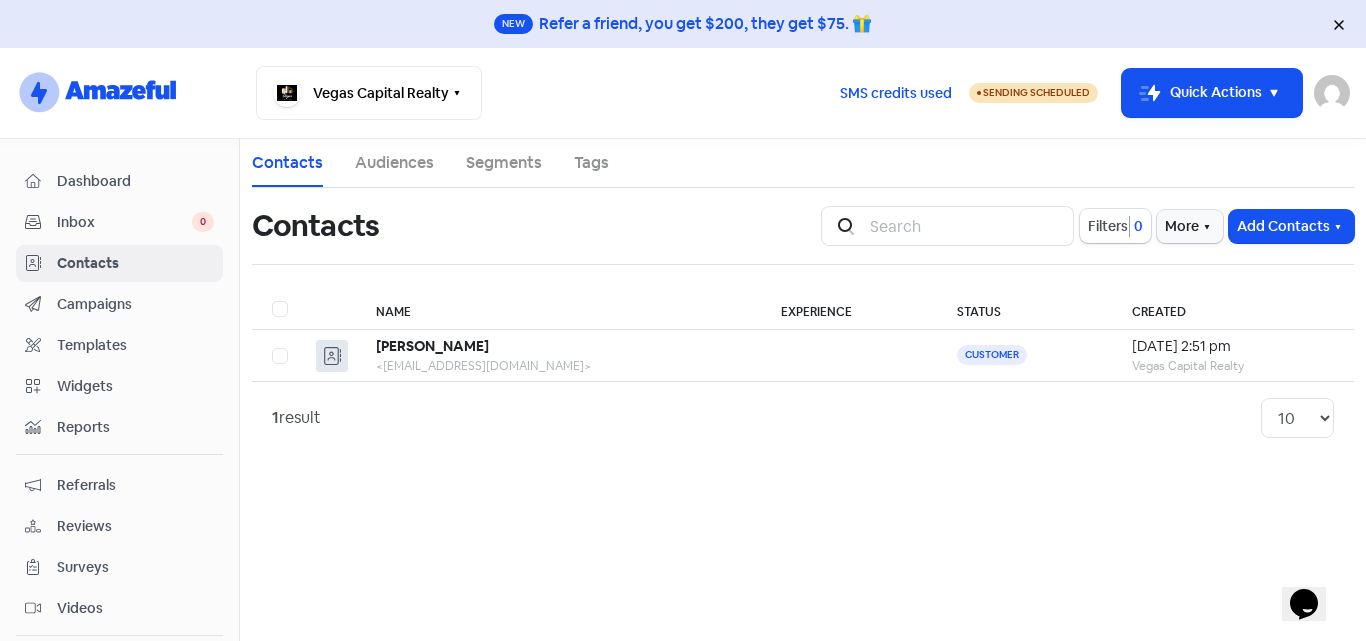 click on "Campaigns" at bounding box center (135, 304) 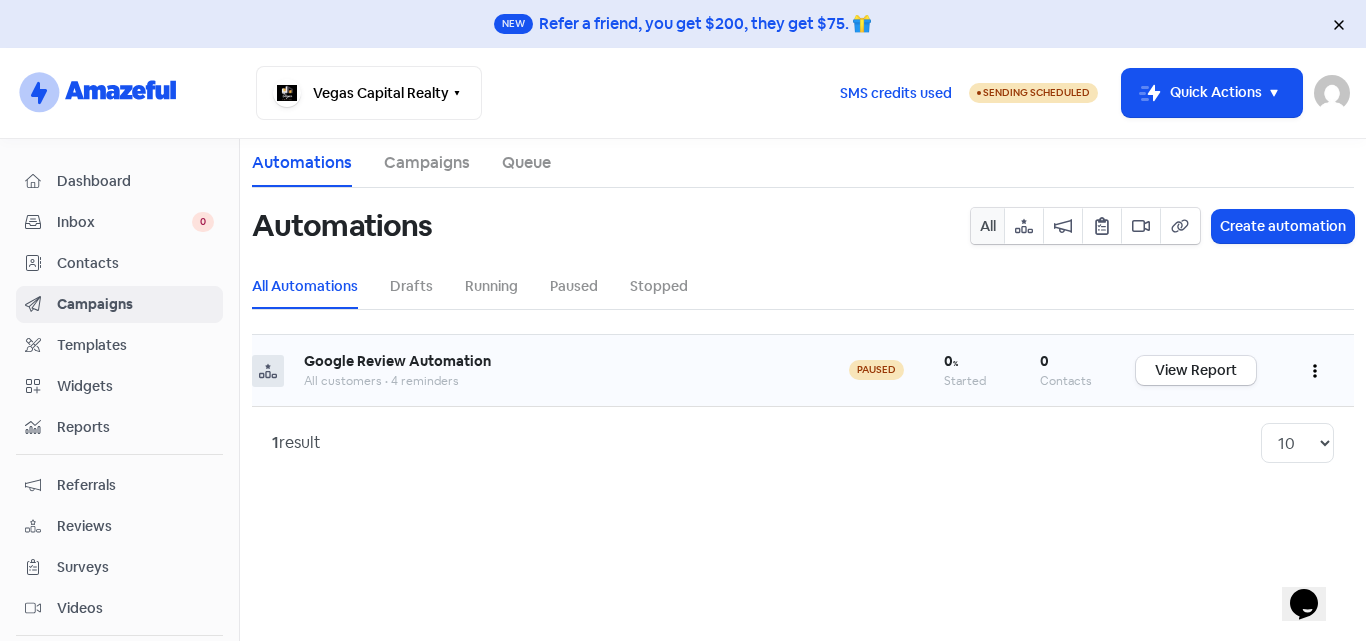 click at bounding box center [1315, 370] 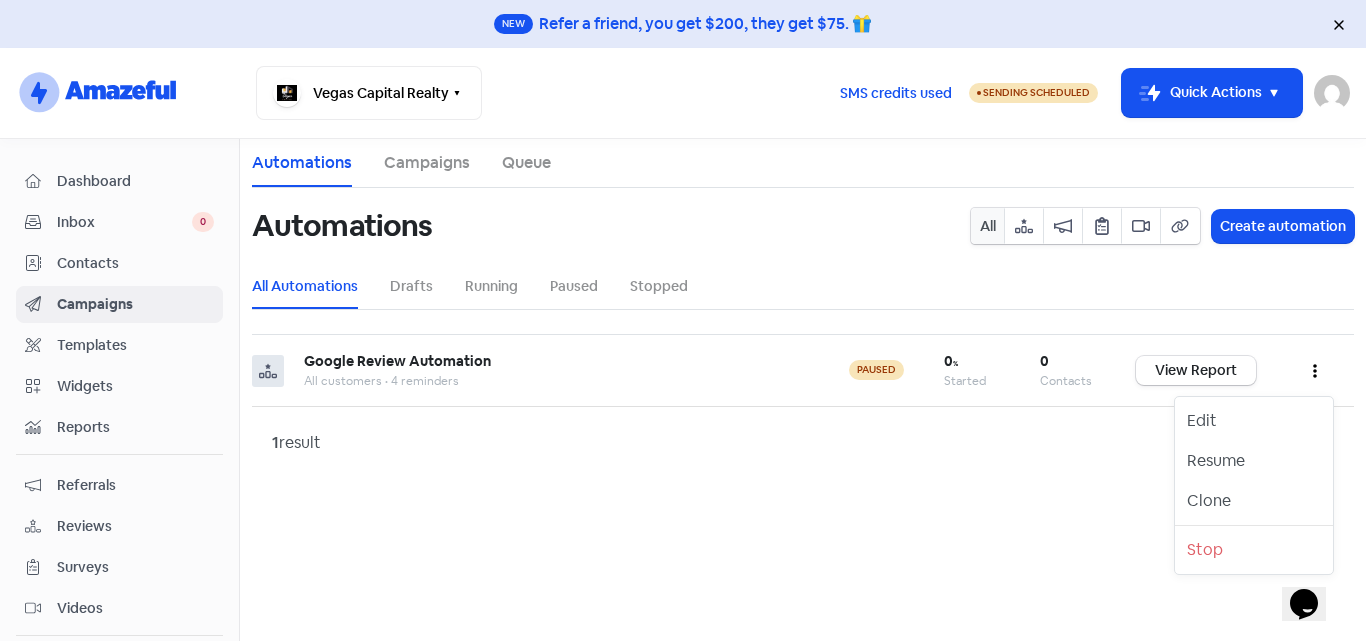 click on "1  result 10 20 30 50 100" at bounding box center [803, 442] 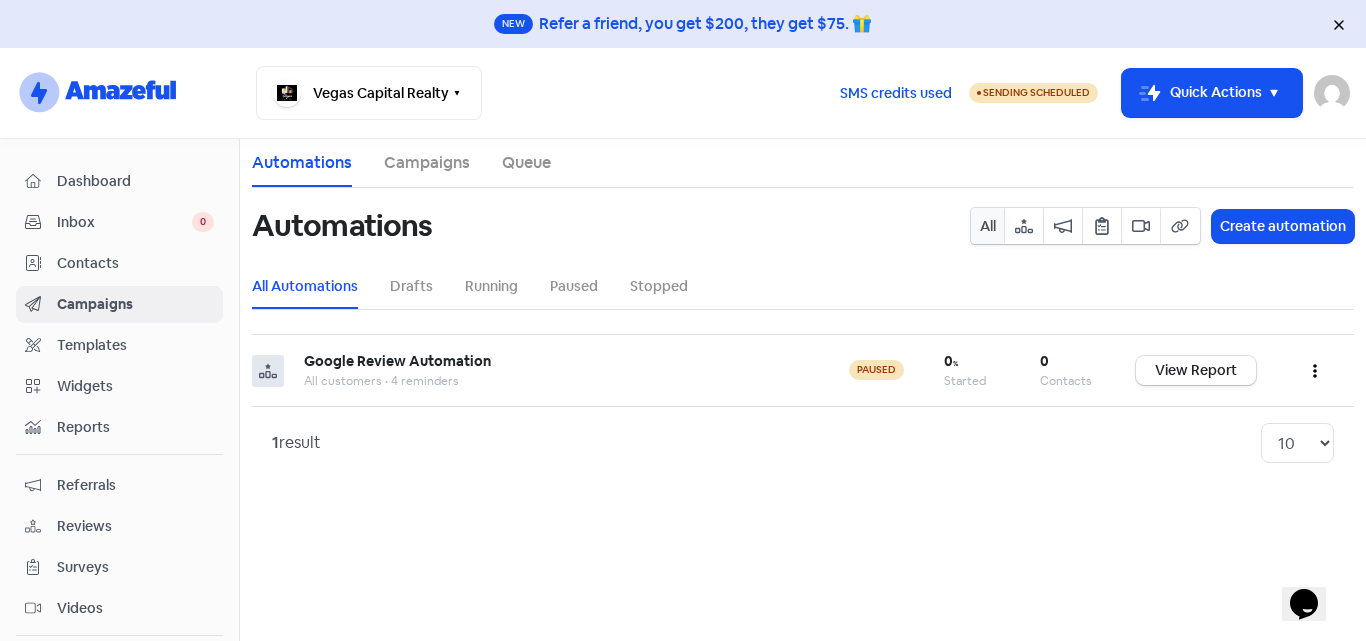 click 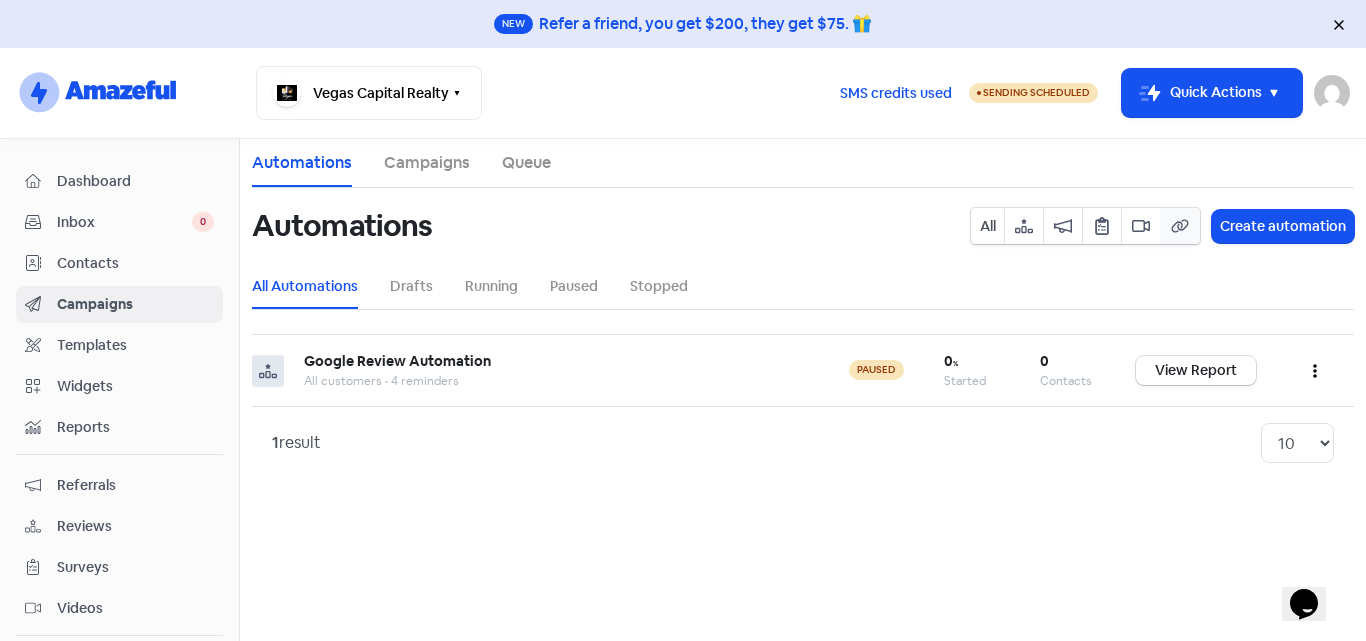 click on "Automations" at bounding box center [599, 226] 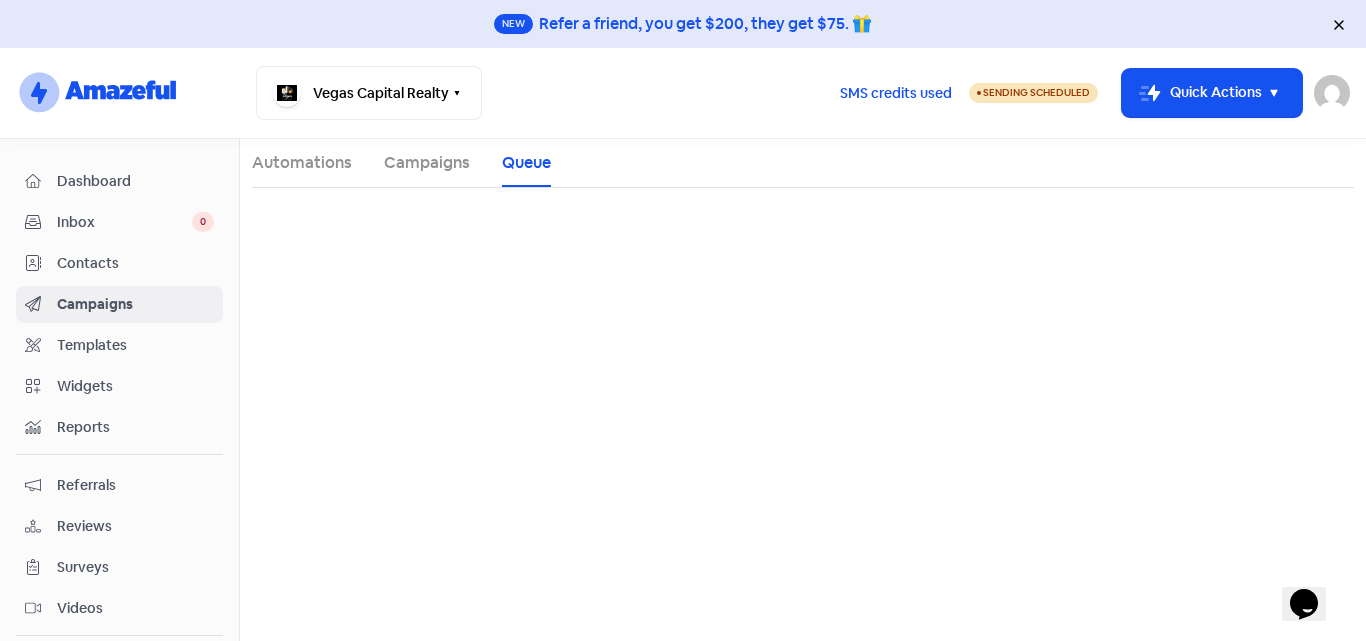 click on "Campaigns" at bounding box center [427, 163] 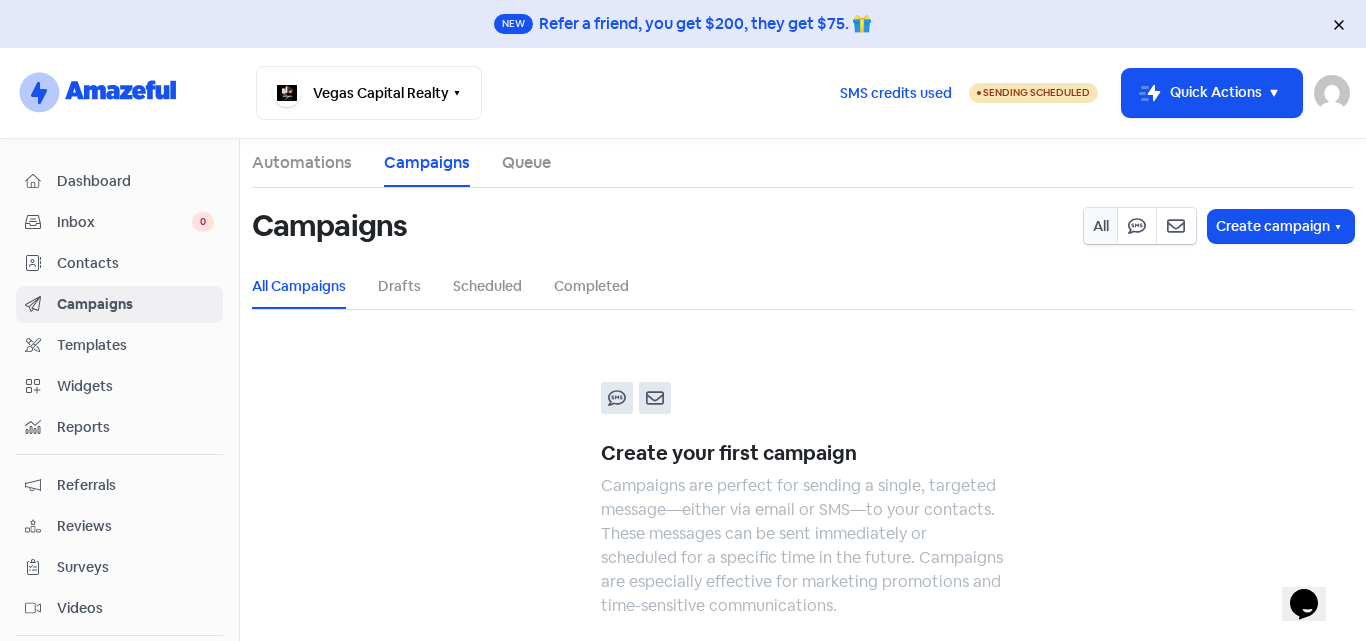 click on "Automations" at bounding box center (302, 163) 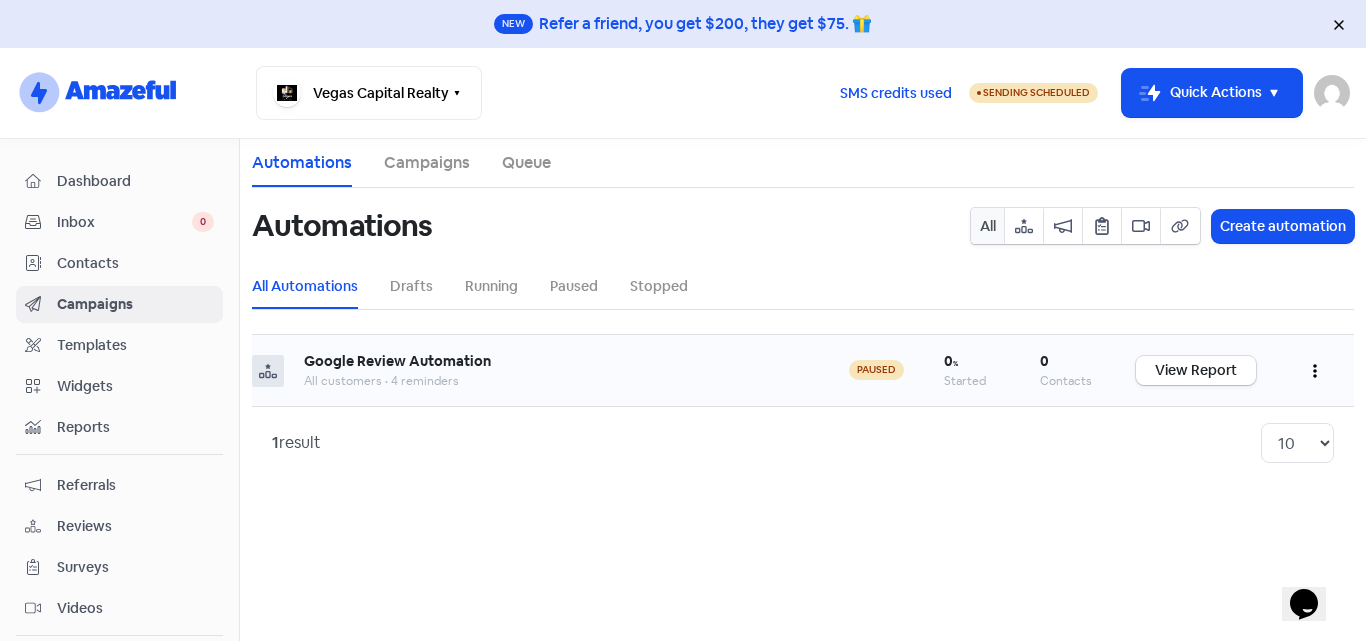 click at bounding box center [1315, 370] 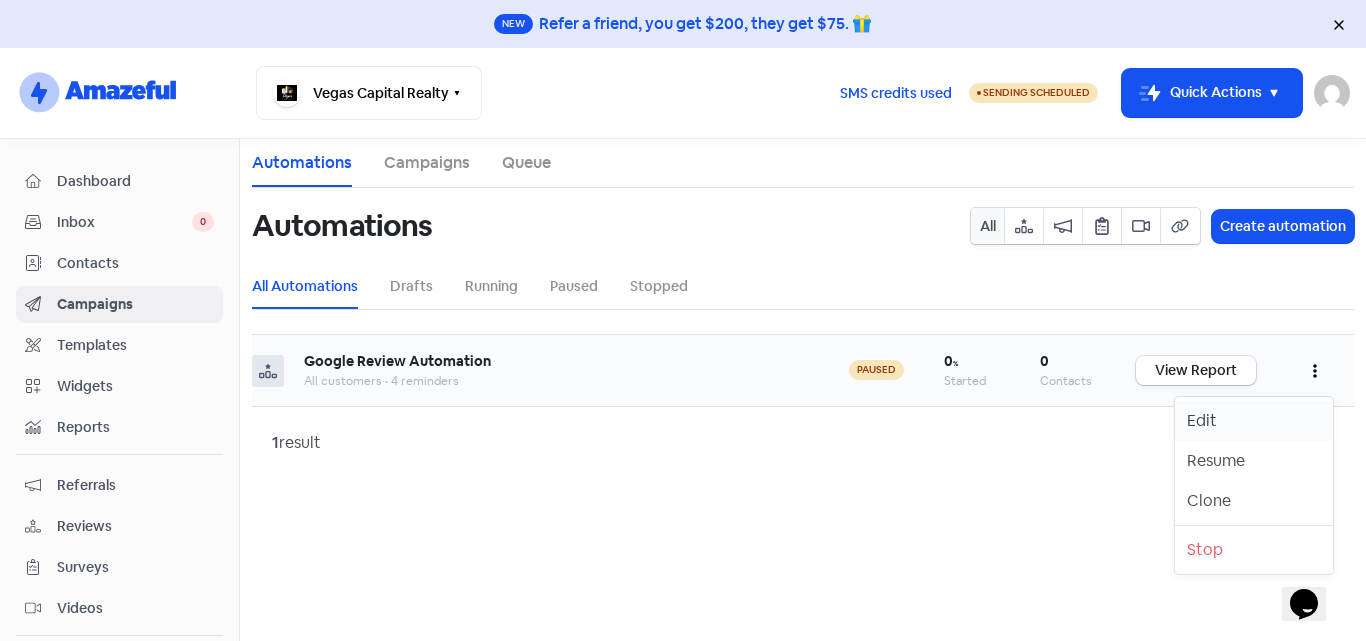 click on "Edit" at bounding box center (1254, 421) 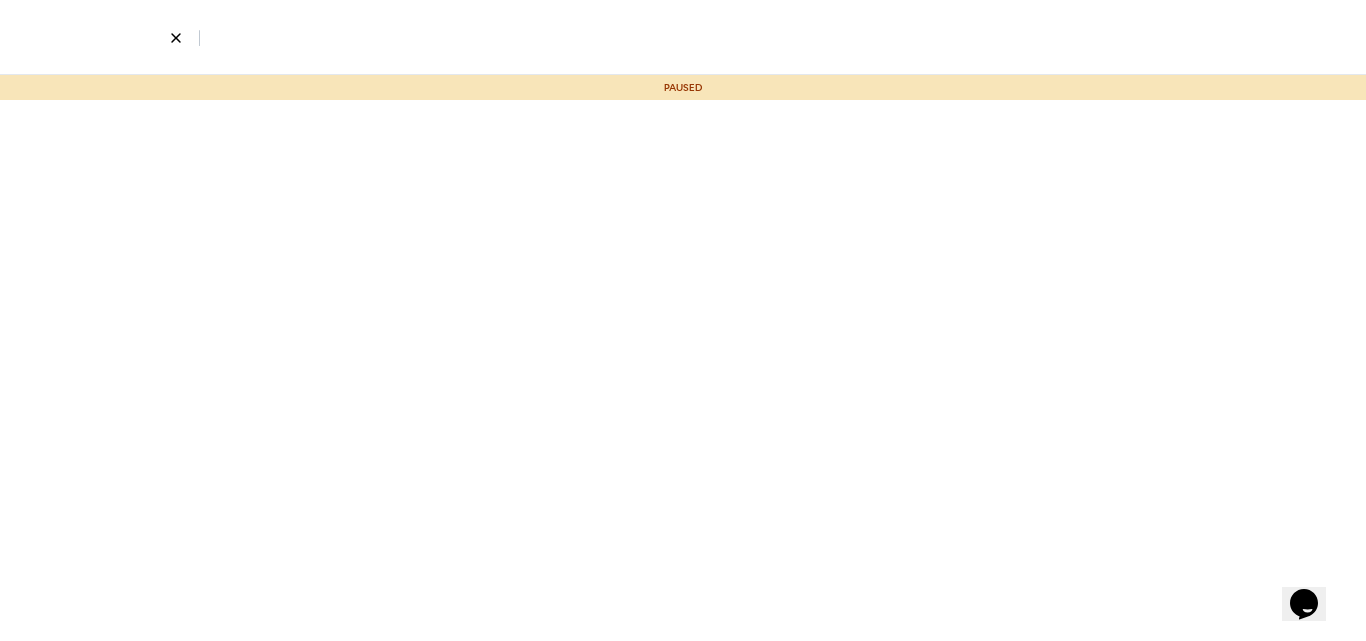 select on "3697" 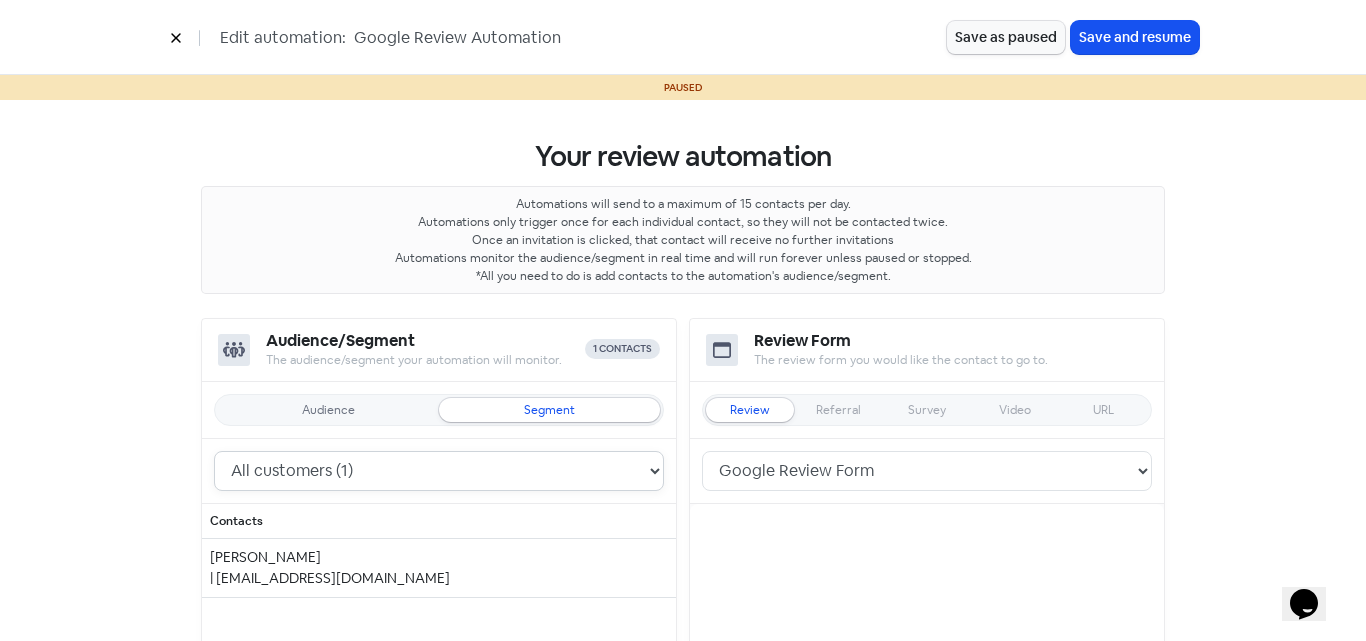 click on "All leads (0)   All customers (1)   All contacts (1)" at bounding box center (439, 471) 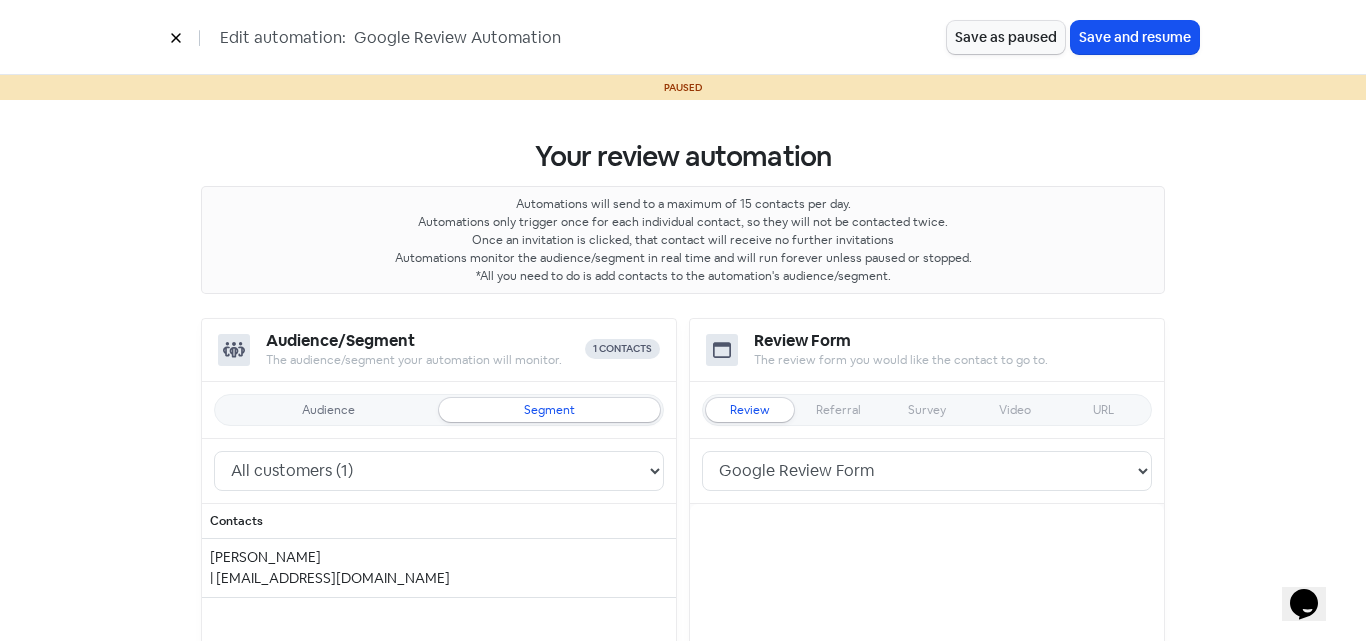 click on "Audience" at bounding box center [328, 410] 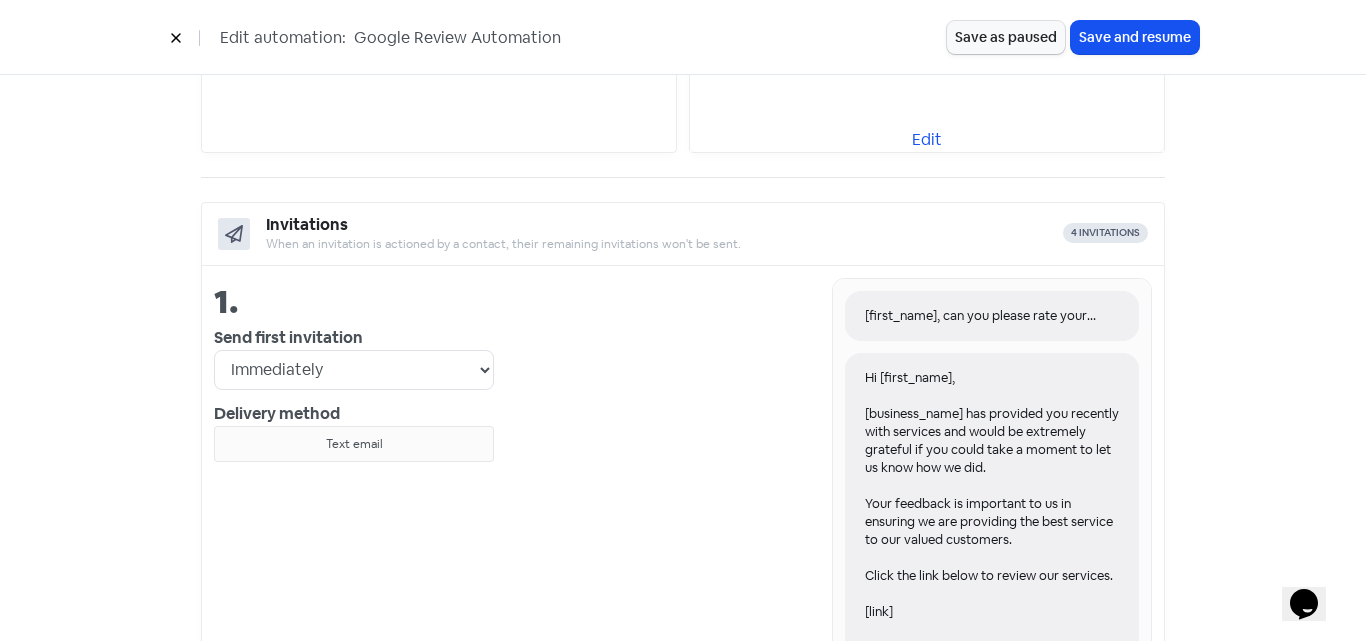 scroll, scrollTop: 600, scrollLeft: 0, axis: vertical 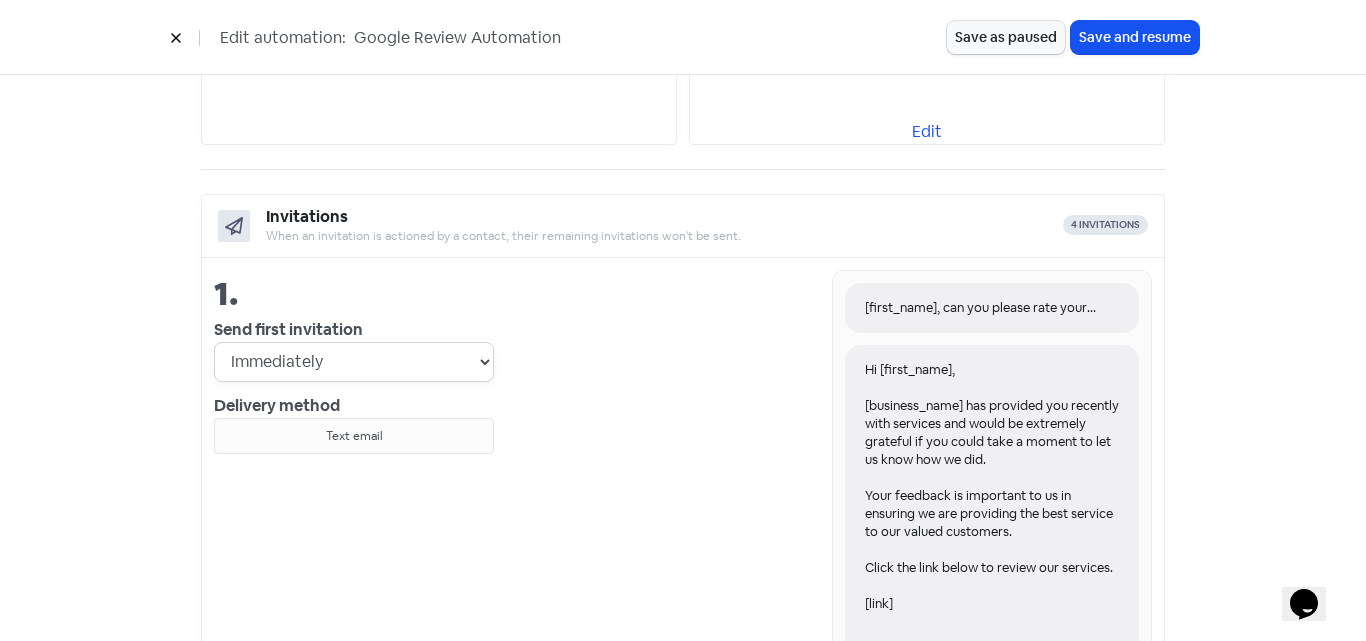 click on "Immediately  1 day after  2 days after  3 days after  4 days after  5 days after  6 days after  7 days after  8 days after  9 days after  10 days after  11 days after  12 days after  13 days after  14 days after  15 days after  16 days after  17 days after  18 days after  19 days after  20 days after  21 days after  22 days after  23 days after  24 days after  25 days after  26 days after  27 days after  28 days after  29 days after  30 days after (1 month) 31 days after  32 days after  33 days after  34 days after  35 days after  36 days after  37 days after  38 days after  39 days after  40 days after  41 days after  42 days after  43 days after  44 days after  45 days after  46 days after  47 days after  48 days after  49 days after  50 days after  51 days after  52 days after  53 days after  54 days after  55 days after  56 days after  57 days after  58 days after  59 days after  60 days after (2 months) 90 days after (3 months) 120 days after (4 months) 180 days after (6 months) 240 days after (8 months)" at bounding box center (354, 362) 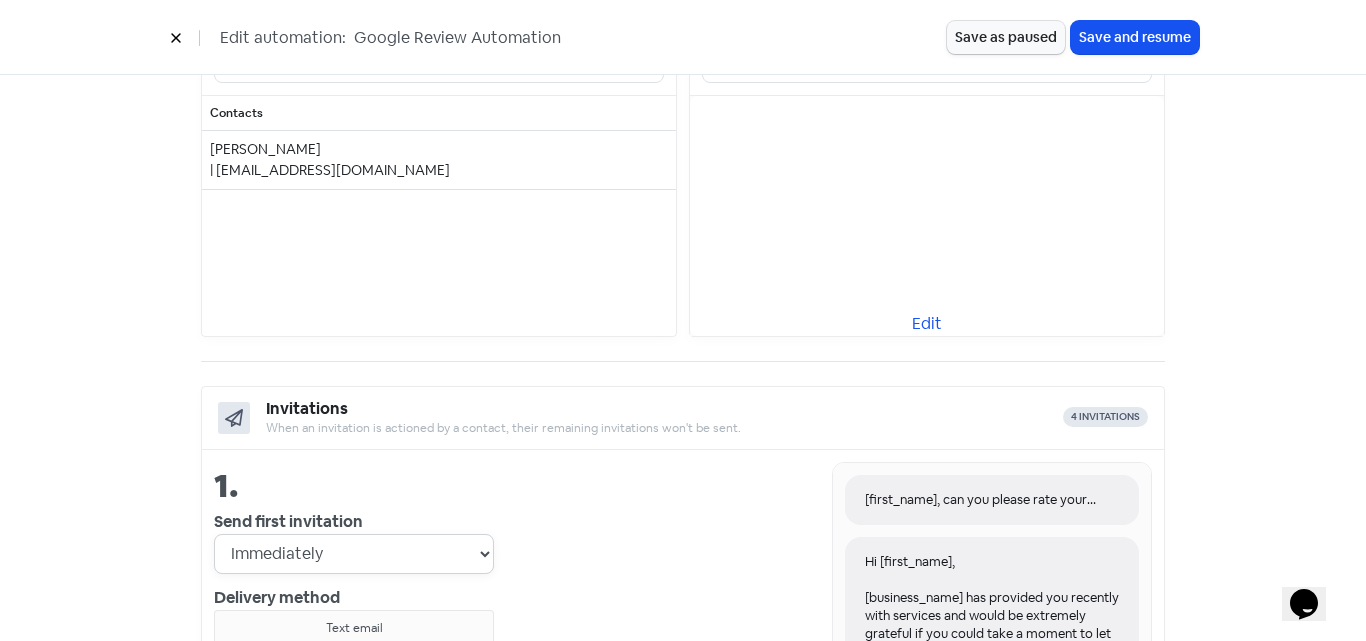 scroll, scrollTop: 100, scrollLeft: 0, axis: vertical 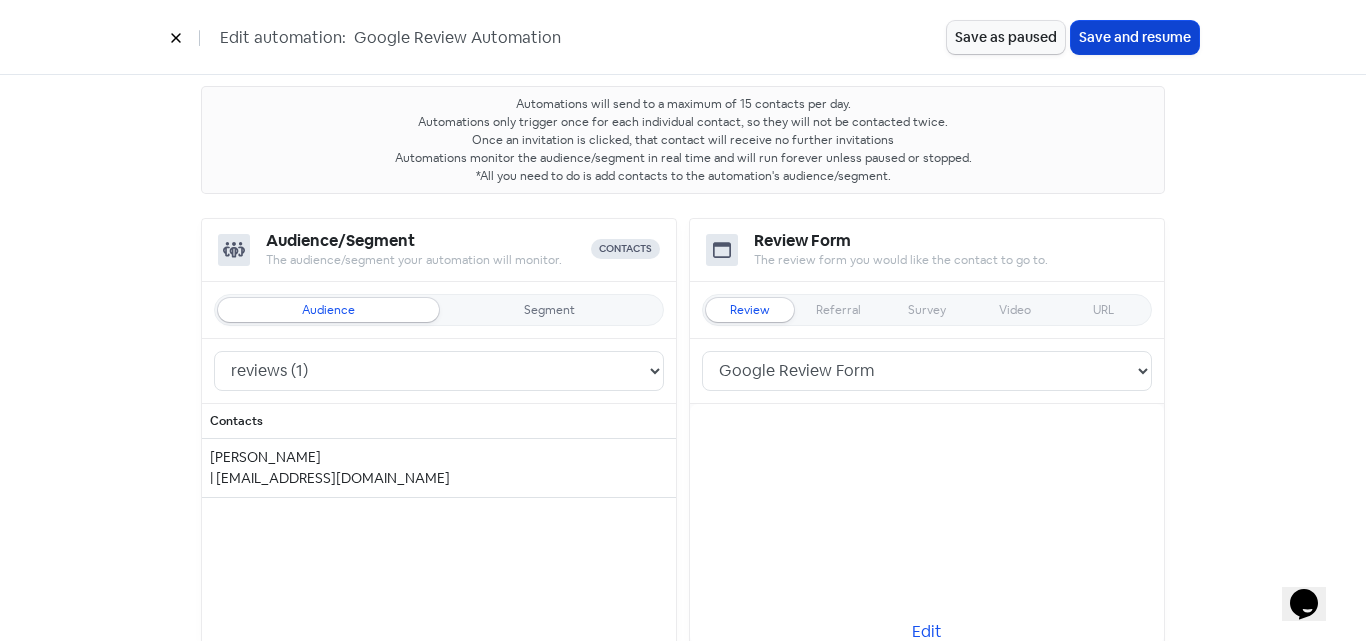 click on "Save and resume" at bounding box center [1135, 37] 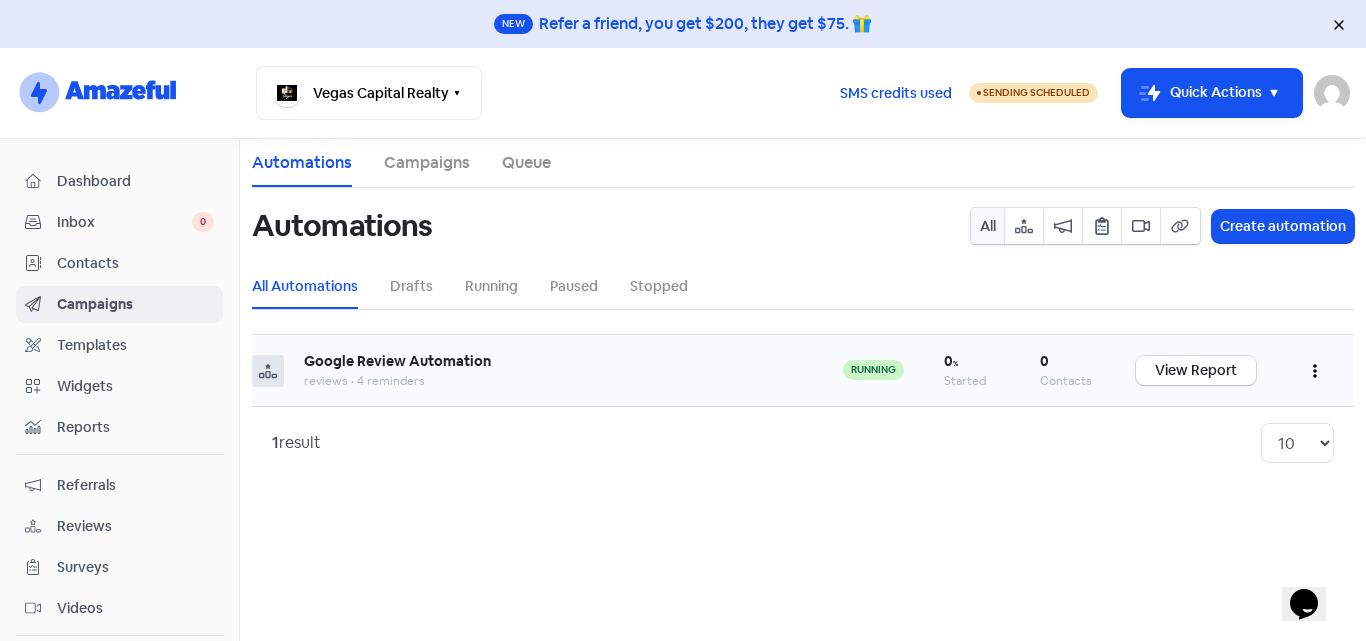 click at bounding box center (1315, 370) 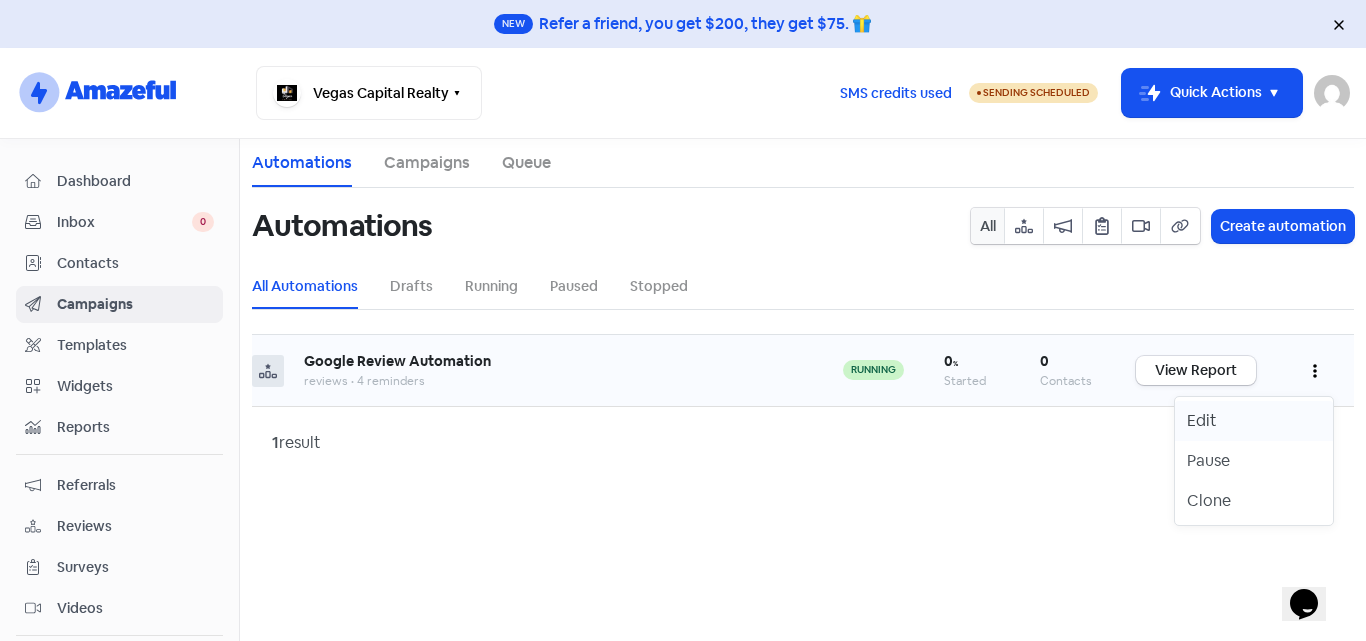 click on "Edit" at bounding box center (1254, 421) 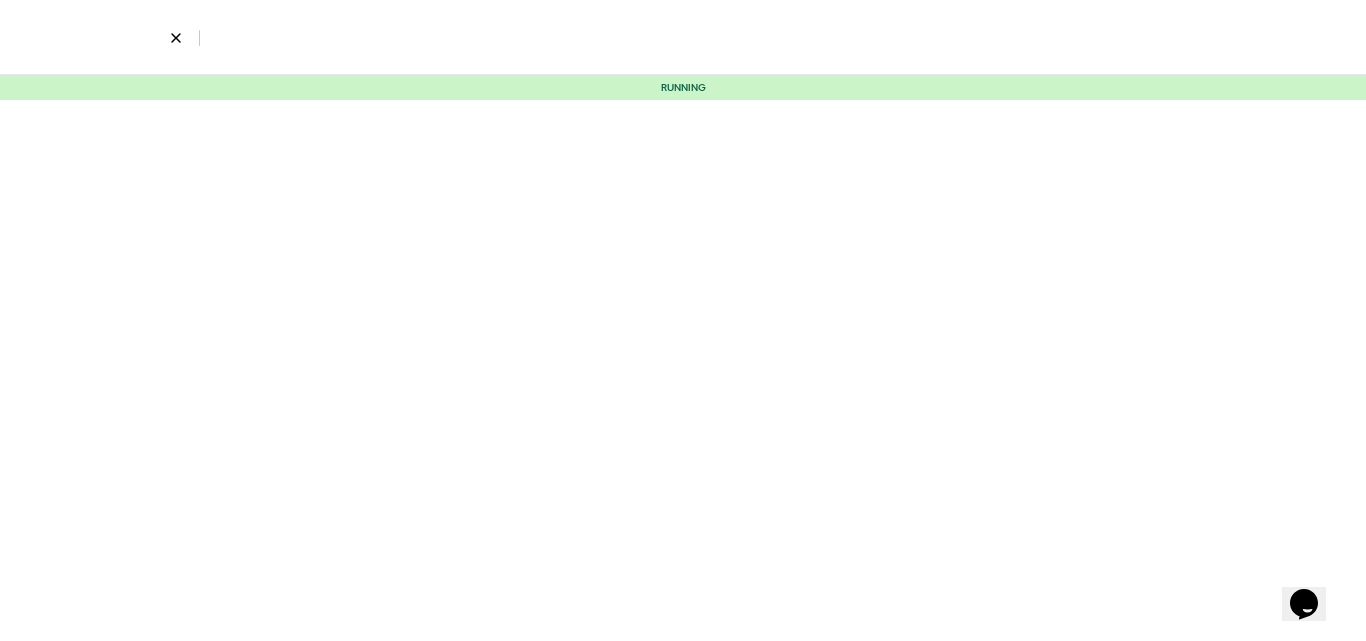 select on "3" 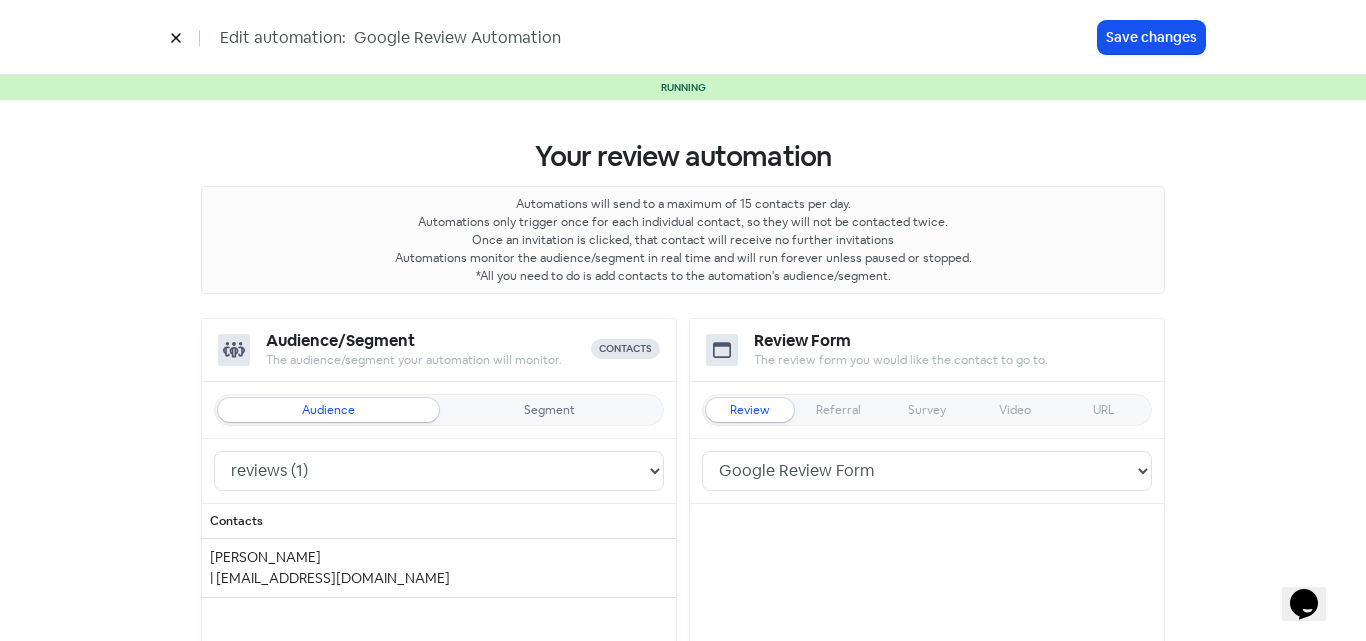 click at bounding box center (176, 37) 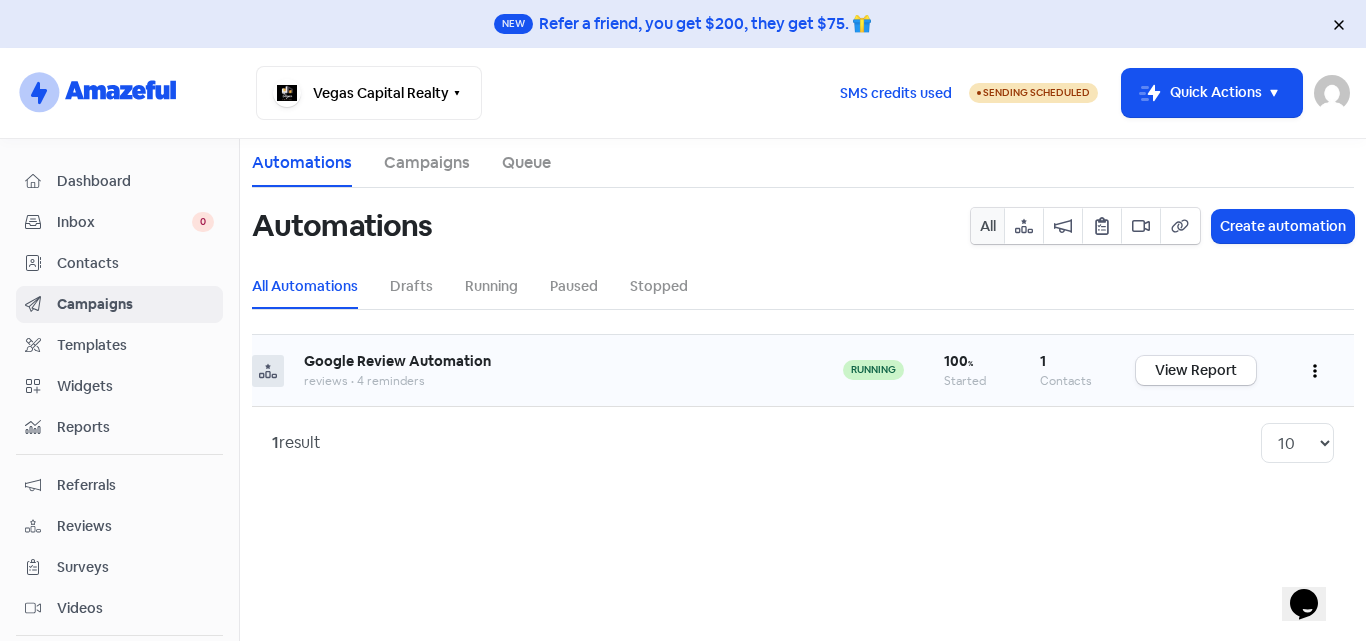 click 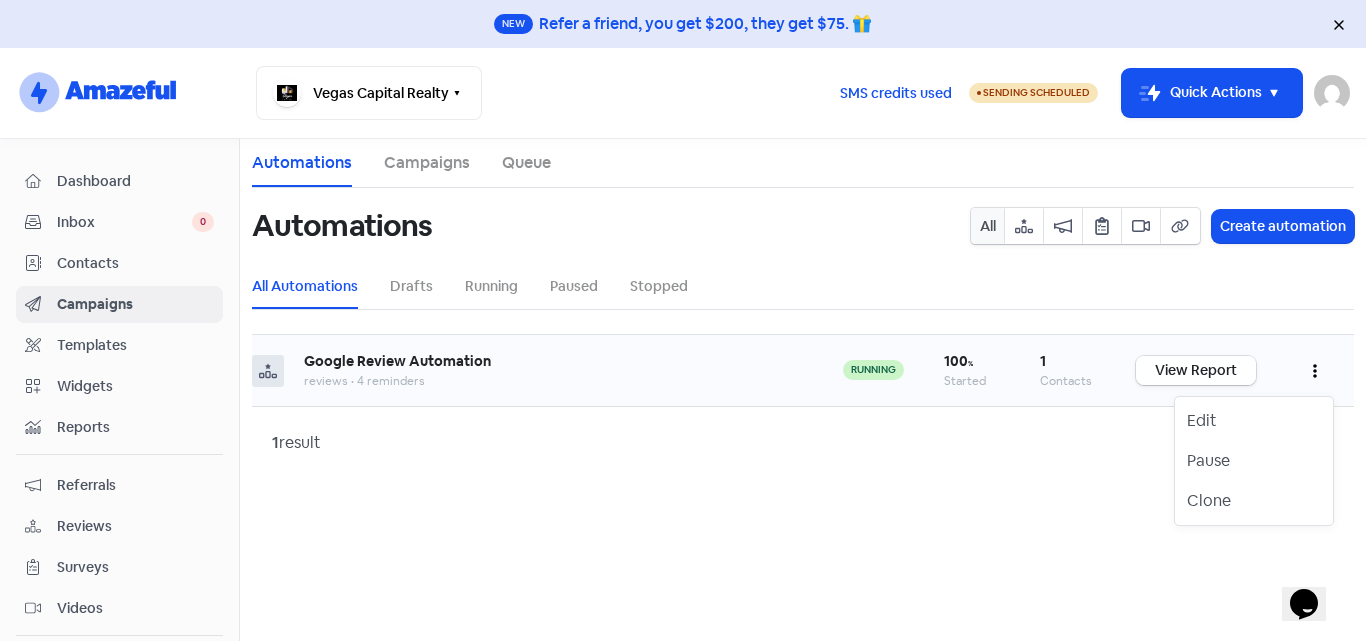 click on "View Report" at bounding box center (1196, 370) 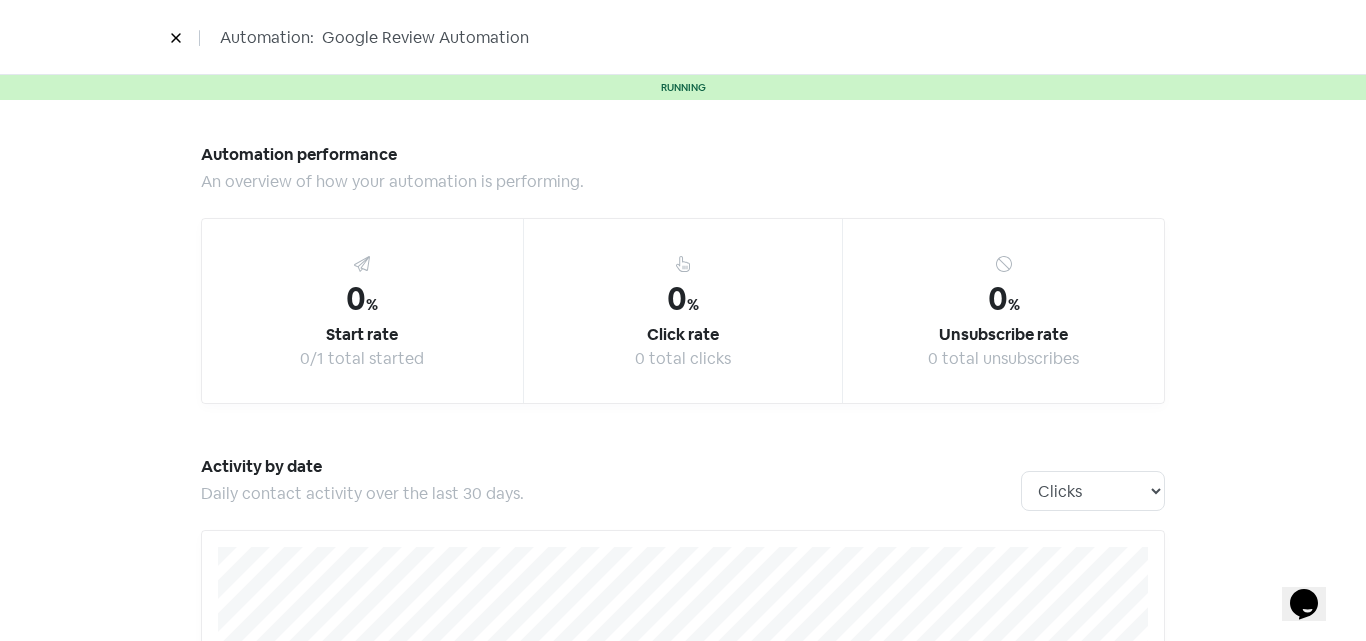 click on "0/1 total started" at bounding box center (362, 359) 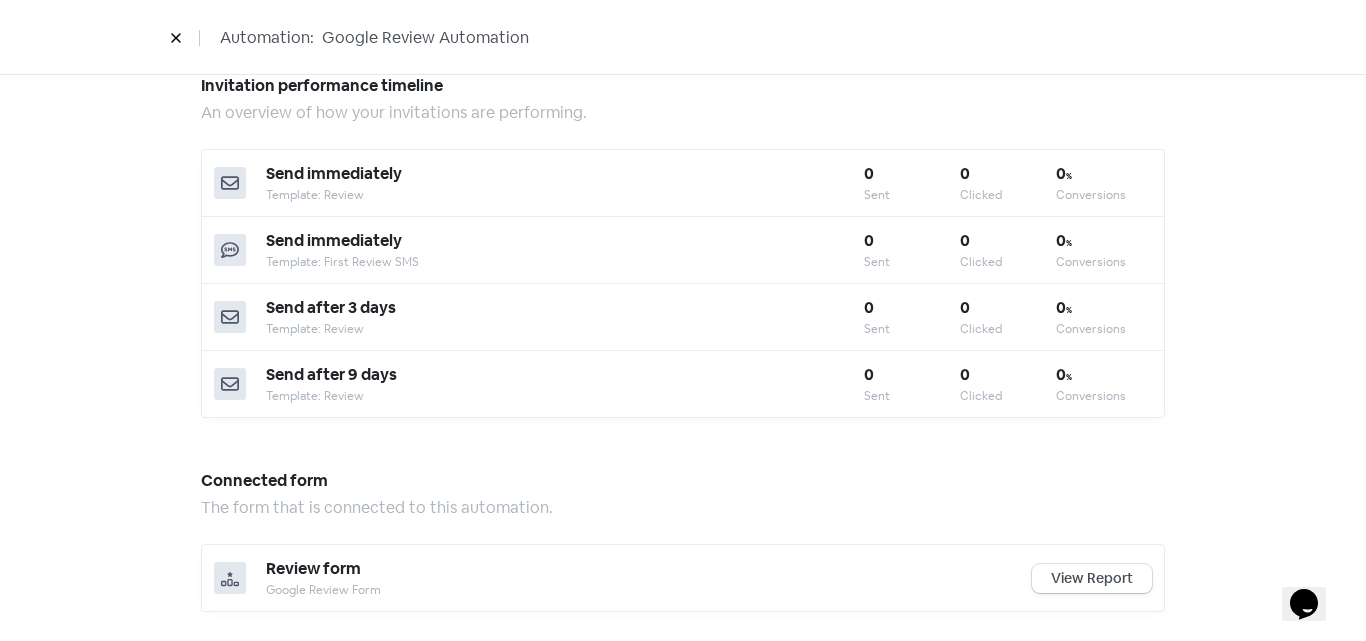 scroll, scrollTop: 700, scrollLeft: 0, axis: vertical 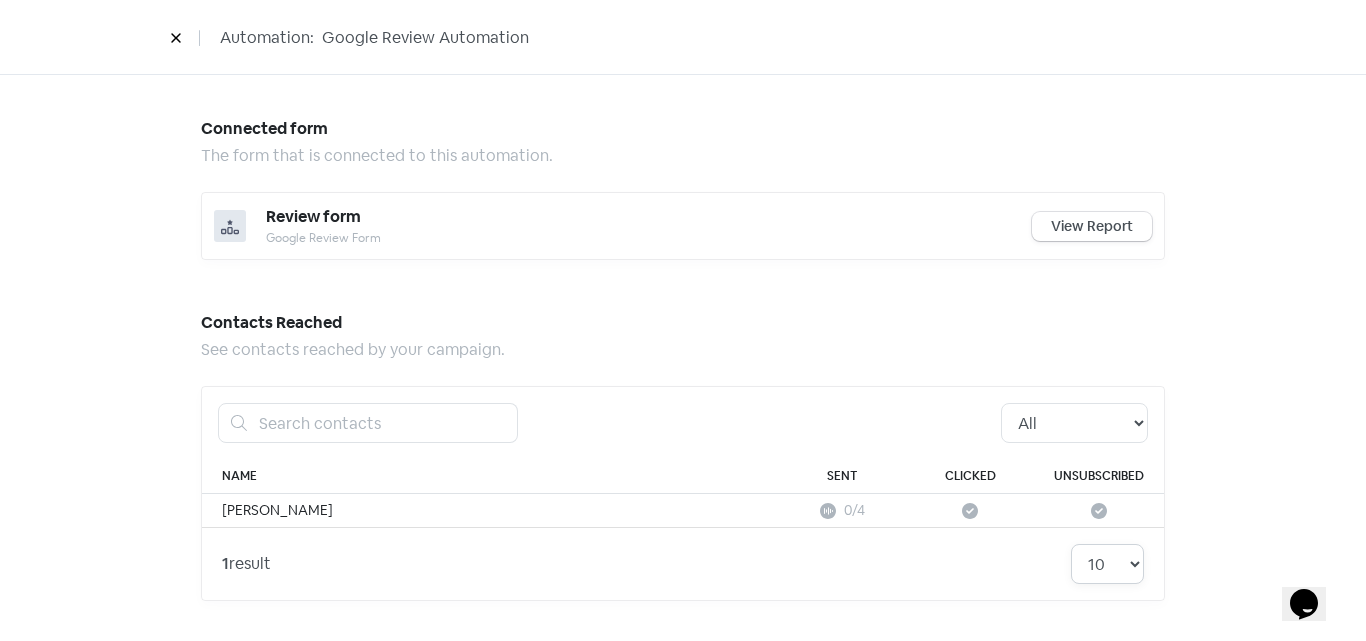 click on "10 20 30 50 100" at bounding box center (1107, 564) 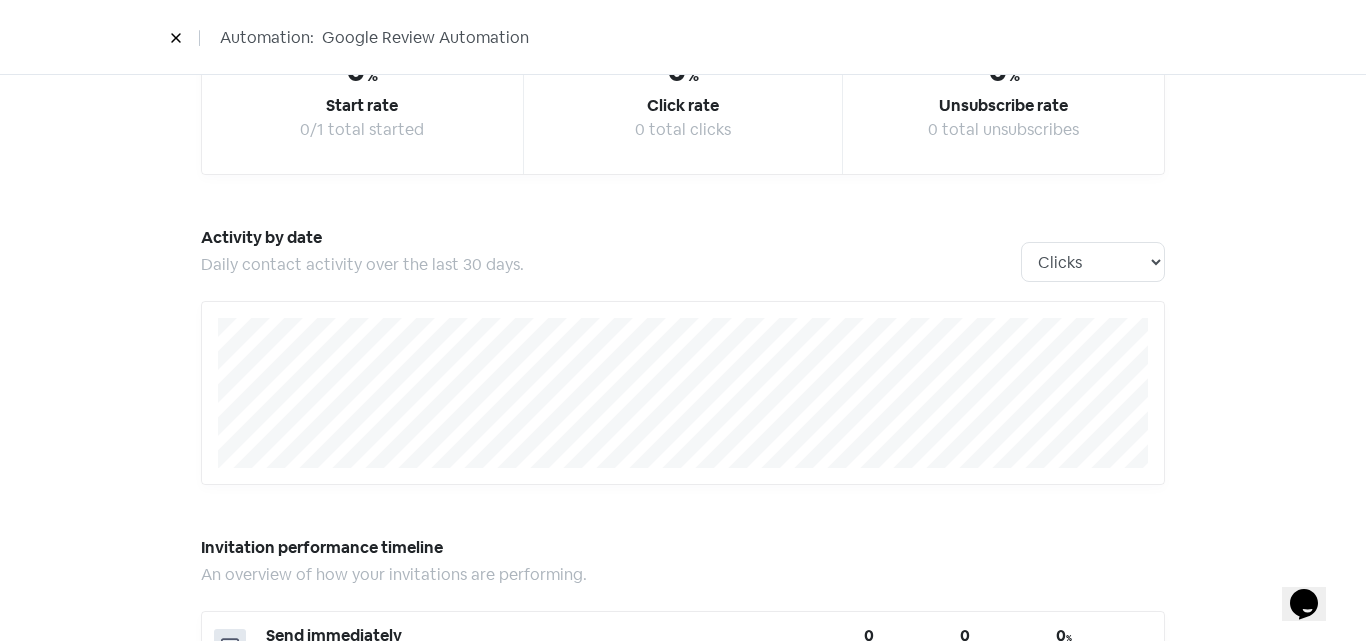 scroll, scrollTop: 0, scrollLeft: 0, axis: both 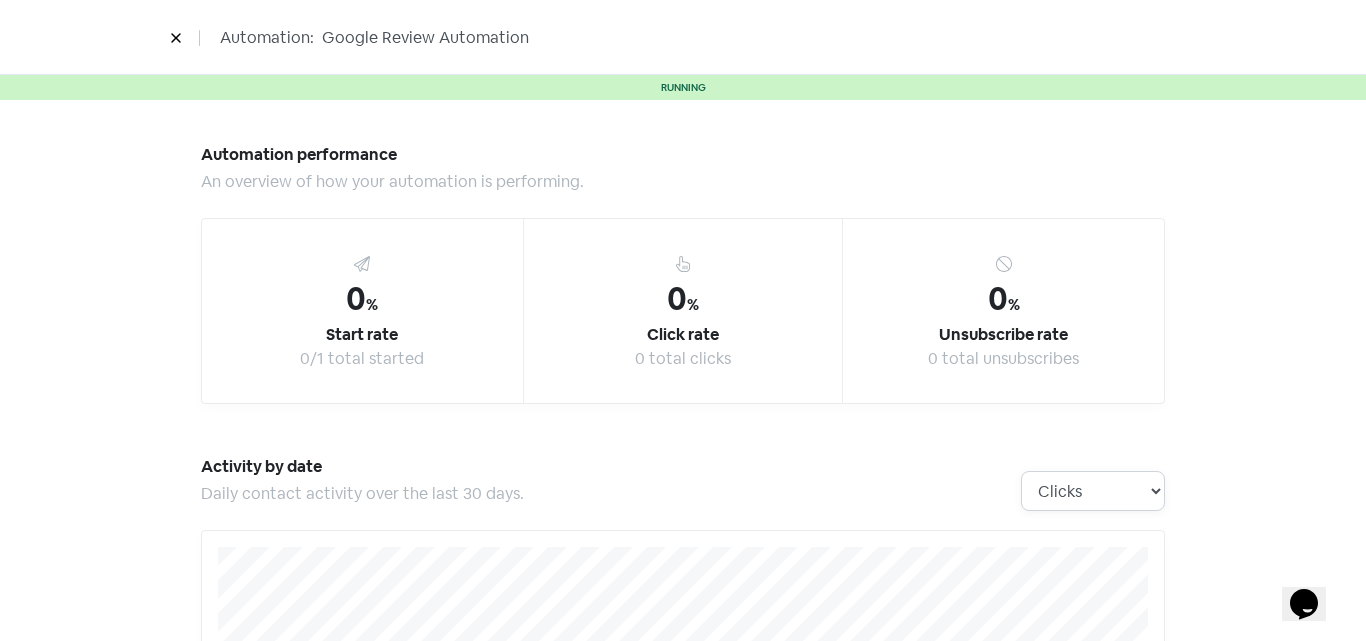 click on "Clicks Deliveries Unsubscribes" at bounding box center (1093, 491) 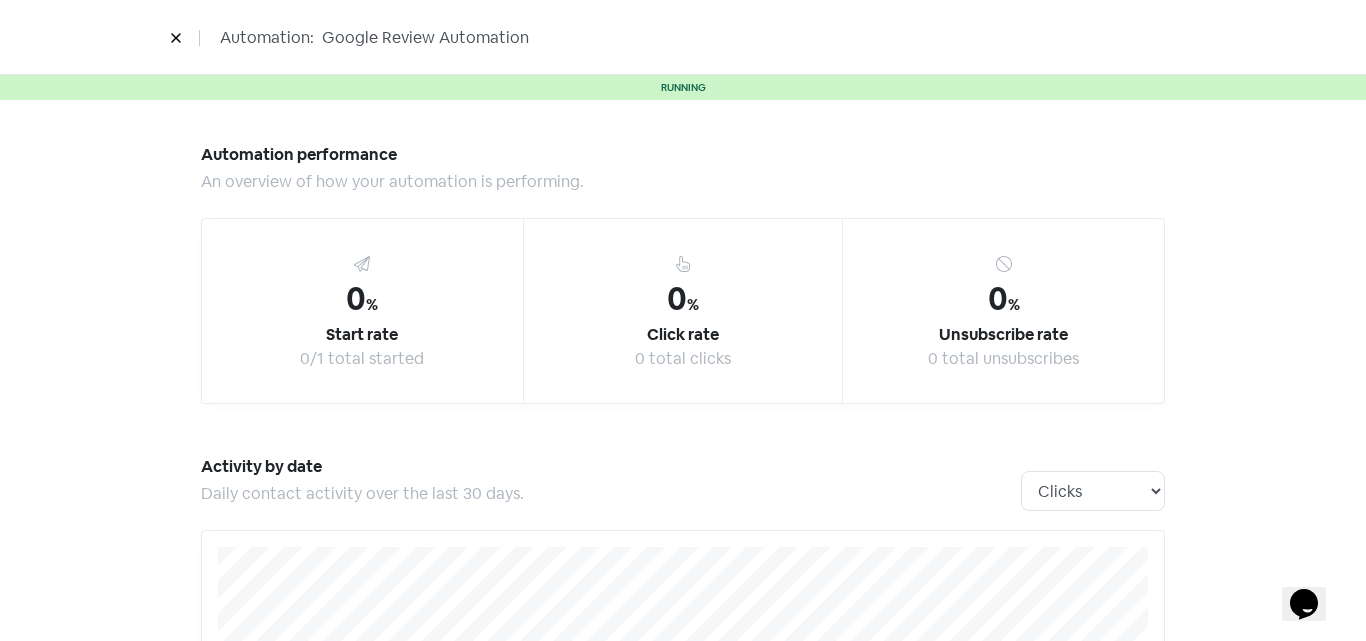 click 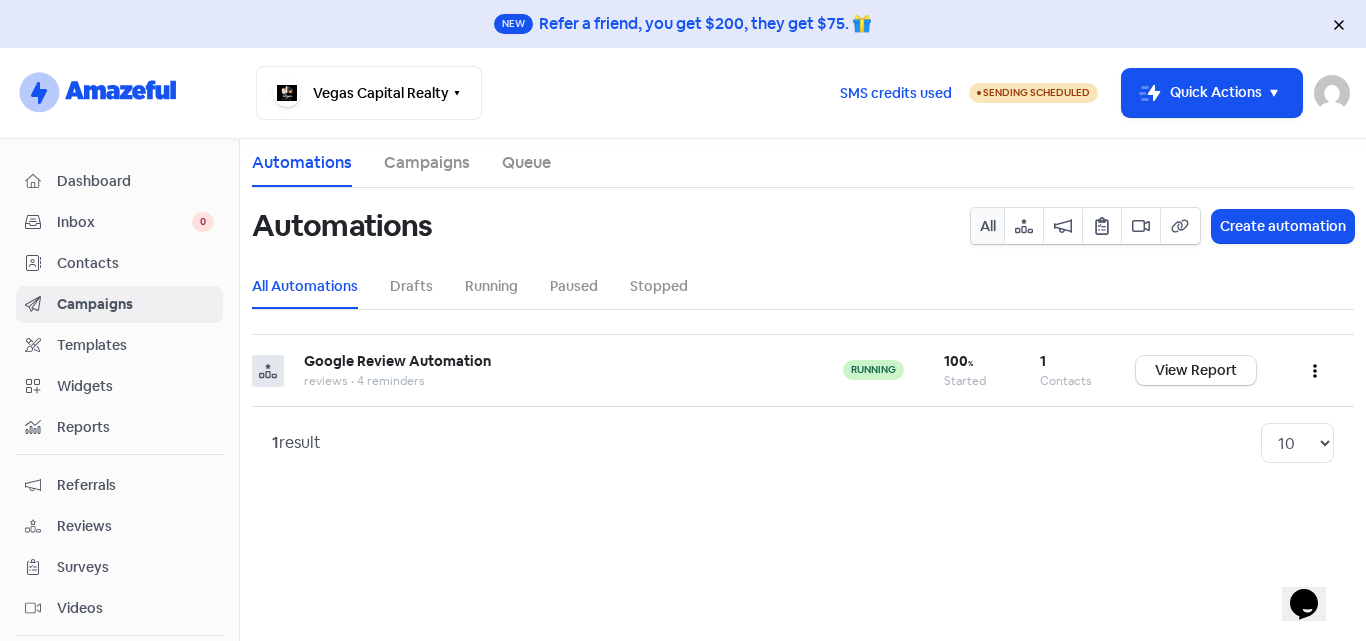 click on "Campaigns" at bounding box center [427, 163] 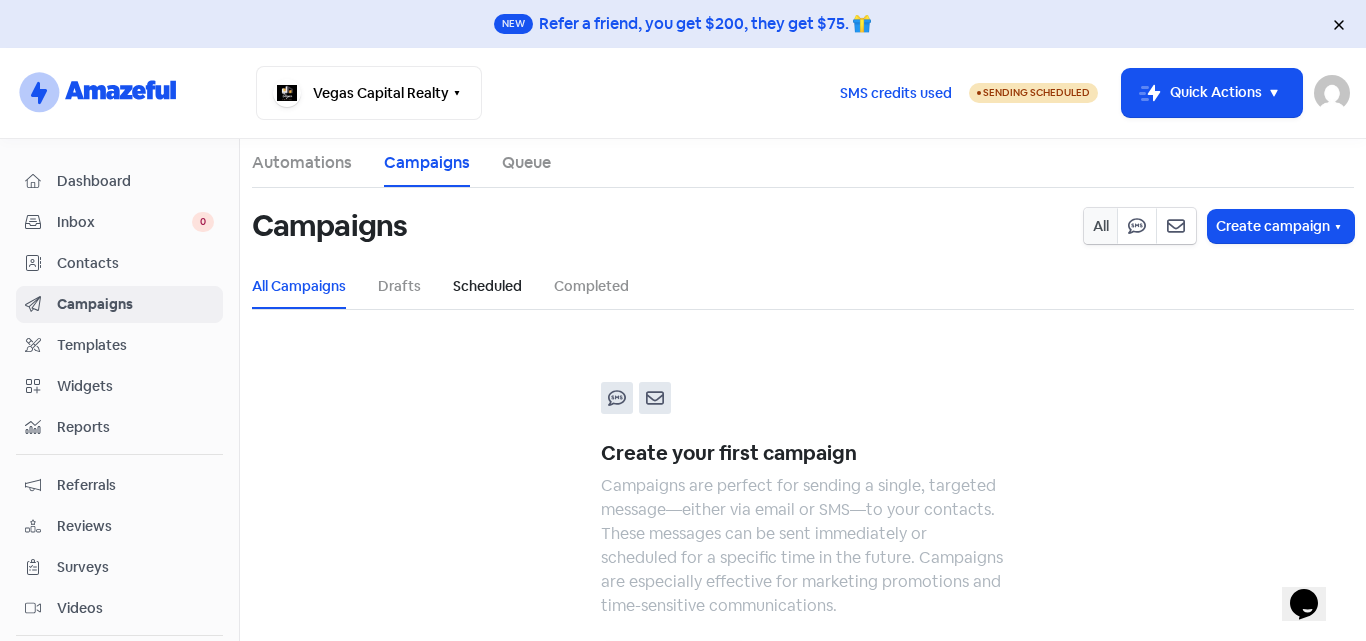 click on "Scheduled" at bounding box center [487, 286] 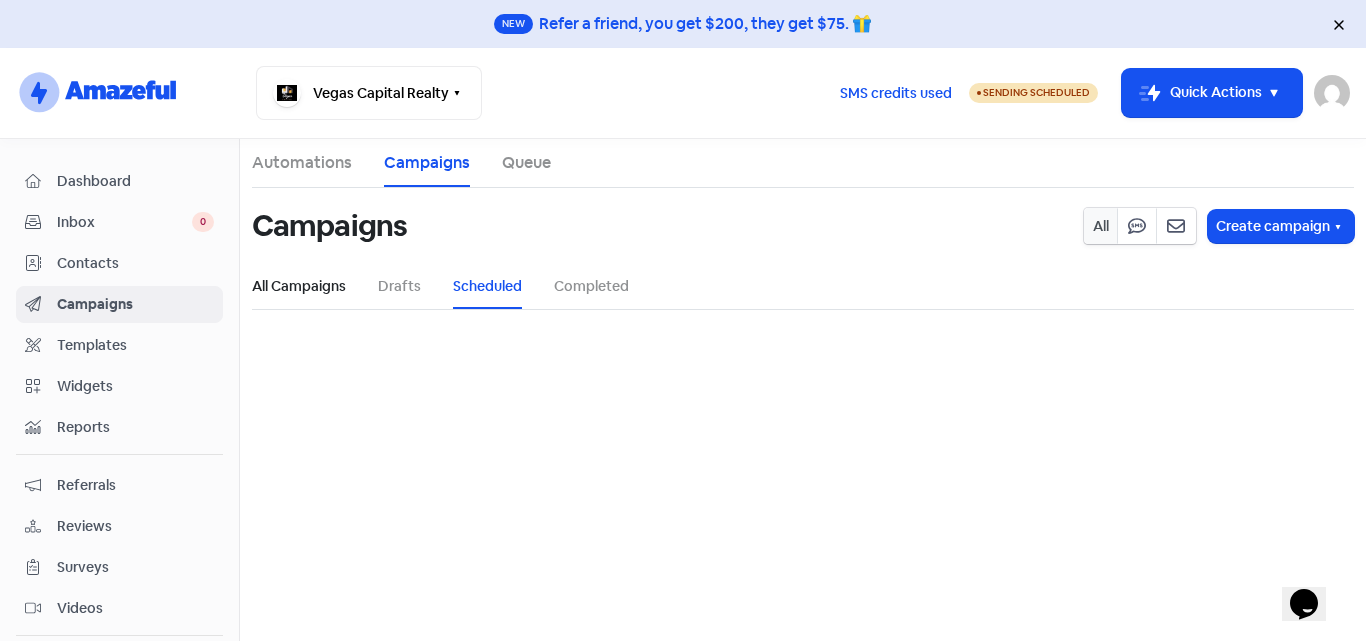 click on "All Campaigns" at bounding box center [299, 286] 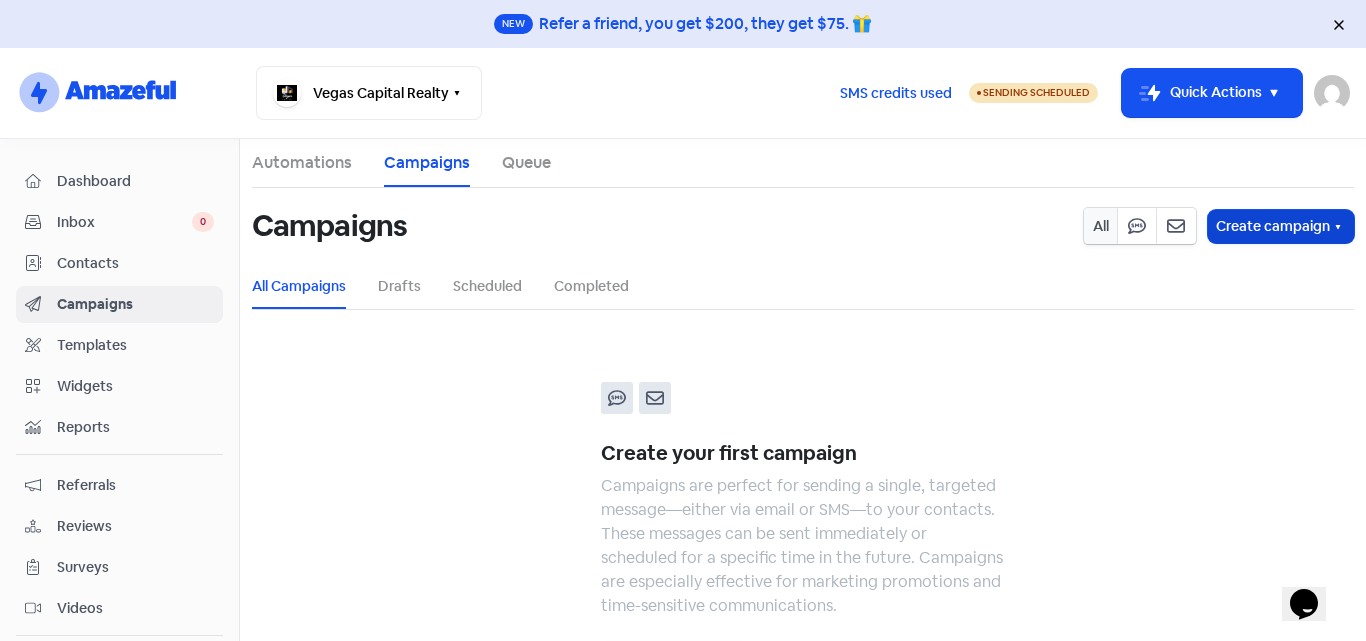 click on "Create campaign" at bounding box center (1281, 226) 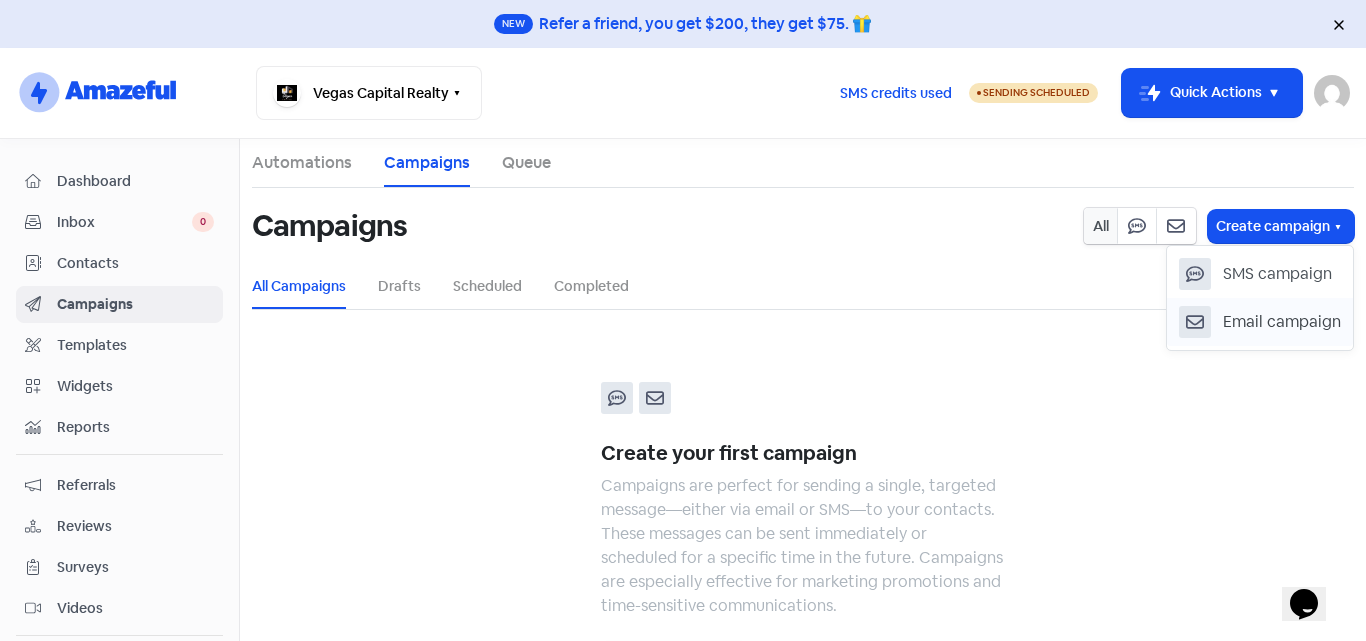 click on "Email campaign" at bounding box center [1282, 322] 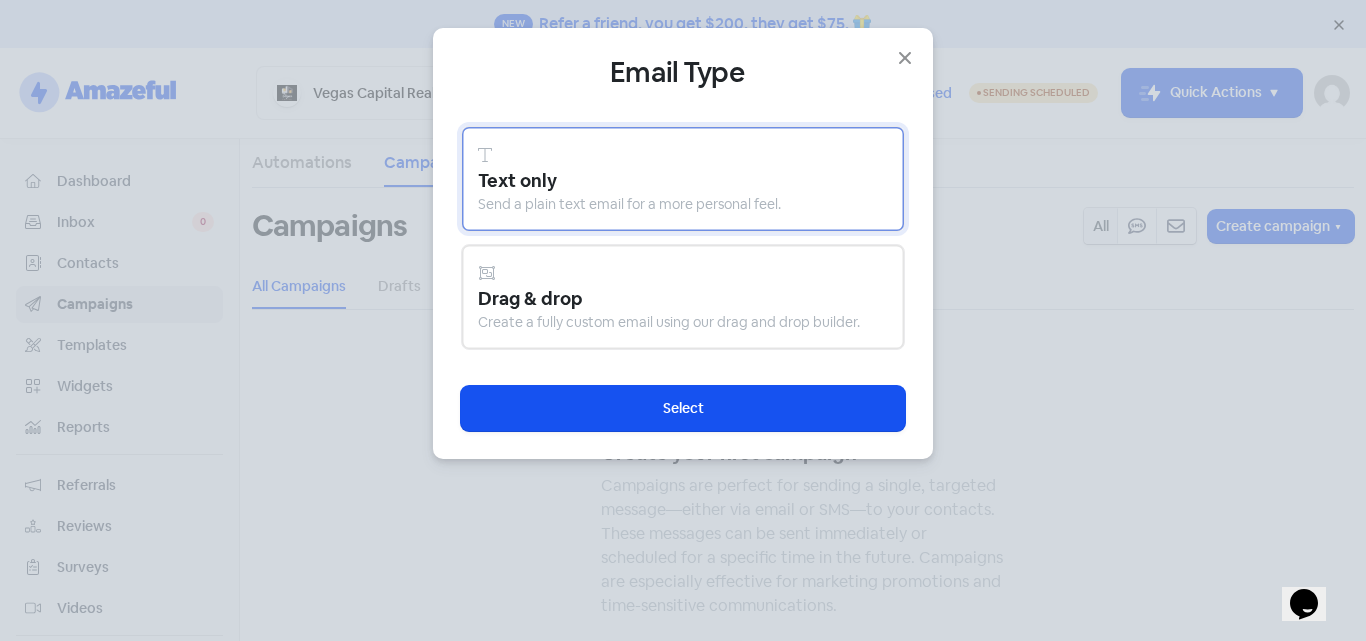 click on "Create a fully custom email using our drag and drop builder." at bounding box center [683, 322] 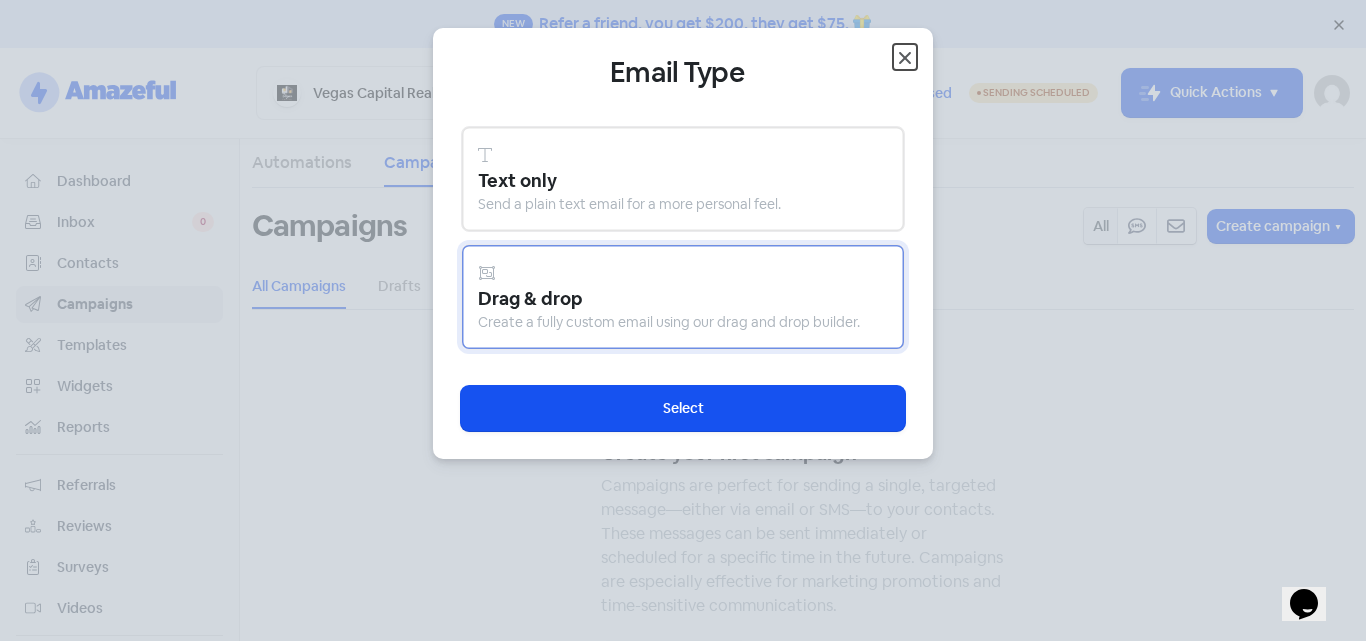 click 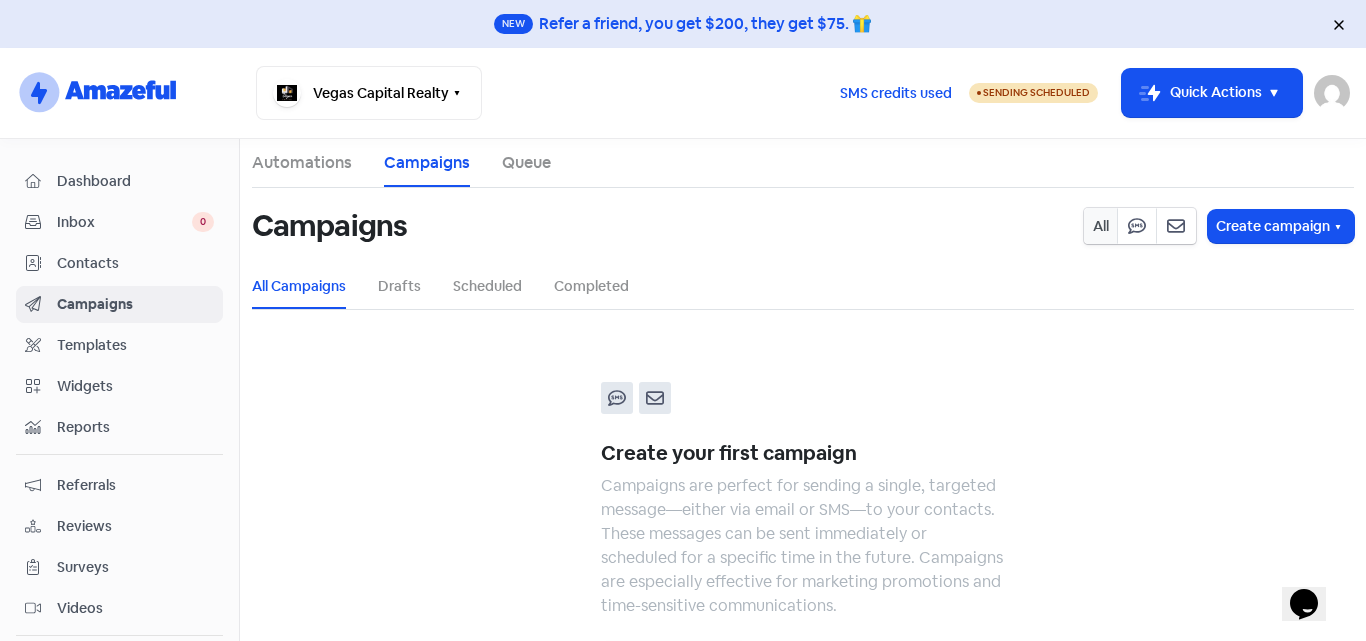 click on "Contacts" at bounding box center [135, 263] 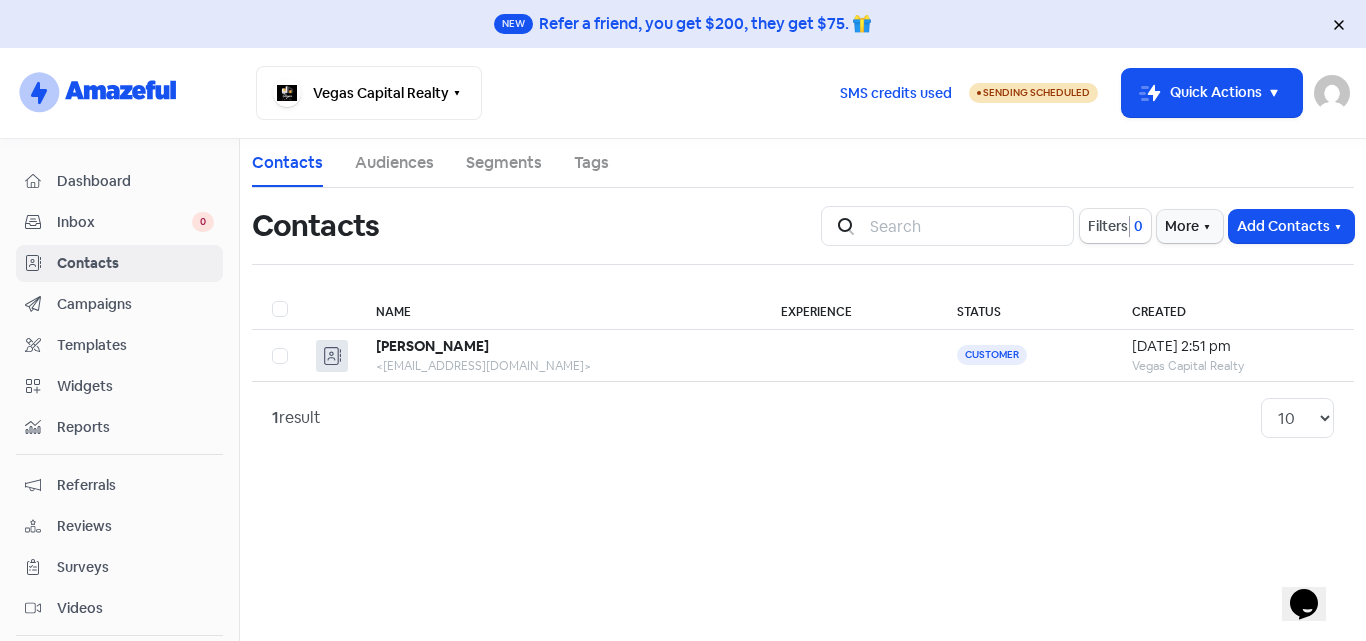 click on "Reviews" at bounding box center [135, 526] 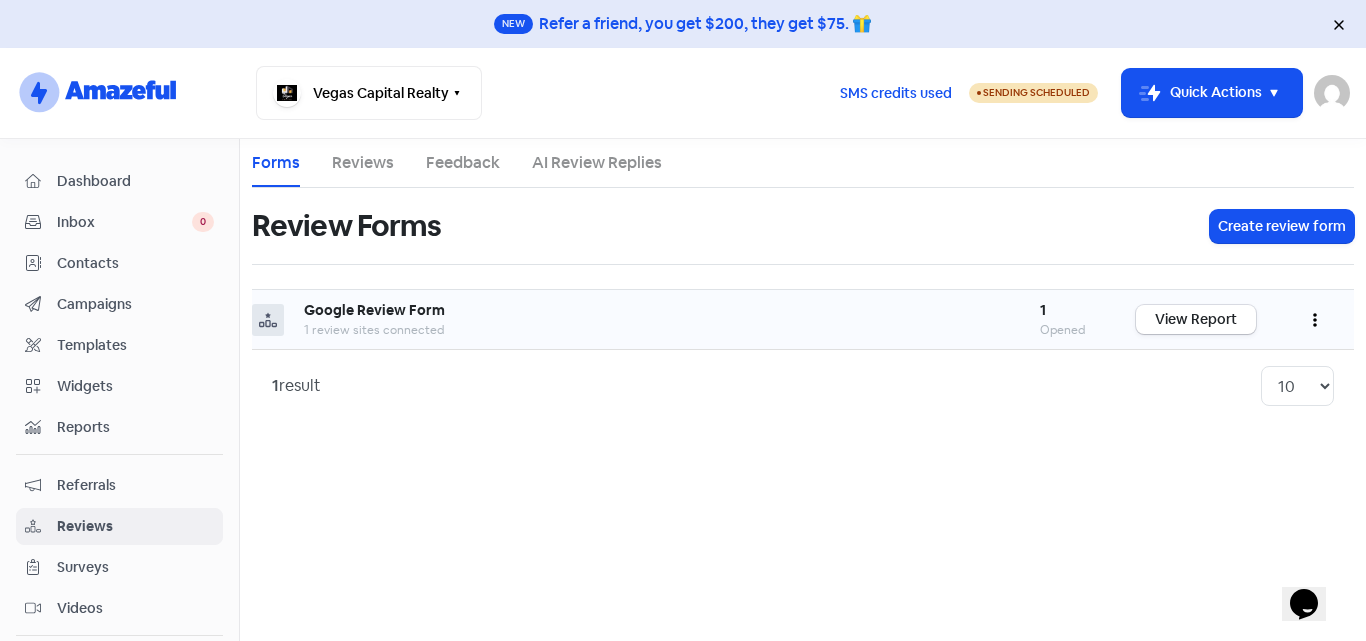 click 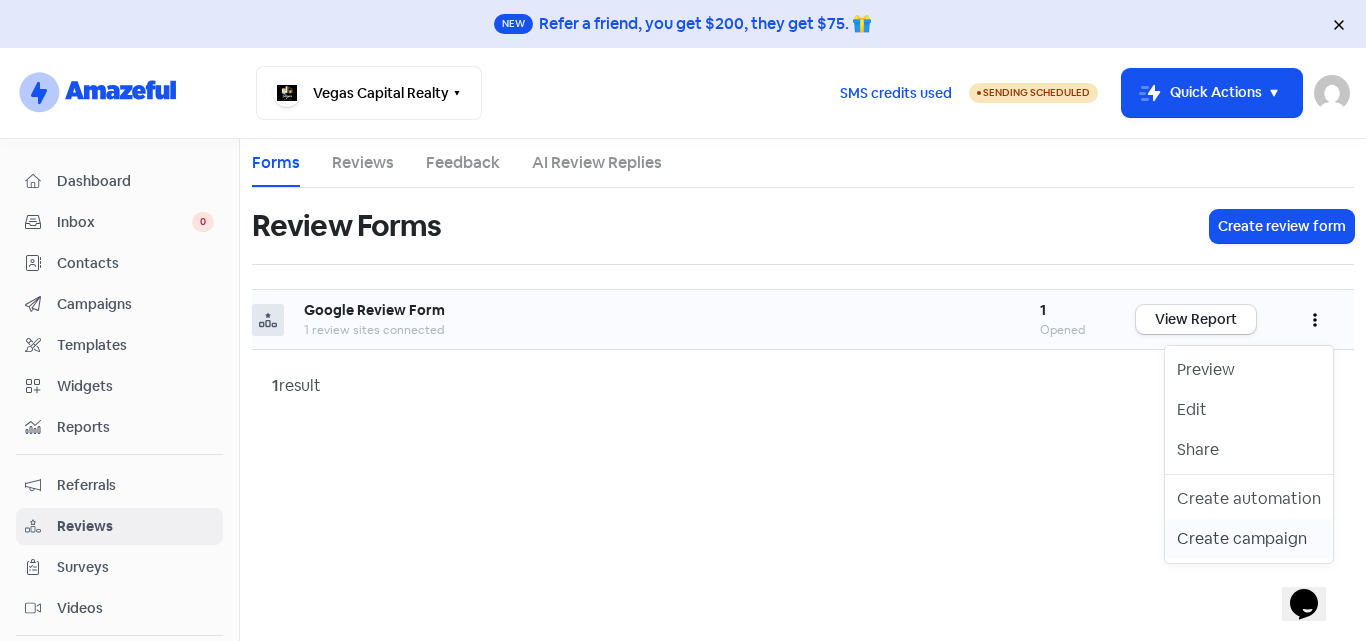 click on "Create campaign" at bounding box center [1249, 539] 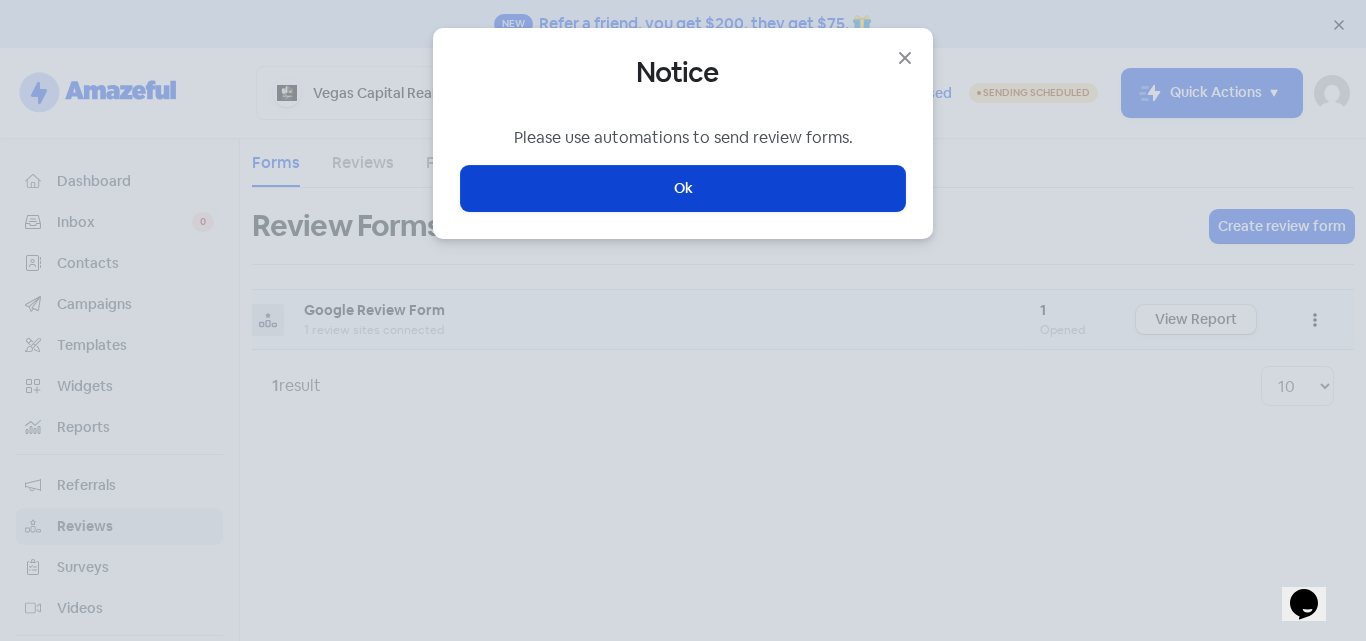 click on "Ok" at bounding box center [683, 188] 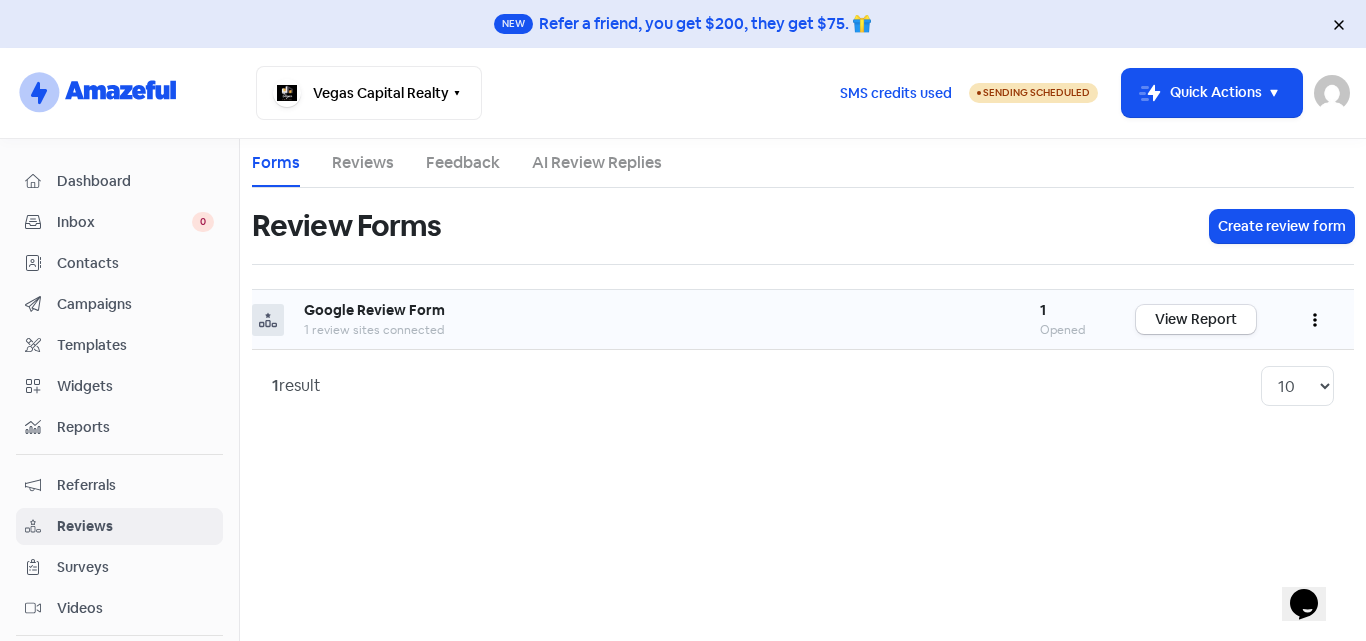 click at bounding box center (1315, 319) 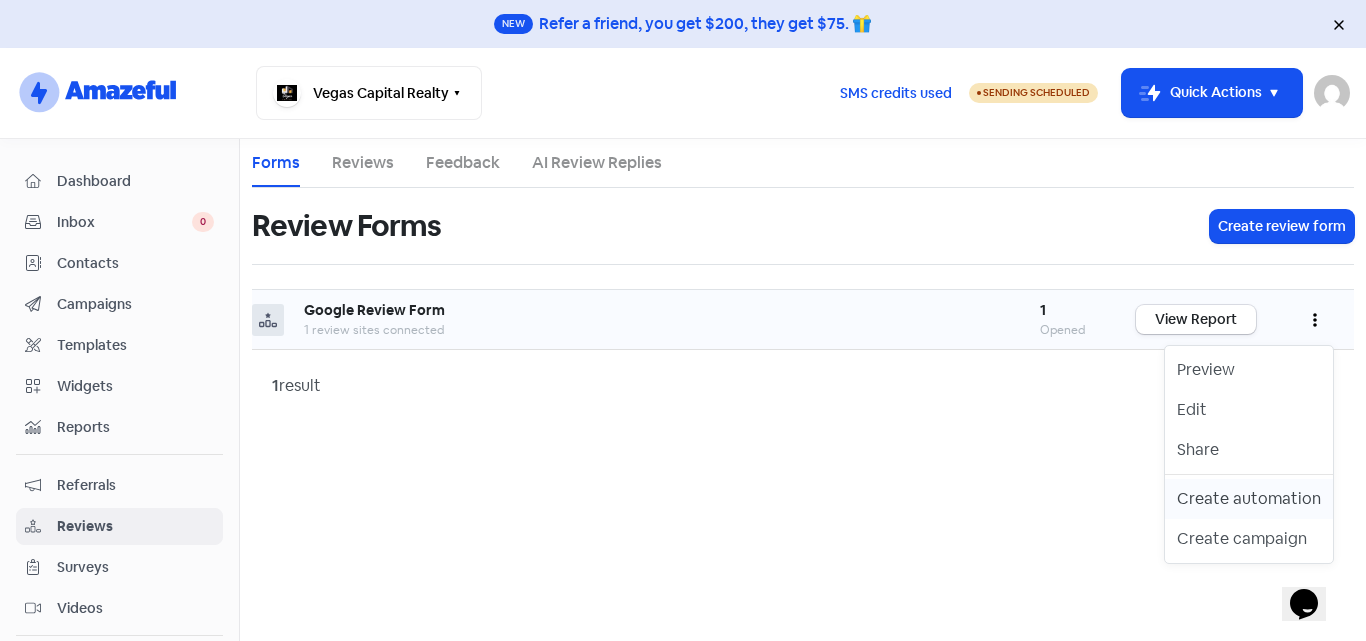 click on "Create automation" at bounding box center [1249, 499] 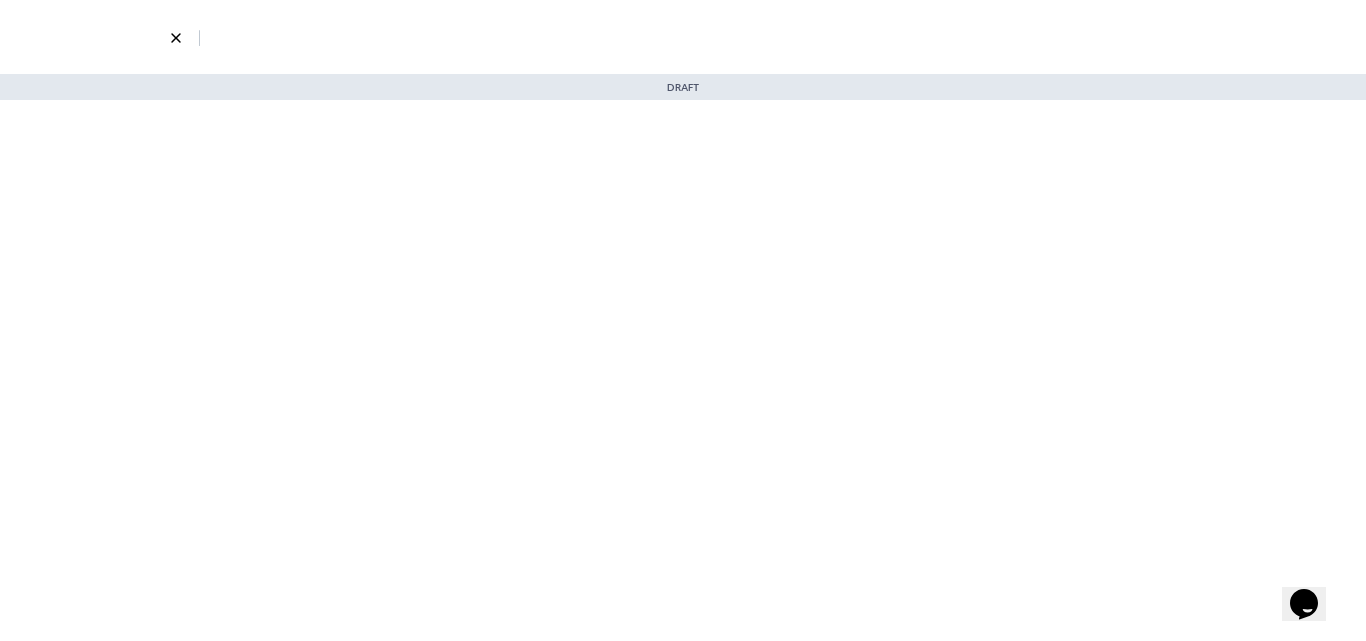 select on "3697" 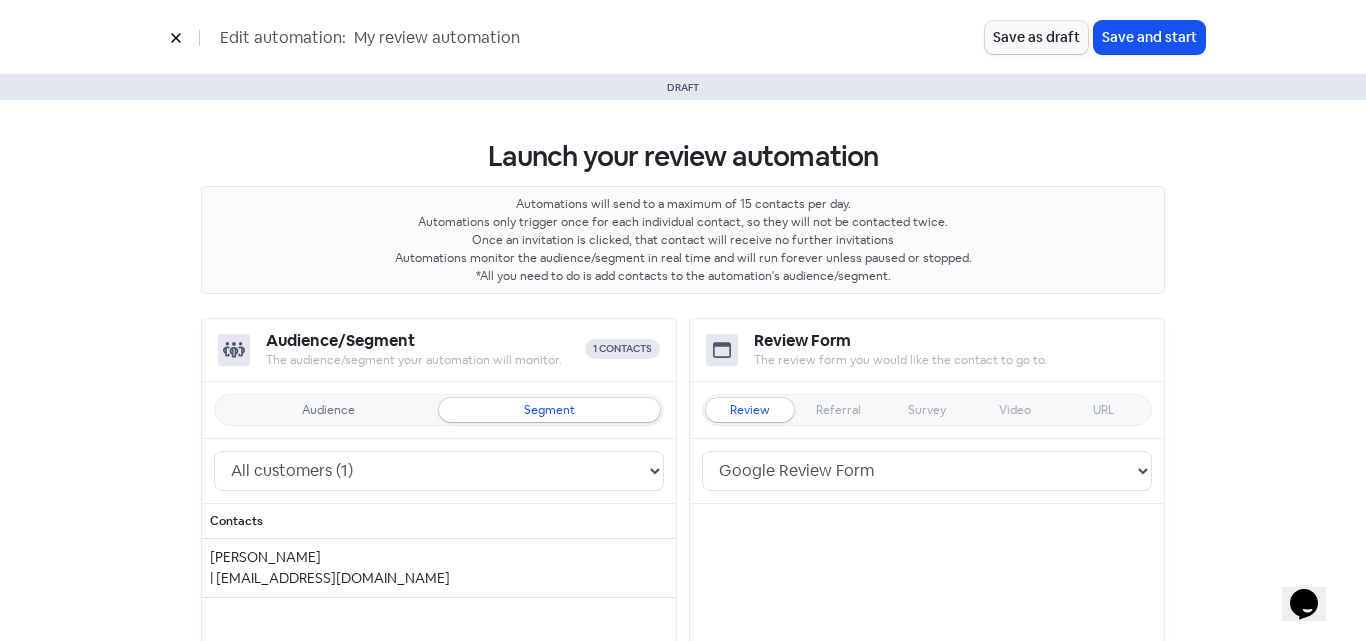 click at bounding box center [176, 37] 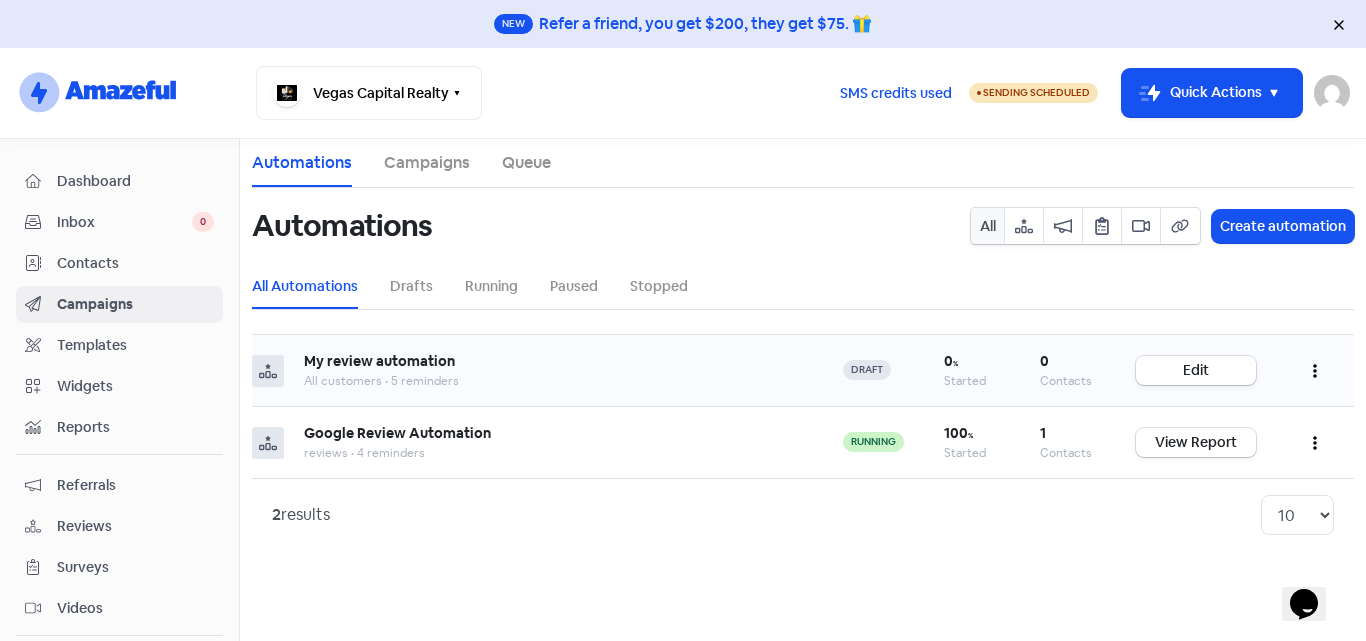 click at bounding box center [1315, 370] 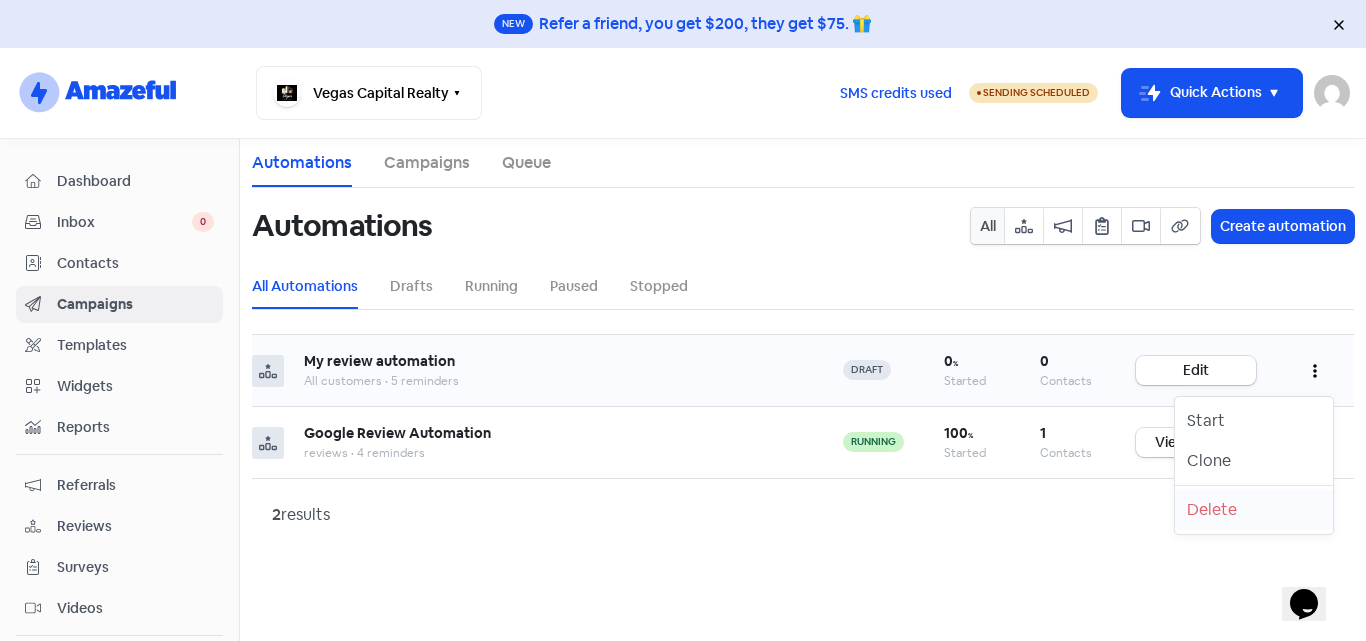 click on "Delete" at bounding box center [1254, 510] 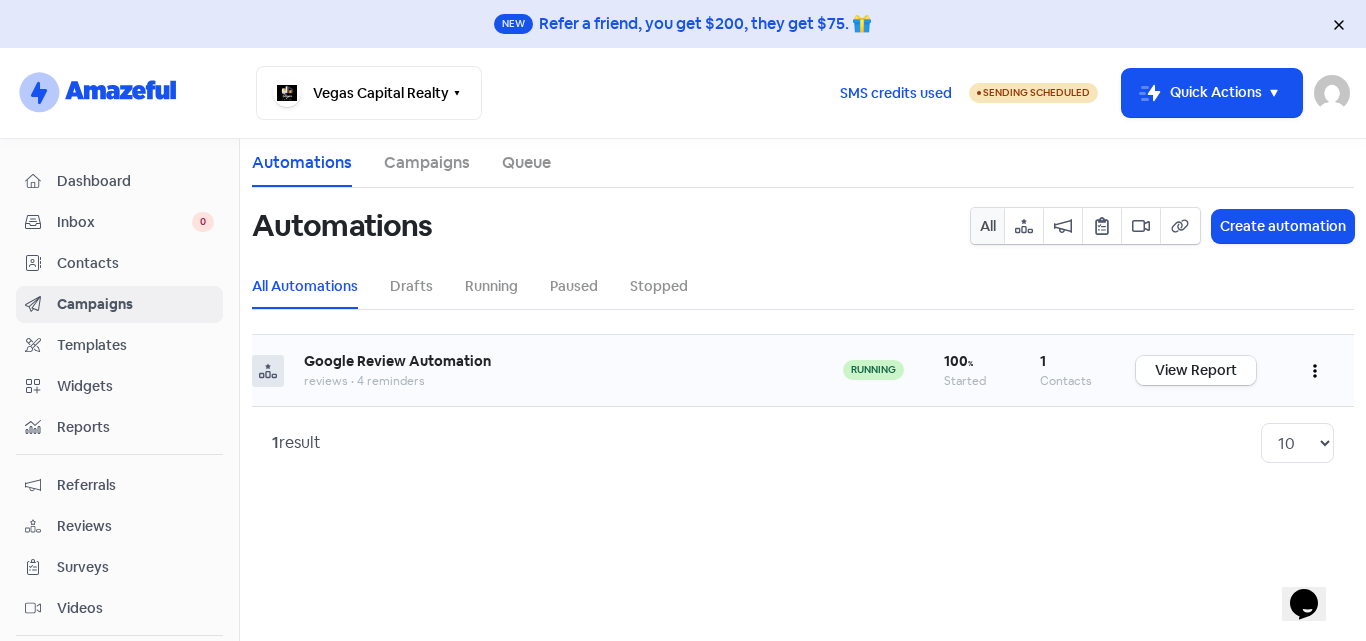 click on "View Report" at bounding box center [1196, 370] 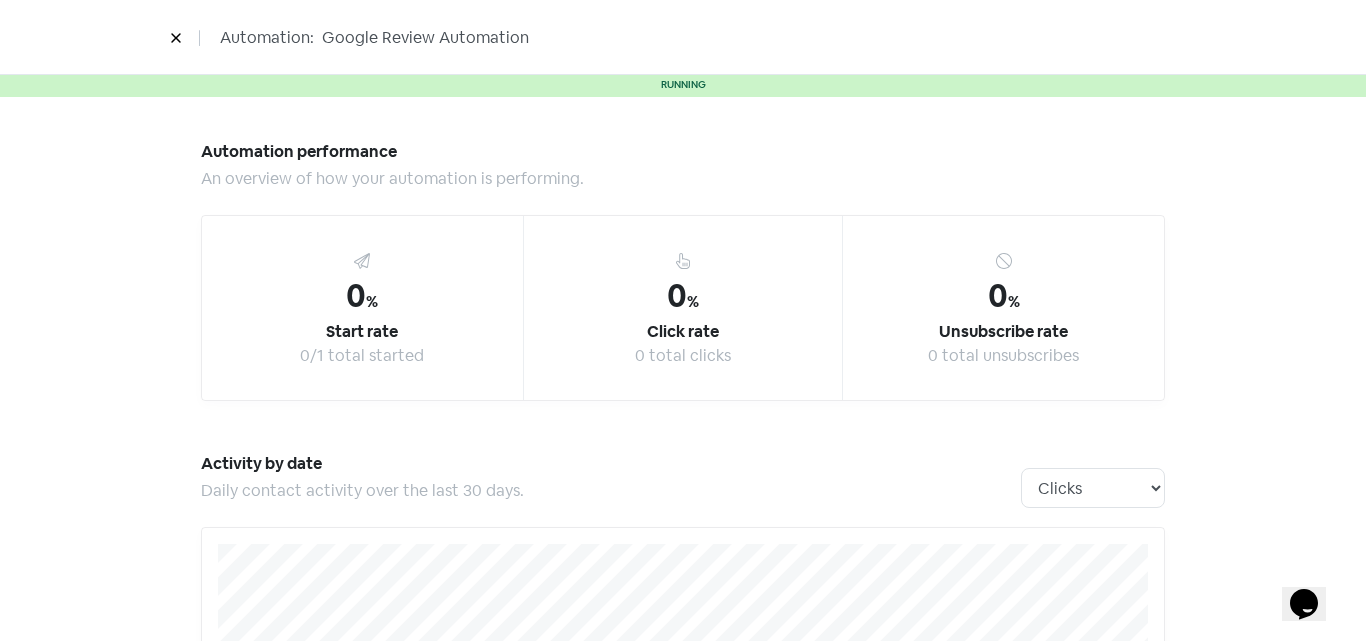 scroll, scrollTop: 0, scrollLeft: 0, axis: both 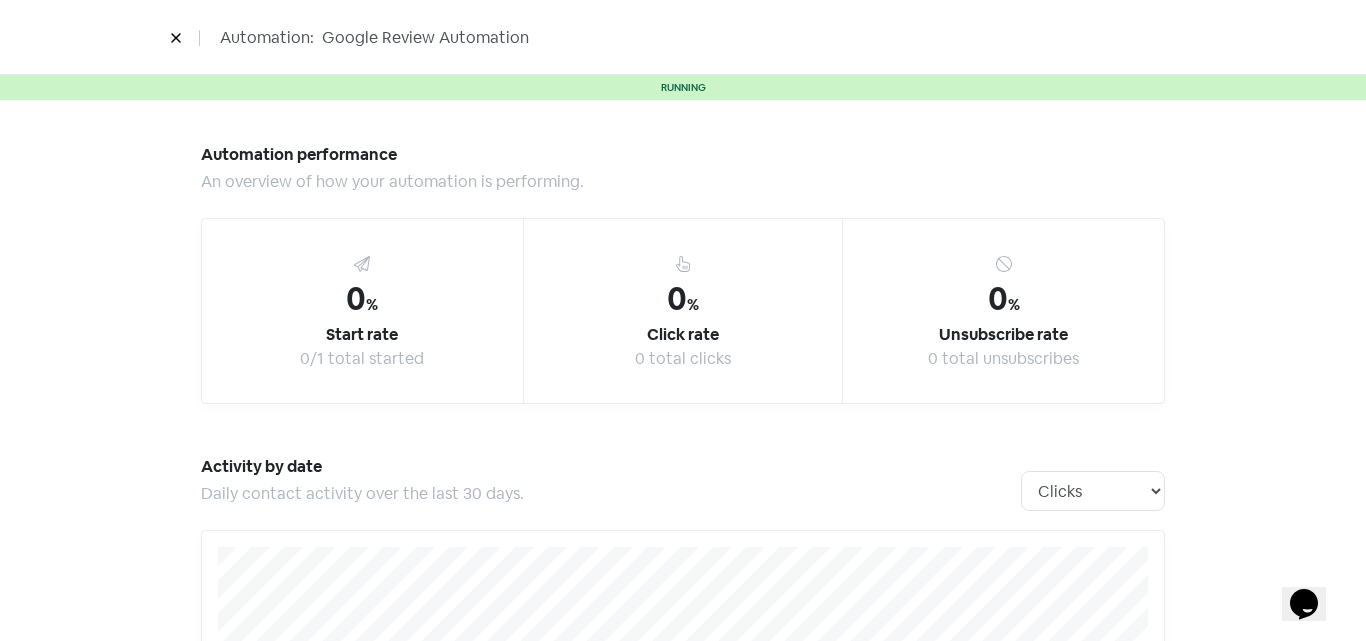click 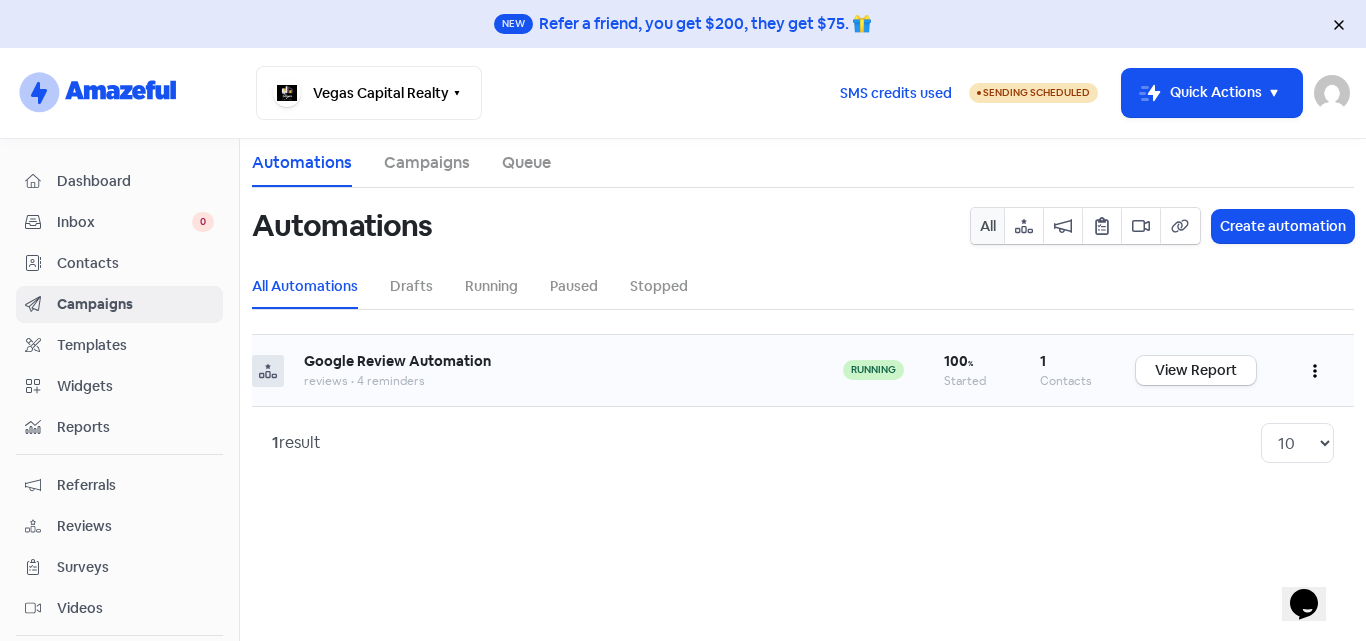 click at bounding box center (1315, 370) 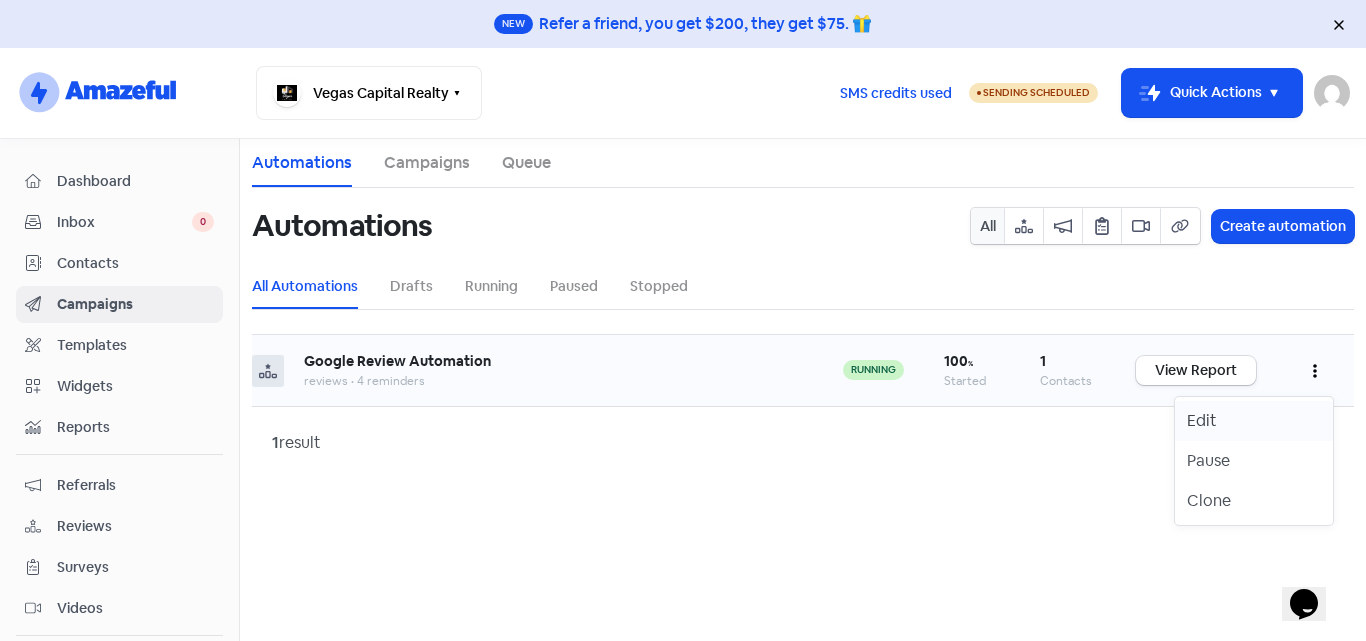 click on "Edit" at bounding box center [1254, 421] 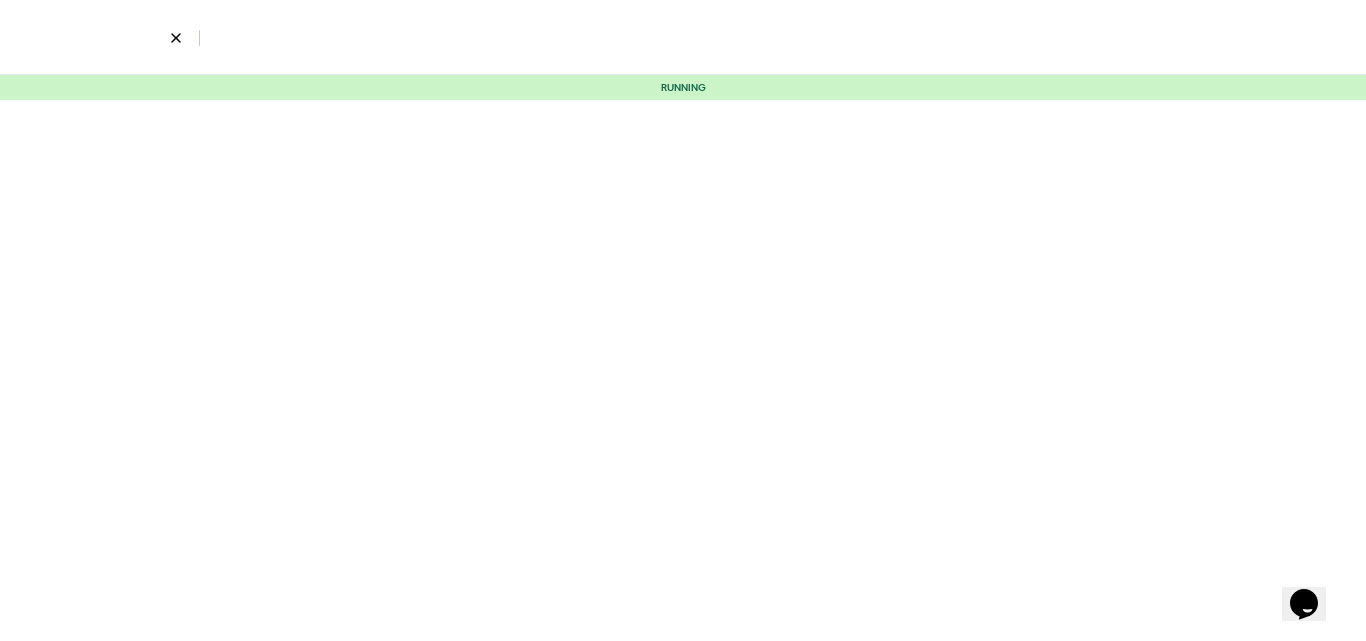 select on "3" 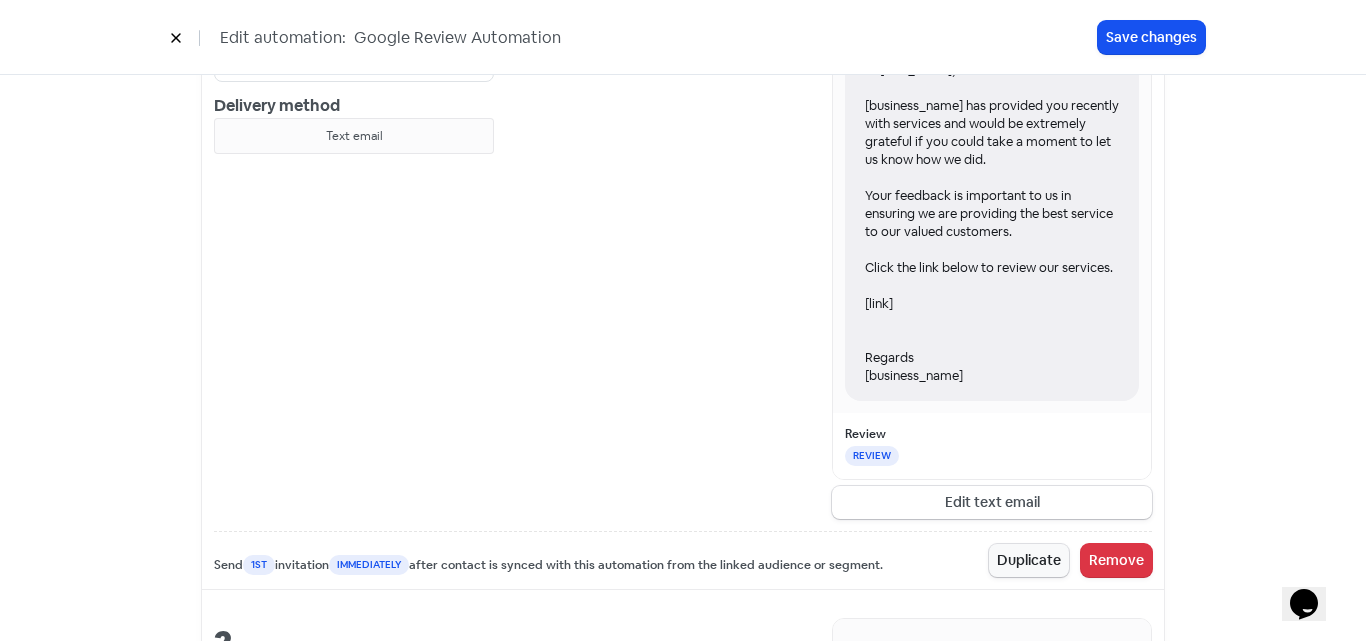 scroll, scrollTop: 700, scrollLeft: 0, axis: vertical 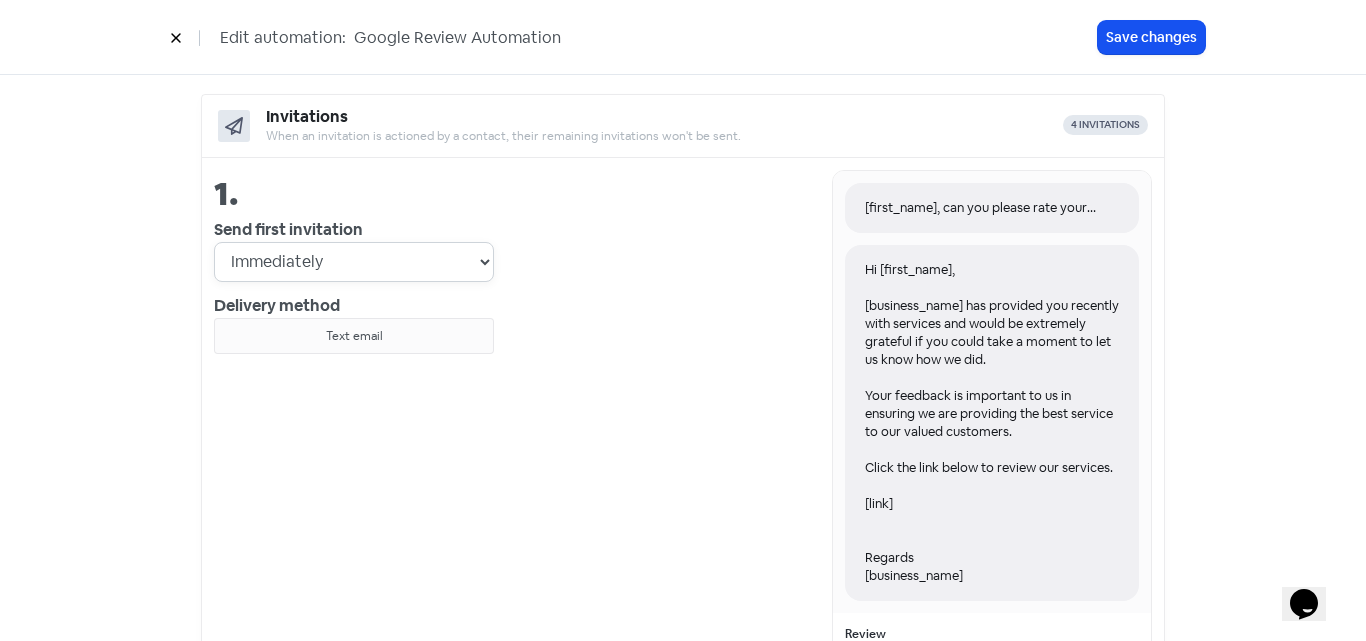 click on "Immediately  1 day after  2 days after  3 days after  4 days after  5 days after  6 days after  7 days after  8 days after  9 days after  10 days after  11 days after  12 days after  13 days after  14 days after  15 days after  16 days after  17 days after  18 days after  19 days after  20 days after  21 days after  22 days after  23 days after  24 days after  25 days after  26 days after  27 days after  28 days after  29 days after  30 days after (1 month) 31 days after  32 days after  33 days after  34 days after  35 days after  36 days after  37 days after  38 days after  39 days after  40 days after  41 days after  42 days after  43 days after  44 days after  45 days after  46 days after  47 days after  48 days after  49 days after  50 days after  51 days after  52 days after  53 days after  54 days after  55 days after  56 days after  57 days after  58 days after  59 days after  60 days after (2 months) 90 days after (3 months) 120 days after (4 months) 180 days after (6 months) 240 days after (8 months)" at bounding box center (354, 262) 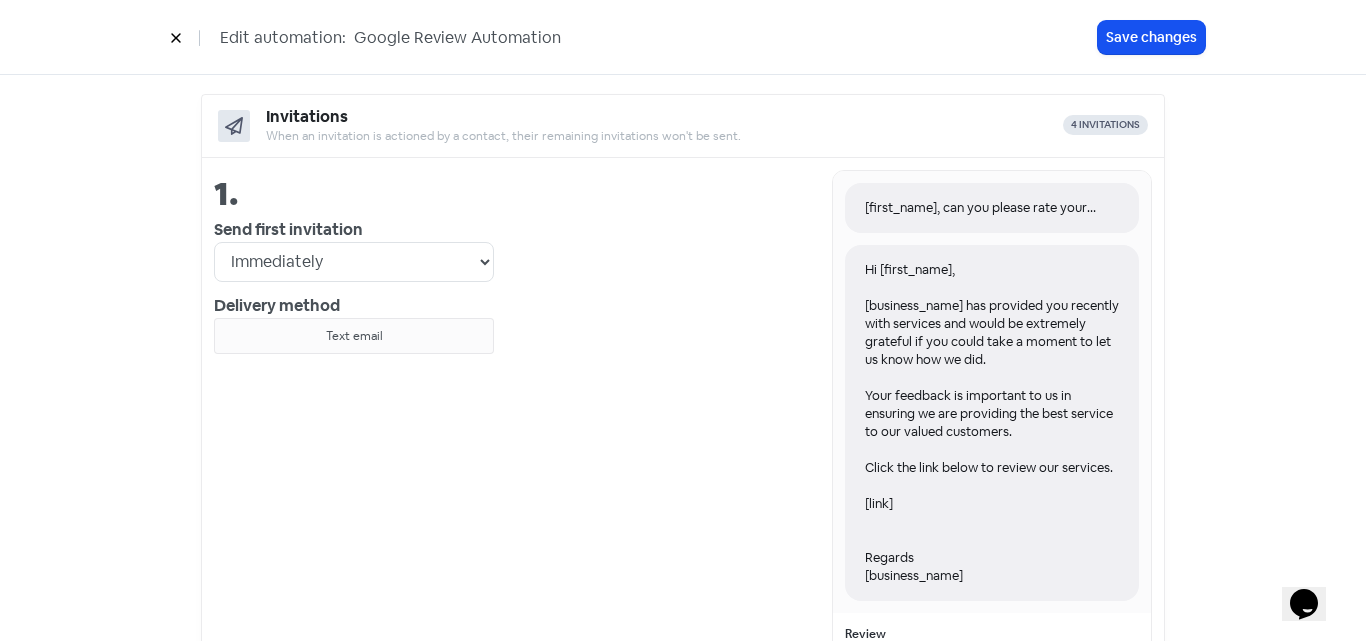 click on "Text email" at bounding box center (354, 336) 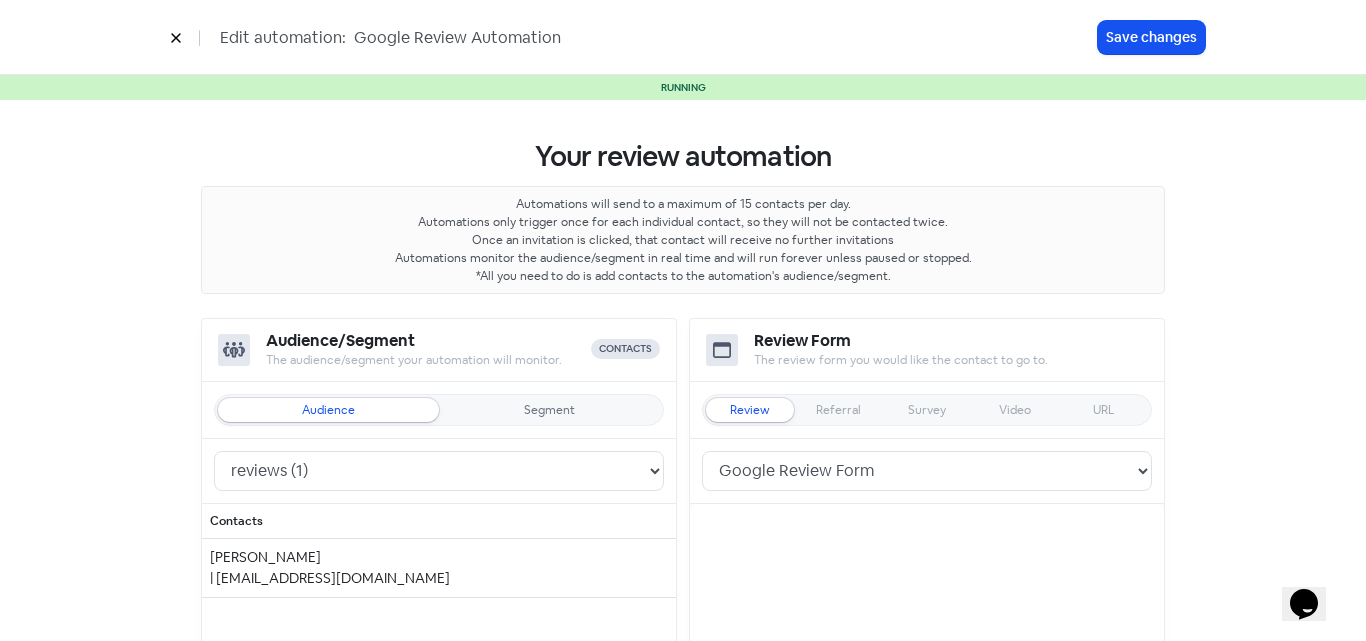 scroll, scrollTop: 100, scrollLeft: 0, axis: vertical 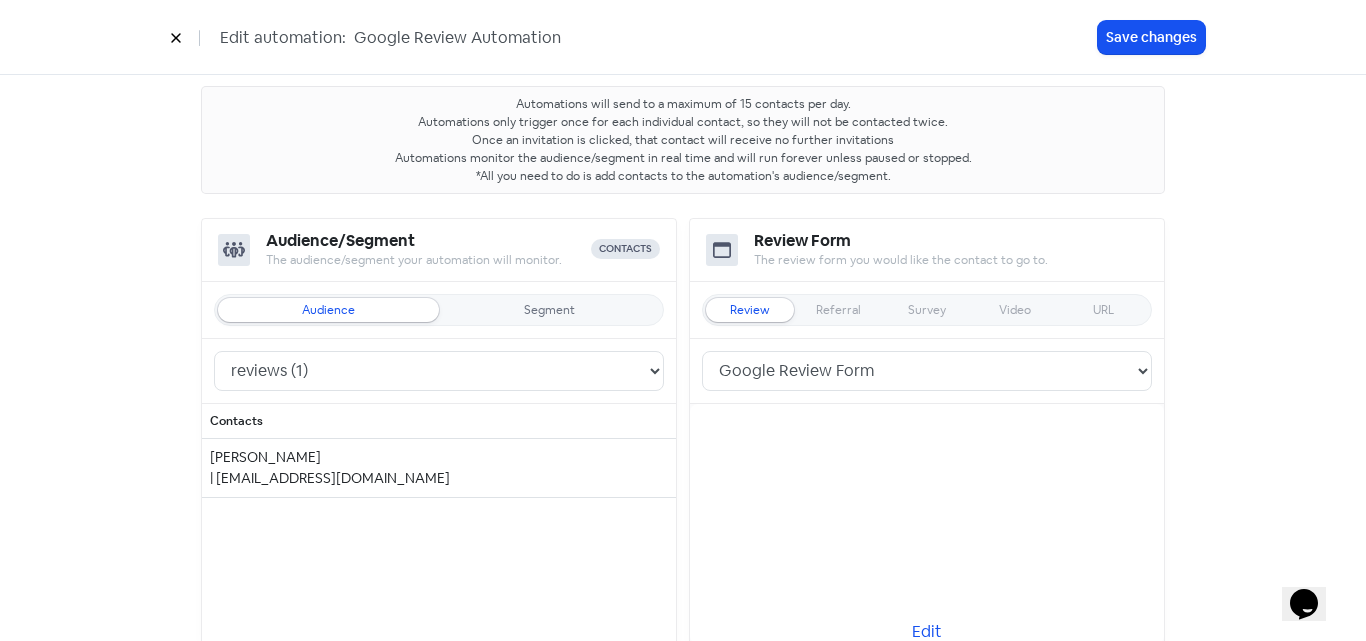 click at bounding box center (176, 37) 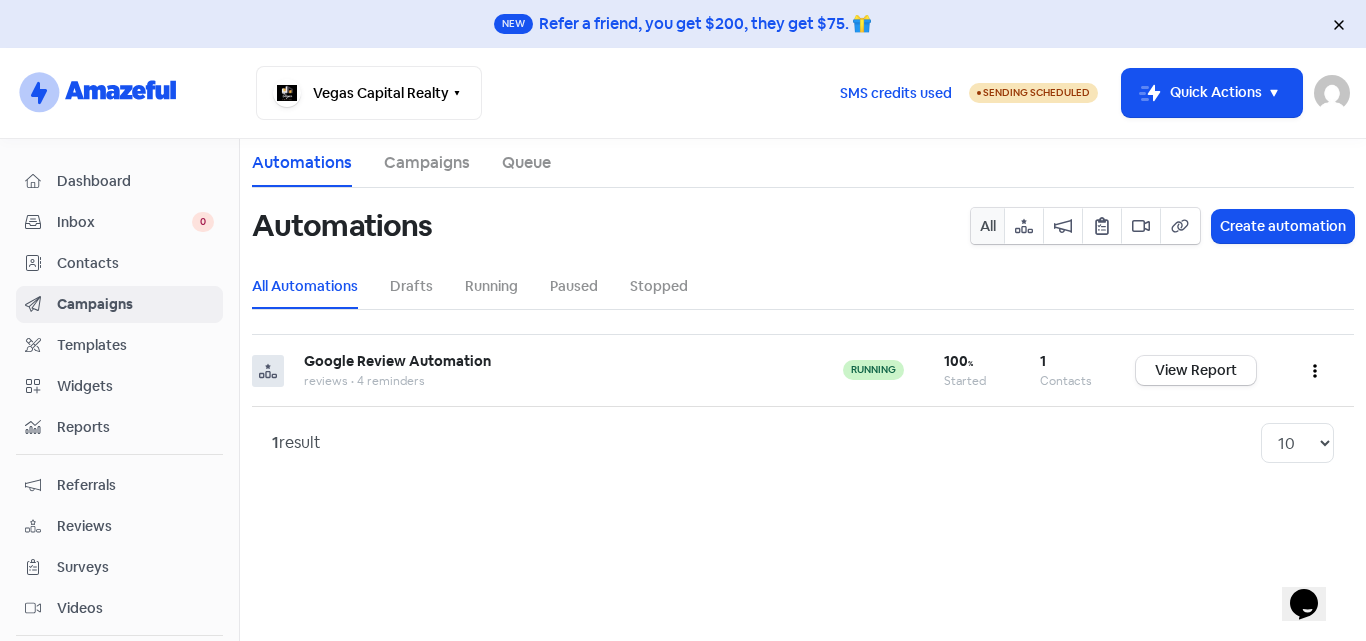 click on "Automations Campaigns Queue Automations All Create automation All Automations Drafts Running Paused Stopped Google Review Automation reviews • 4 reminders running 100 % Started 1 Contacts View Report    1  result 10 20 30 50 100" at bounding box center [803, 390] 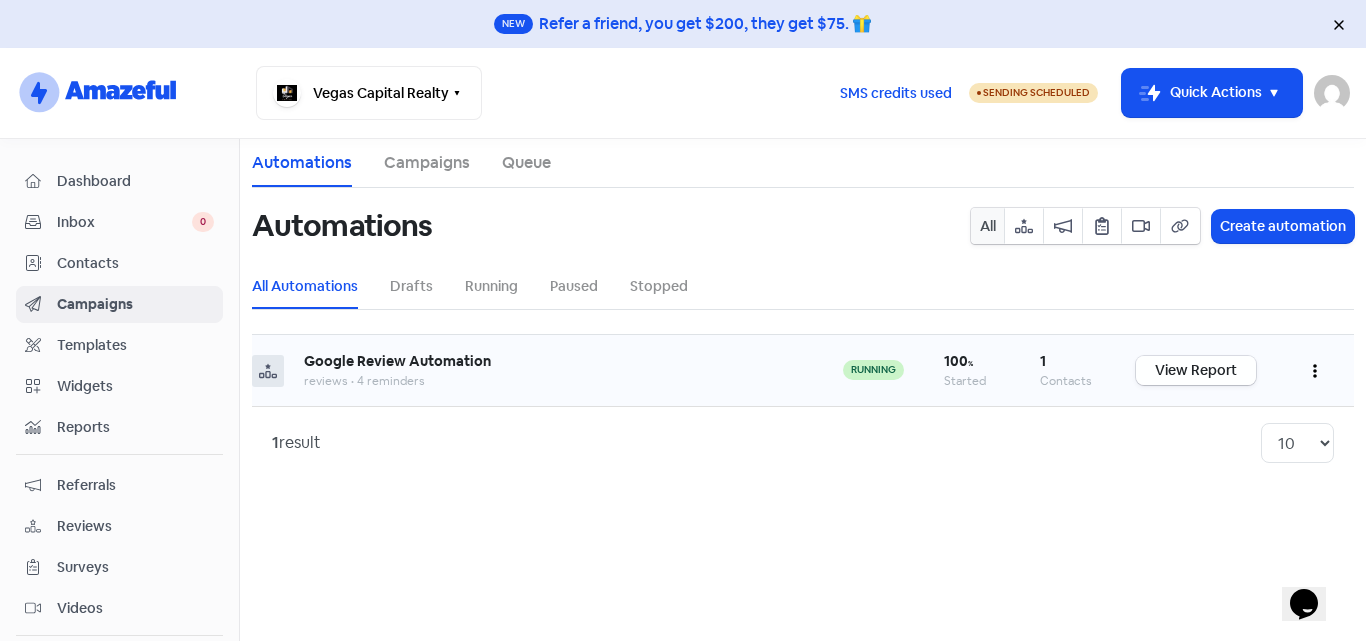 click on "View Report" at bounding box center [1196, 370] 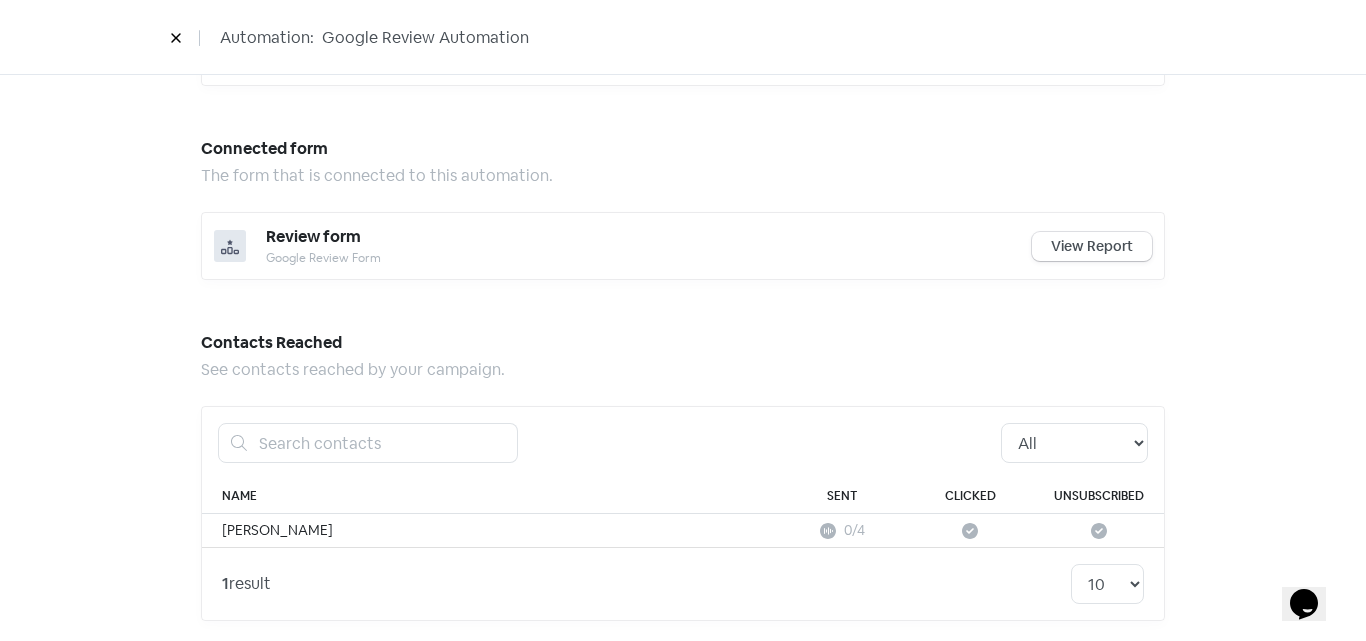 scroll, scrollTop: 1043, scrollLeft: 0, axis: vertical 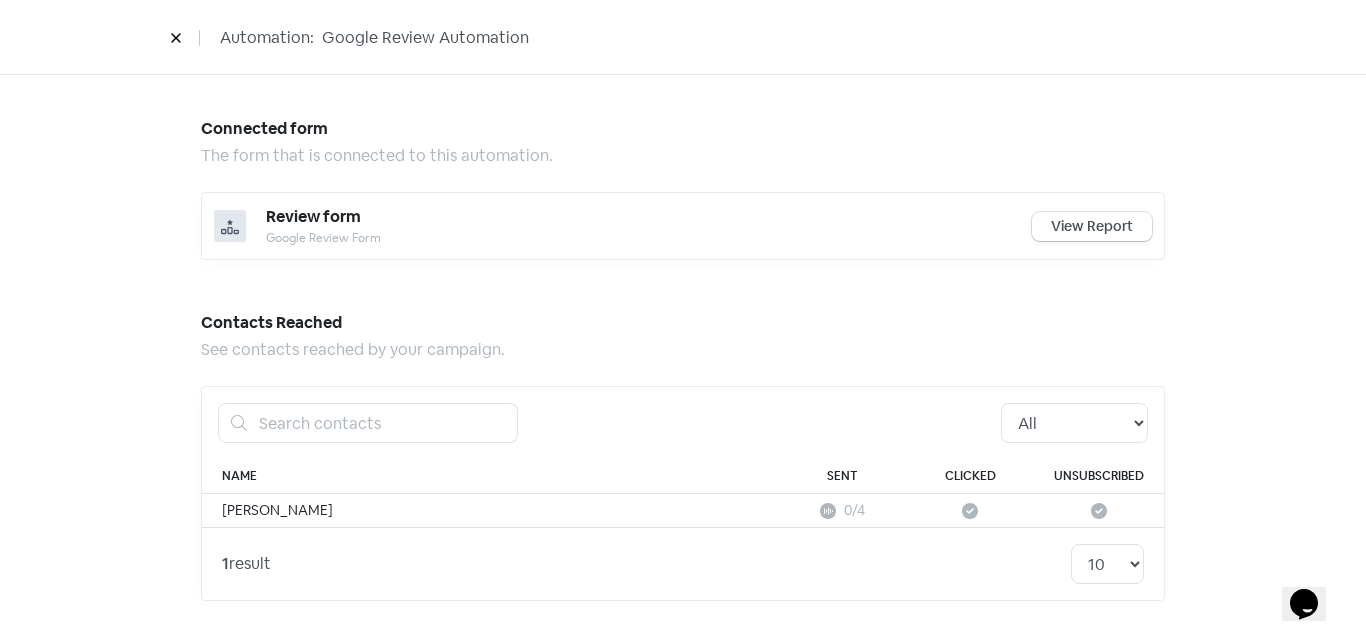 click at bounding box center [176, 37] 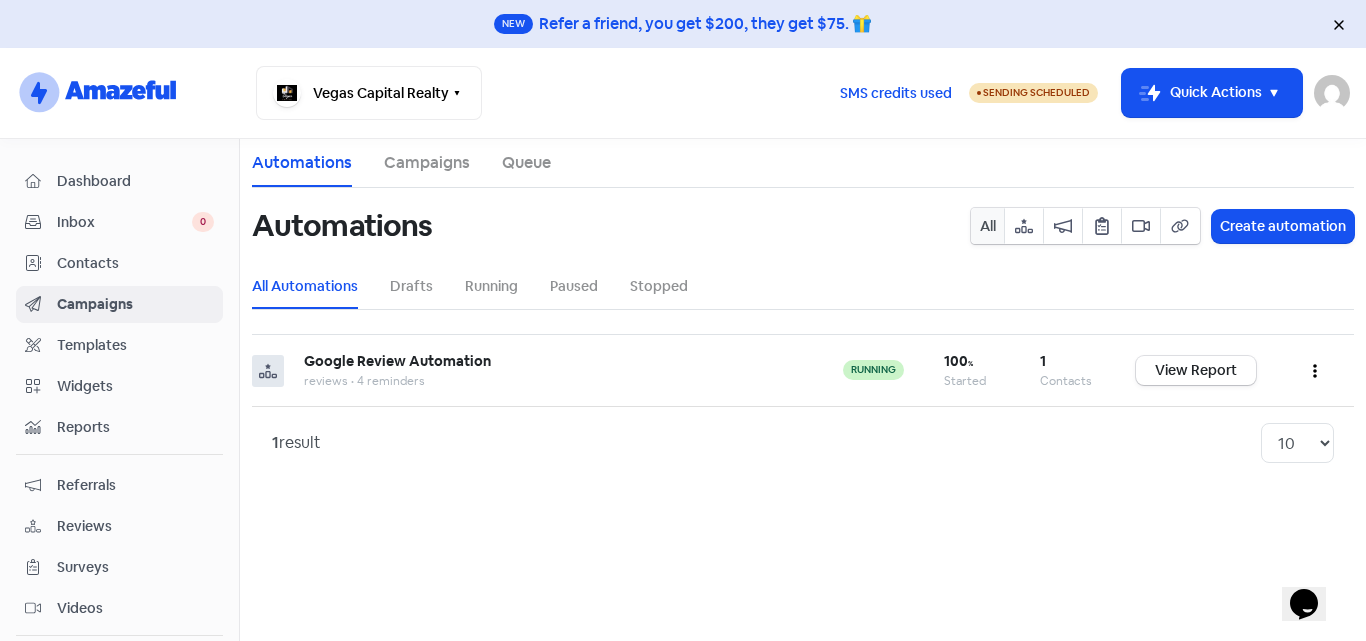 click on "Queue" at bounding box center [526, 163] 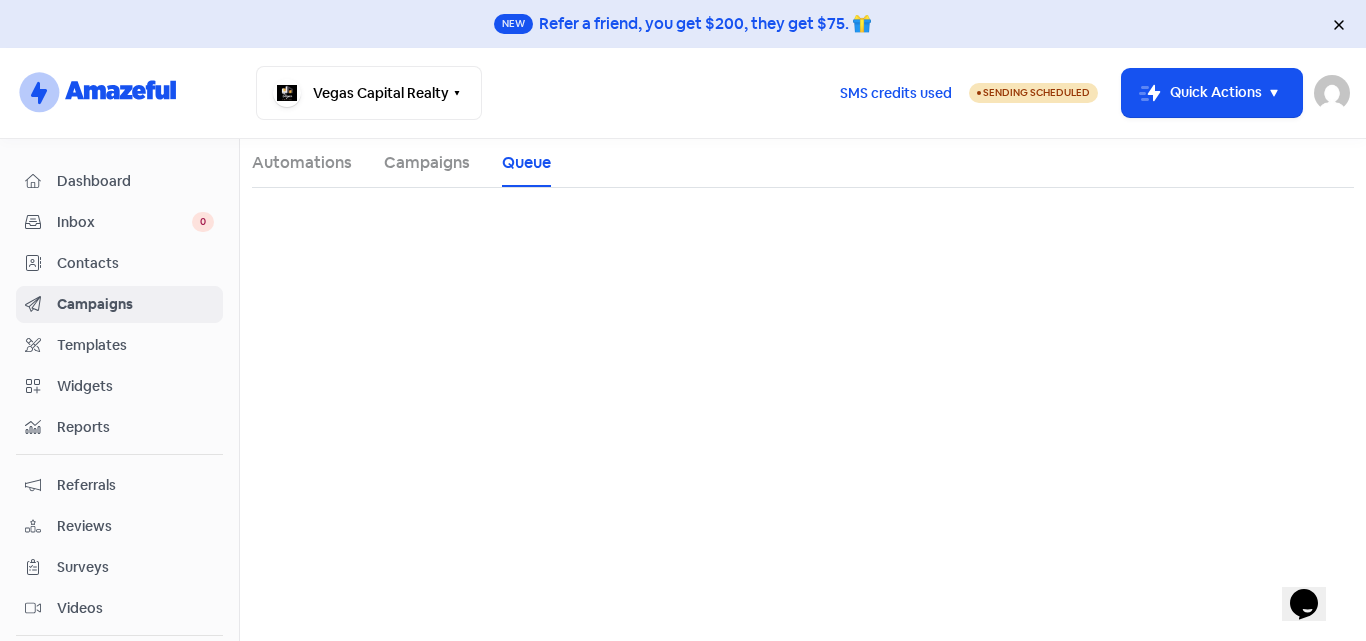 click on "Campaigns" at bounding box center (427, 163) 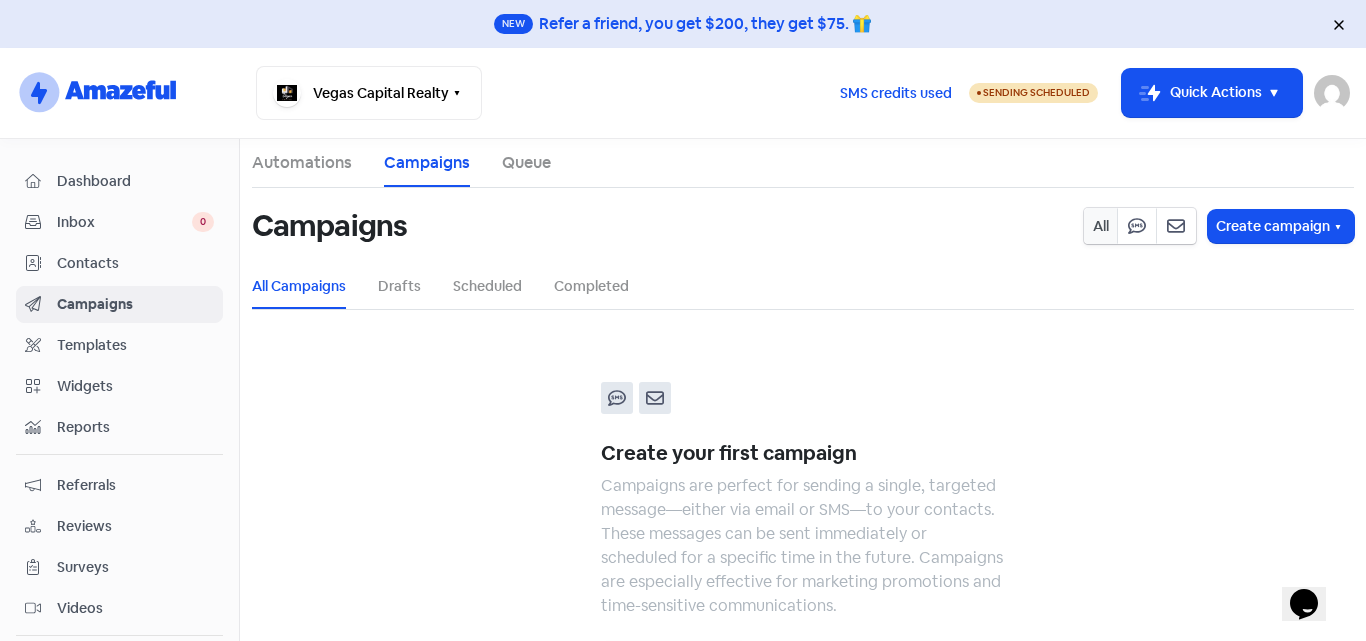 click on "Automations" at bounding box center [302, 163] 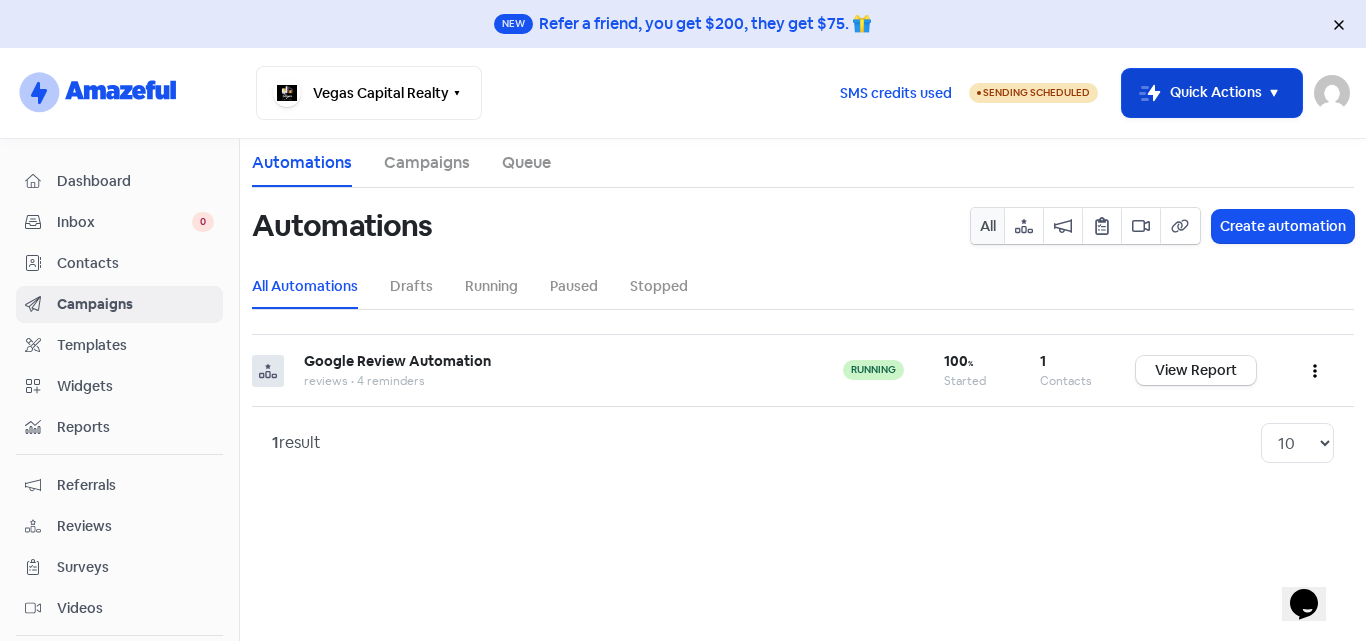 click on "Icon For Thunder-move  Quick Actions" at bounding box center (1212, 93) 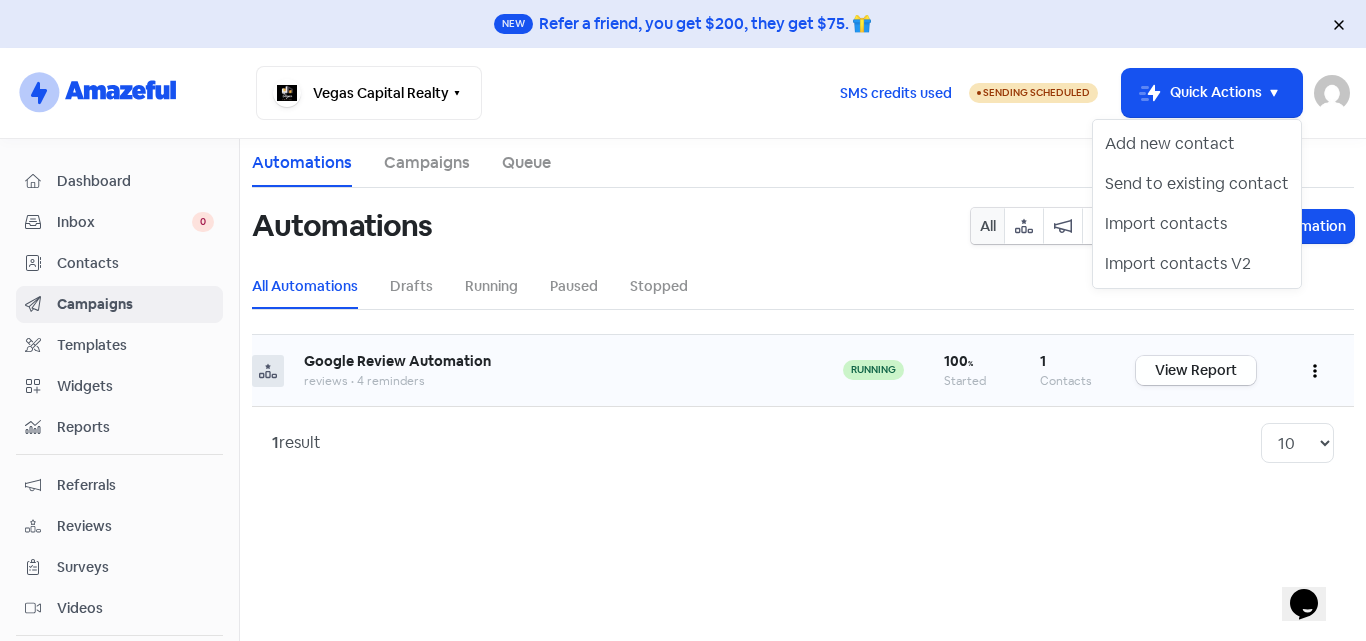 click on "View Report" at bounding box center [1196, 370] 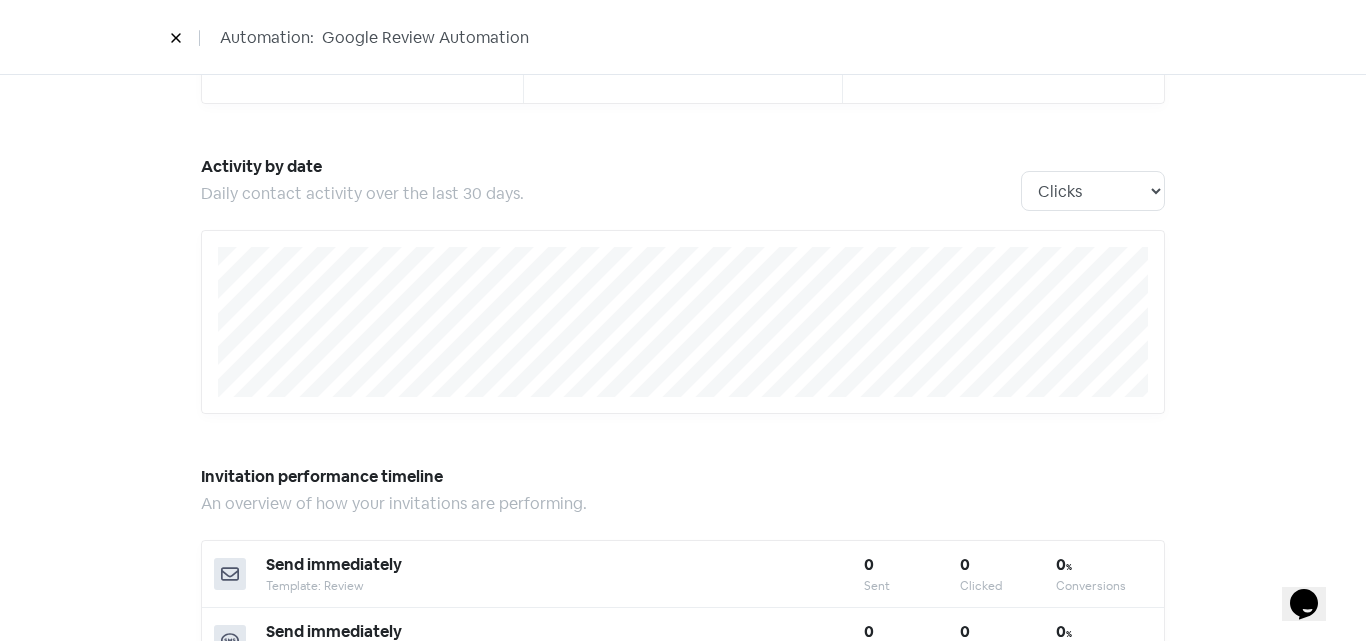 scroll, scrollTop: 400, scrollLeft: 0, axis: vertical 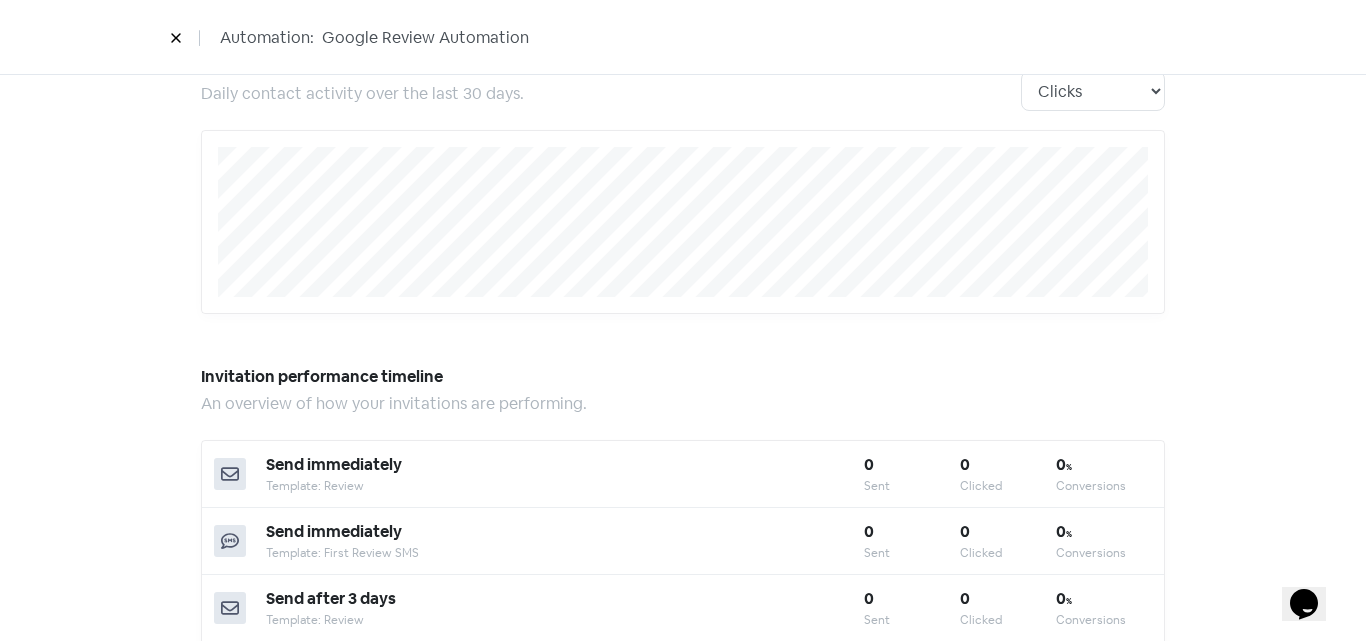 click on "Send immediately" at bounding box center (334, 464) 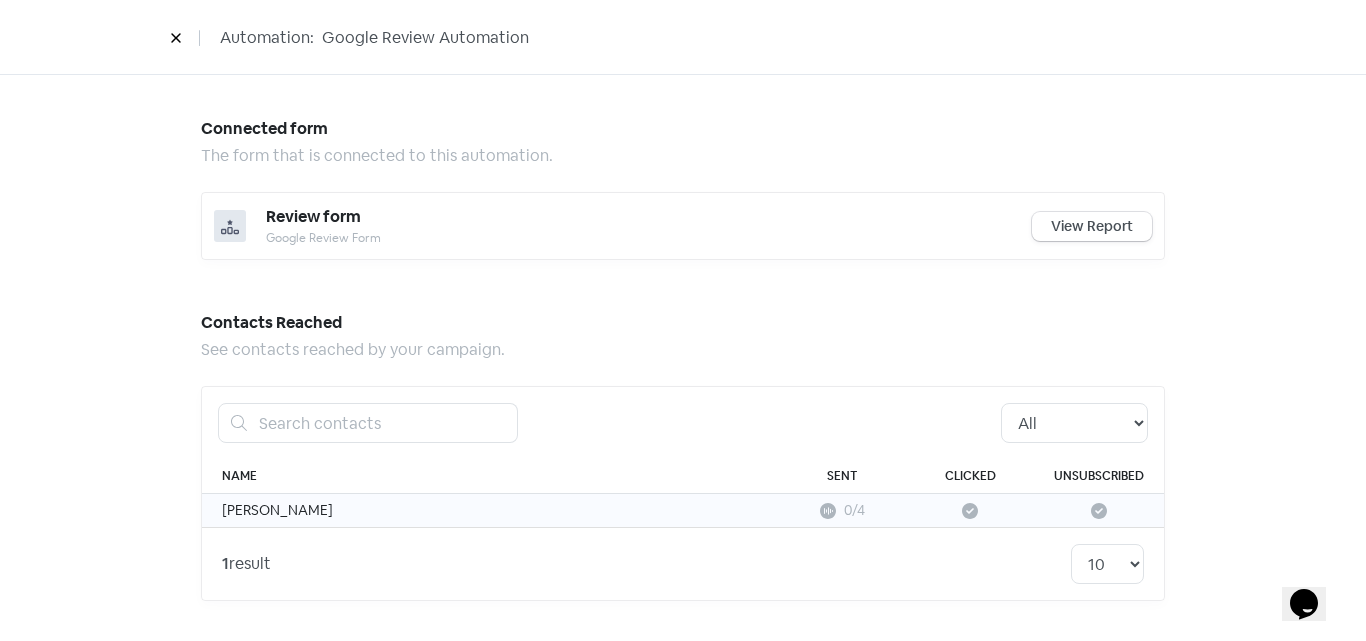 scroll, scrollTop: 443, scrollLeft: 0, axis: vertical 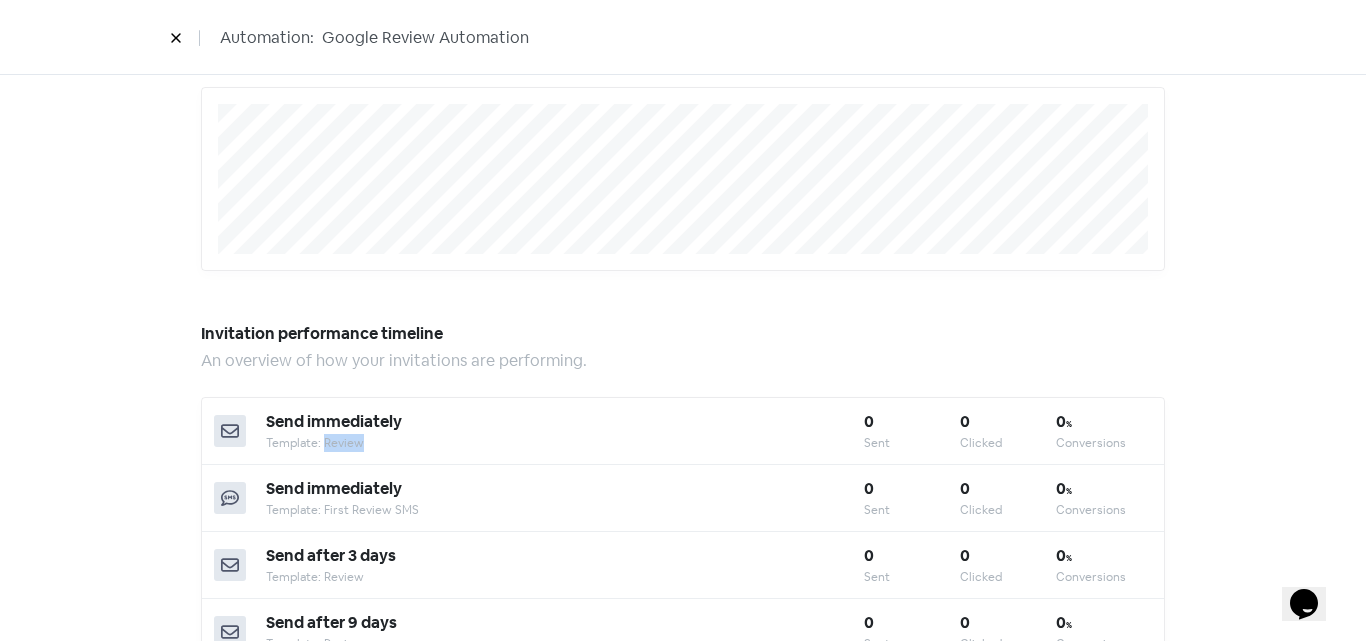 drag, startPoint x: 337, startPoint y: 446, endPoint x: 400, endPoint y: 444, distance: 63.03174 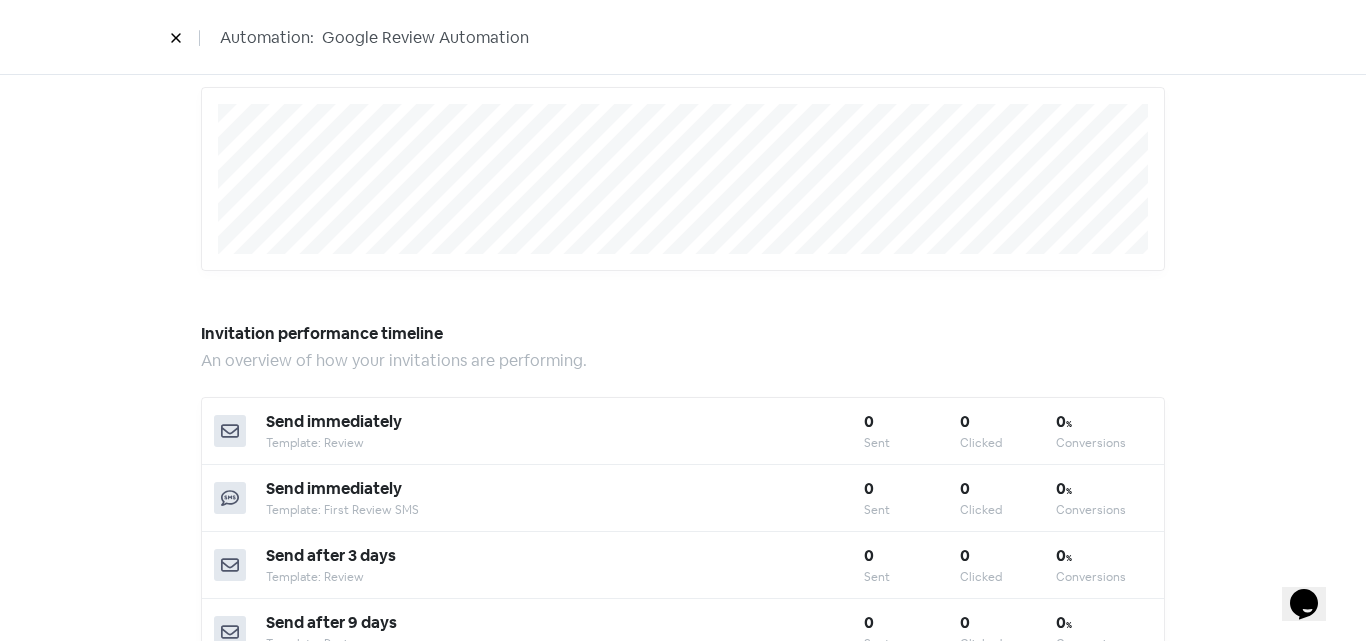 scroll, scrollTop: 0, scrollLeft: 0, axis: both 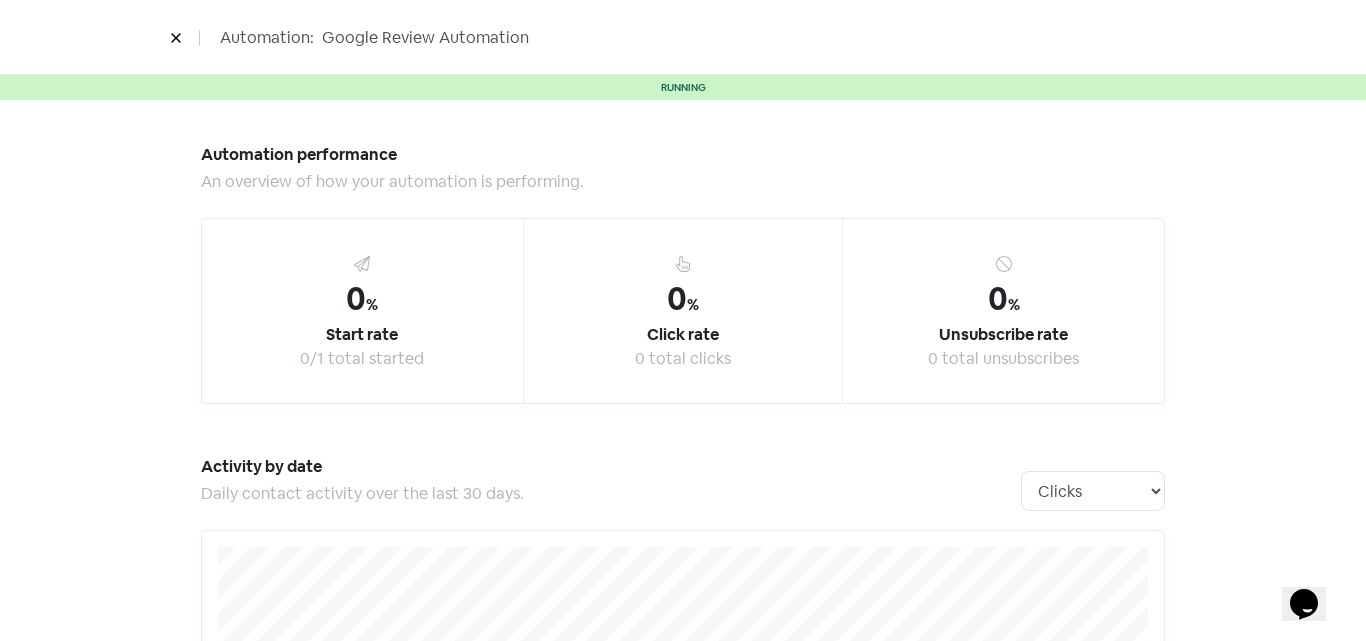click 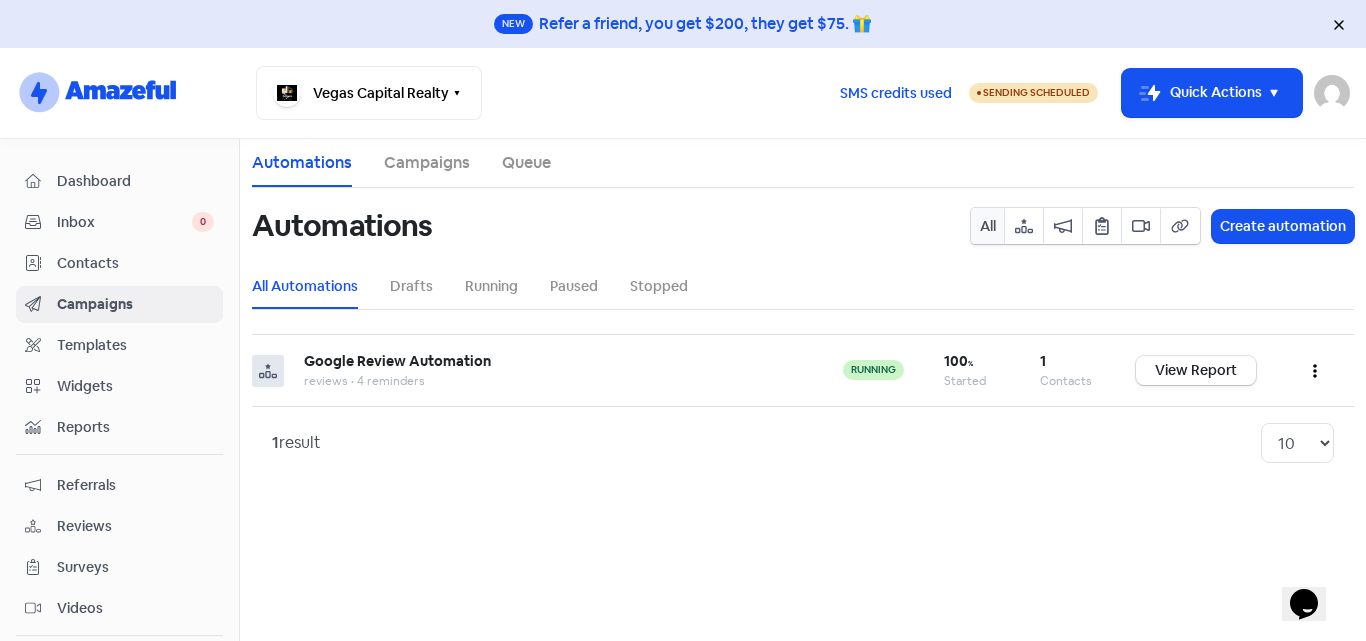 click 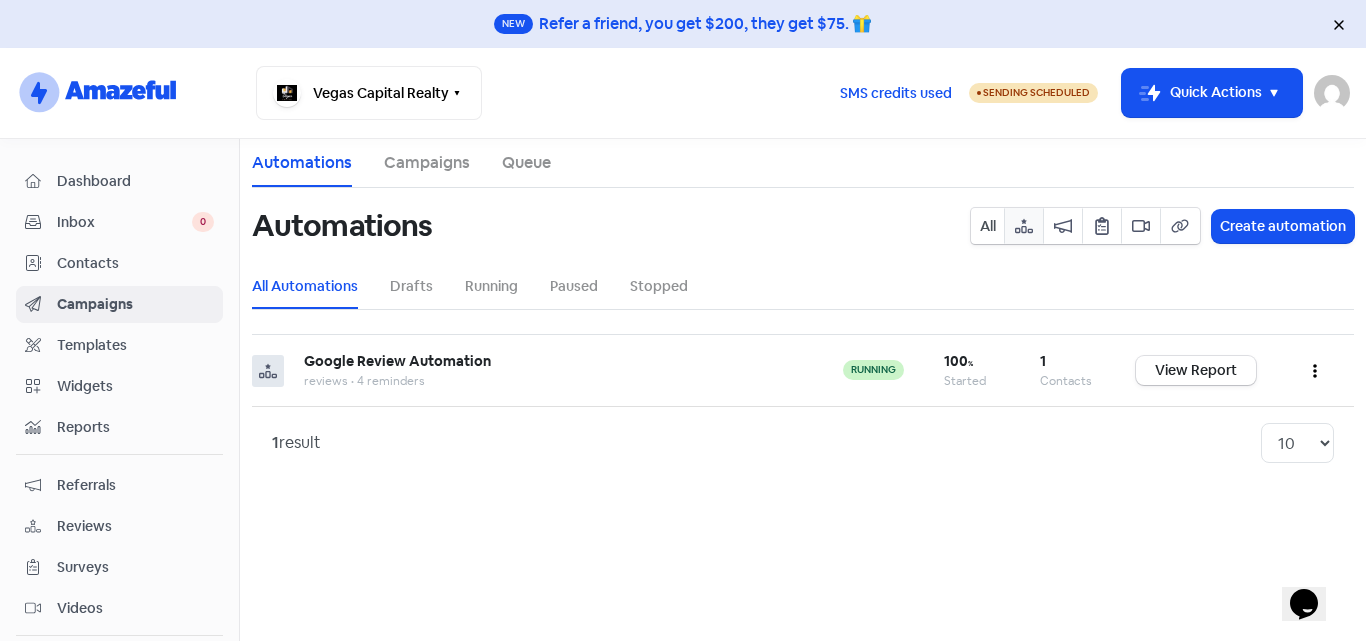 click on "All" at bounding box center (988, 226) 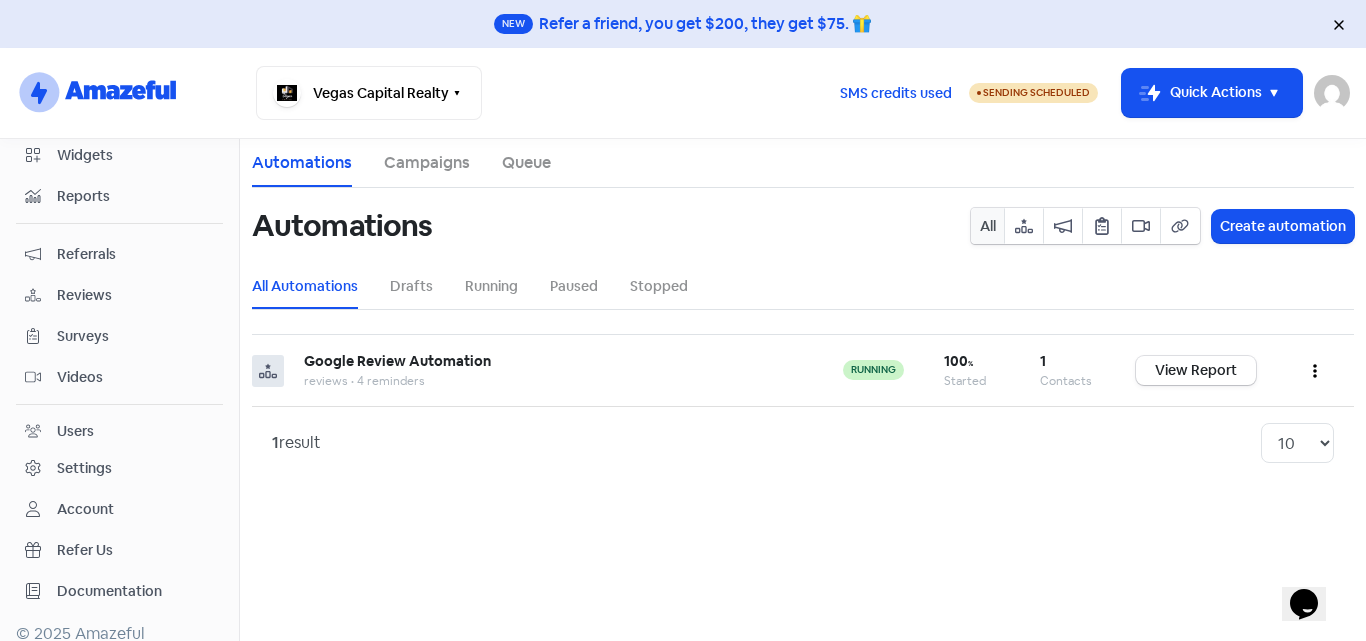 scroll, scrollTop: 248, scrollLeft: 0, axis: vertical 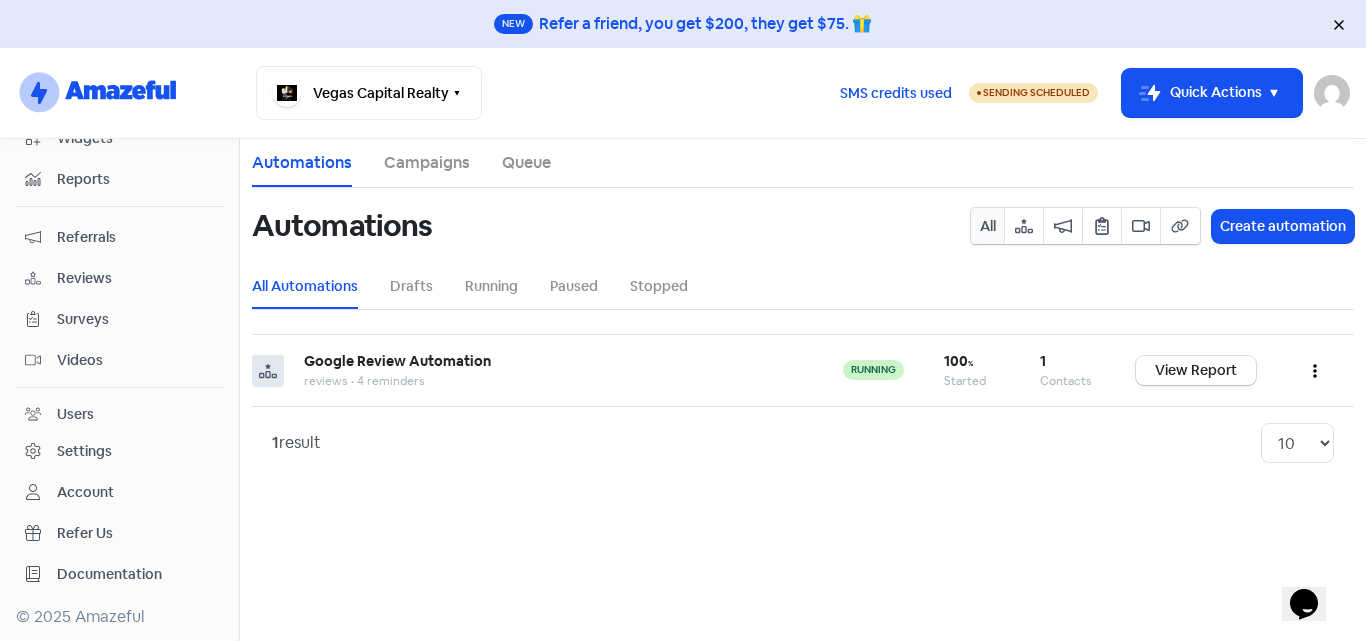click on "Settings" at bounding box center (84, 451) 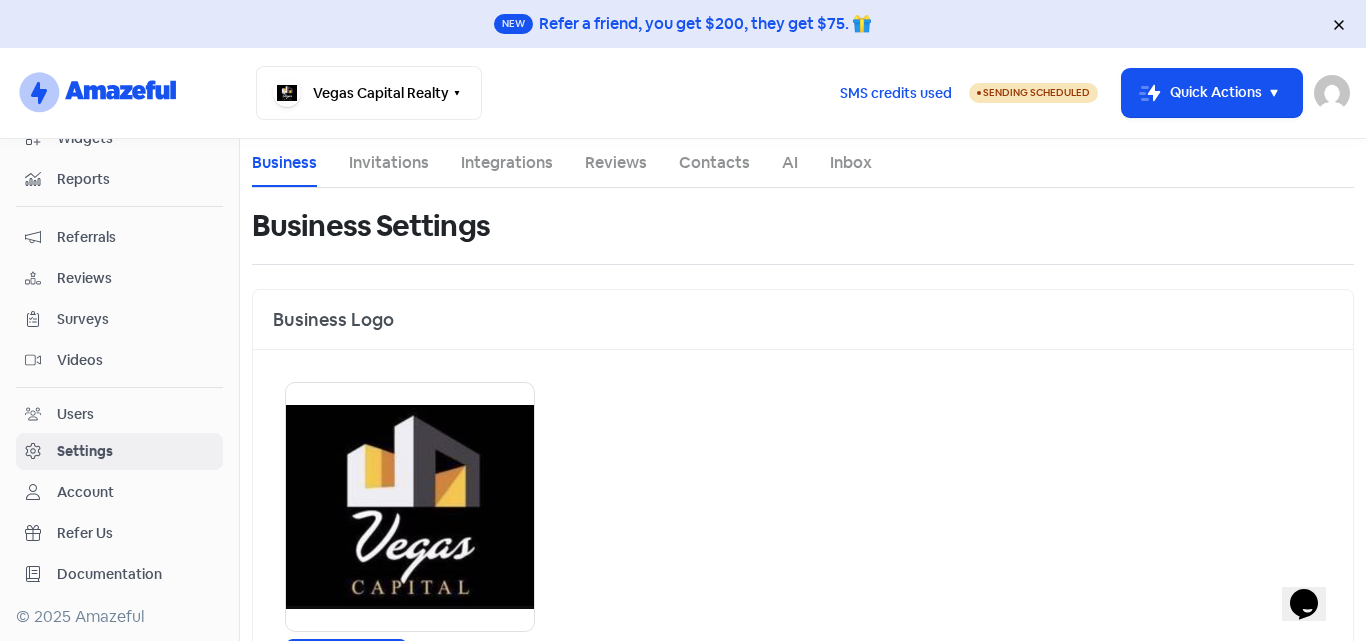 click on "Reviews" at bounding box center [616, 163] 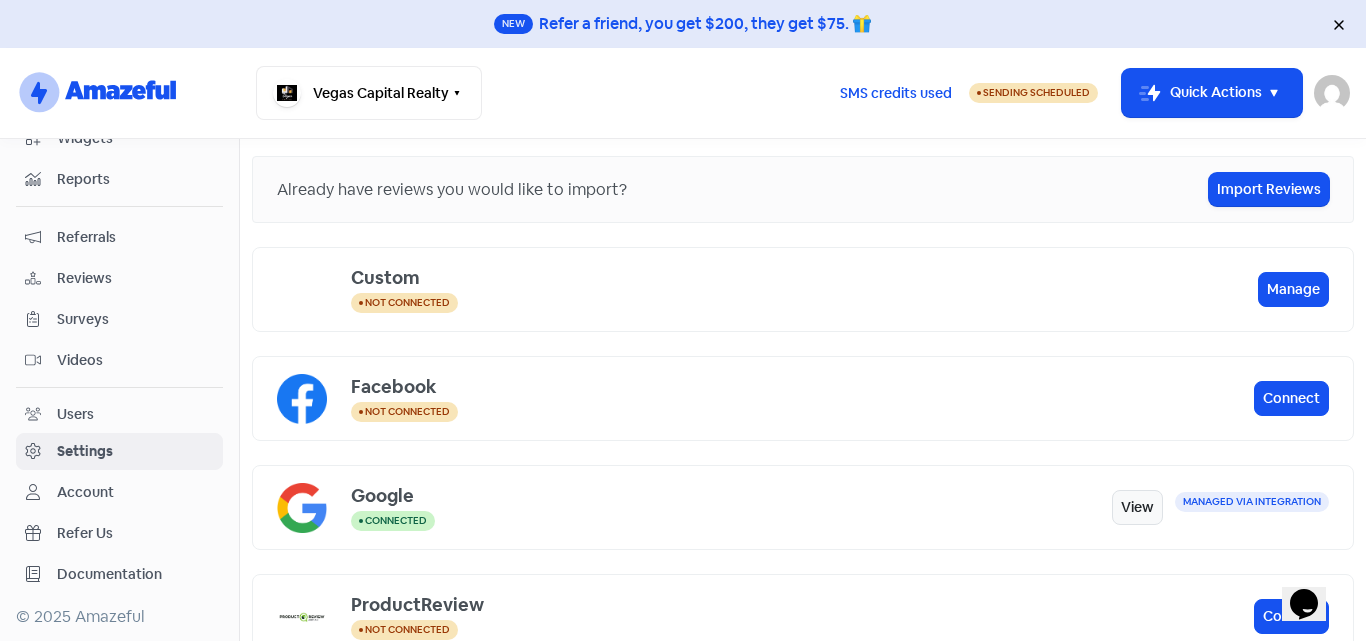 scroll, scrollTop: 0, scrollLeft: 0, axis: both 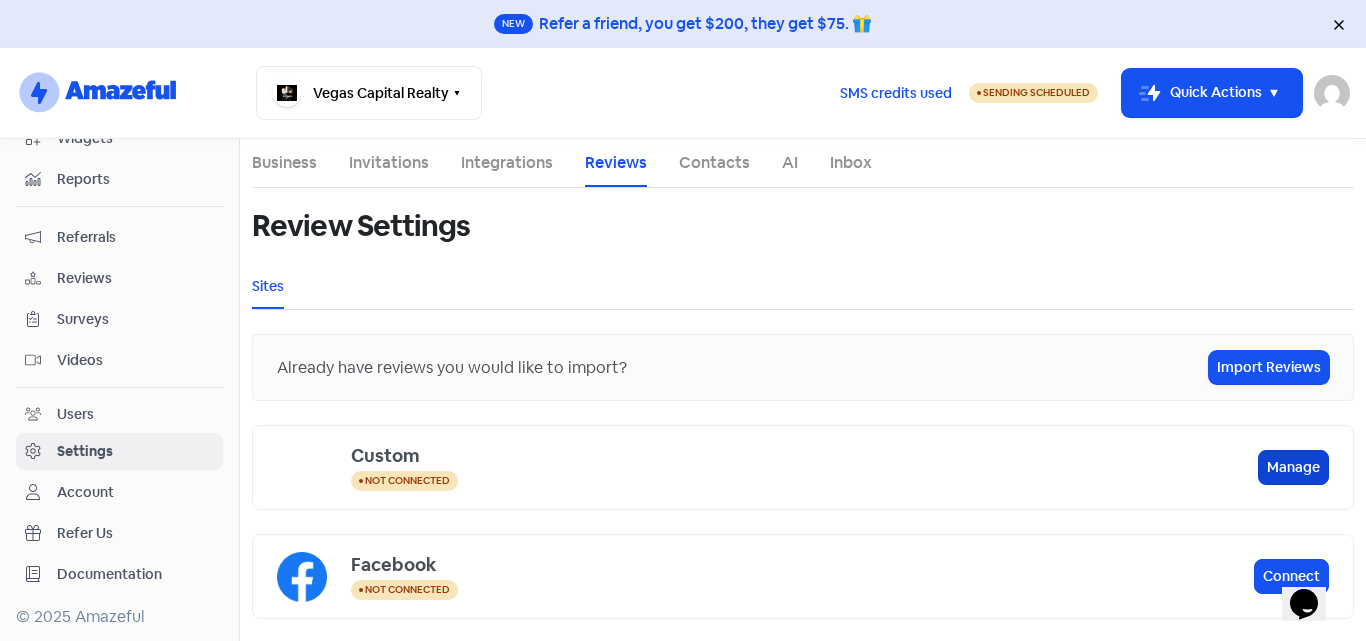 click on "Manage" at bounding box center [1293, 467] 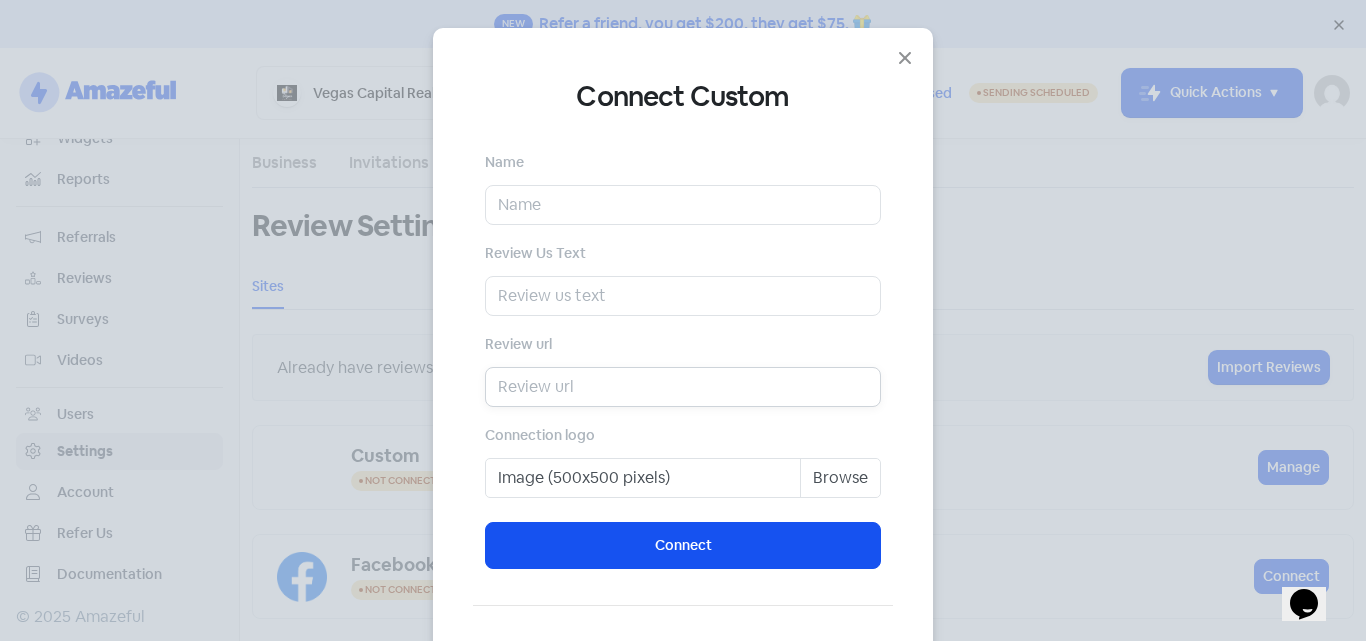 click at bounding box center [683, 387] 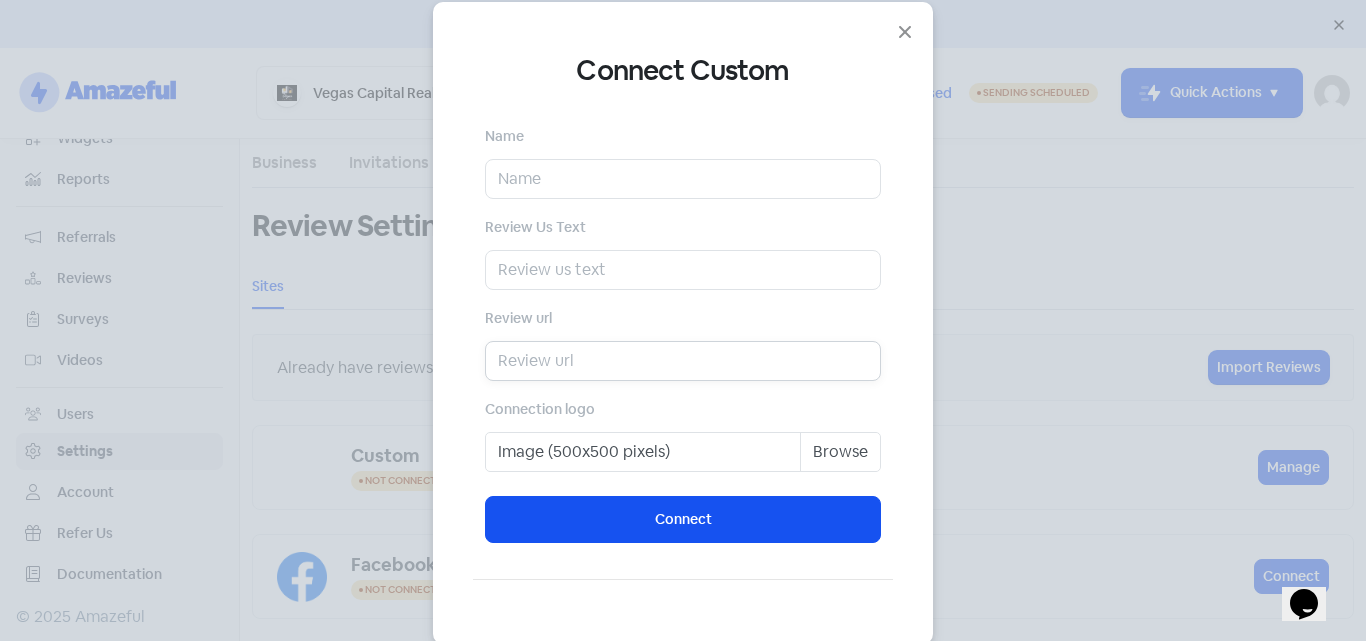 scroll, scrollTop: 0, scrollLeft: 0, axis: both 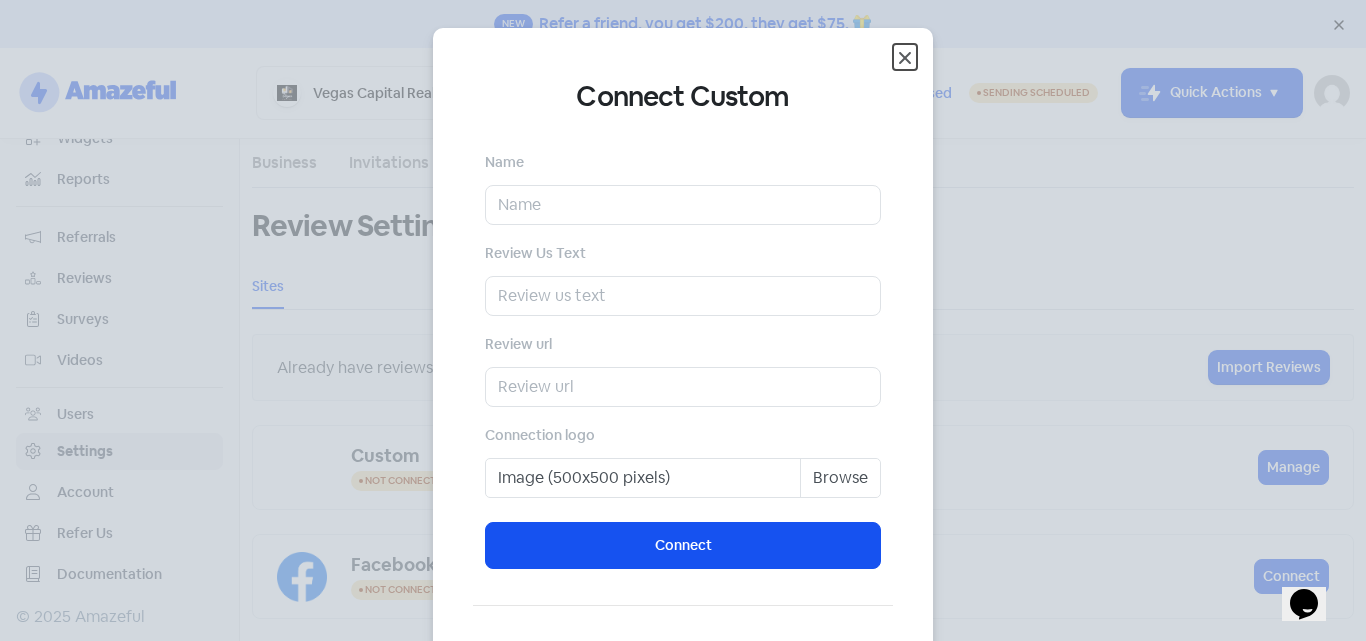 click 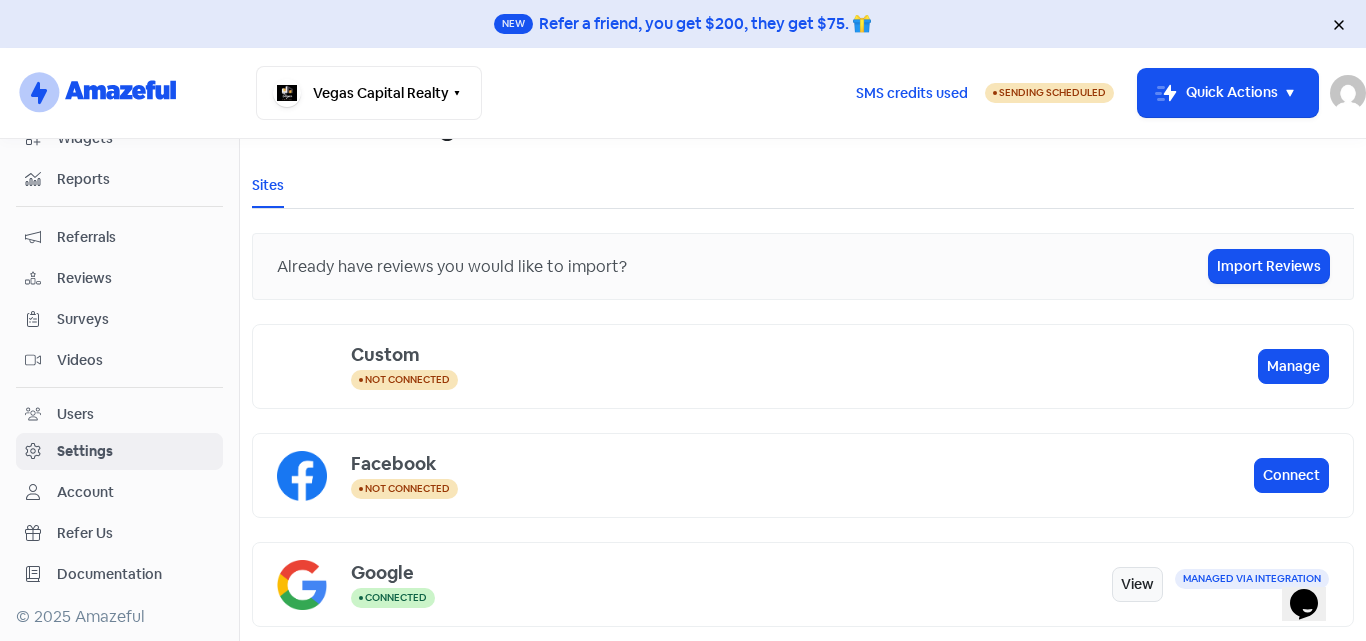 scroll, scrollTop: 200, scrollLeft: 0, axis: vertical 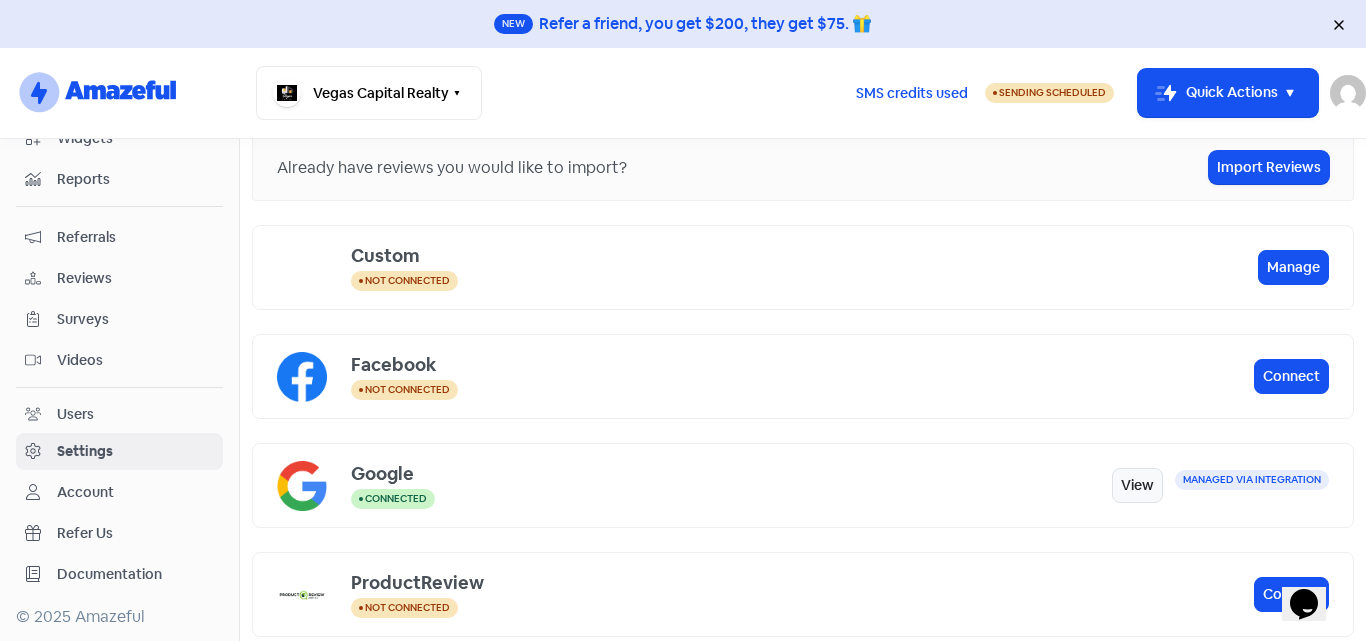 click on "Facebook Not connected Connect" at bounding box center [803, 376] 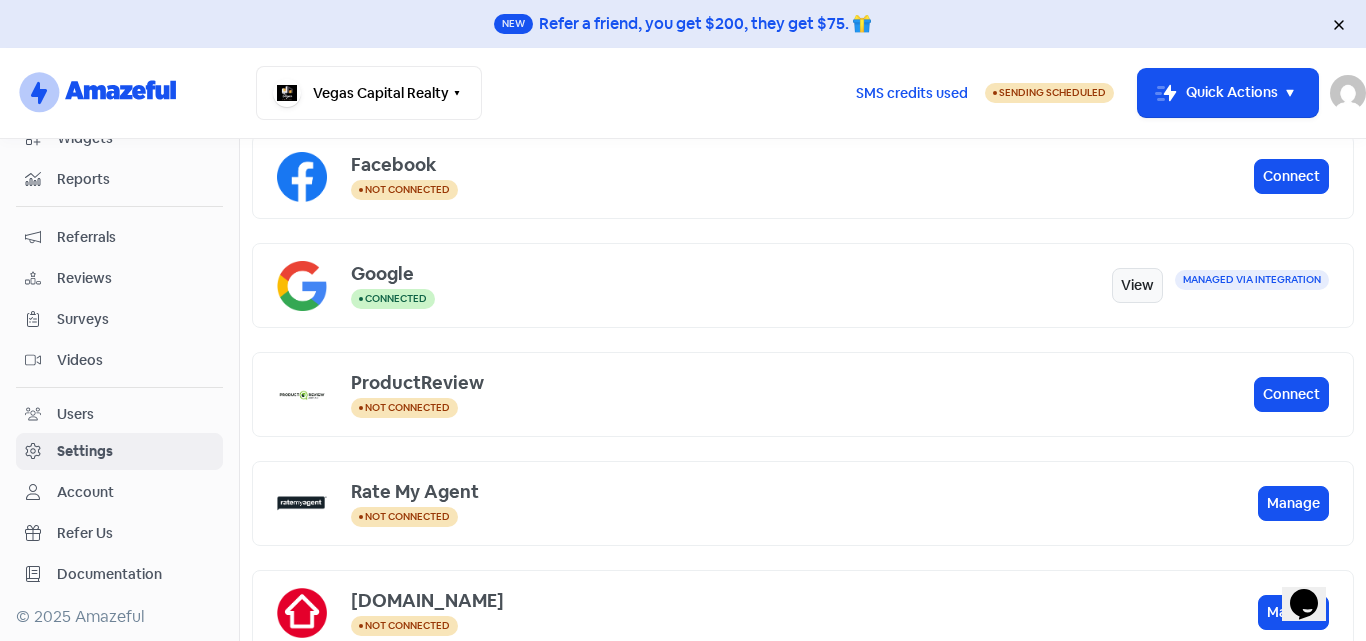 scroll, scrollTop: 300, scrollLeft: 0, axis: vertical 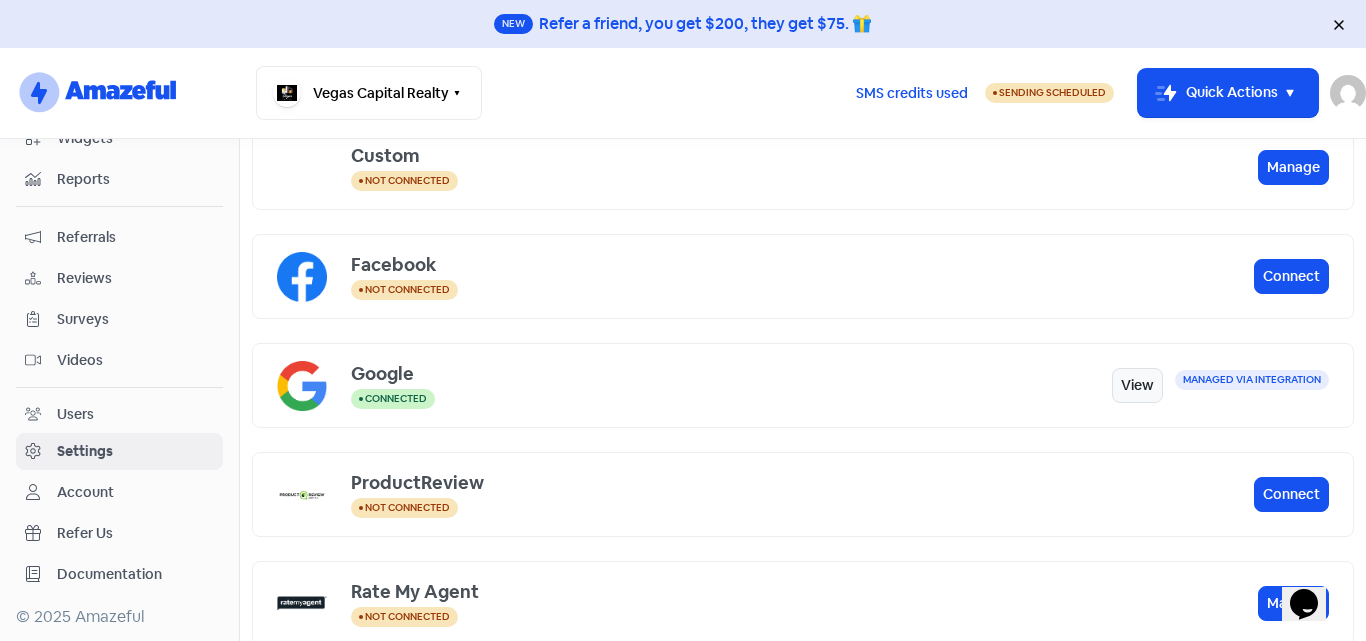 drag, startPoint x: 665, startPoint y: 388, endPoint x: 578, endPoint y: 234, distance: 176.87566 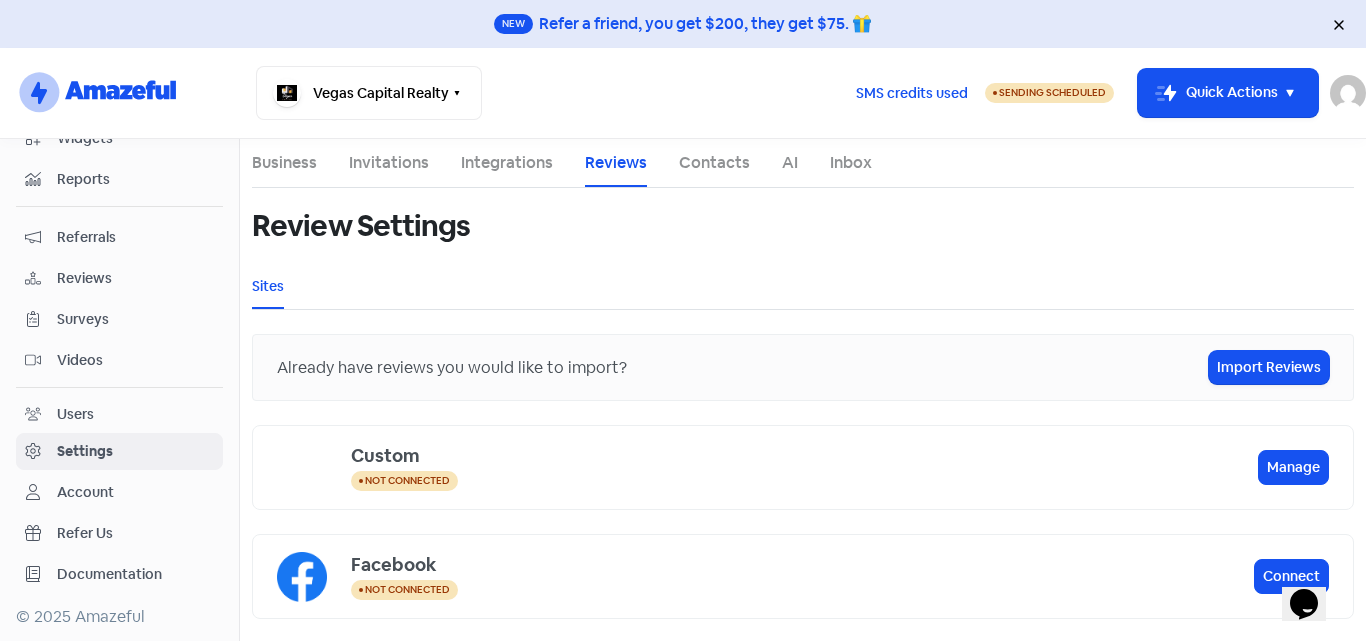 scroll, scrollTop: 100, scrollLeft: 0, axis: vertical 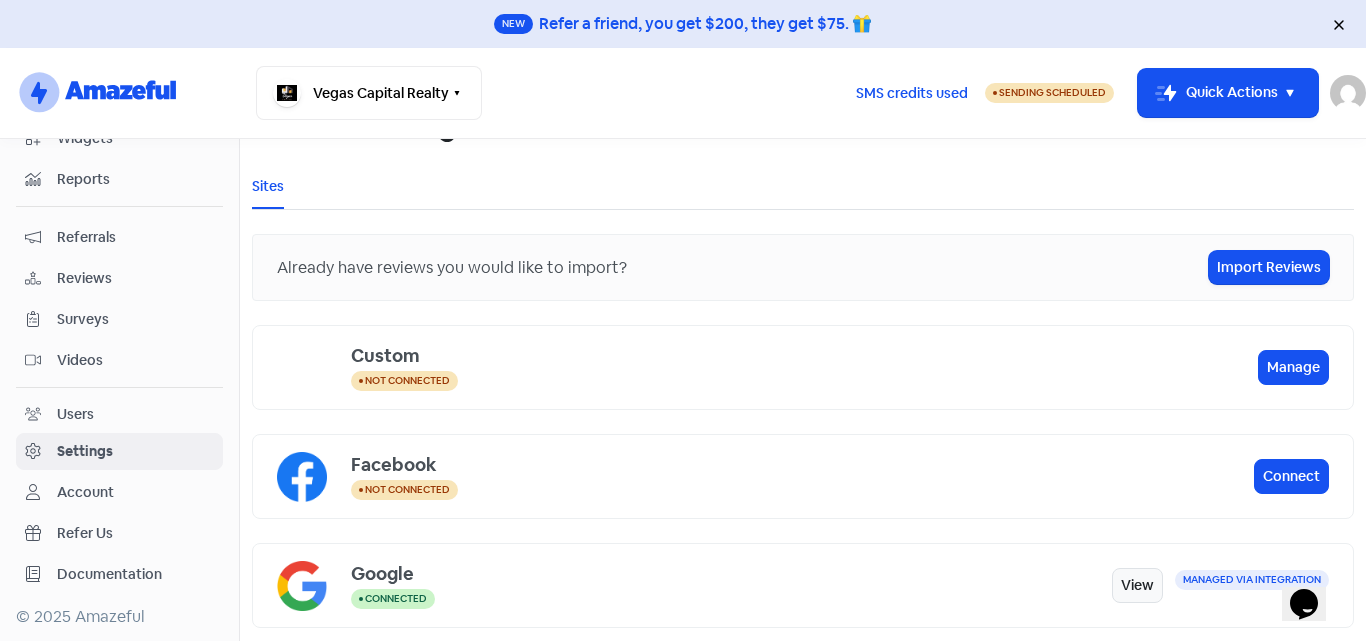click on "Not connected" at bounding box center [802, 490] 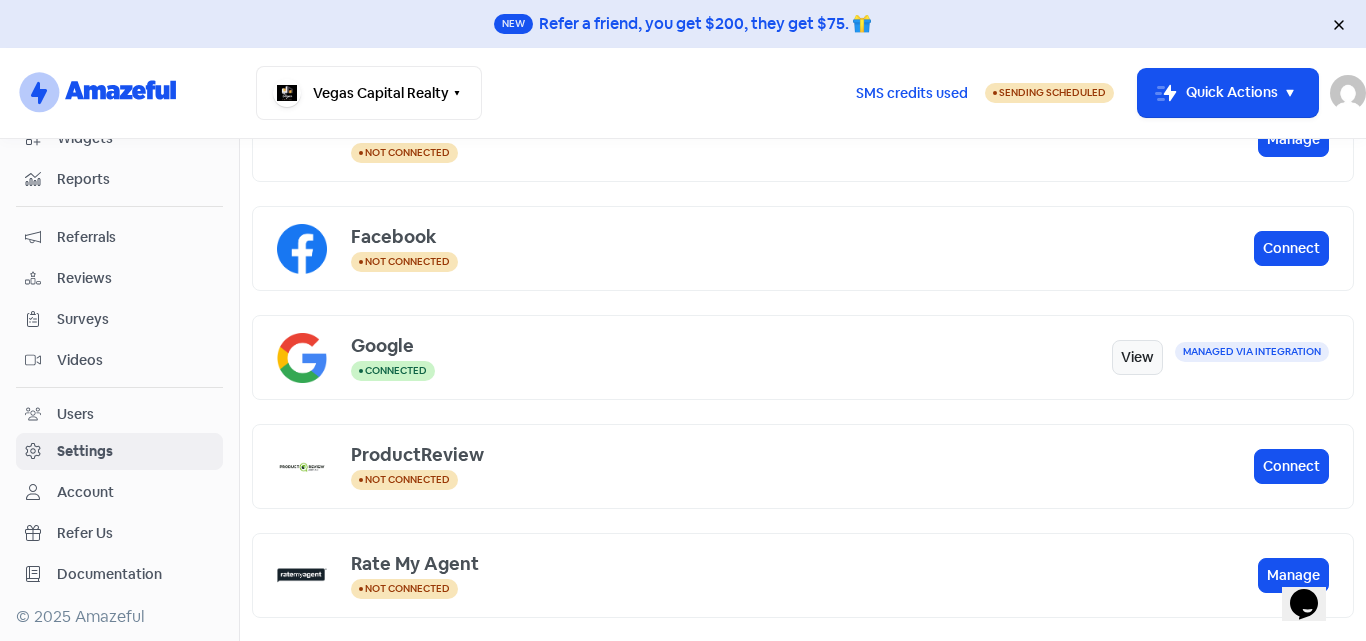 scroll, scrollTop: 283, scrollLeft: 0, axis: vertical 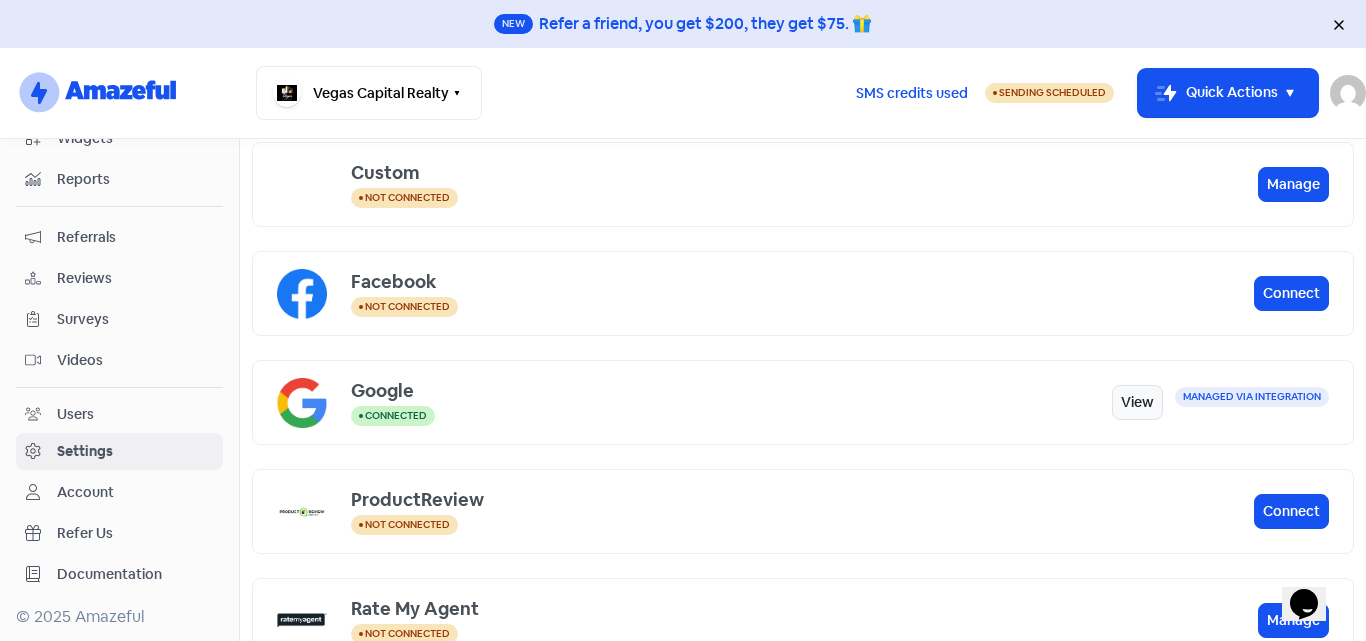click on "Account" at bounding box center (85, 492) 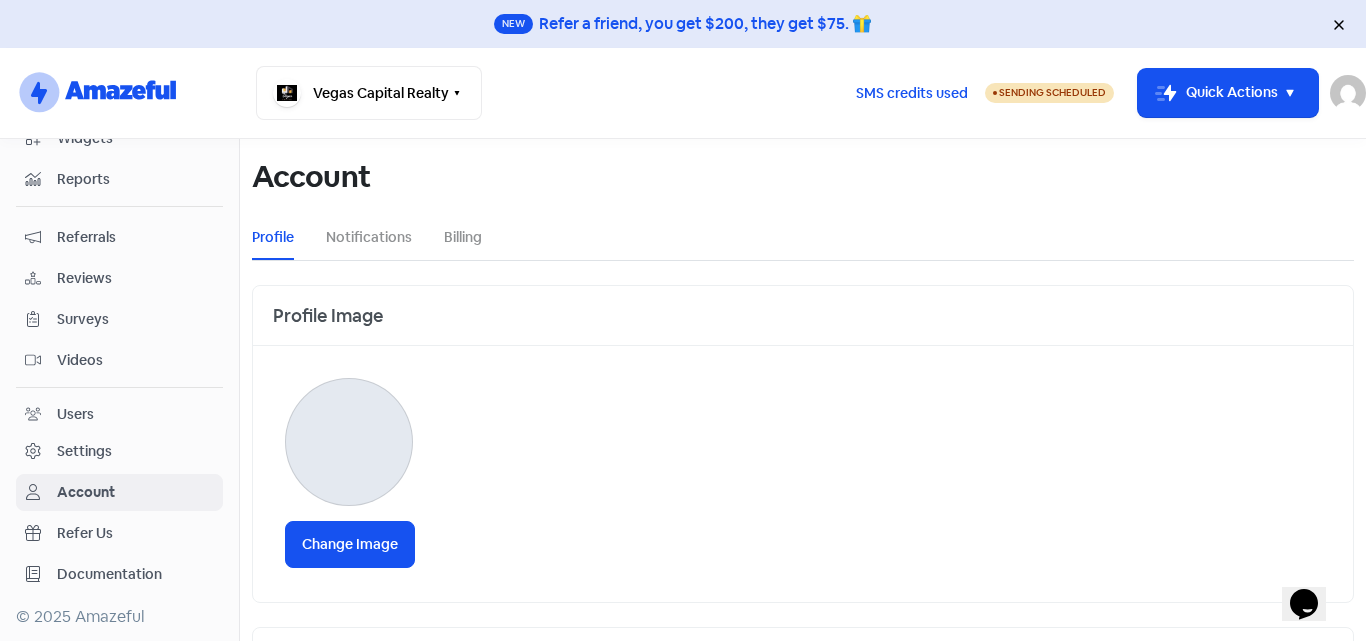 click on "Reviews" at bounding box center (135, 278) 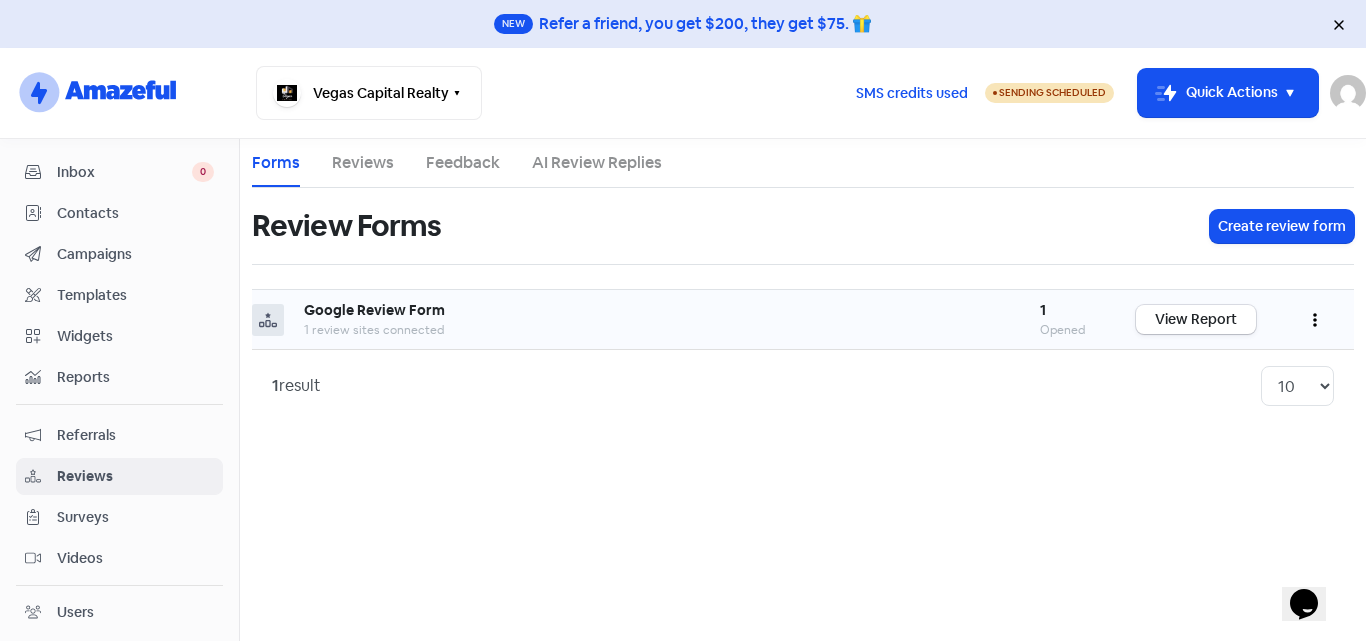 scroll, scrollTop: 48, scrollLeft: 0, axis: vertical 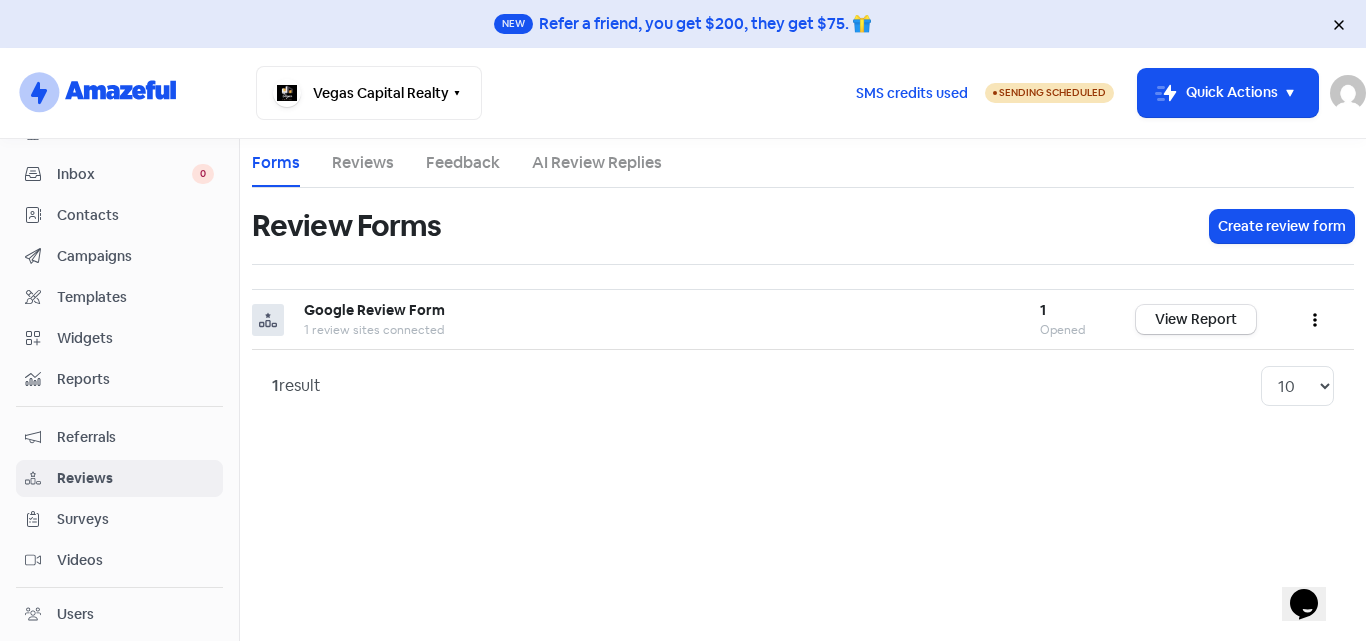 click on "Contacts" at bounding box center [135, 215] 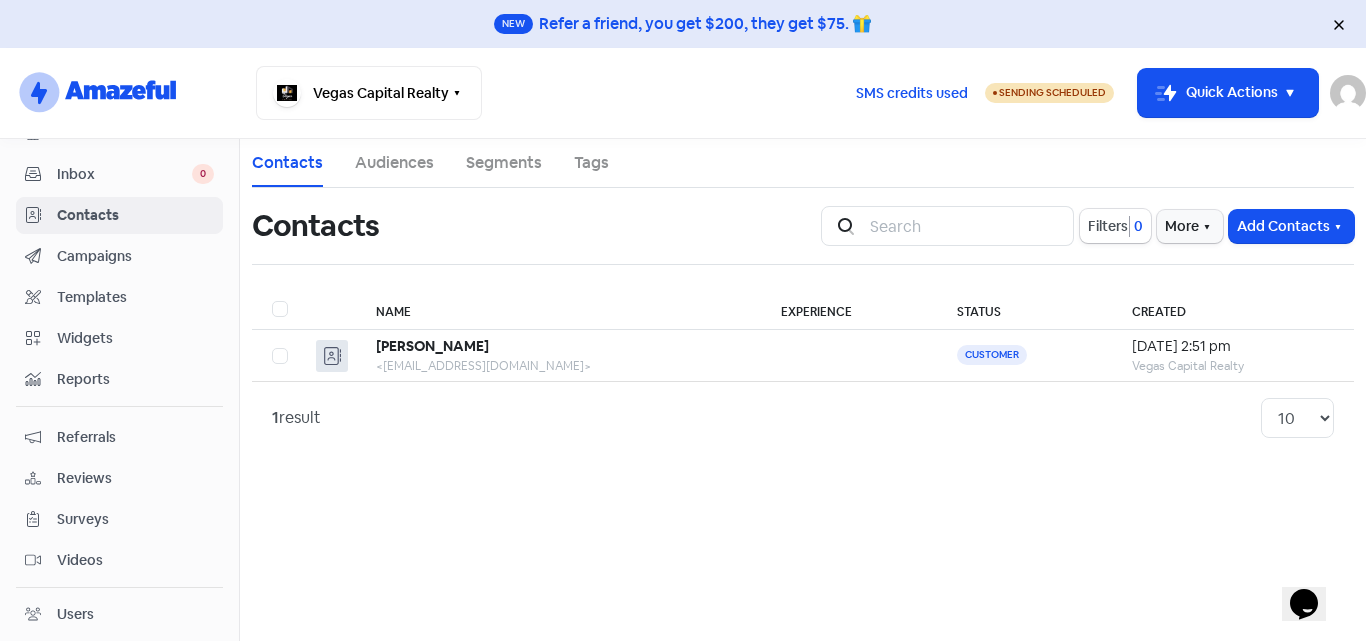 click on "Contacts Audiences Segments Tags Contacts Icon For Search       Filters 0  More   Add Contacts  Name Experience Status Created Anil Kumar  <anilkumar7717@gmail.com>  Customer  23 Jul 2025, 2:51 pm Vegas Capital Realty 1  result 10 20 30 50 100" at bounding box center (803, 390) 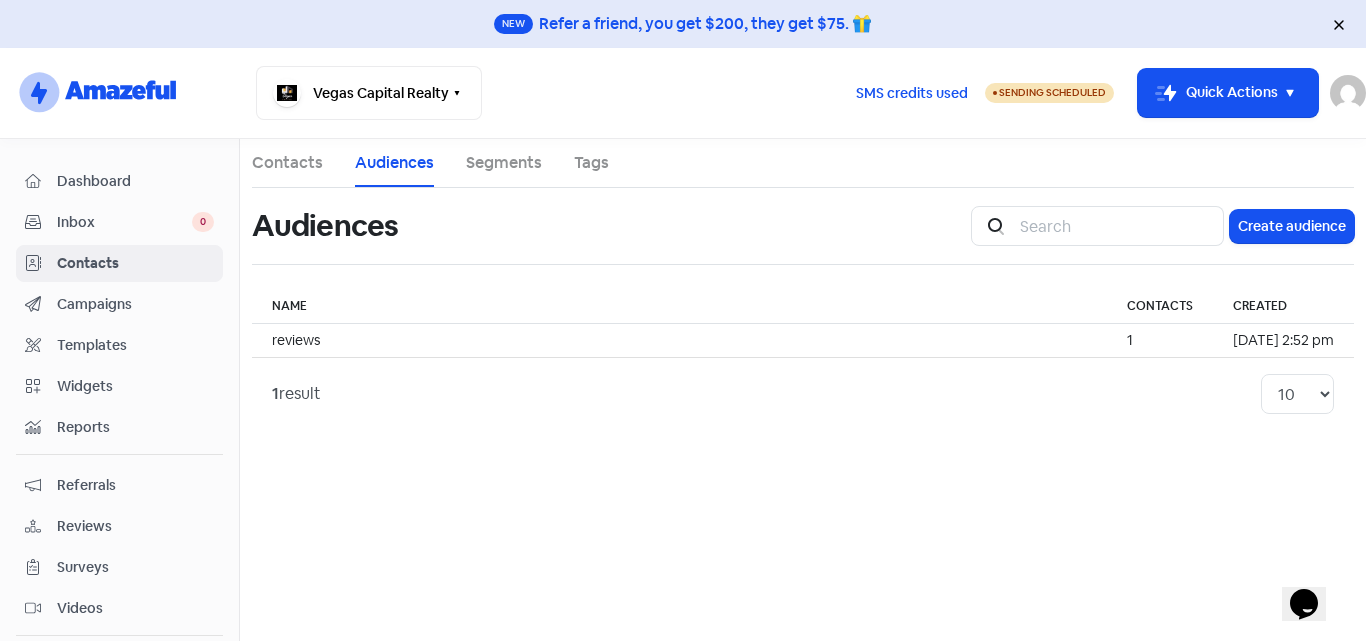 scroll, scrollTop: 248, scrollLeft: 0, axis: vertical 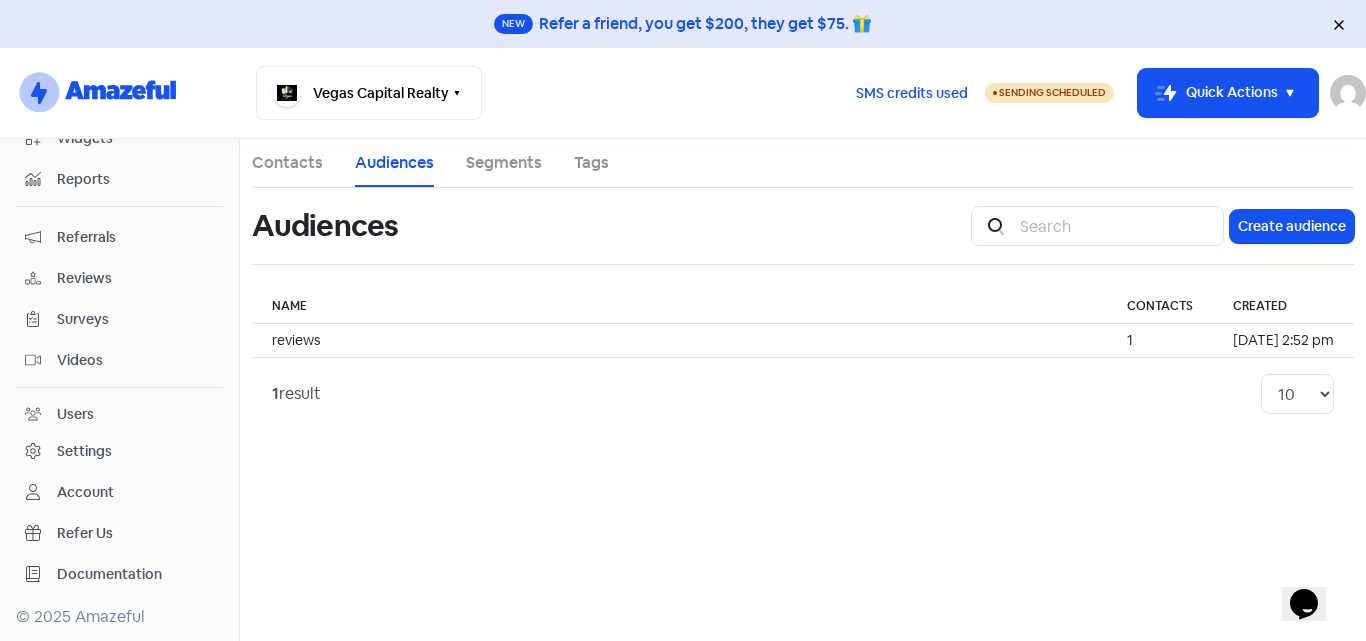click on "Contacts" at bounding box center (287, 163) 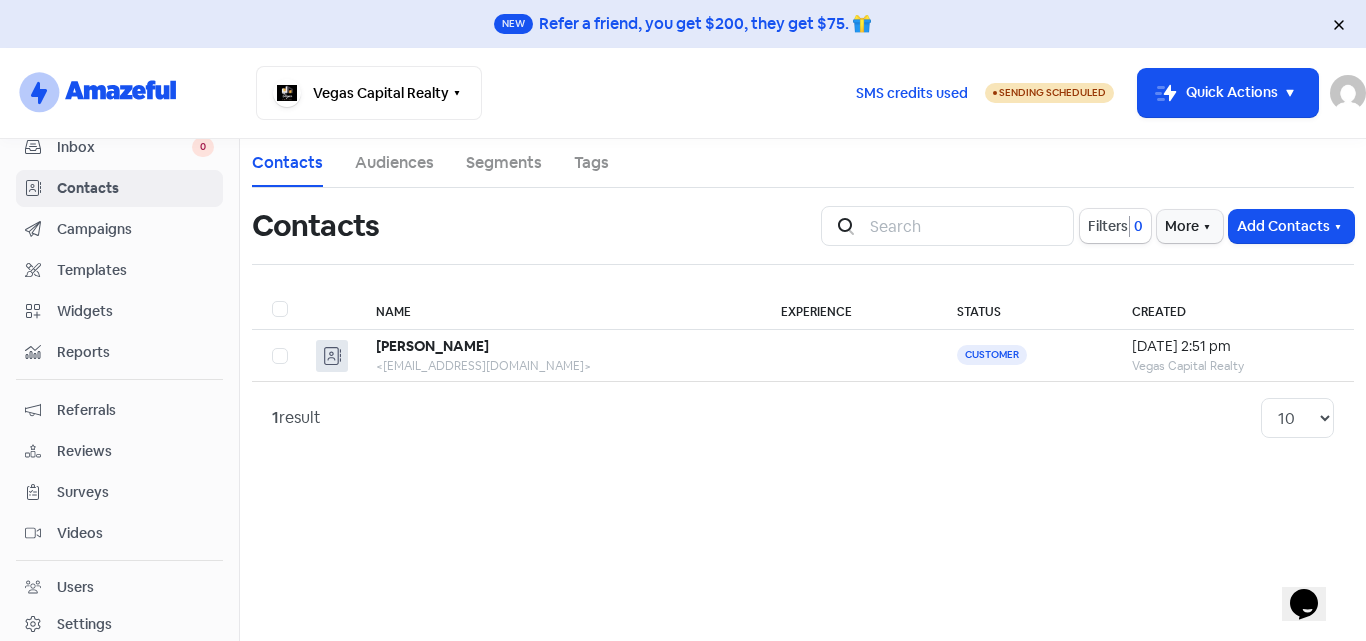 scroll, scrollTop: 48, scrollLeft: 0, axis: vertical 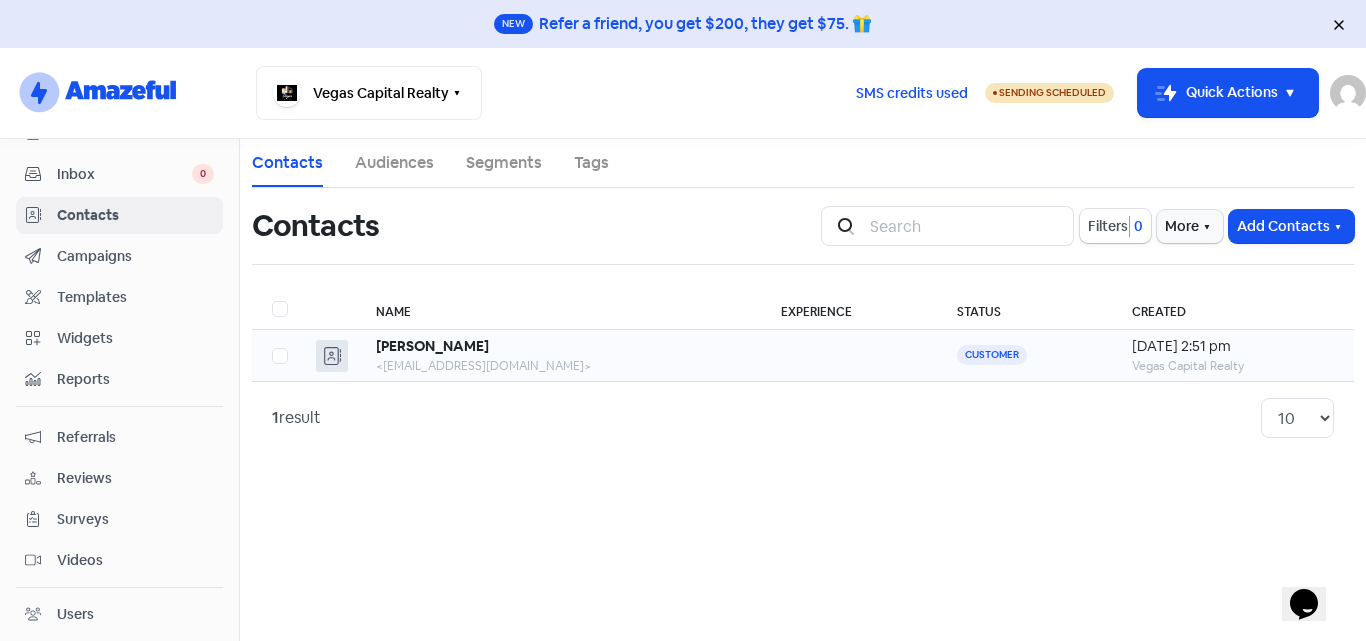 click on "[DATE] 2:51 pm" at bounding box center [1233, 346] 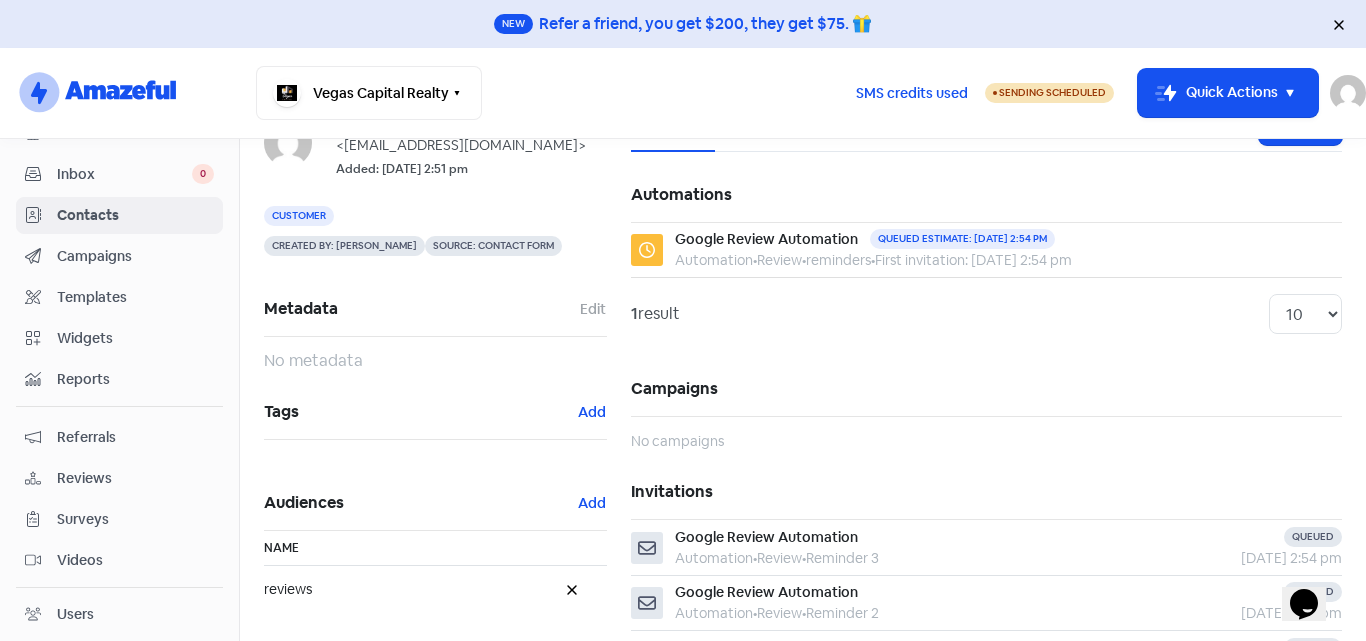scroll, scrollTop: 0, scrollLeft: 0, axis: both 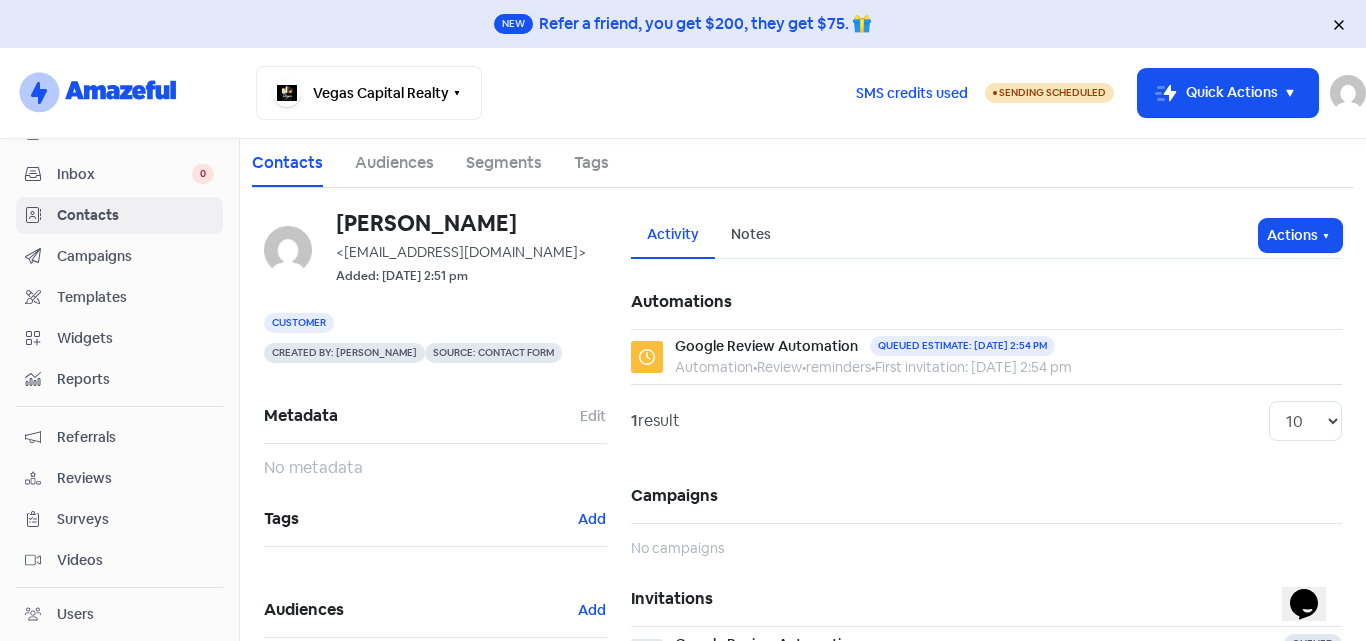 click on "Campaigns" at bounding box center (135, 256) 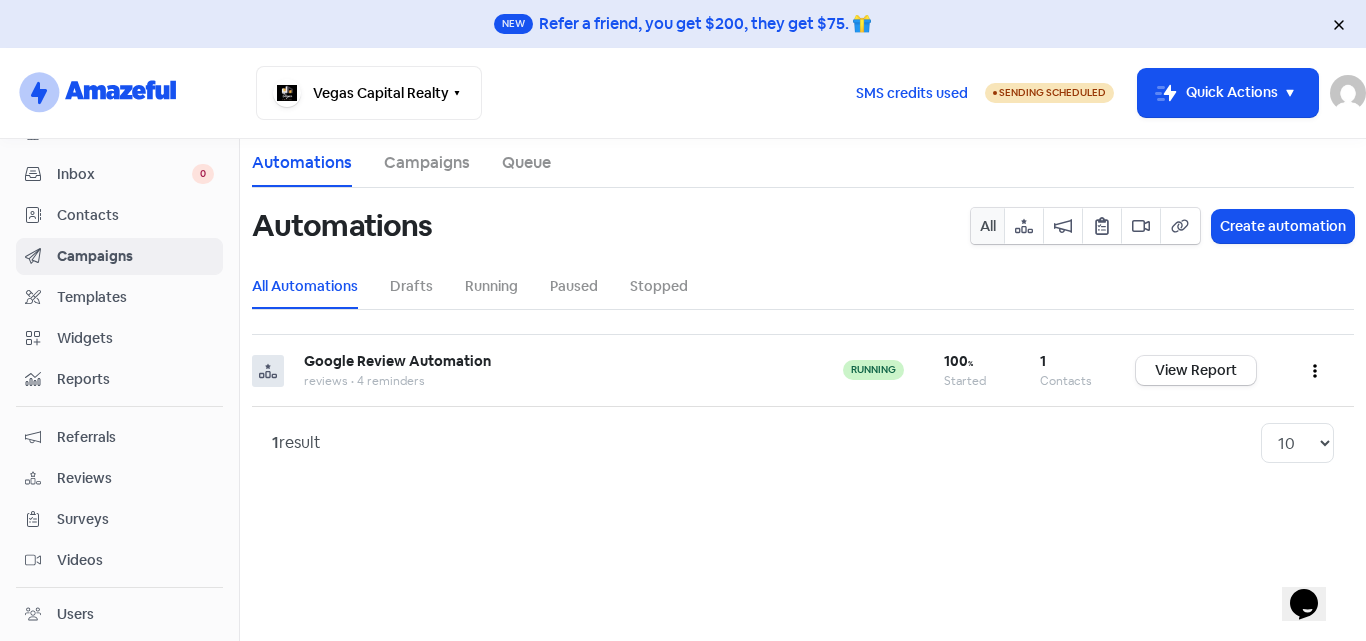 click on "Queue" at bounding box center [526, 163] 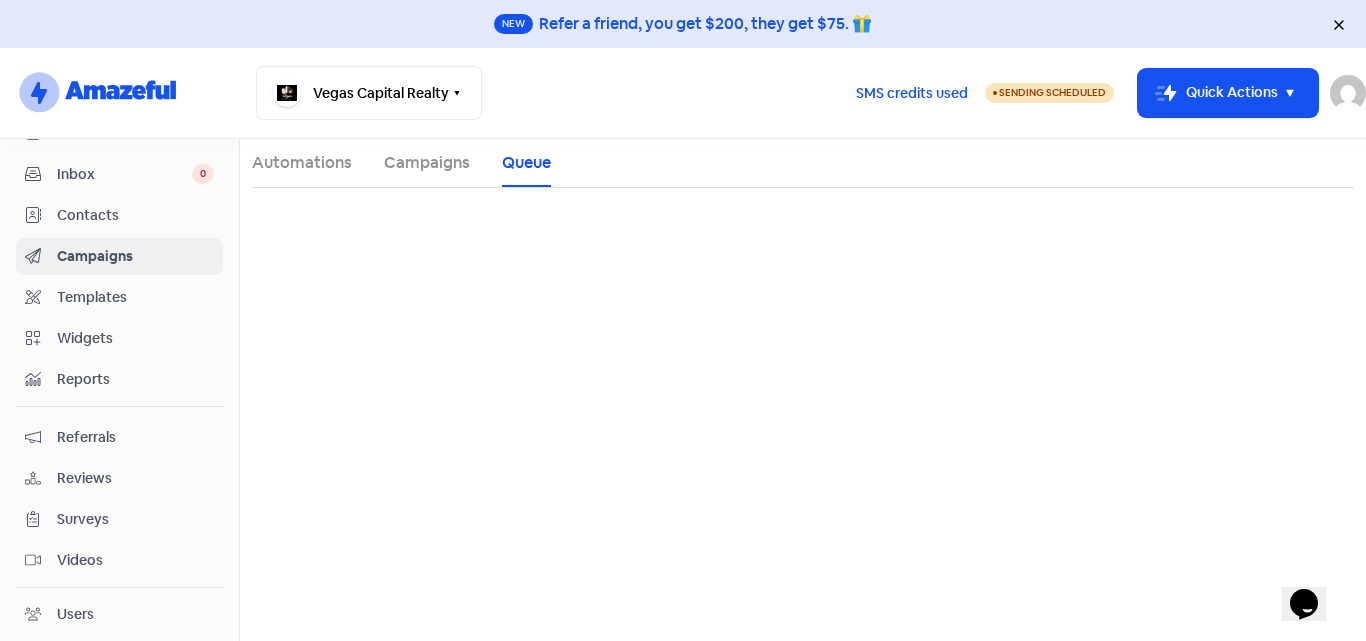 click on "Automations" at bounding box center (302, 163) 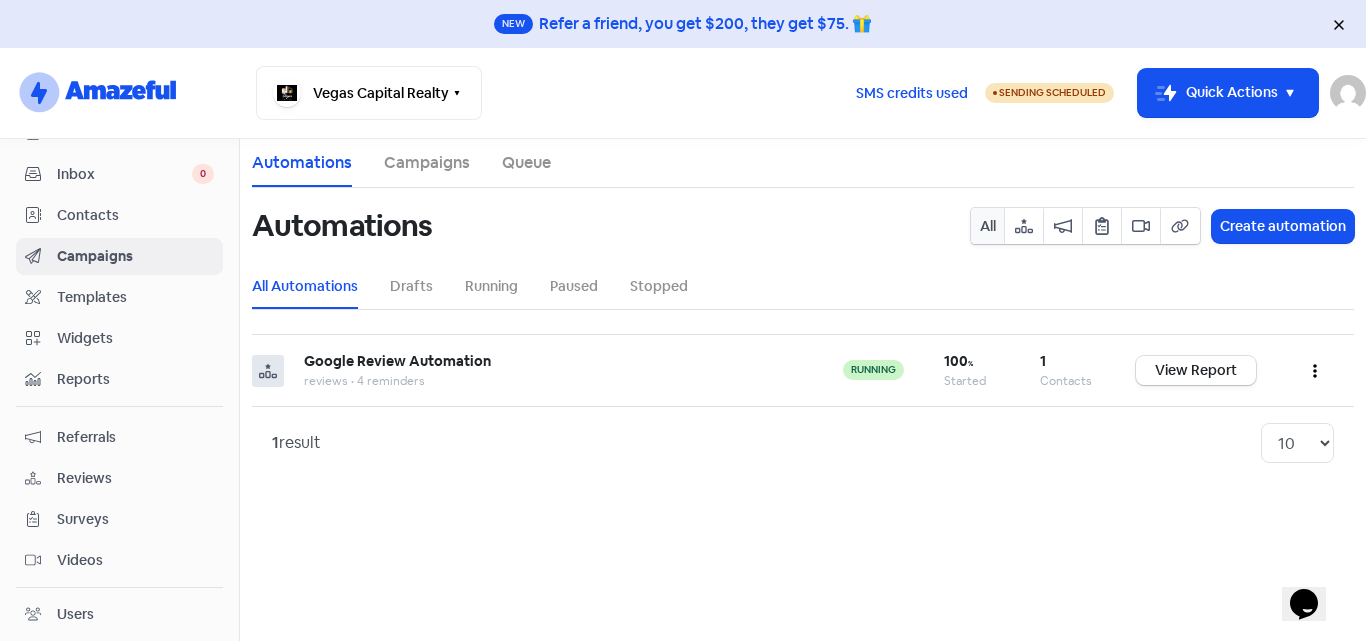 click on "Automations Campaigns Queue" at bounding box center (803, 163) 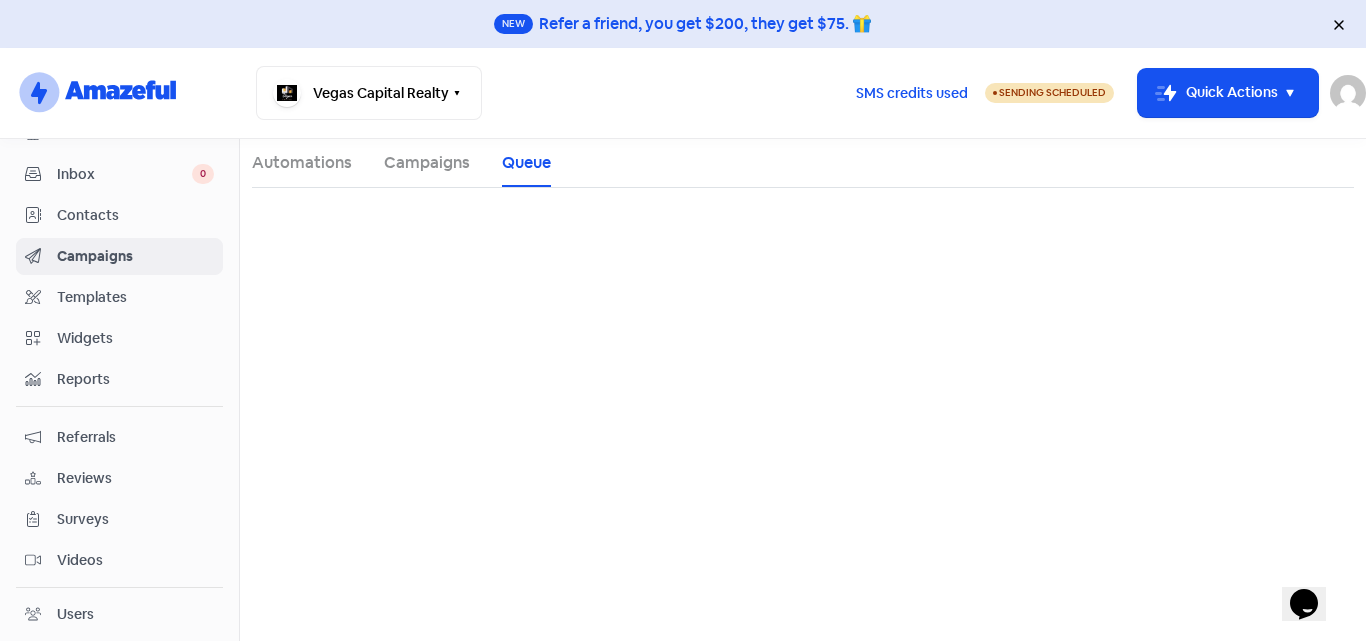 click on "Automations Campaigns Queue" at bounding box center (803, 163) 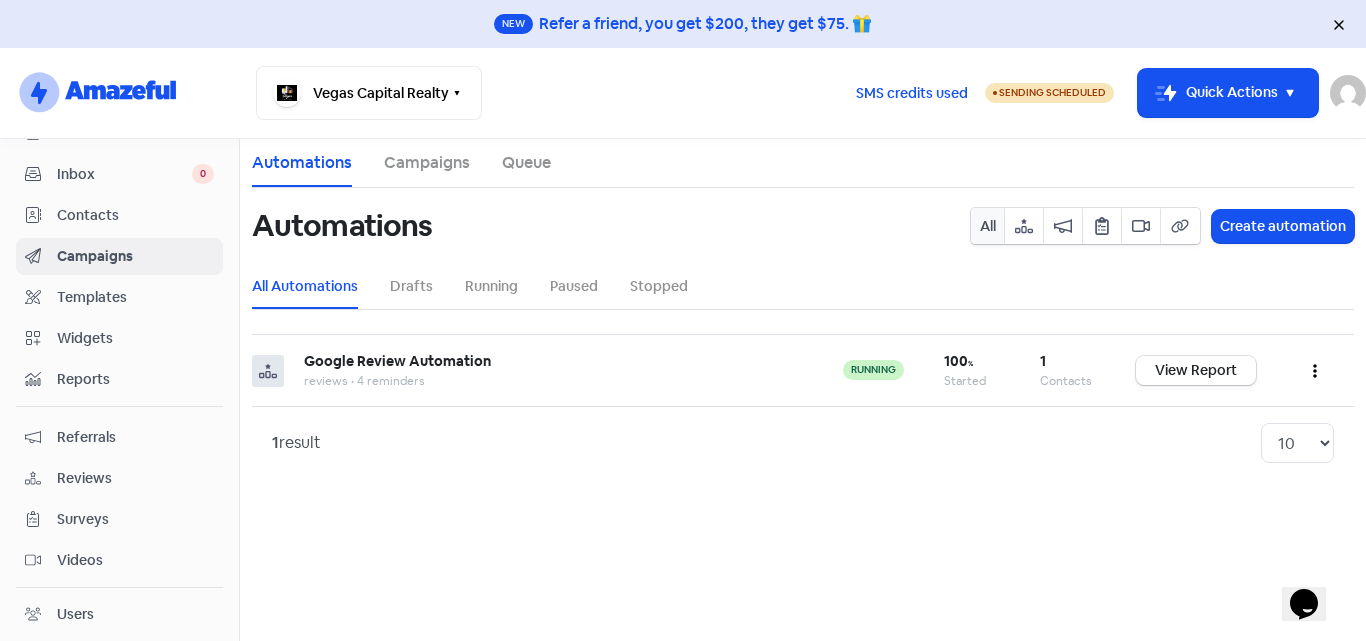 click on "Running" at bounding box center (491, 286) 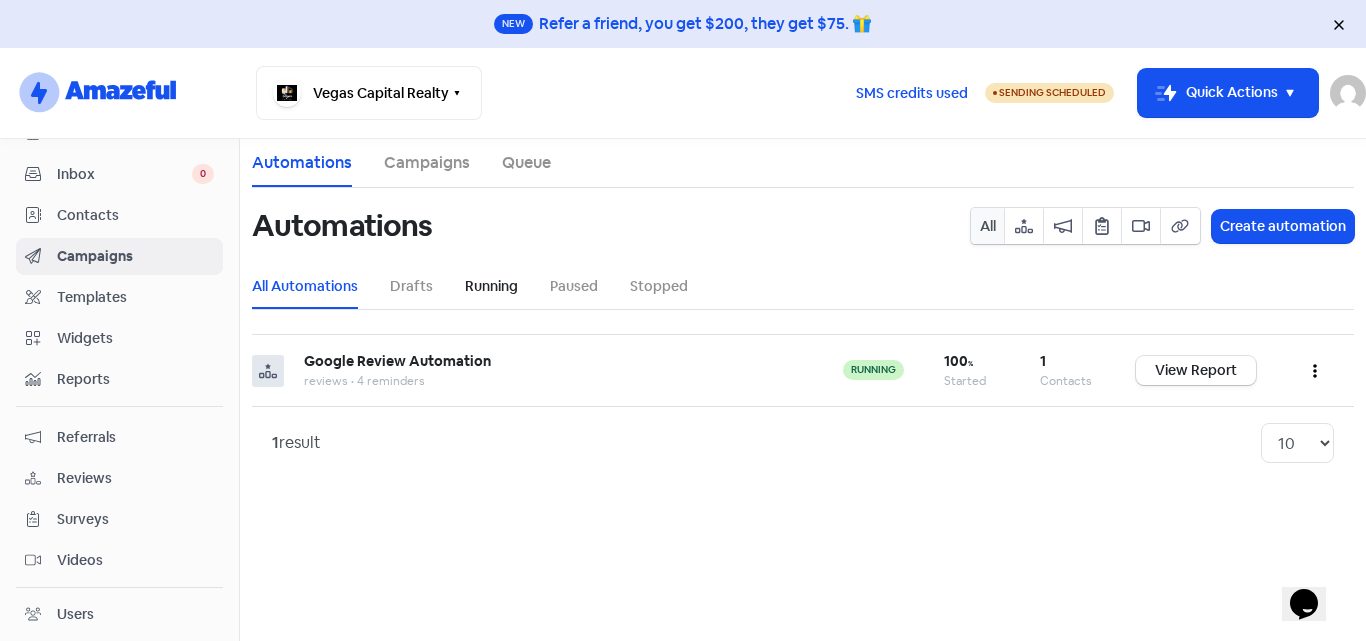 click on "Running" at bounding box center (491, 286) 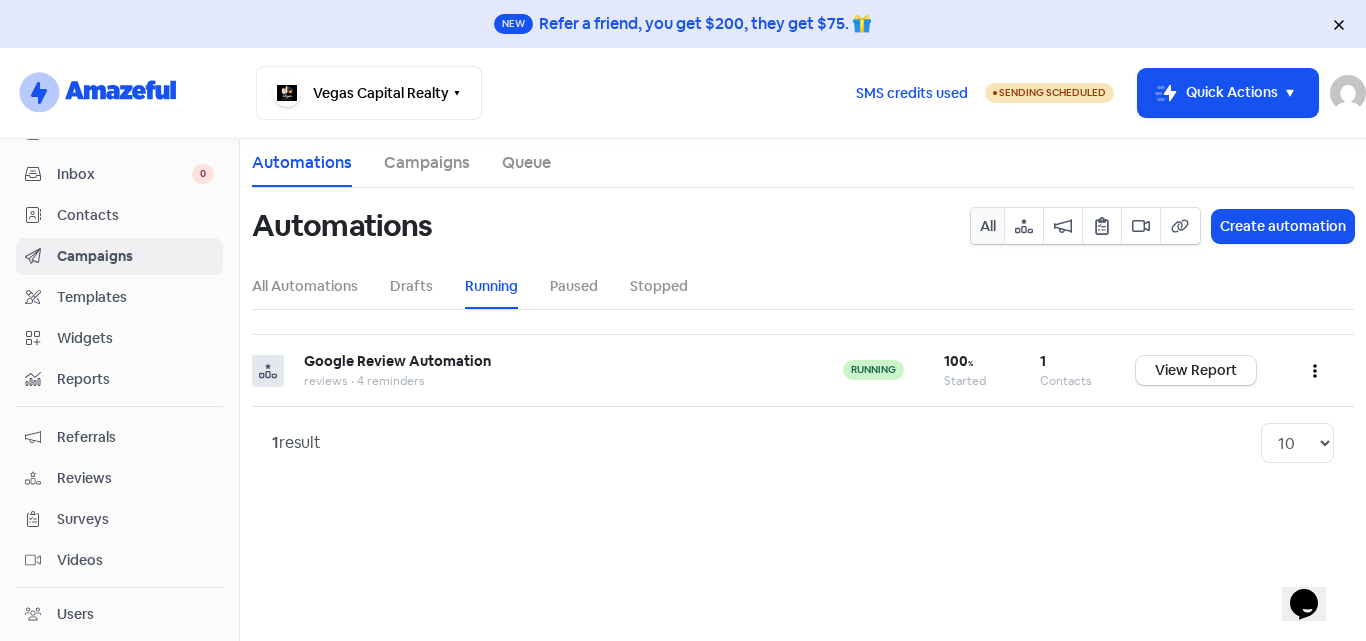 click on "All Automations" at bounding box center (305, 286) 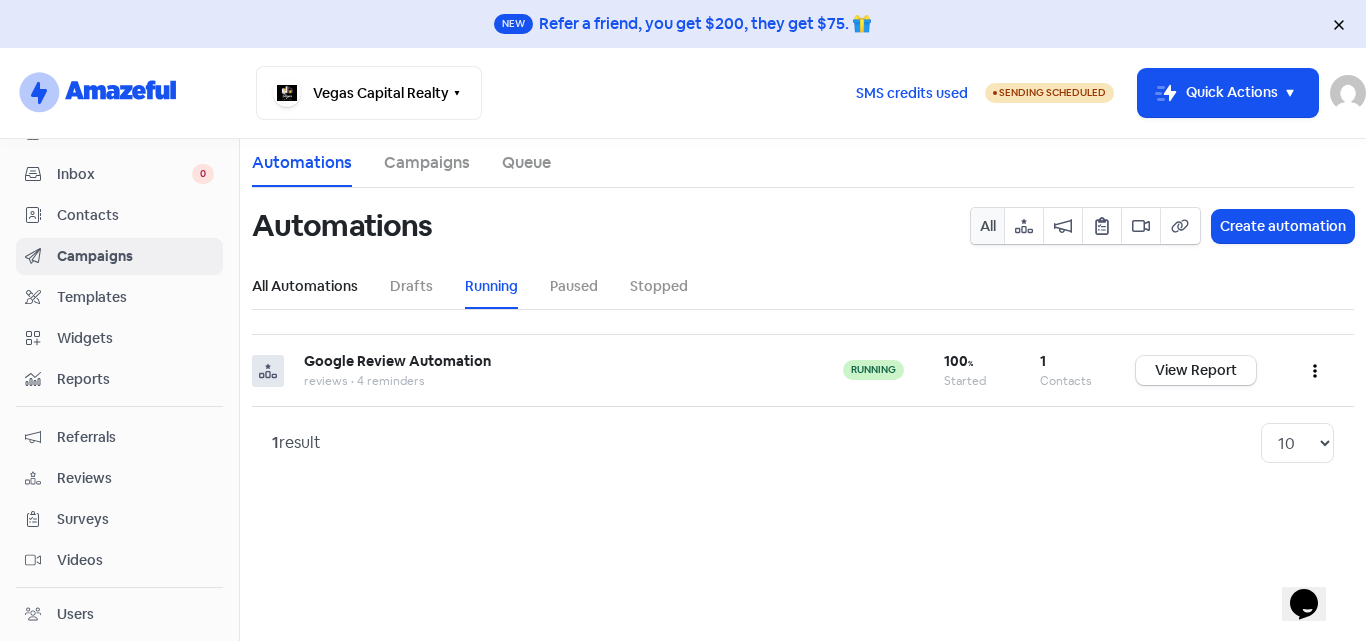 click on "All Automations" at bounding box center (305, 286) 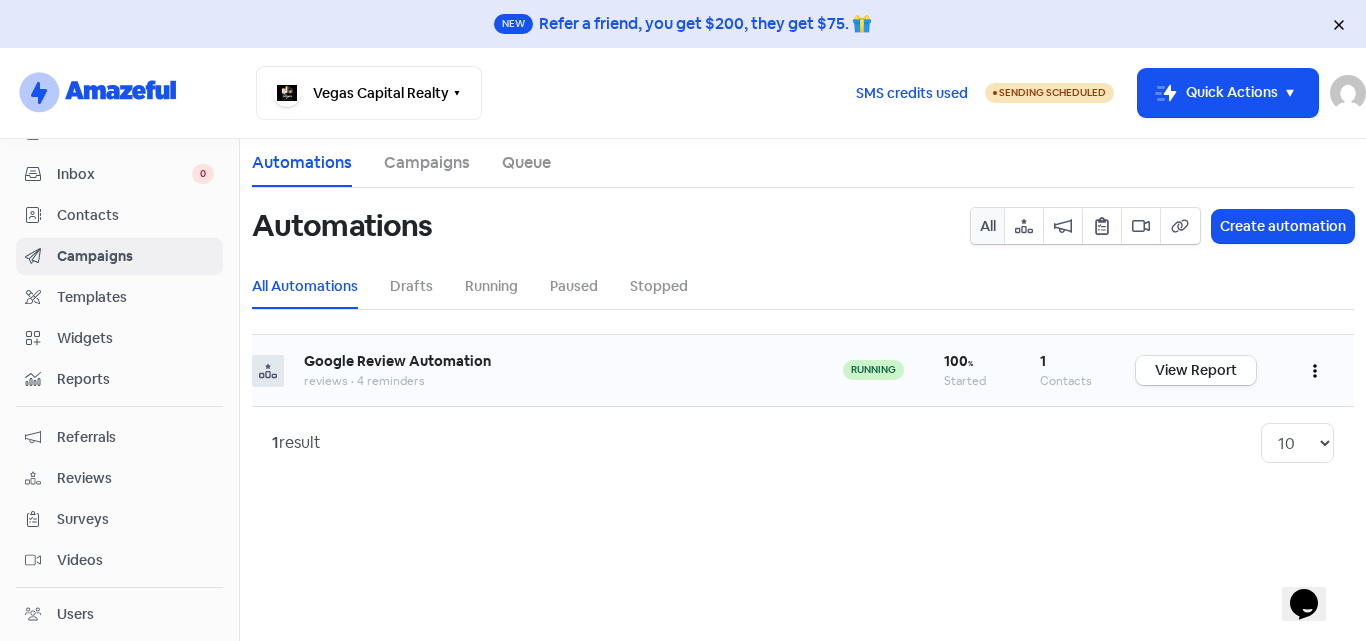 click on "View Report" at bounding box center [1196, 370] 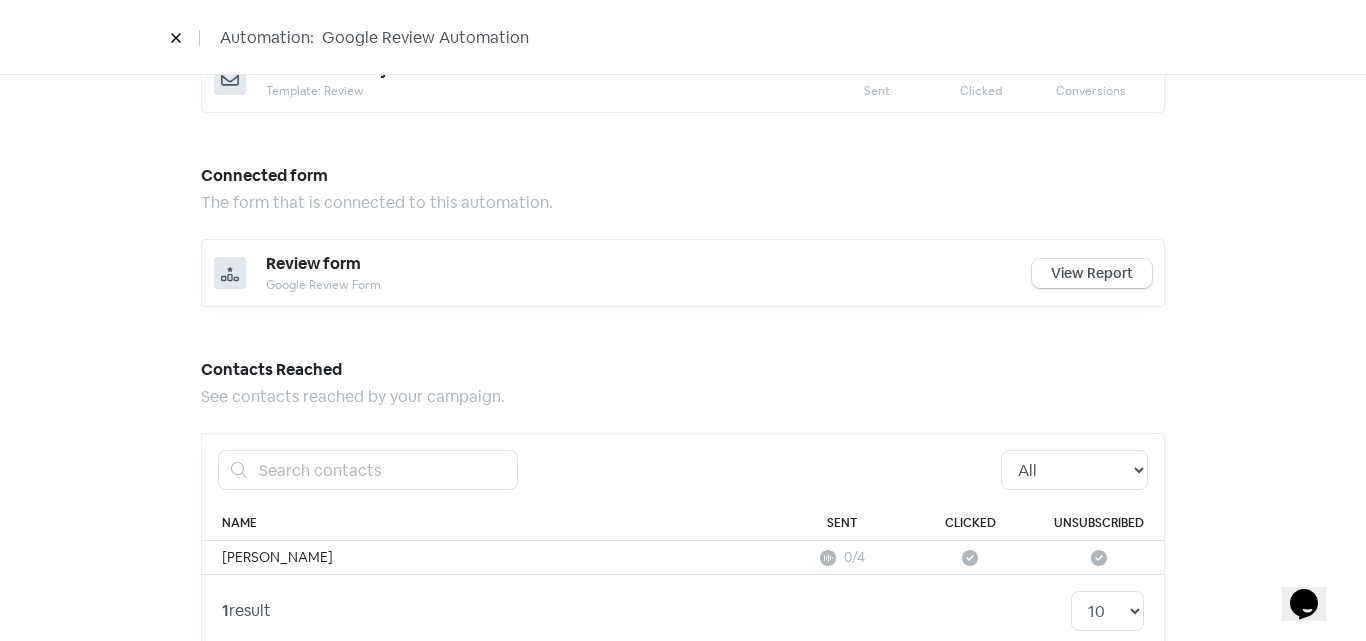 scroll, scrollTop: 1043, scrollLeft: 0, axis: vertical 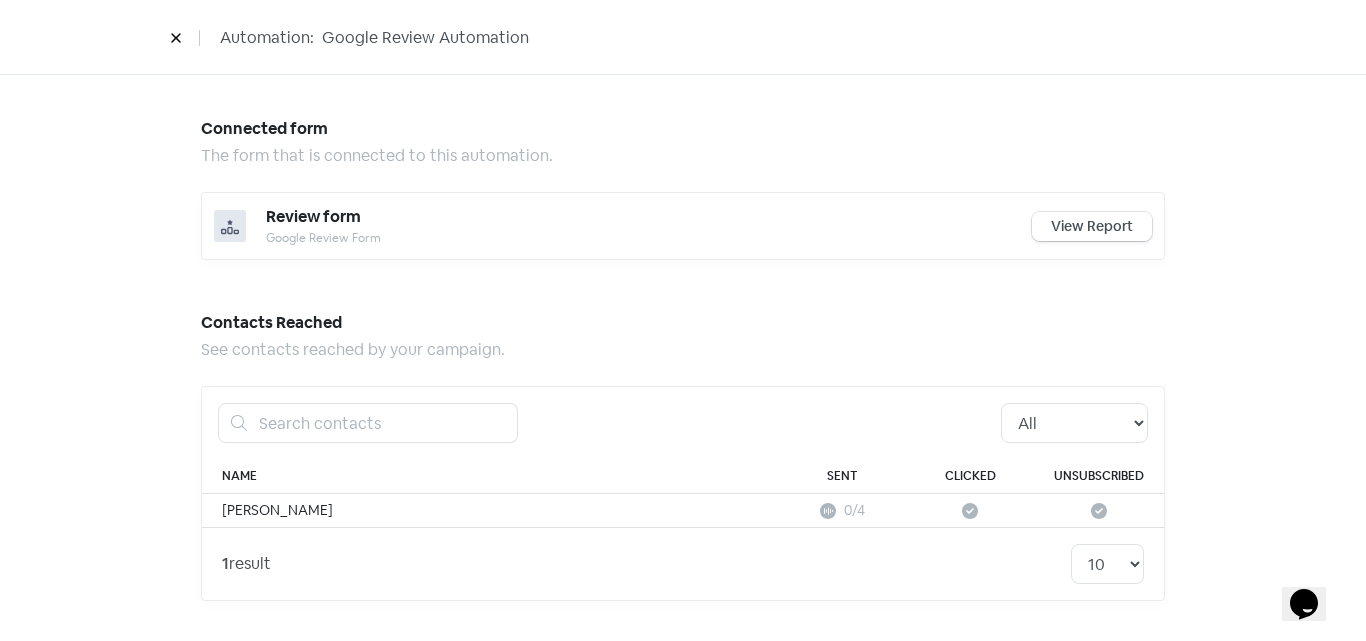 click on "View Report" at bounding box center [1092, 226] 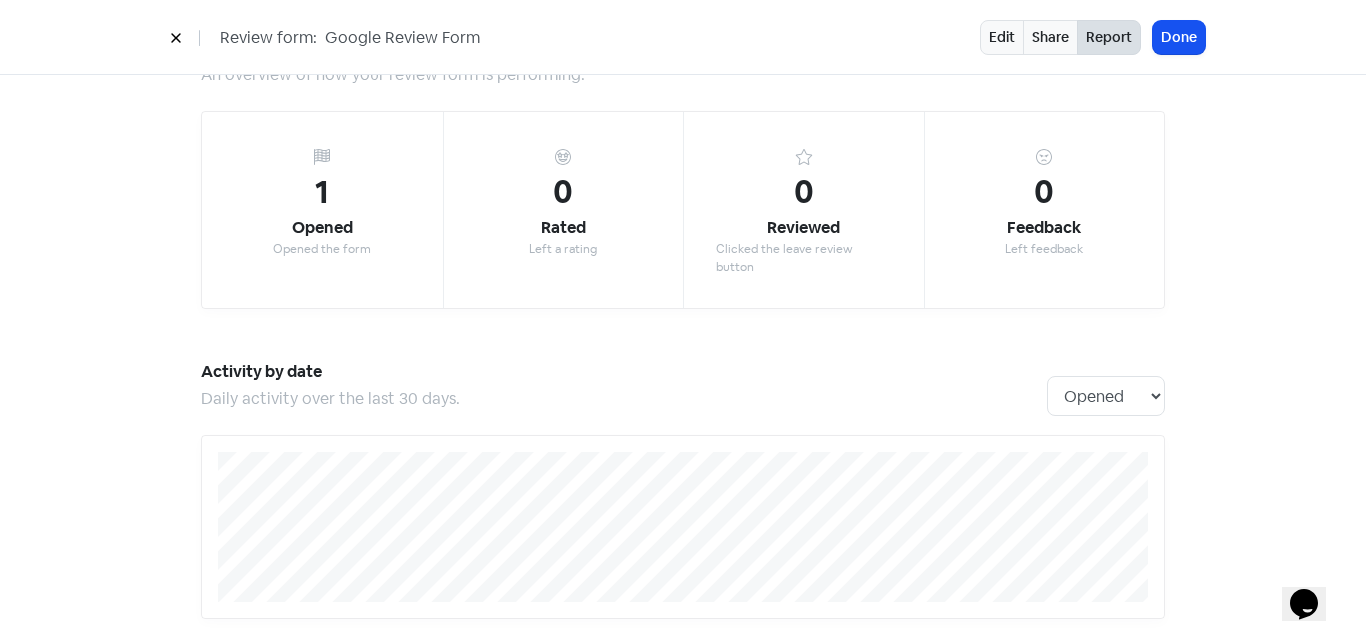 scroll, scrollTop: 0, scrollLeft: 0, axis: both 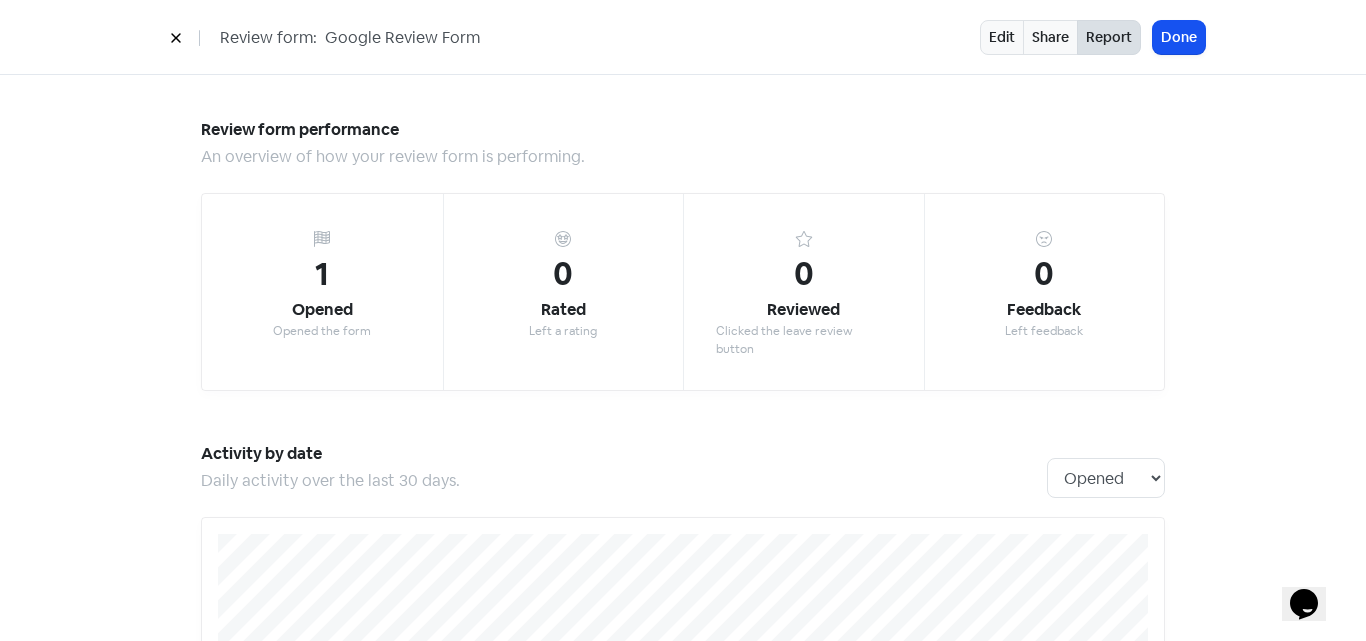 click at bounding box center (176, 37) 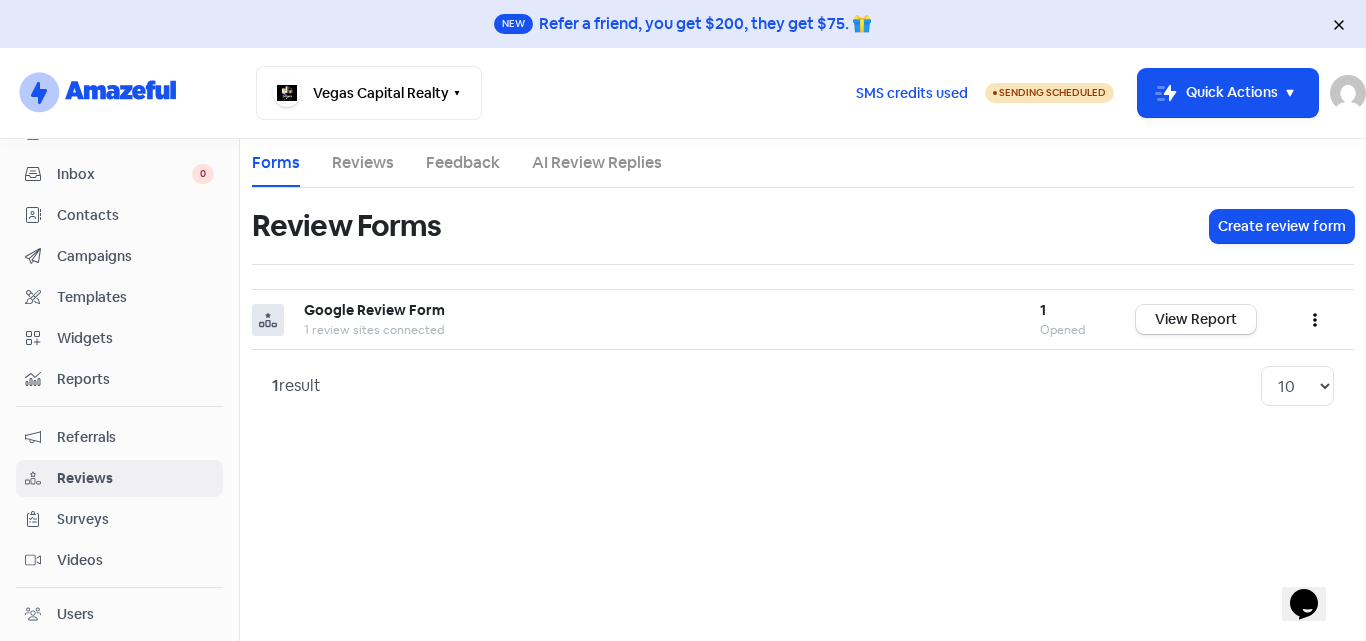 click on "Contacts" at bounding box center (135, 215) 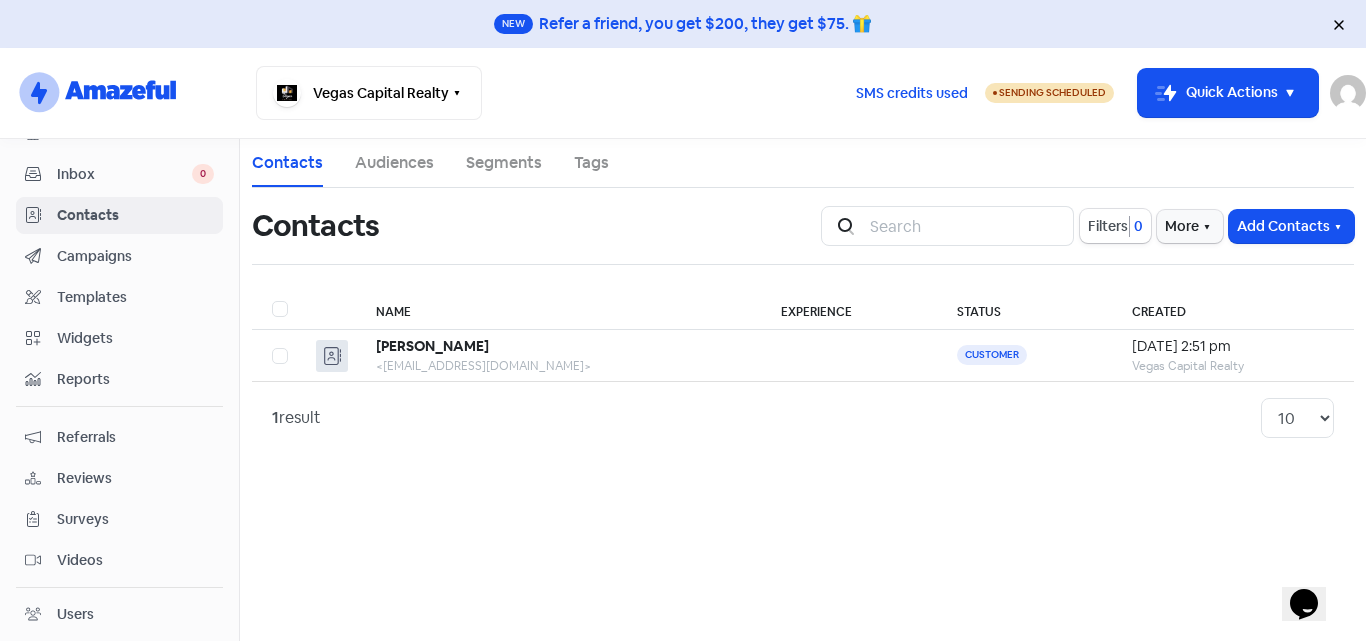 drag, startPoint x: 1064, startPoint y: 583, endPoint x: 1106, endPoint y: 550, distance: 53.413483 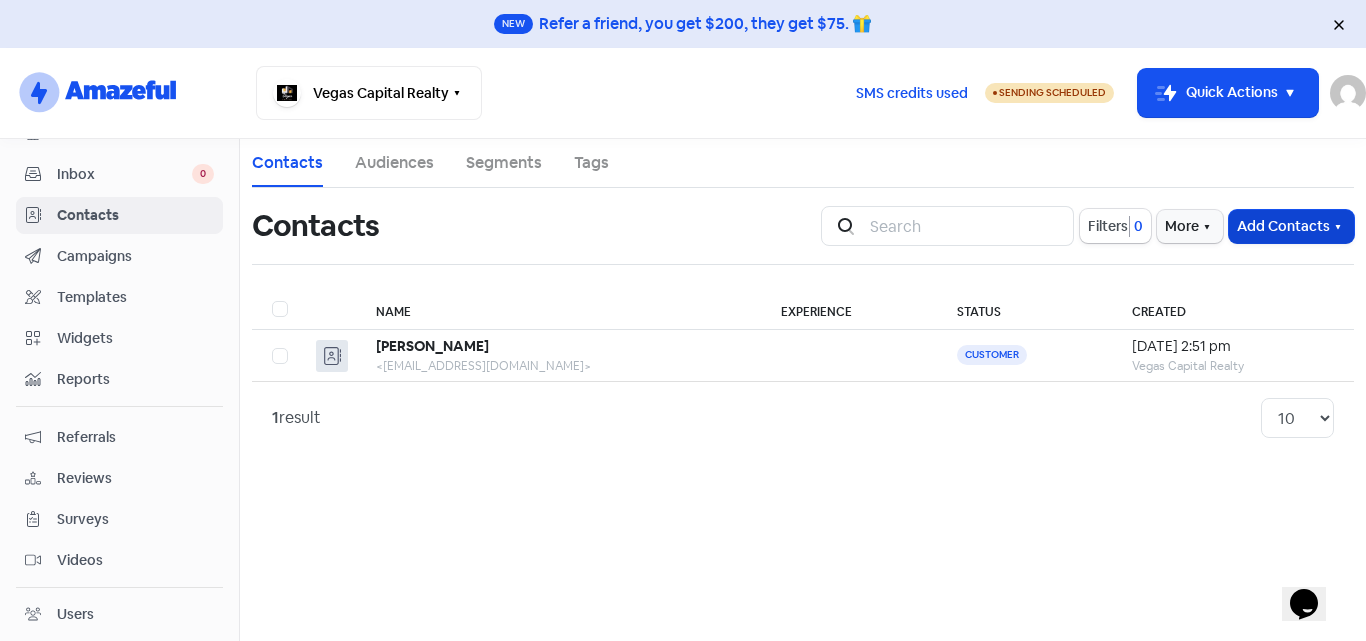 click on "Add Contacts" at bounding box center [1291, 226] 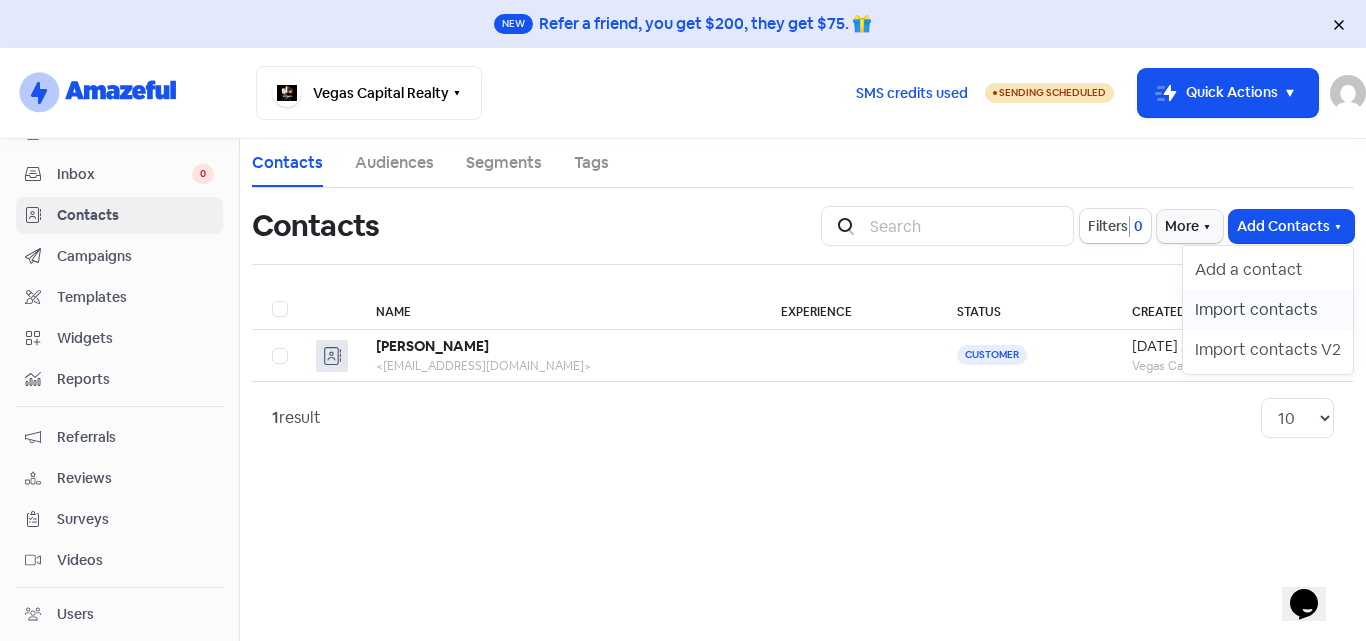 click on "Import contacts" at bounding box center (1268, 310) 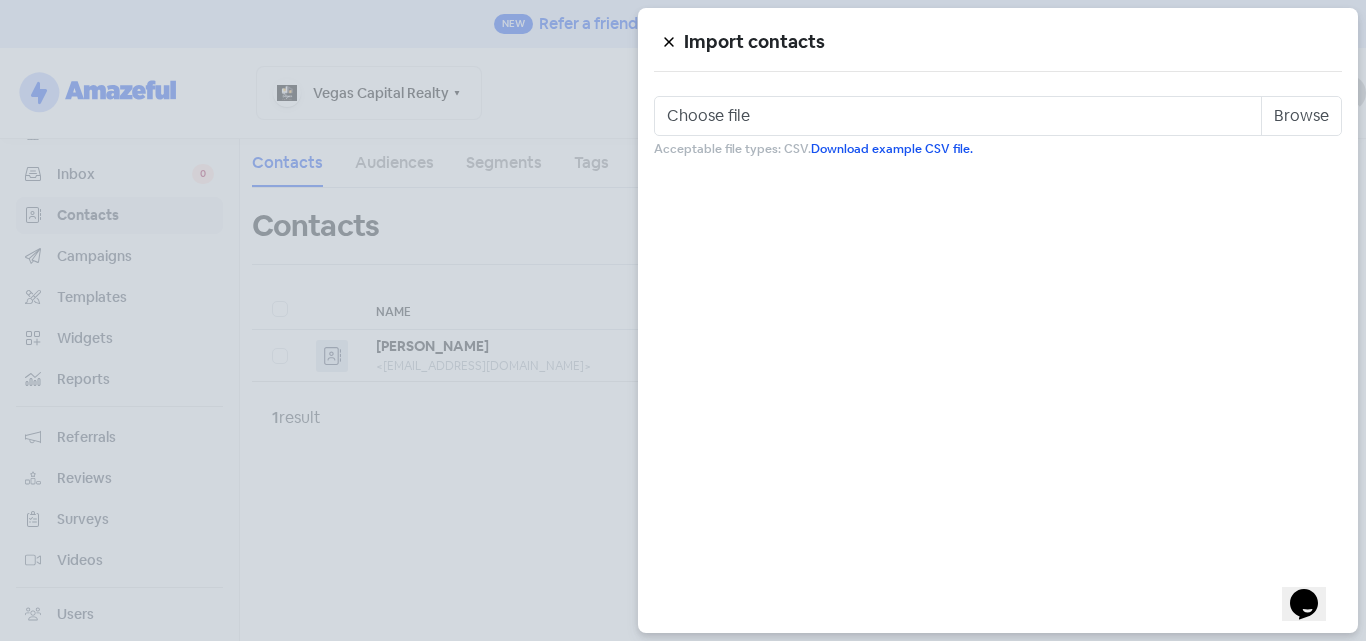 drag, startPoint x: 478, startPoint y: 414, endPoint x: 495, endPoint y: 425, distance: 20.248457 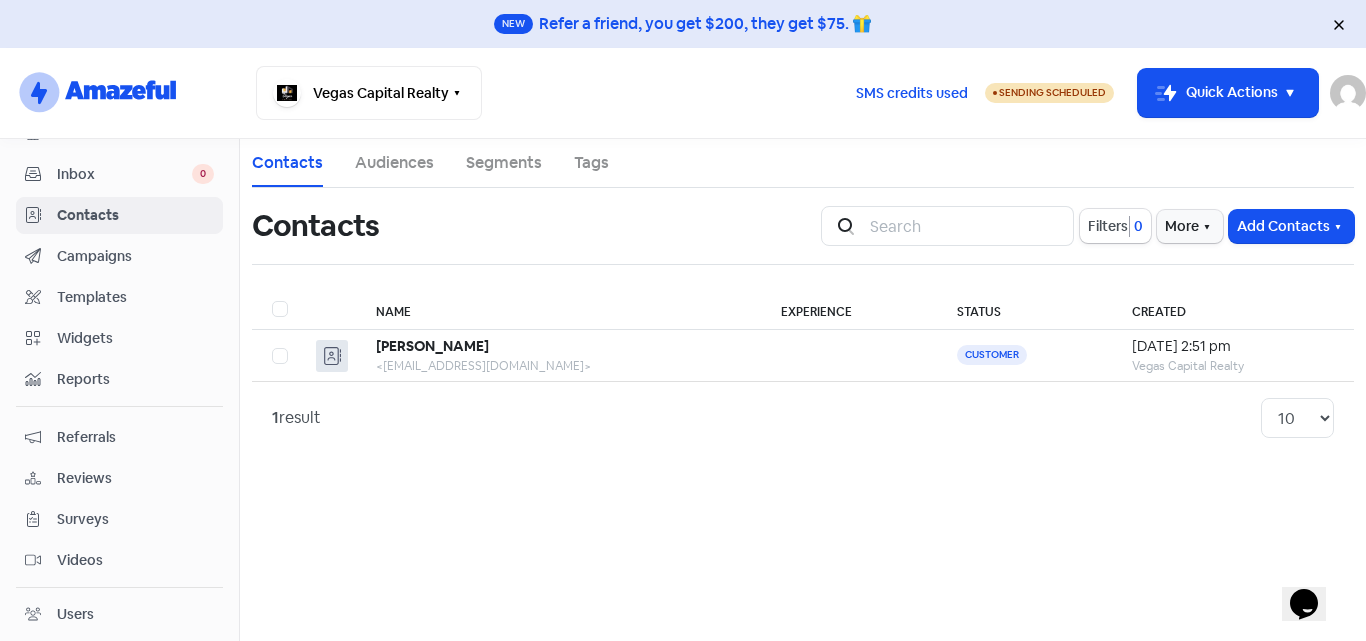 click on "Contacts Audiences Segments Tags Contacts Icon For Search       Filters 0  More   Add Contacts  Name Experience Status Created Anil Kumar  <anilkumar7717@gmail.com>  Customer  23 Jul 2025, 2:51 pm Vegas Capital Realty 1  result 10 20 30 50 100" at bounding box center (803, 390) 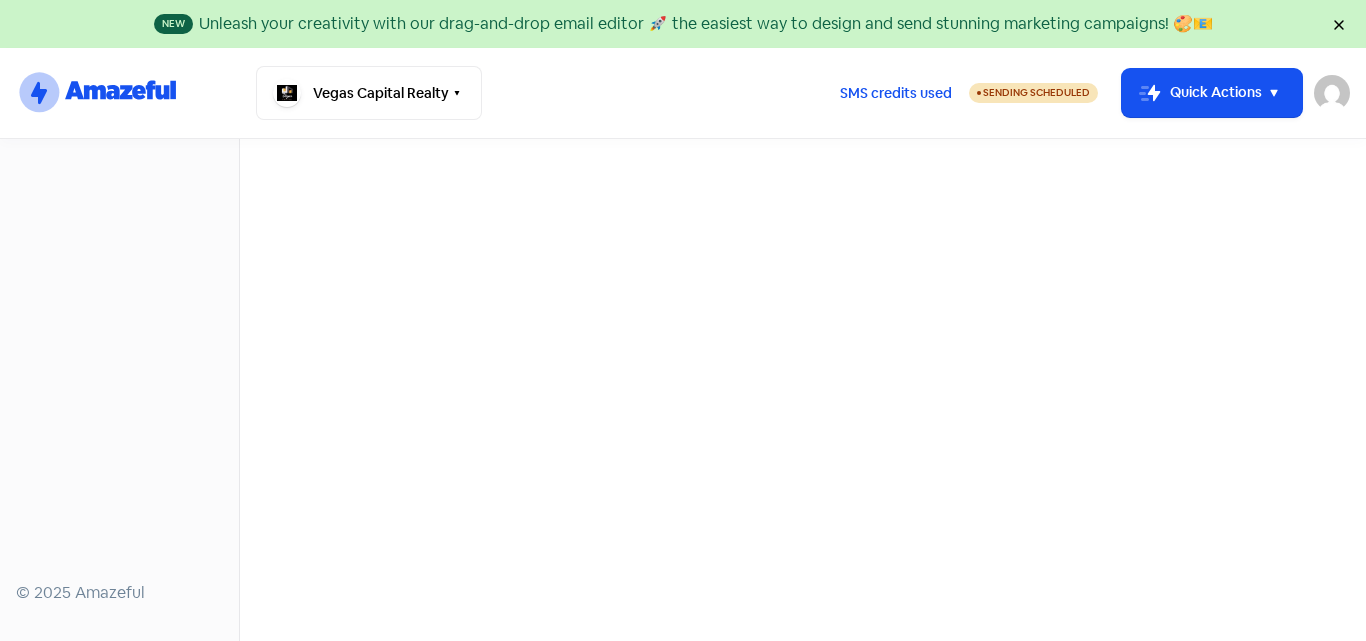 scroll, scrollTop: 0, scrollLeft: 0, axis: both 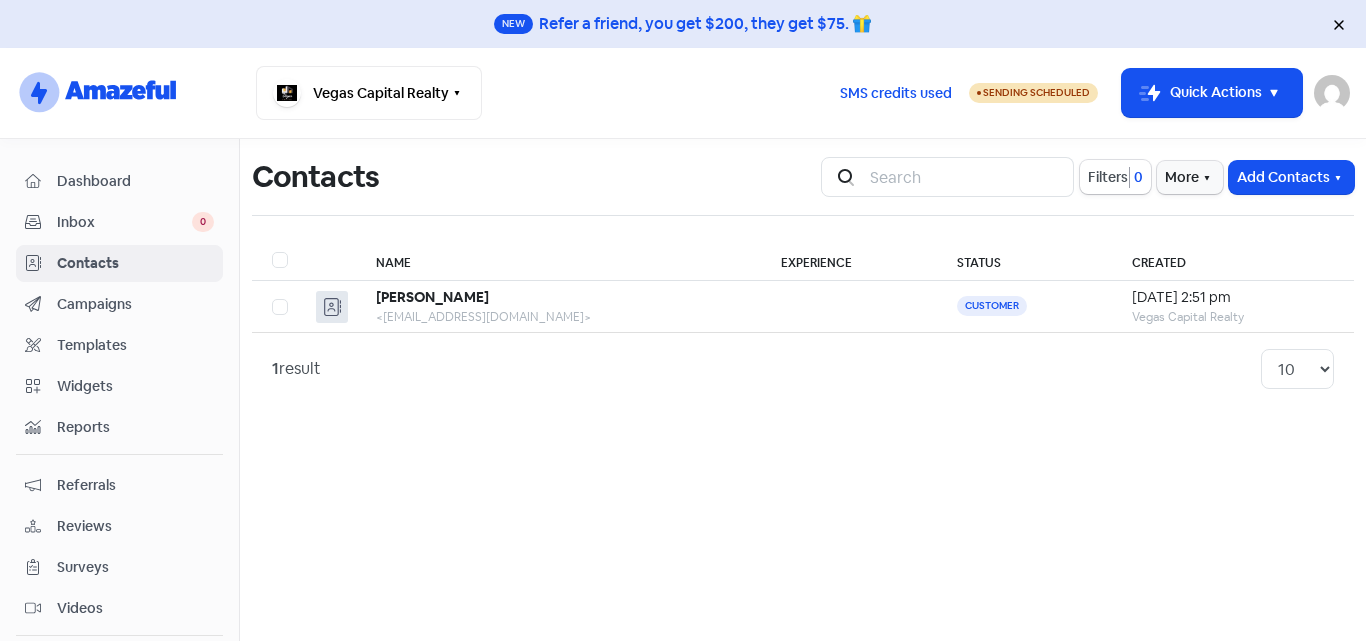 click on "Campaigns" at bounding box center (135, 304) 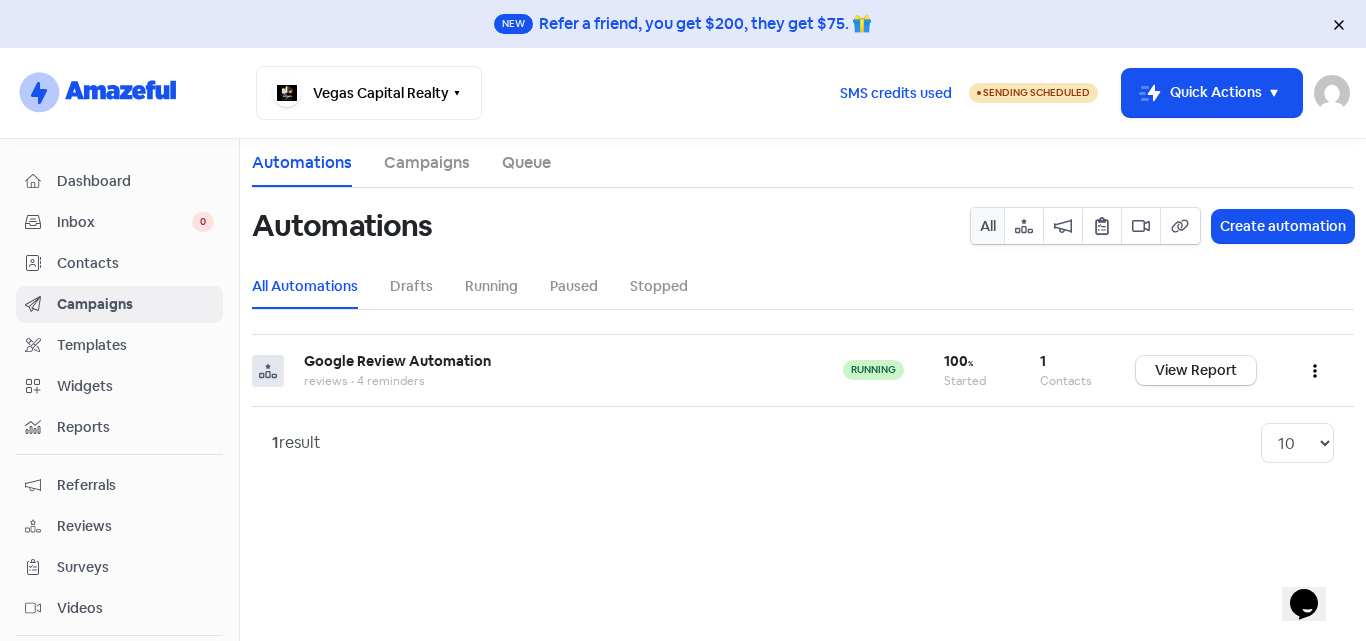 scroll, scrollTop: 0, scrollLeft: 0, axis: both 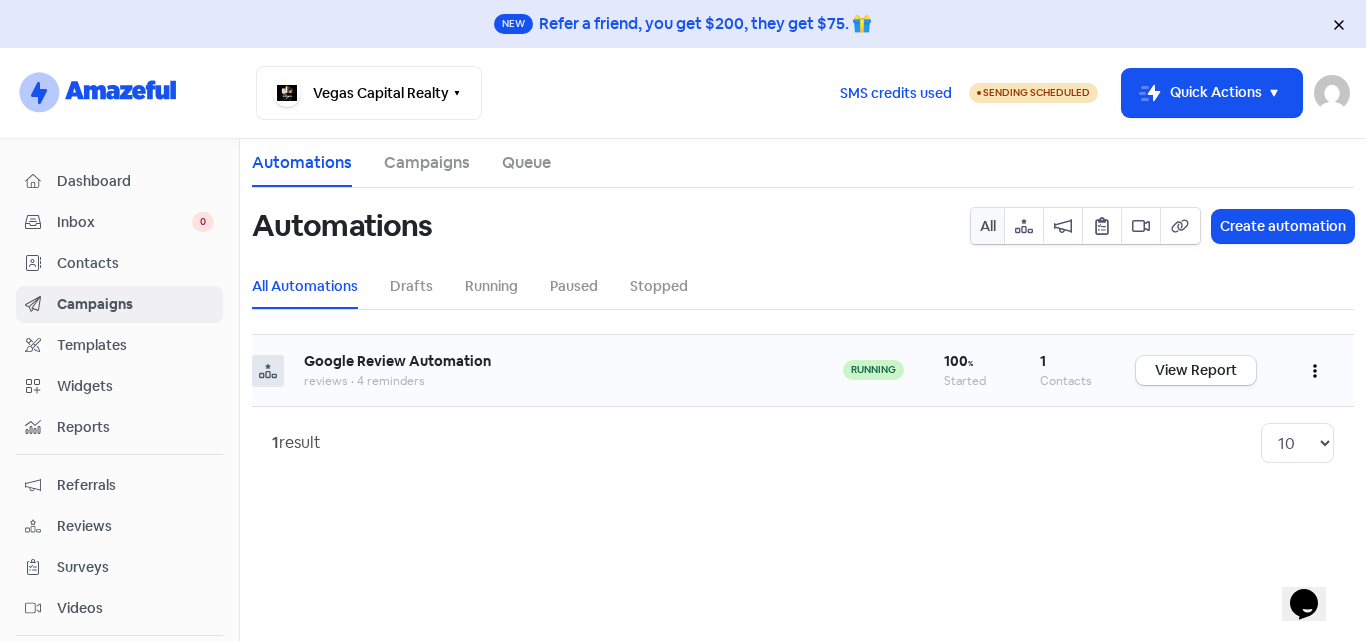 click on "Google Review Automation" at bounding box center (397, 361) 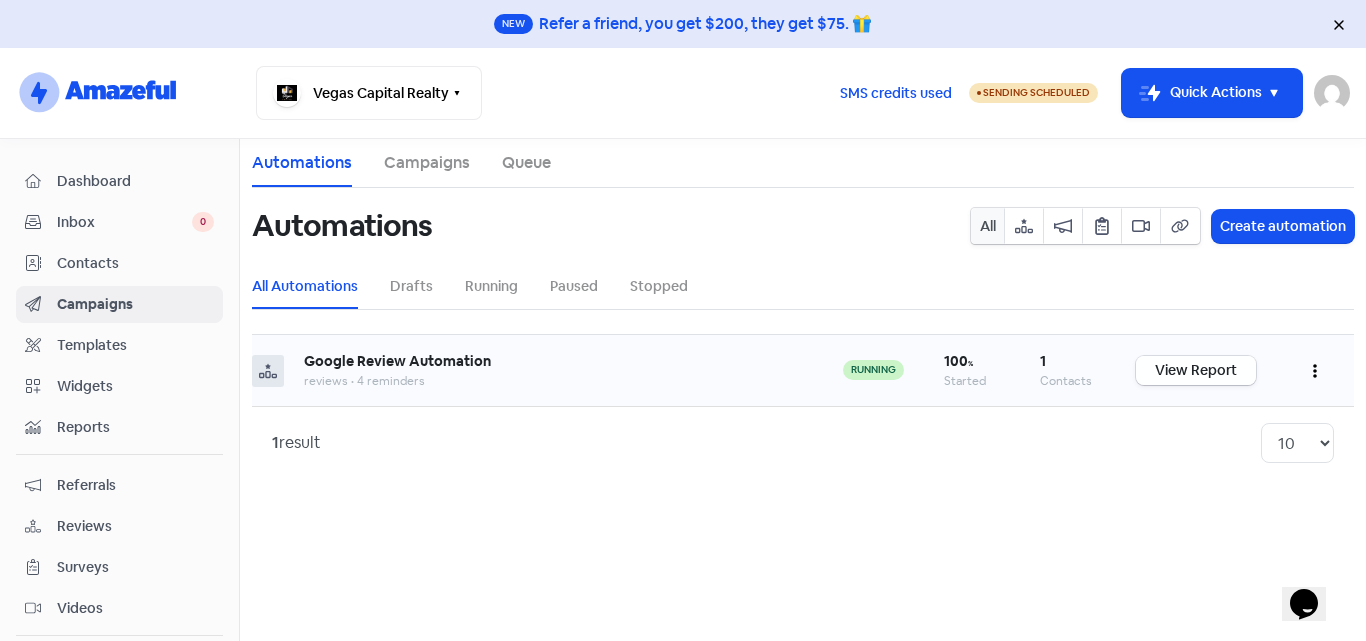 click on "View Report" at bounding box center (1196, 370) 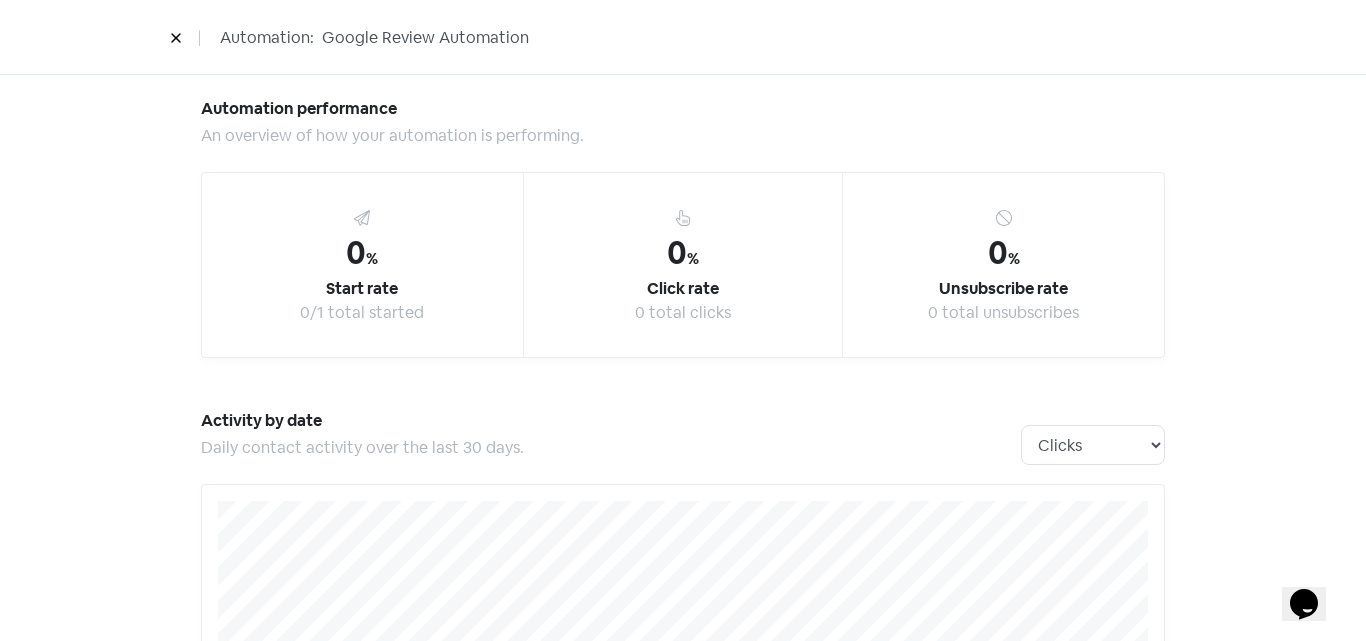 scroll, scrollTop: 43, scrollLeft: 0, axis: vertical 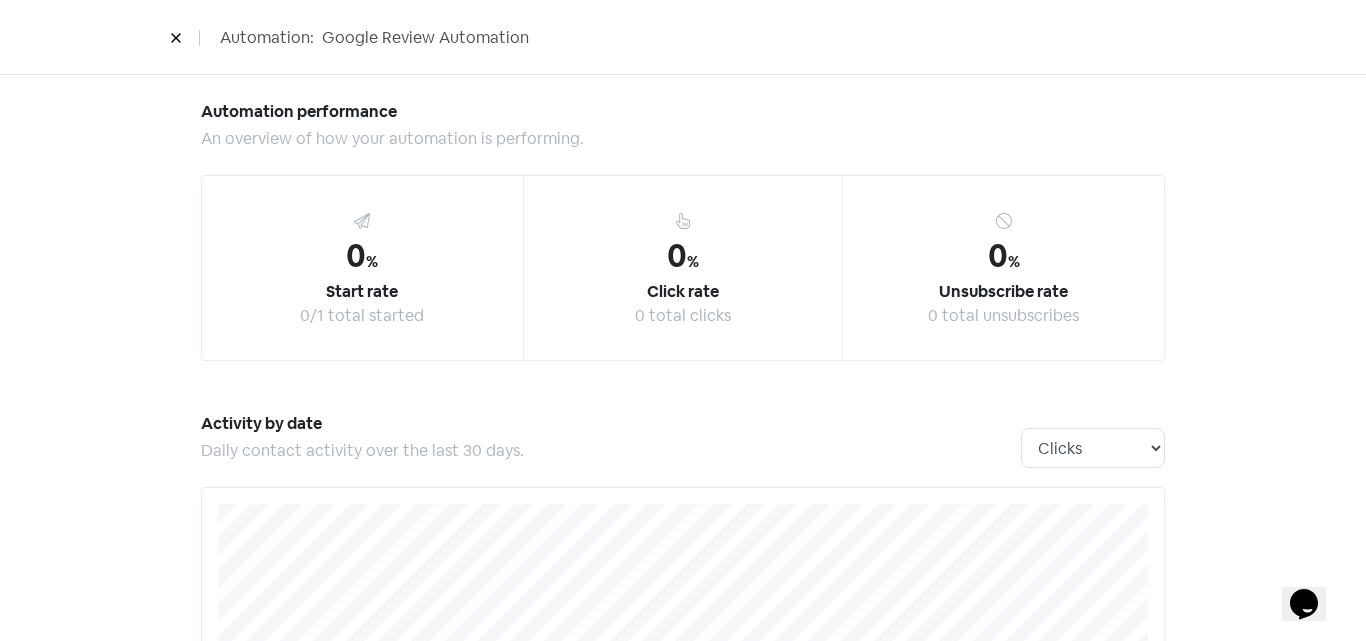click at bounding box center (176, 37) 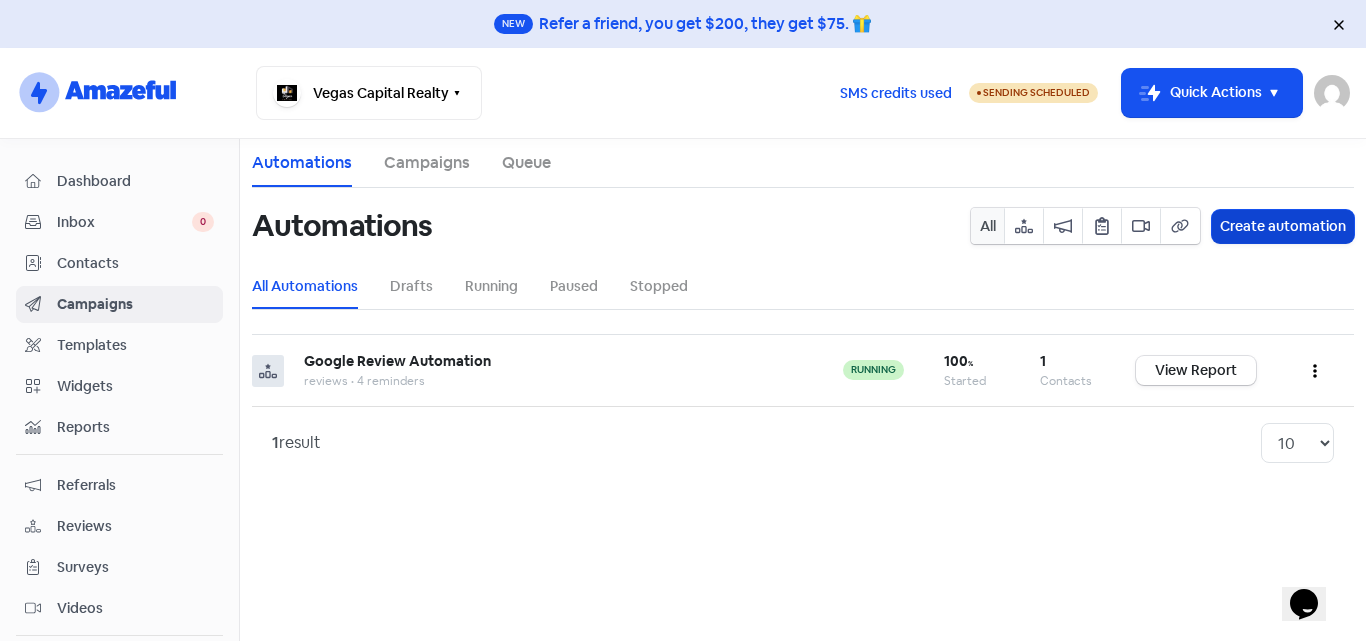 click on "Create automation" at bounding box center (1283, 226) 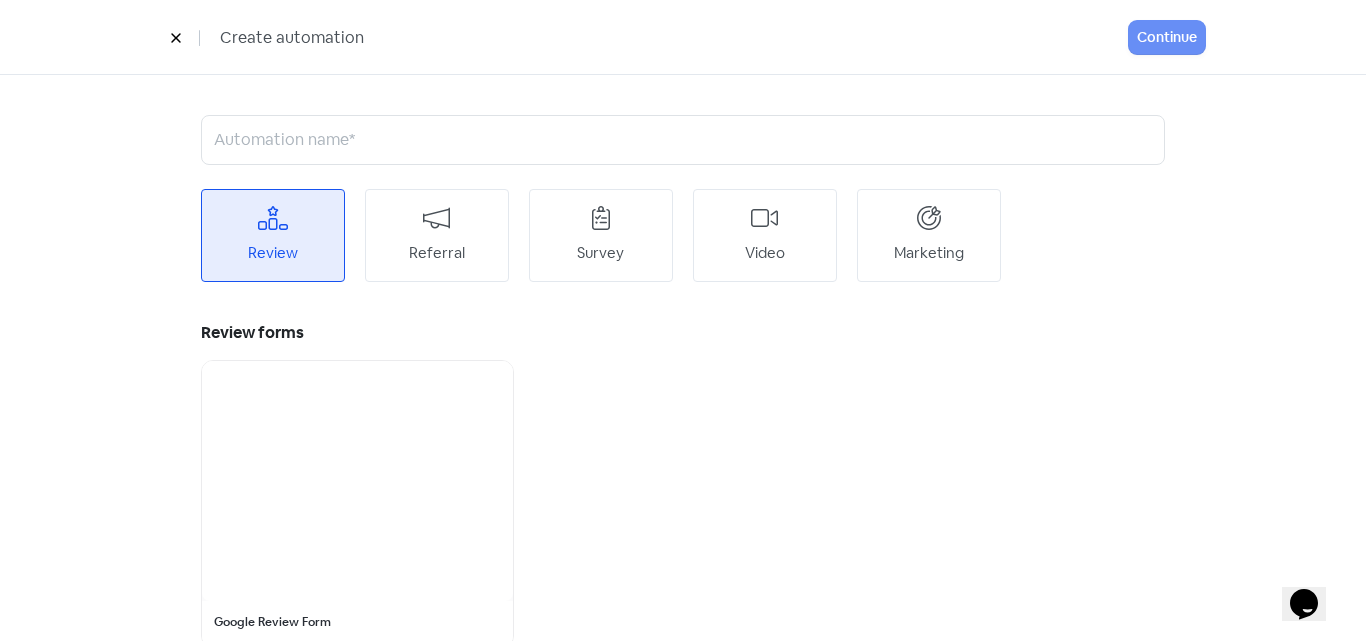 click at bounding box center (176, 37) 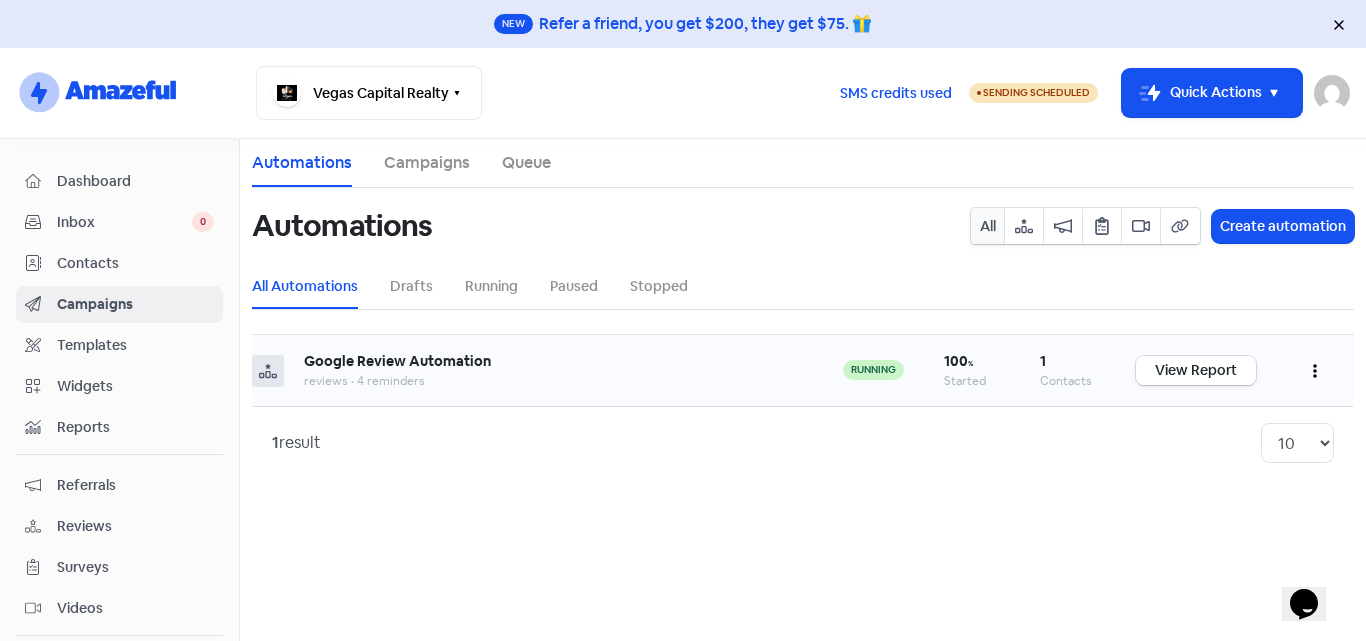 click on "View Report" at bounding box center (1196, 370) 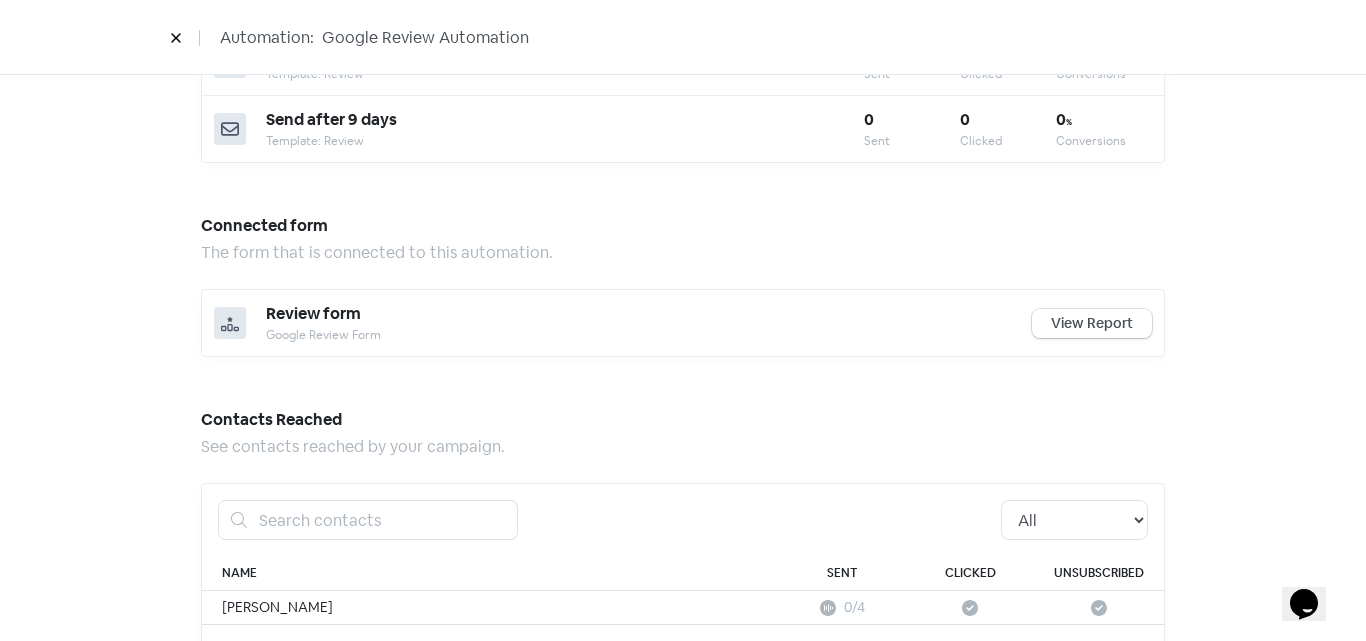 scroll, scrollTop: 961, scrollLeft: 0, axis: vertical 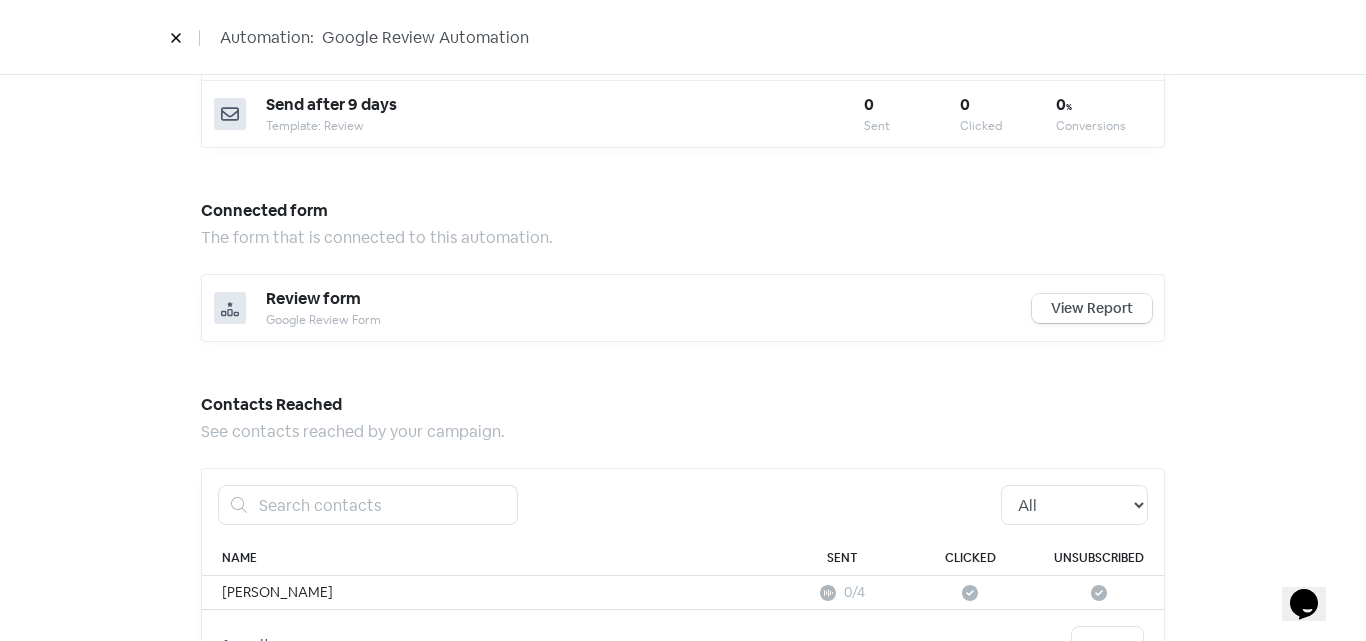 click on "View Report" at bounding box center [1092, 308] 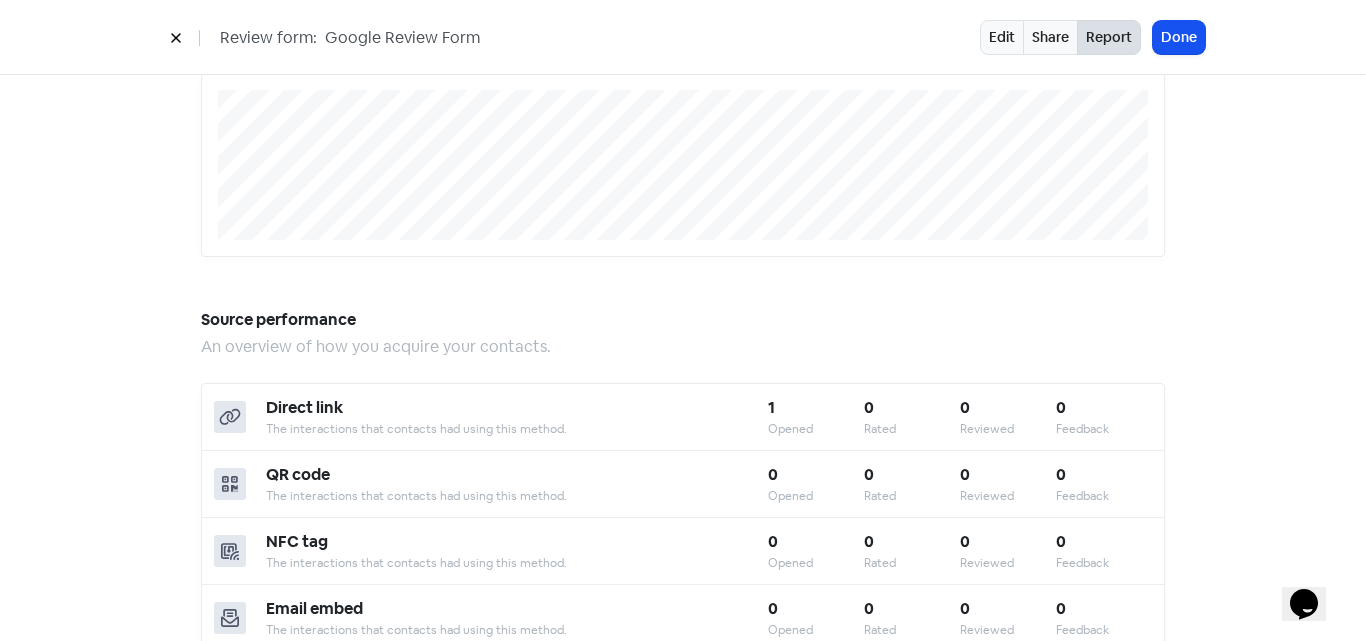scroll, scrollTop: 0, scrollLeft: 0, axis: both 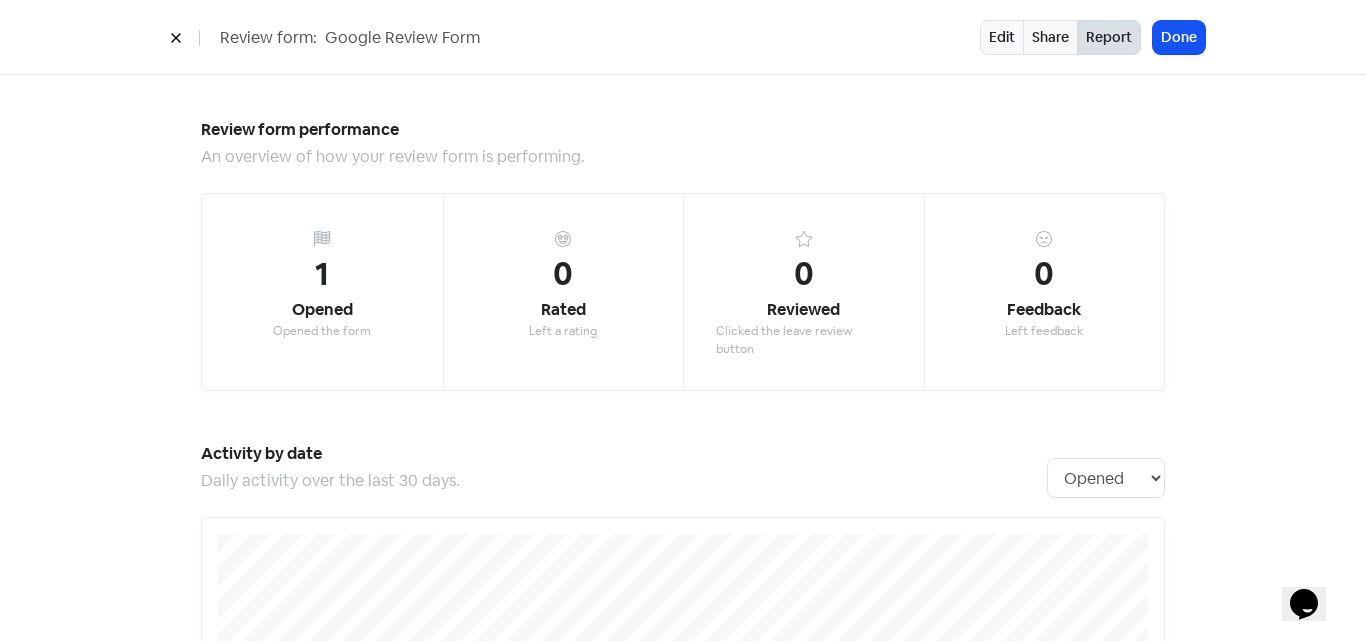 click 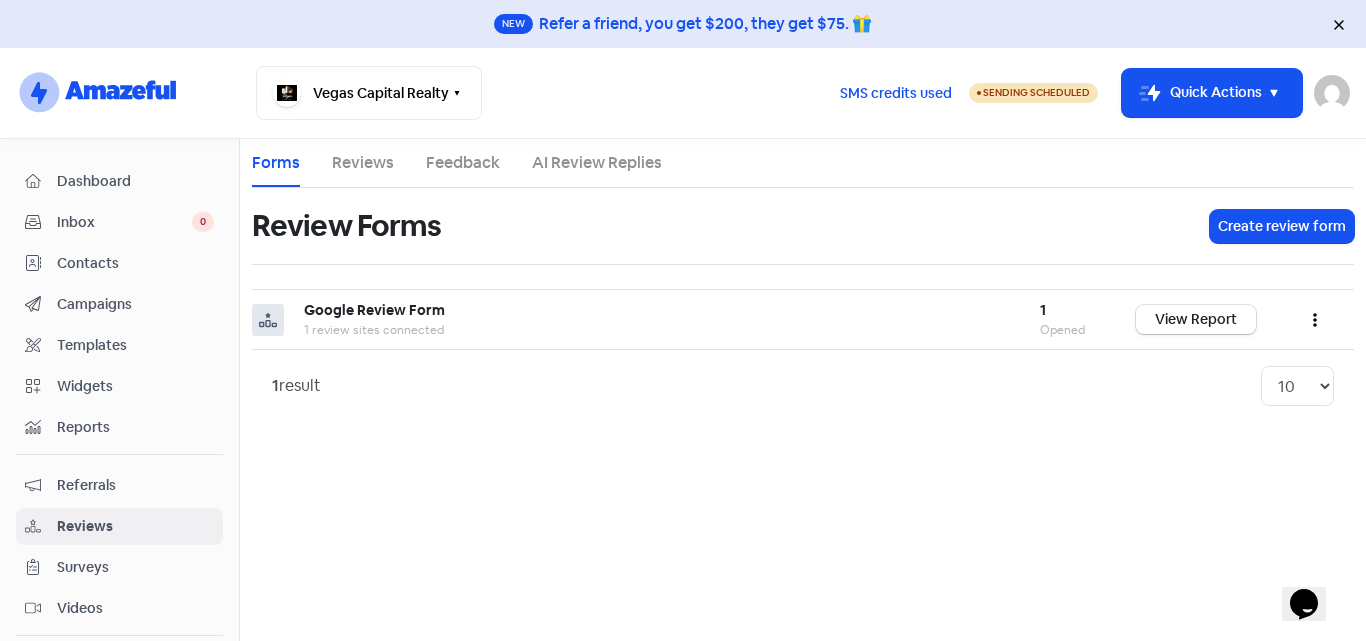drag, startPoint x: 590, startPoint y: 433, endPoint x: 465, endPoint y: 415, distance: 126.28935 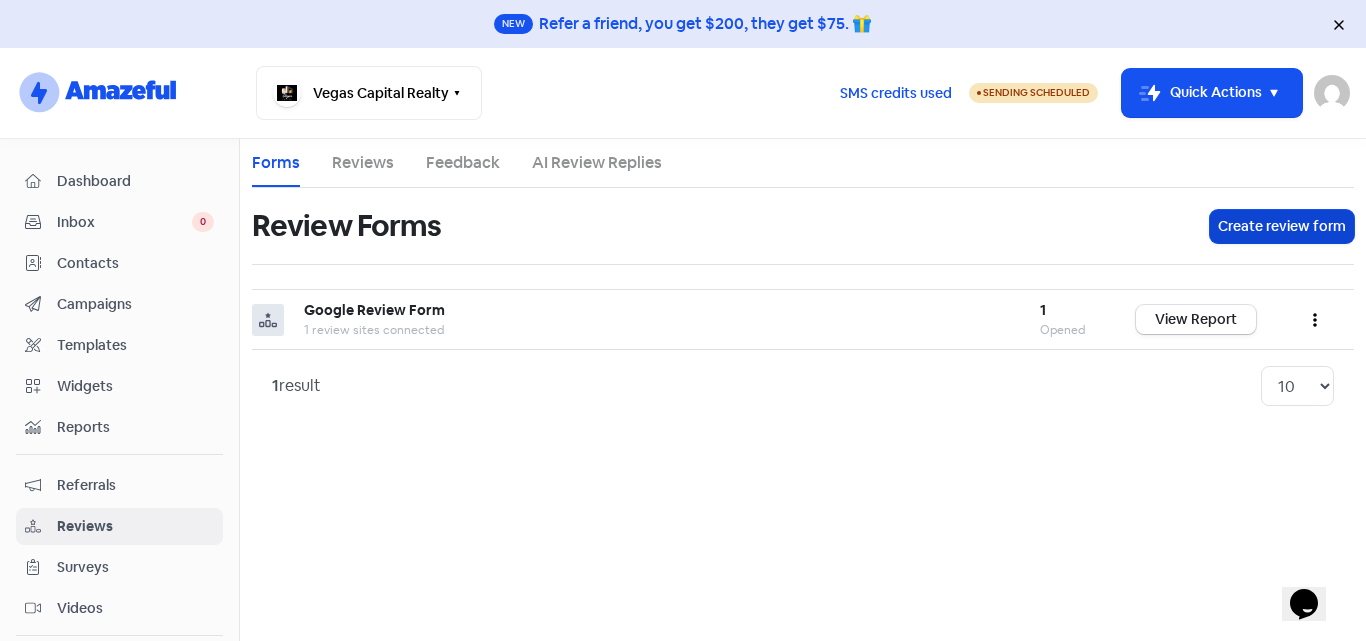 click on "Create review form" at bounding box center (1282, 226) 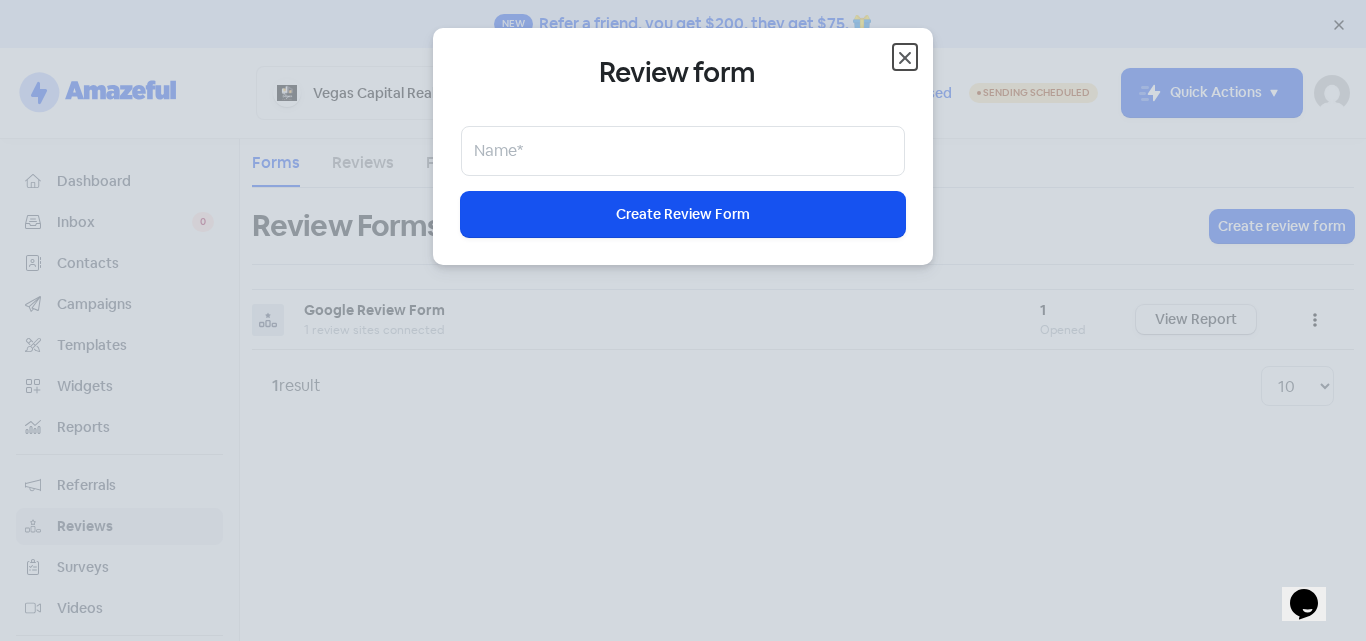 click 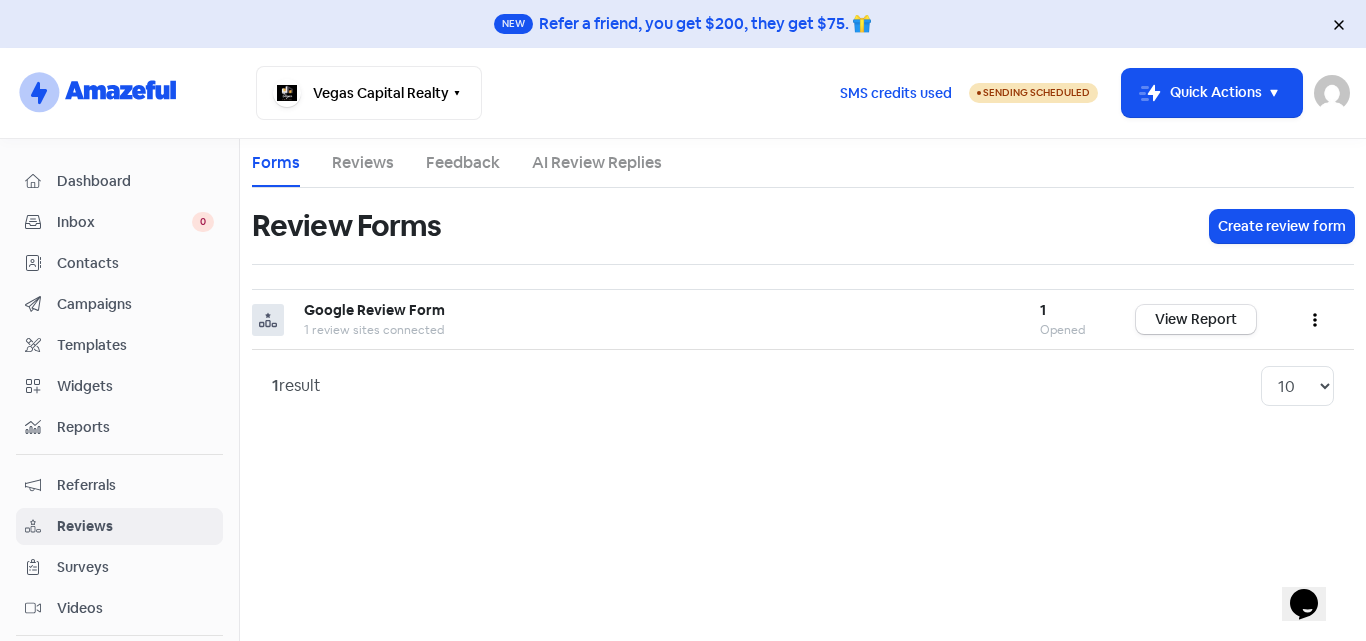 click on "Contacts" at bounding box center [135, 263] 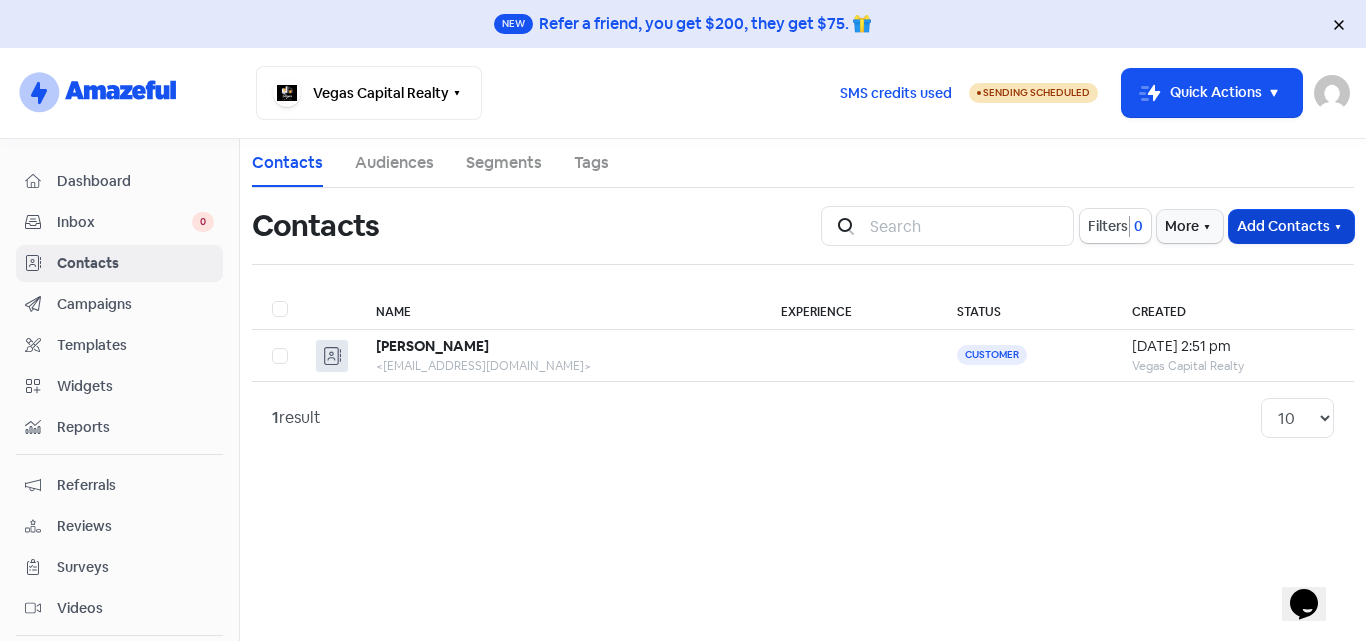 click on "Add Contacts" at bounding box center [1291, 226] 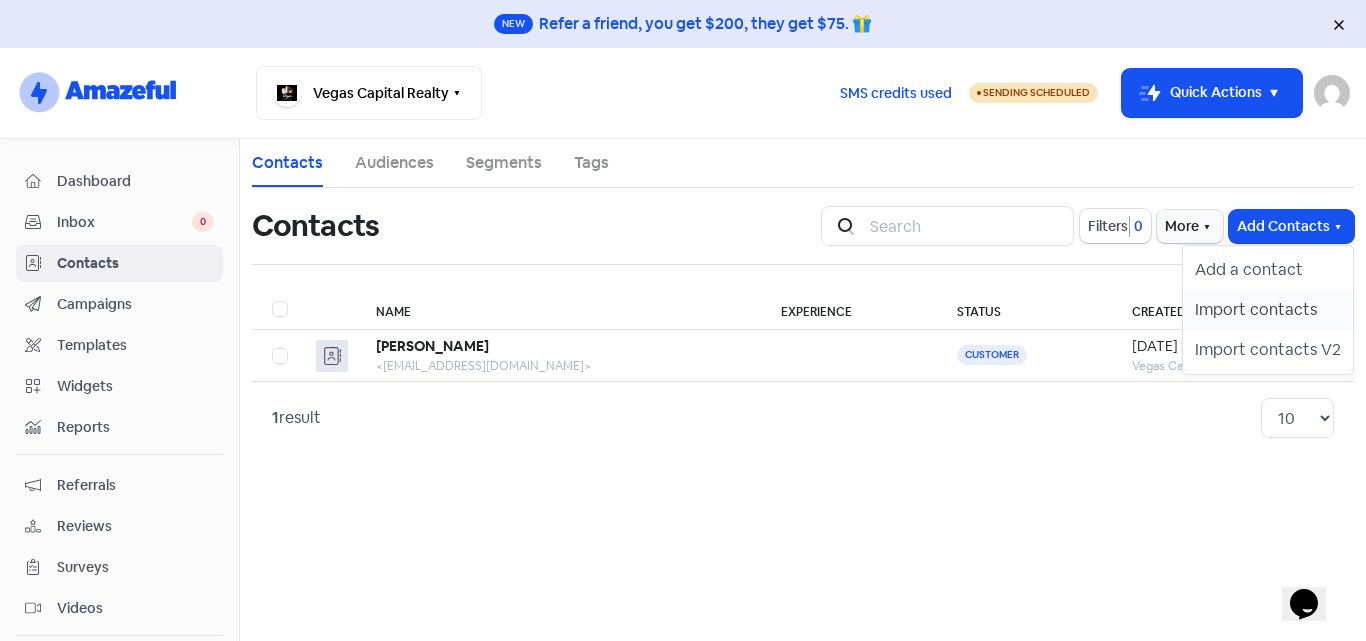 click on "Import contacts" at bounding box center [1268, 310] 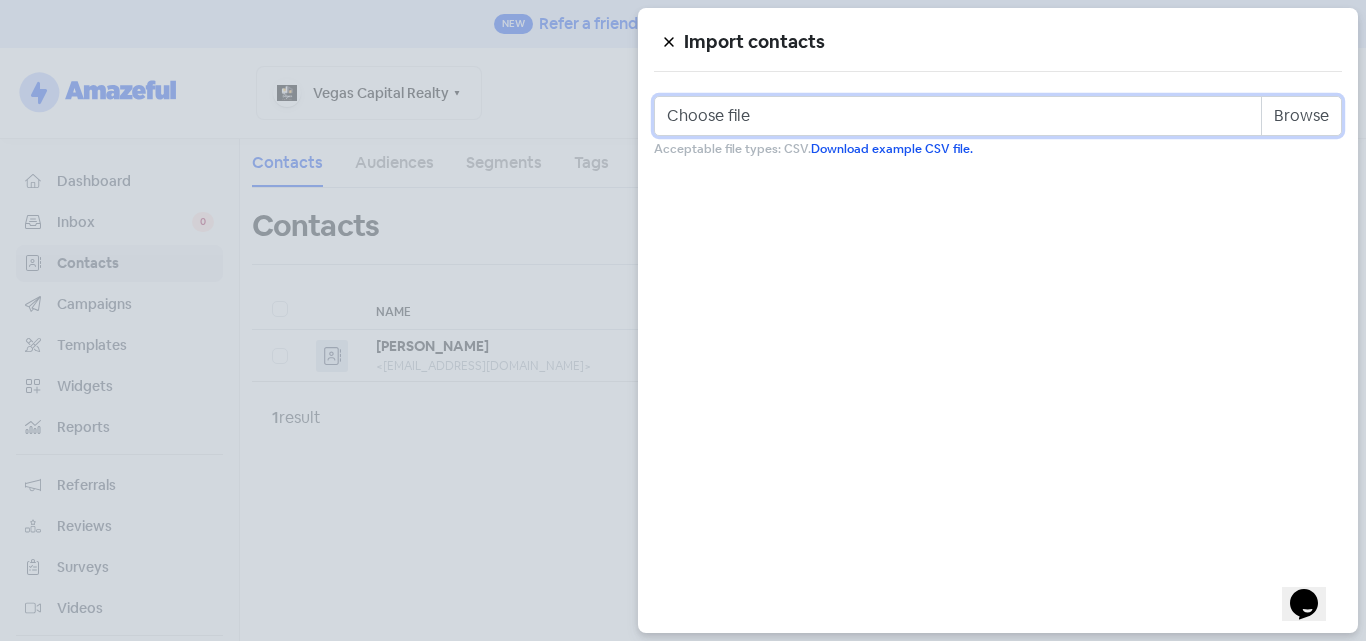 click on "Choose file" at bounding box center [998, 116] 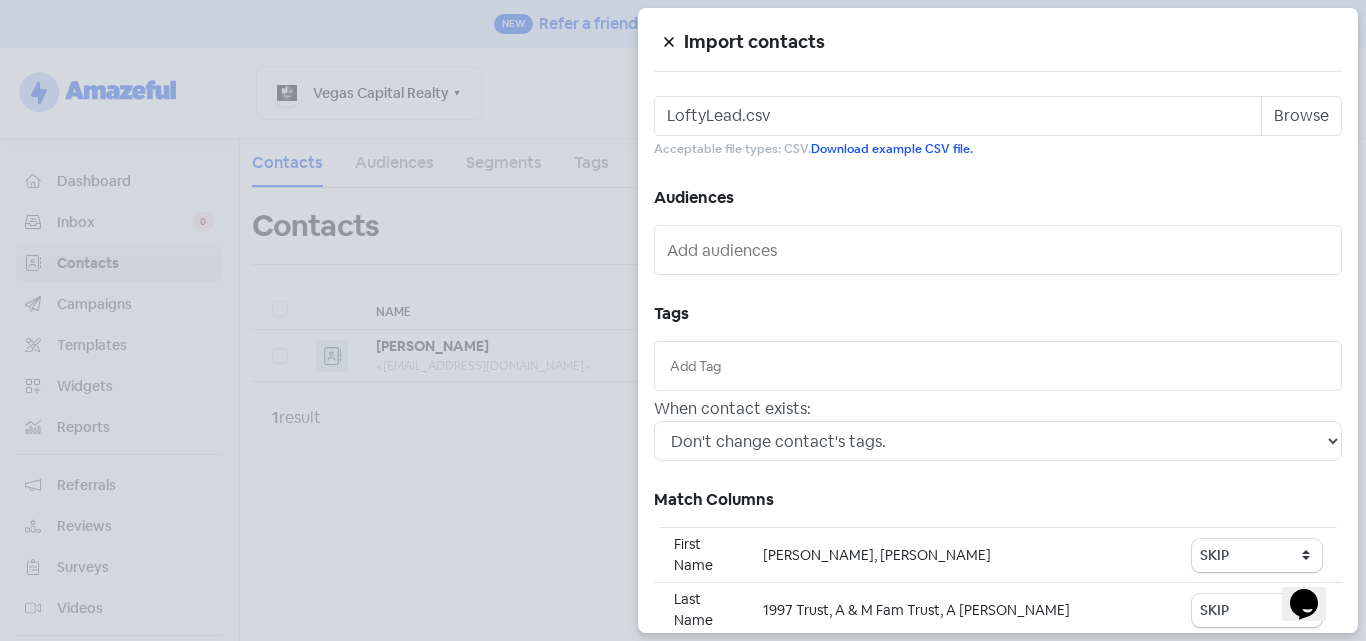 click at bounding box center (1000, 250) 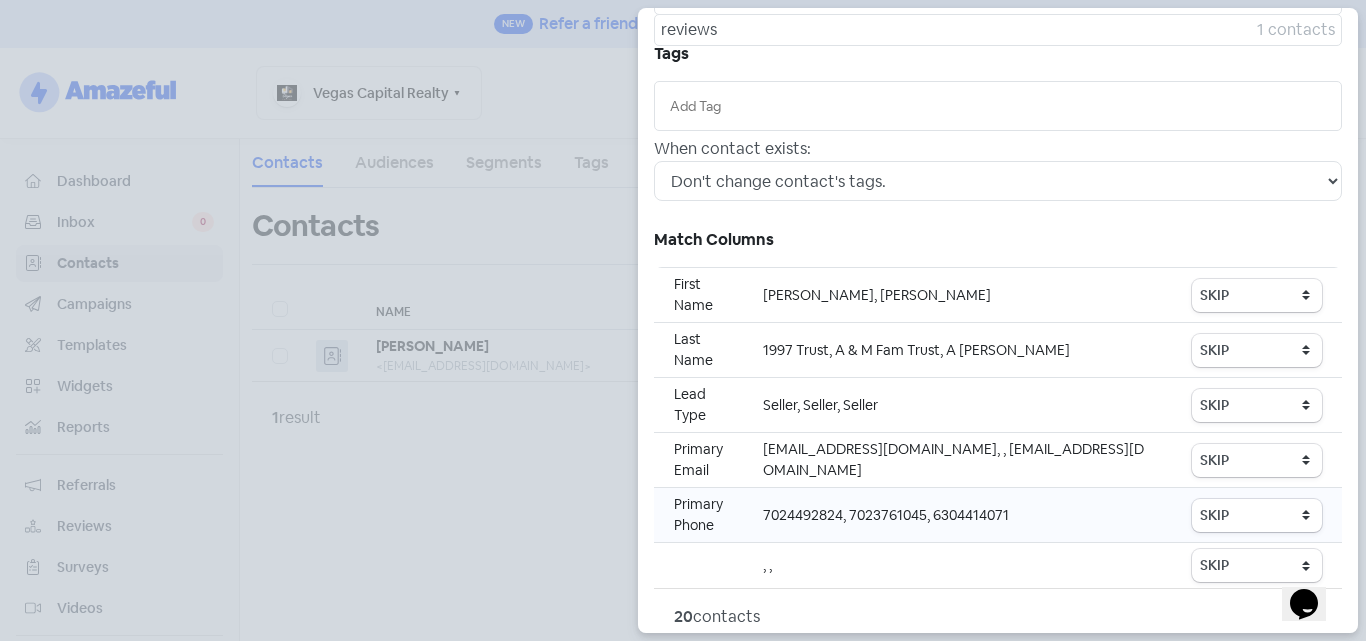 scroll, scrollTop: 300, scrollLeft: 0, axis: vertical 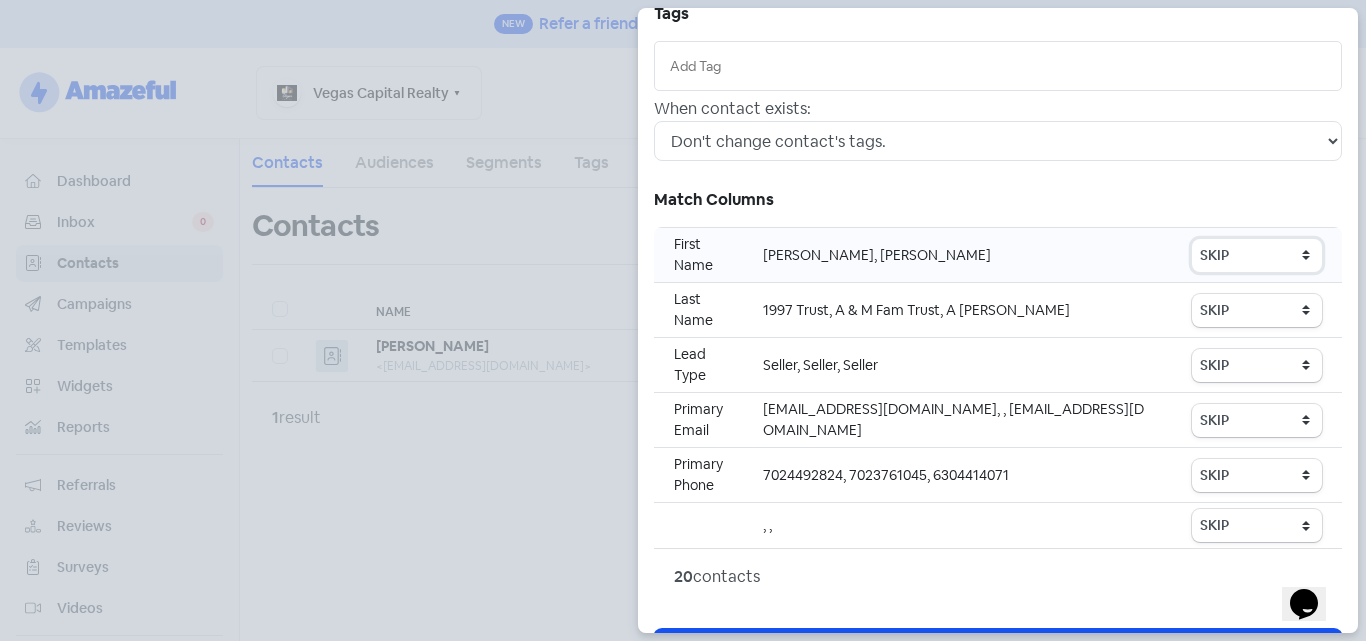 click on "SKIP First name  Last name  Mobile number  Email address  Contact status" at bounding box center [1257, 255] 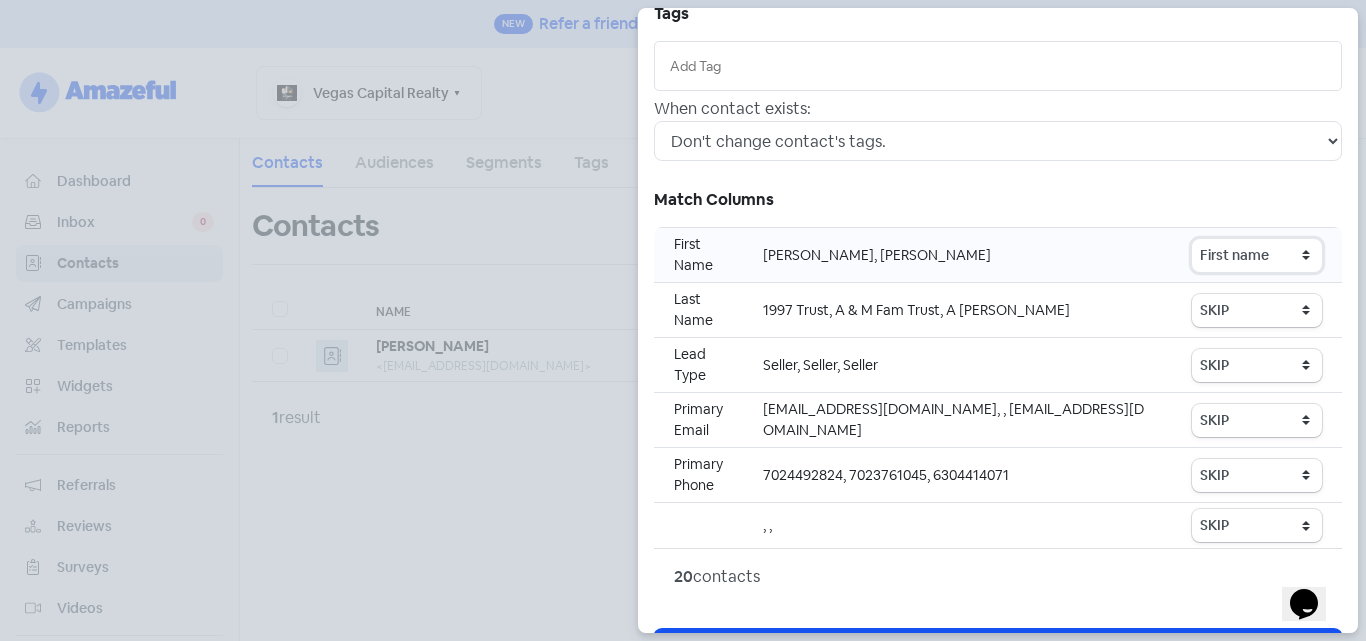 click on "SKIP First name  Last name  Mobile number  Email address  Contact status" at bounding box center (1257, 255) 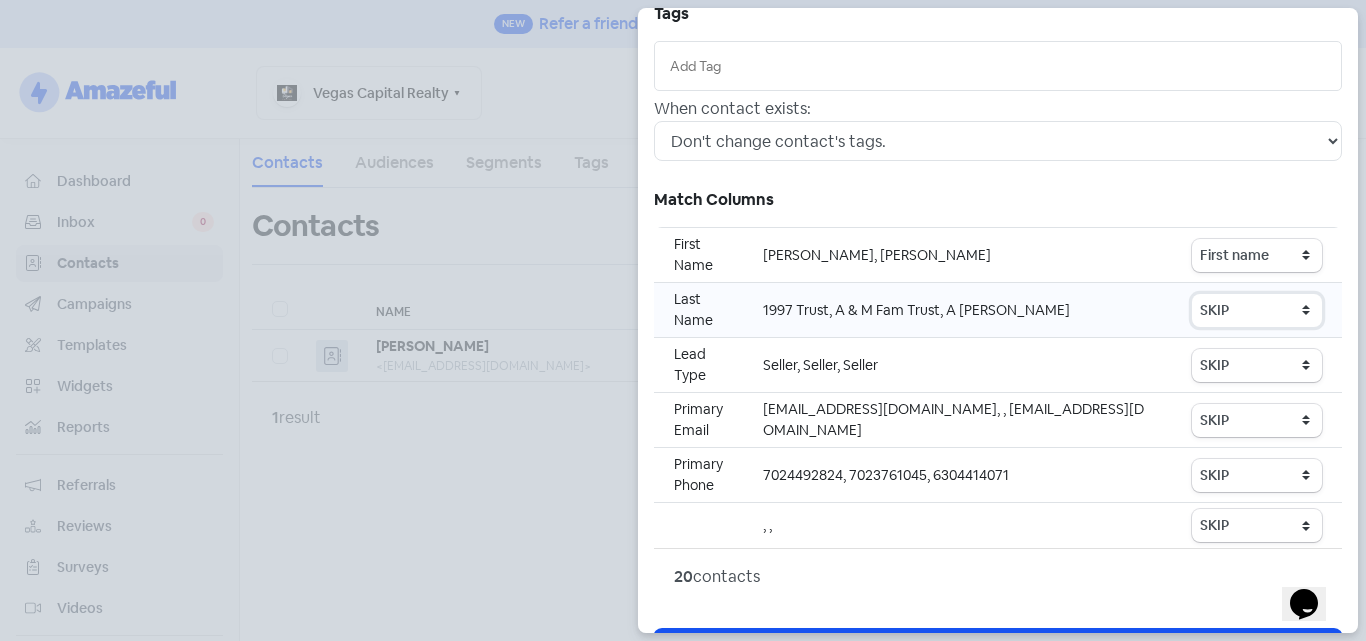 click on "SKIP First name  Last name  Mobile number  Email address  Contact status" at bounding box center [1257, 310] 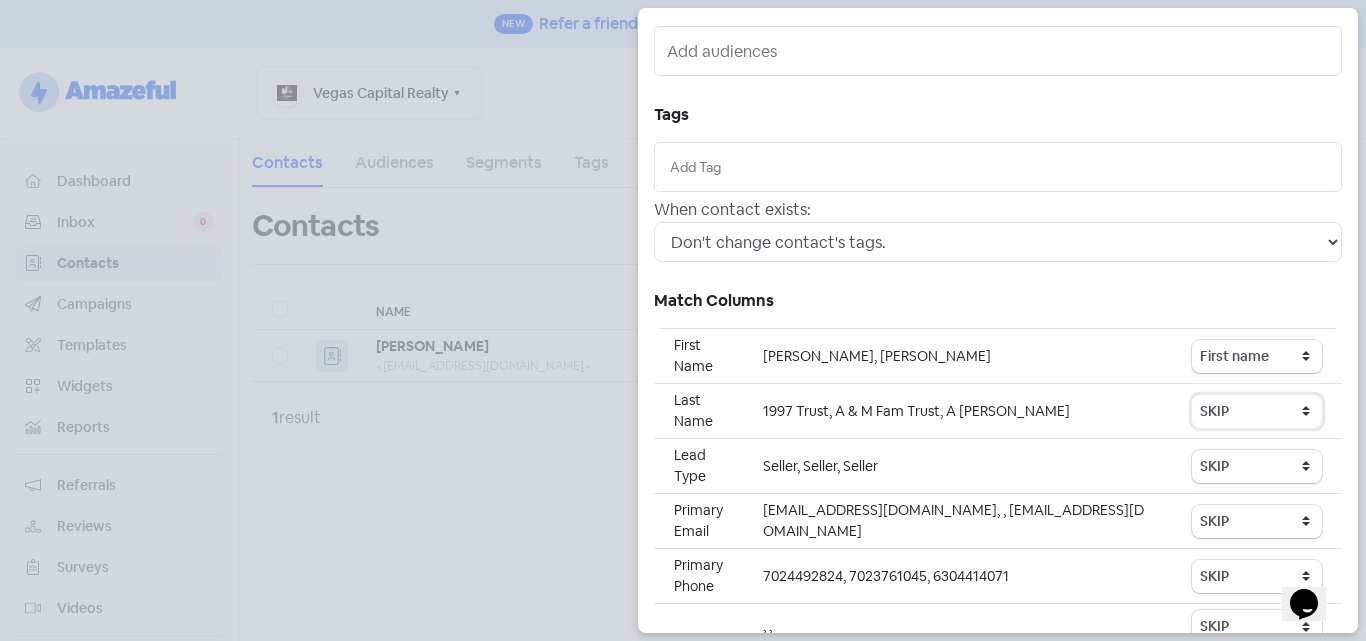 scroll, scrollTop: 200, scrollLeft: 0, axis: vertical 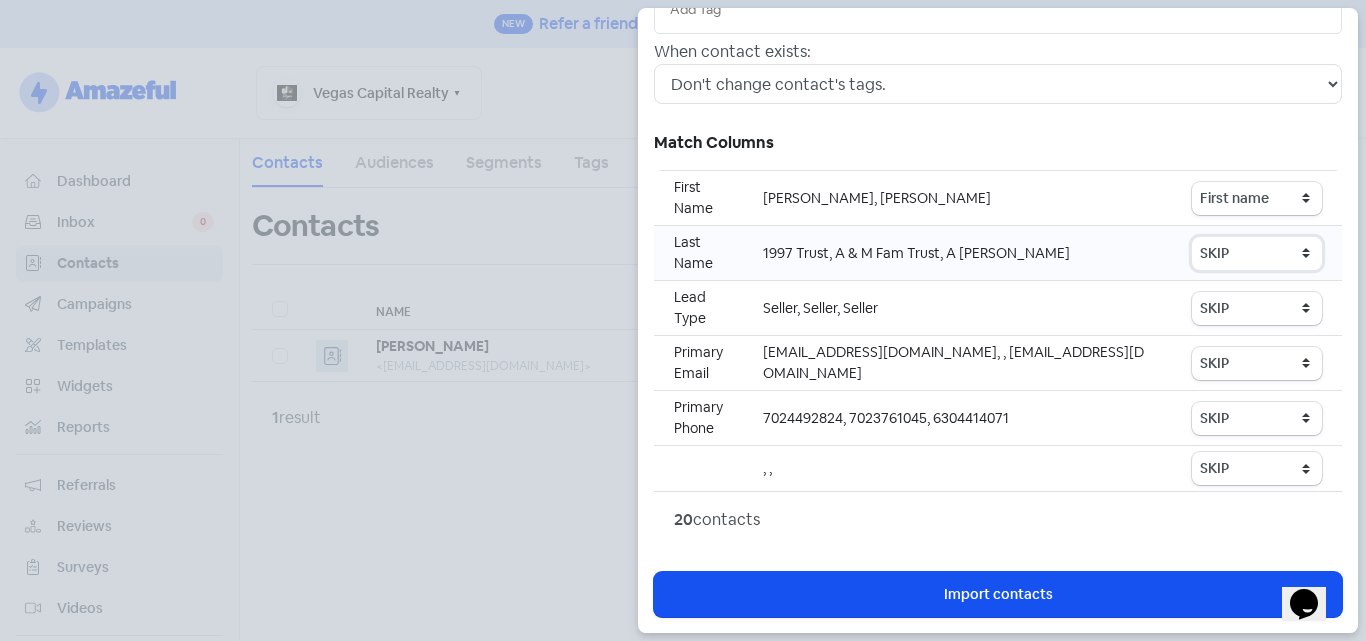 click on "SKIP First name  Last name  Mobile number  Email address  Contact status" at bounding box center [1257, 253] 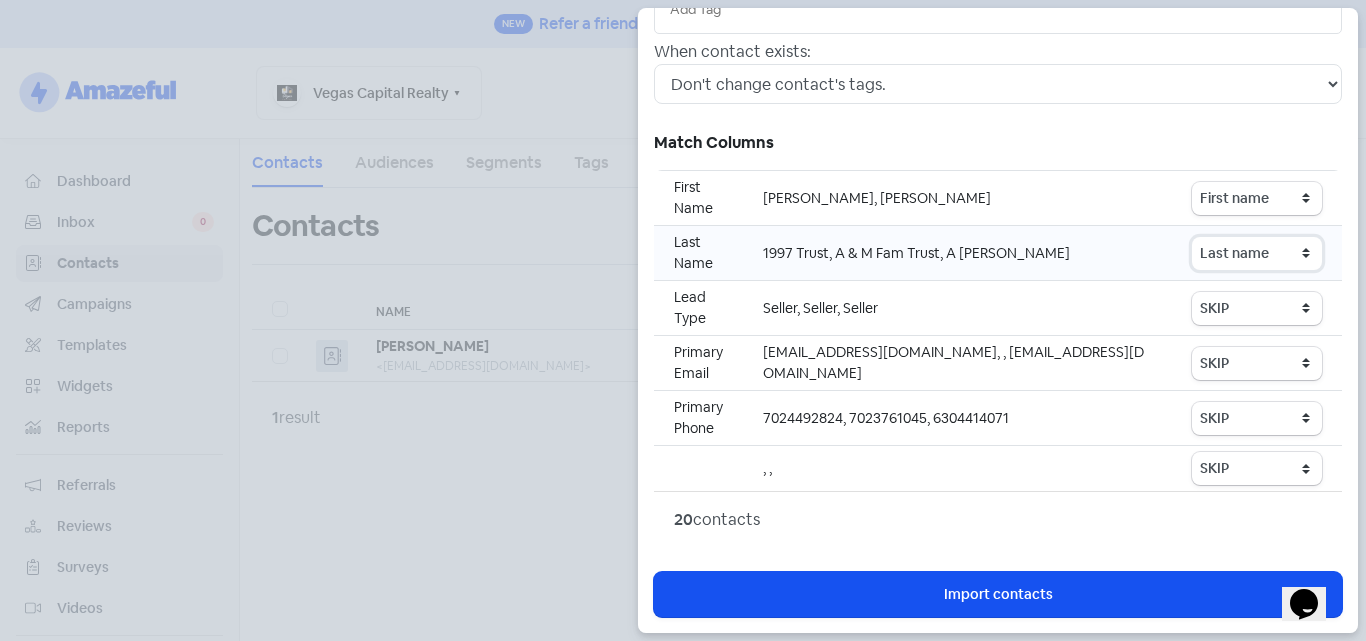 click on "SKIP First name  Last name  Mobile number  Email address  Contact status" at bounding box center [1257, 253] 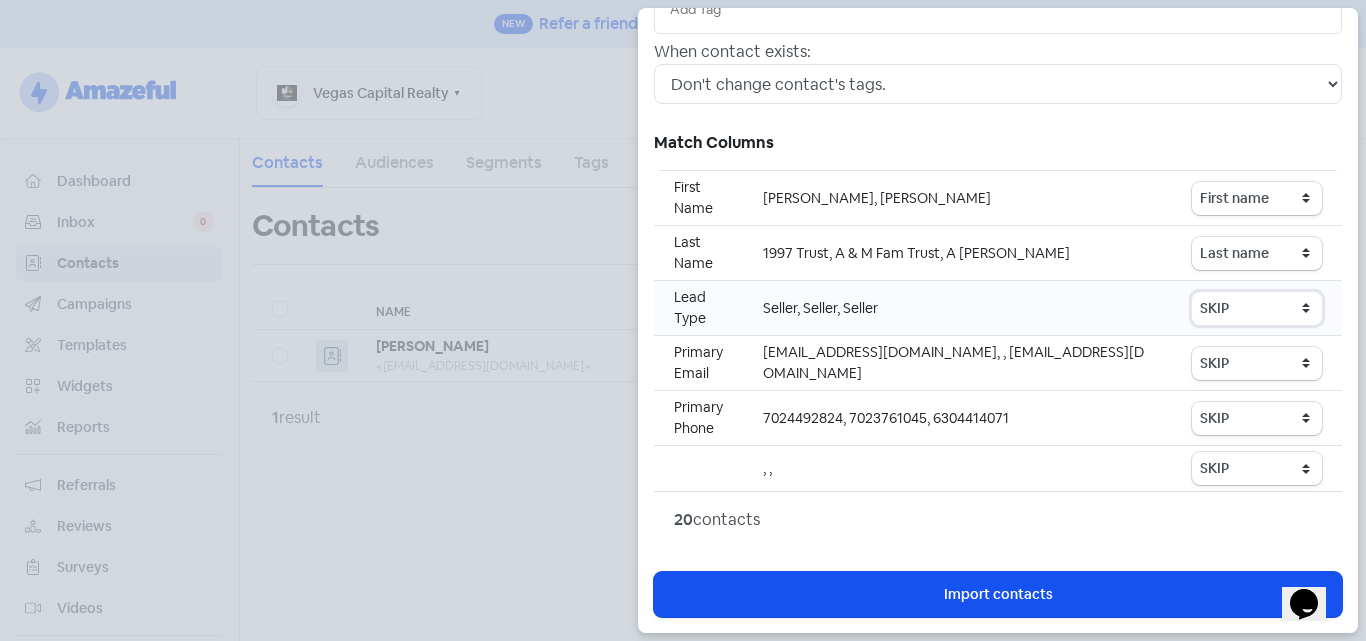click on "SKIP First name  Last name  Mobile number  Email address  Contact status" at bounding box center (1257, 308) 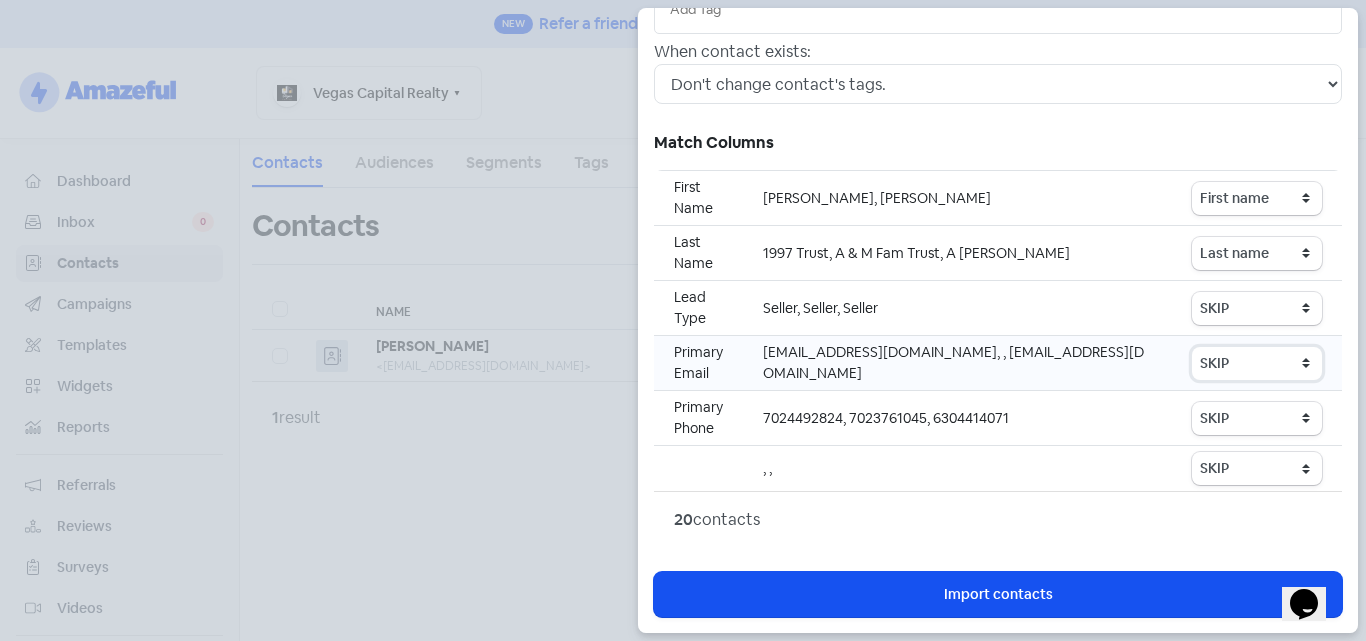 click on "SKIP First name  Last name  Mobile number  Email address  Contact status" at bounding box center [1257, 363] 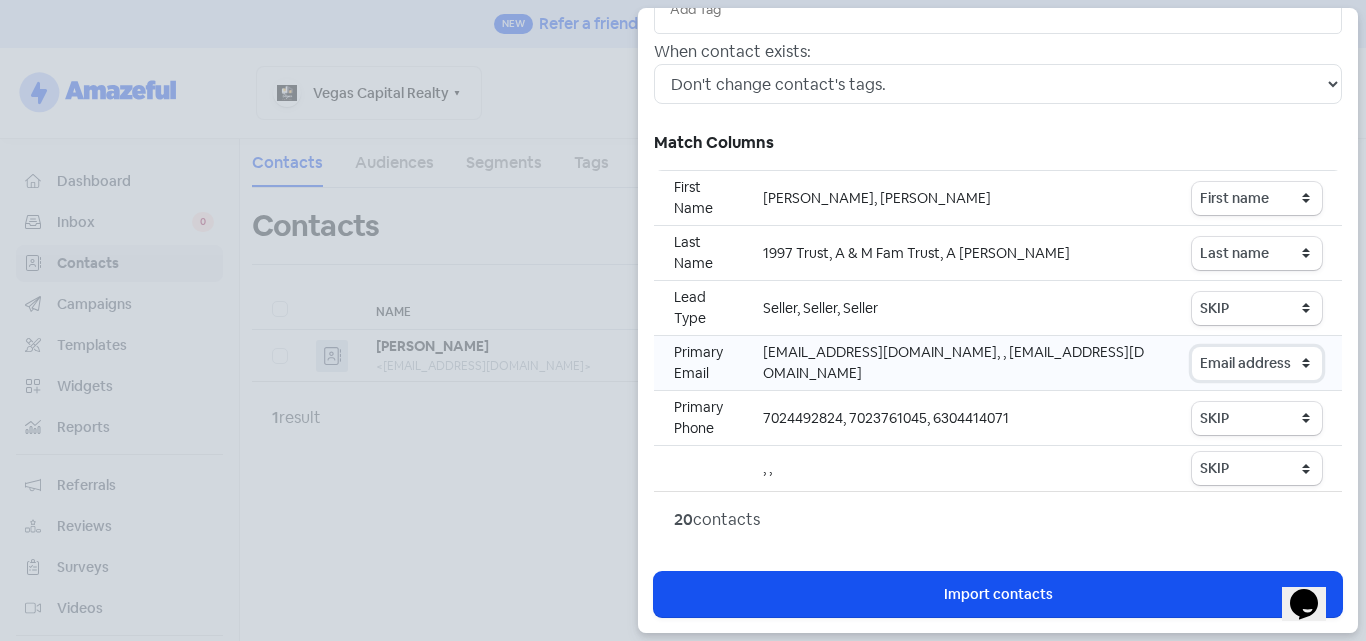 click on "SKIP First name  Last name  Mobile number  Email address  Contact status" at bounding box center (1257, 363) 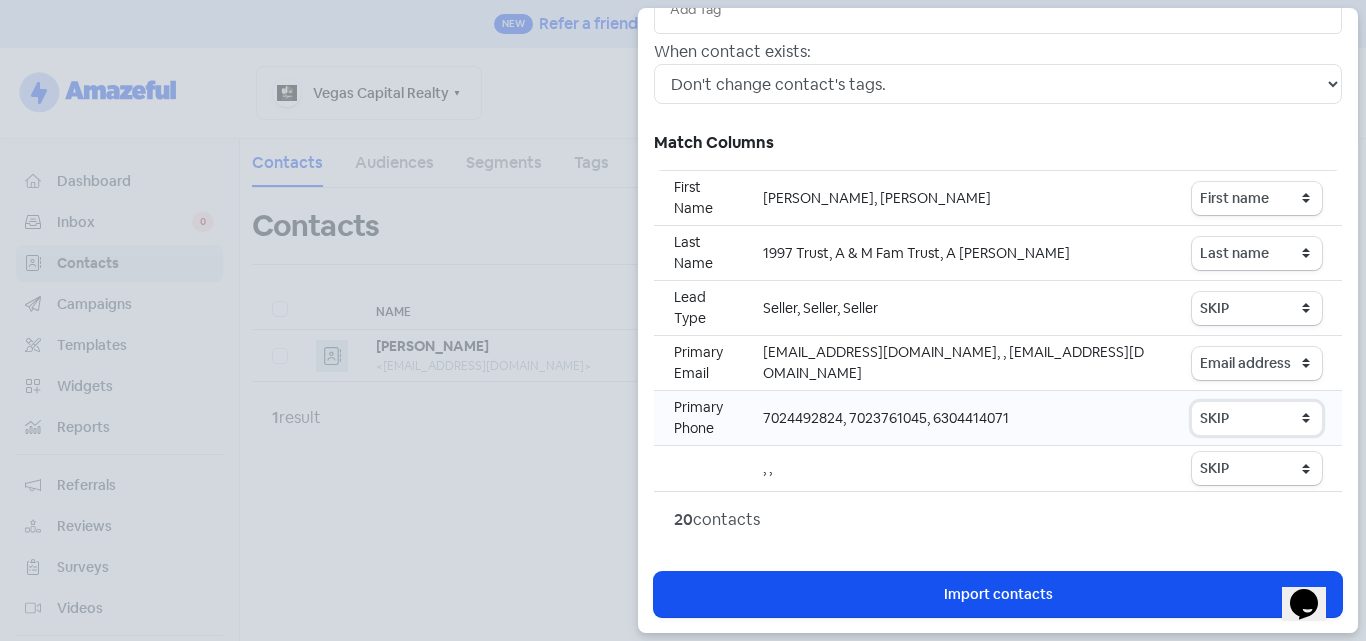 click on "SKIP First name  Last name  Mobile number  Email address  Contact status" at bounding box center [1257, 418] 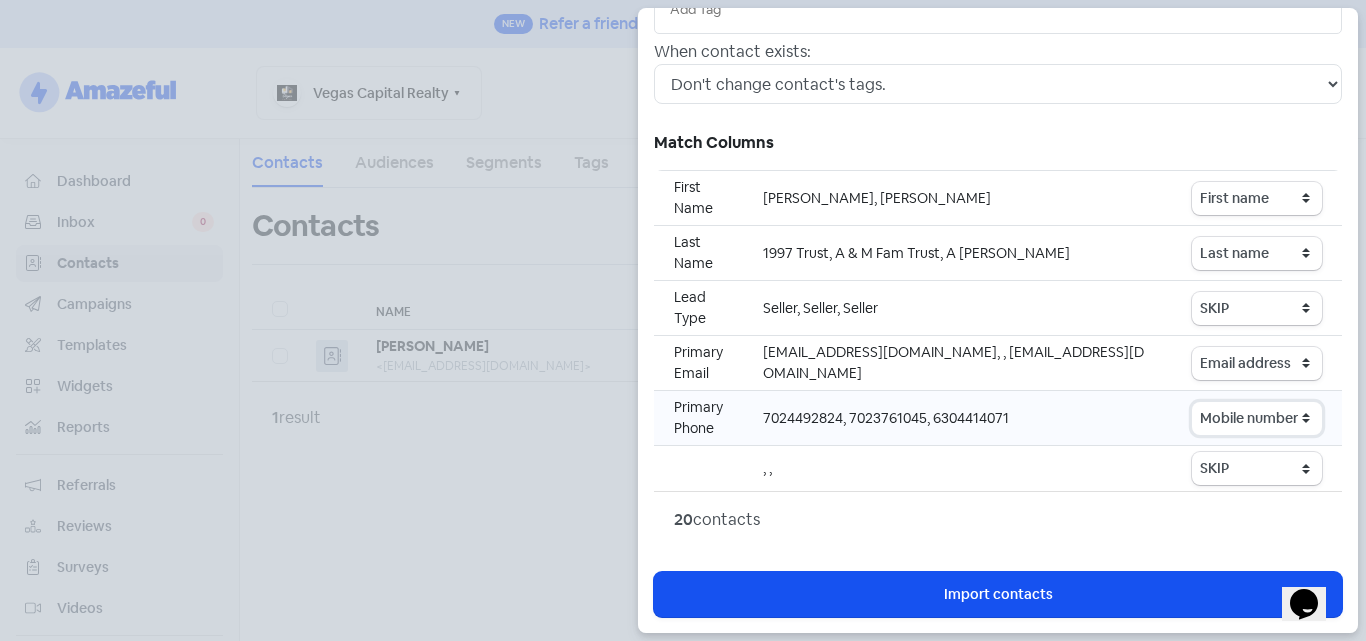 click on "SKIP First name  Last name  Mobile number  Email address  Contact status" at bounding box center (1257, 418) 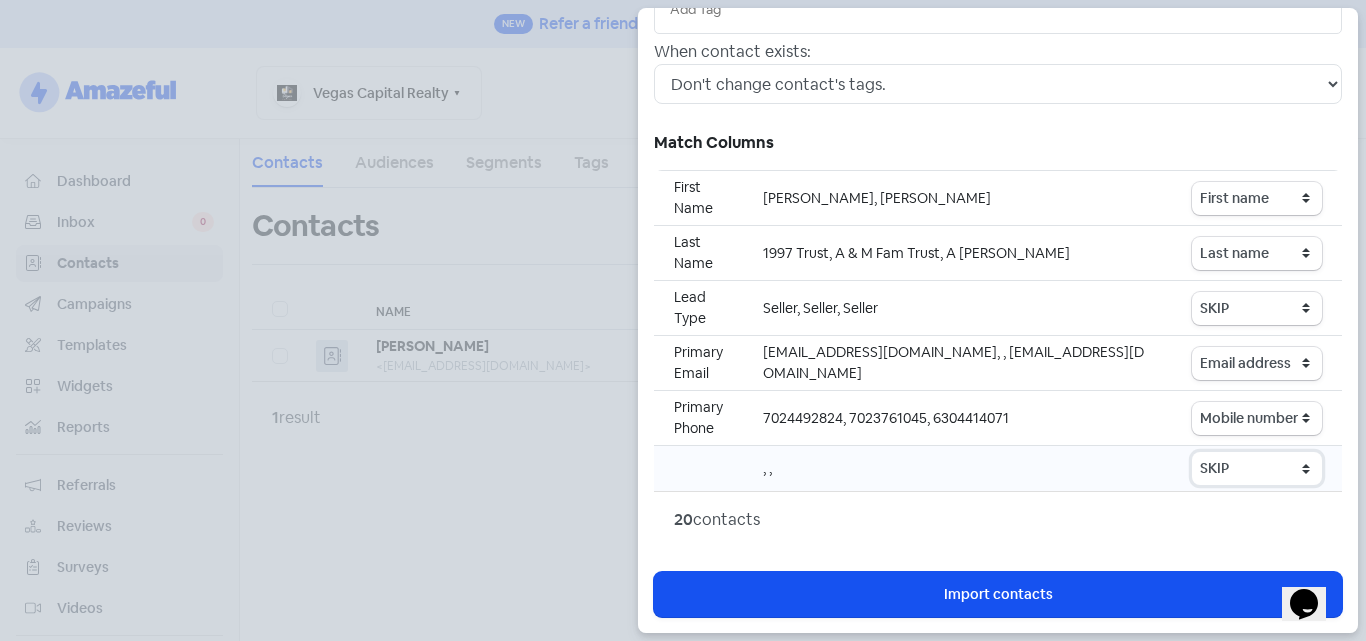 click on "SKIP First name  Last name  Mobile number  Email address  Contact status" at bounding box center [1257, 468] 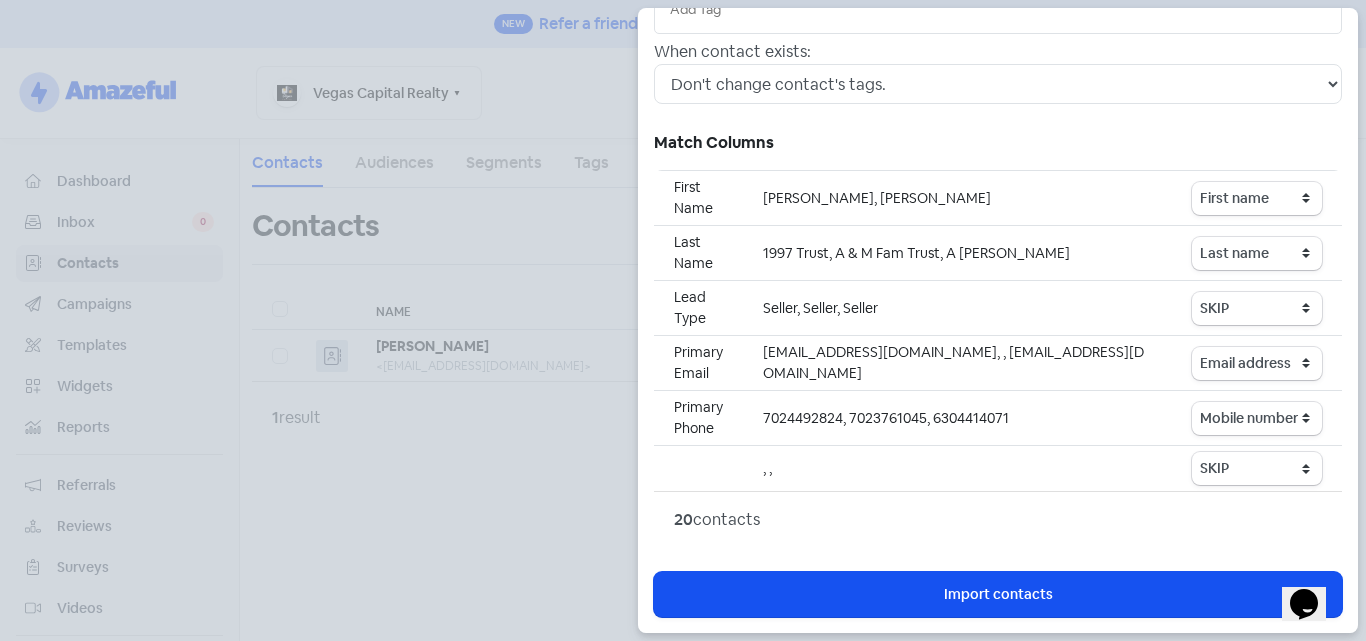 click on "20  contacts" at bounding box center (998, 520) 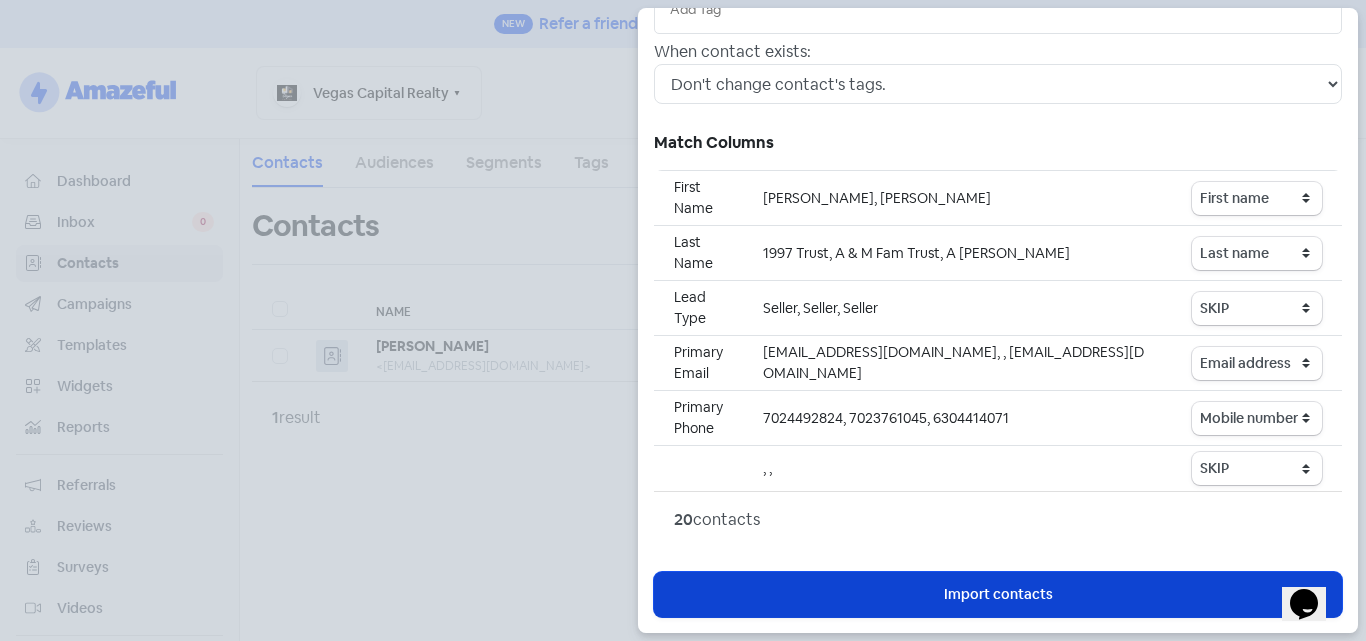 click on "Import contacts" at bounding box center (998, 594) 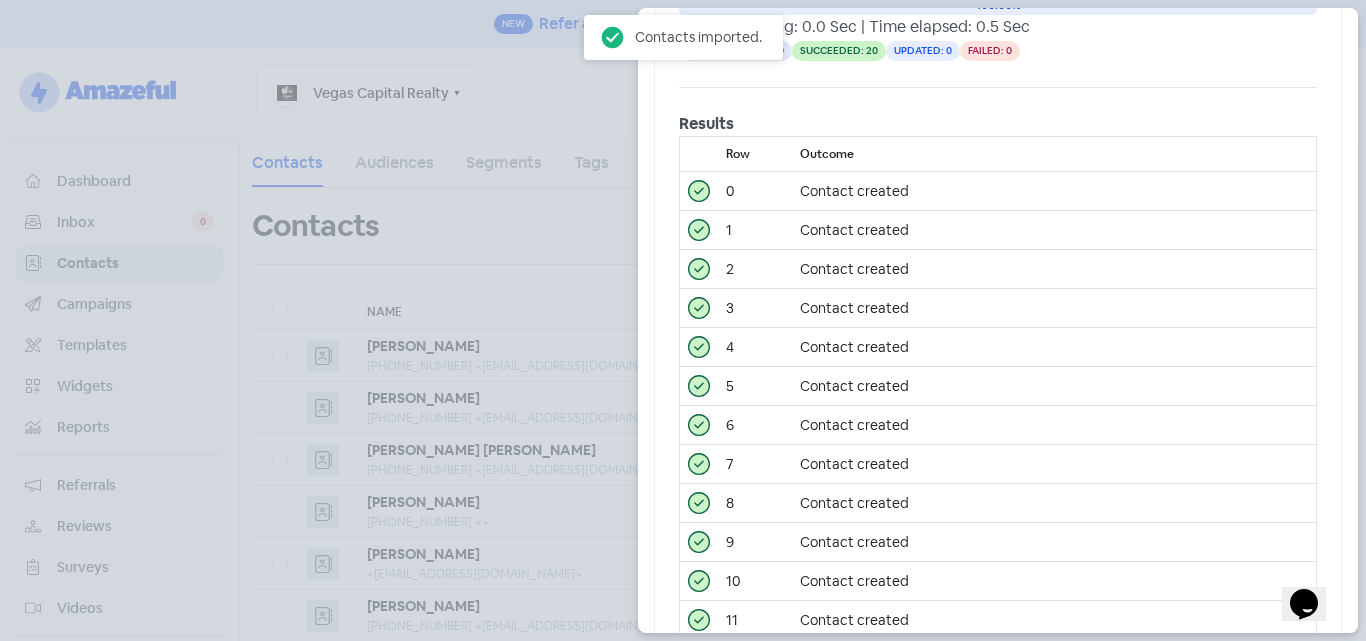scroll, scrollTop: 0, scrollLeft: 0, axis: both 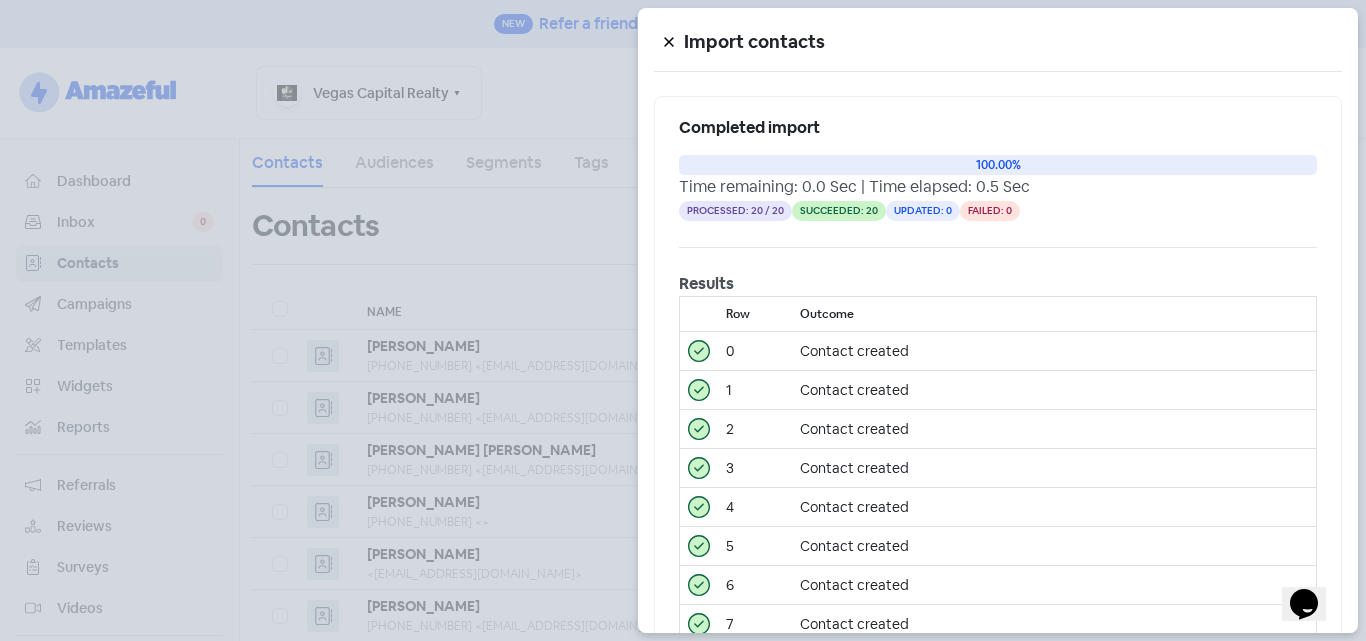 click at bounding box center (683, 320) 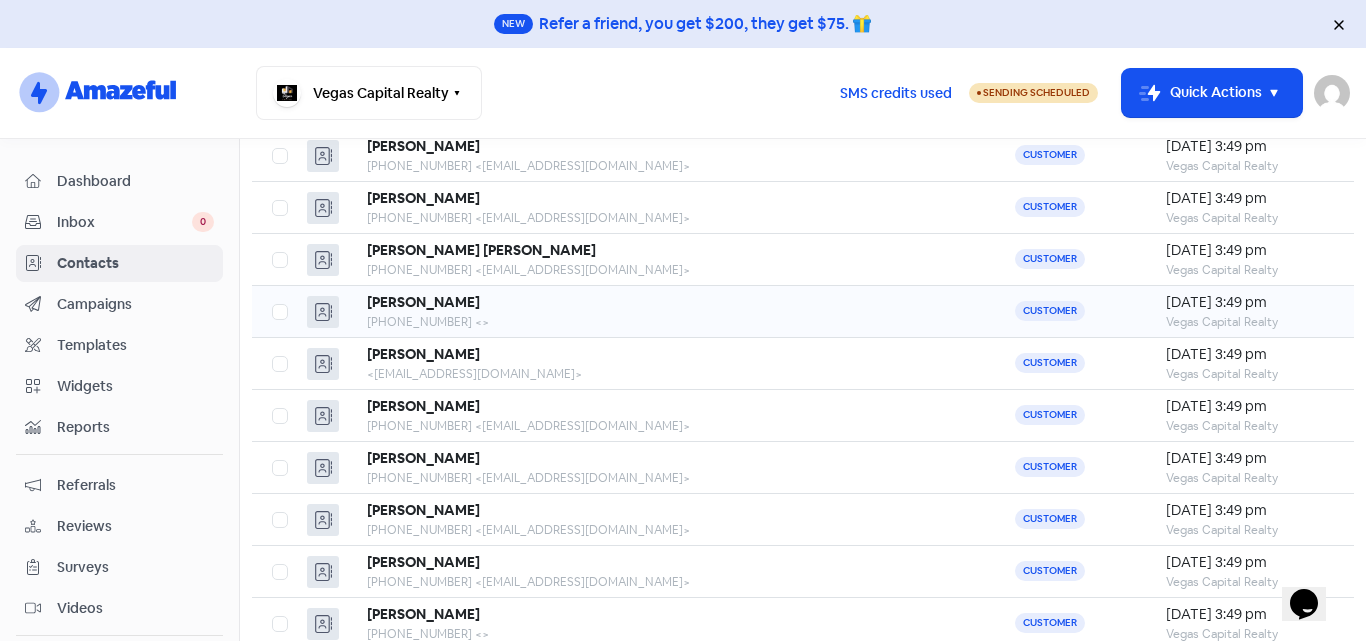 scroll, scrollTop: 0, scrollLeft: 0, axis: both 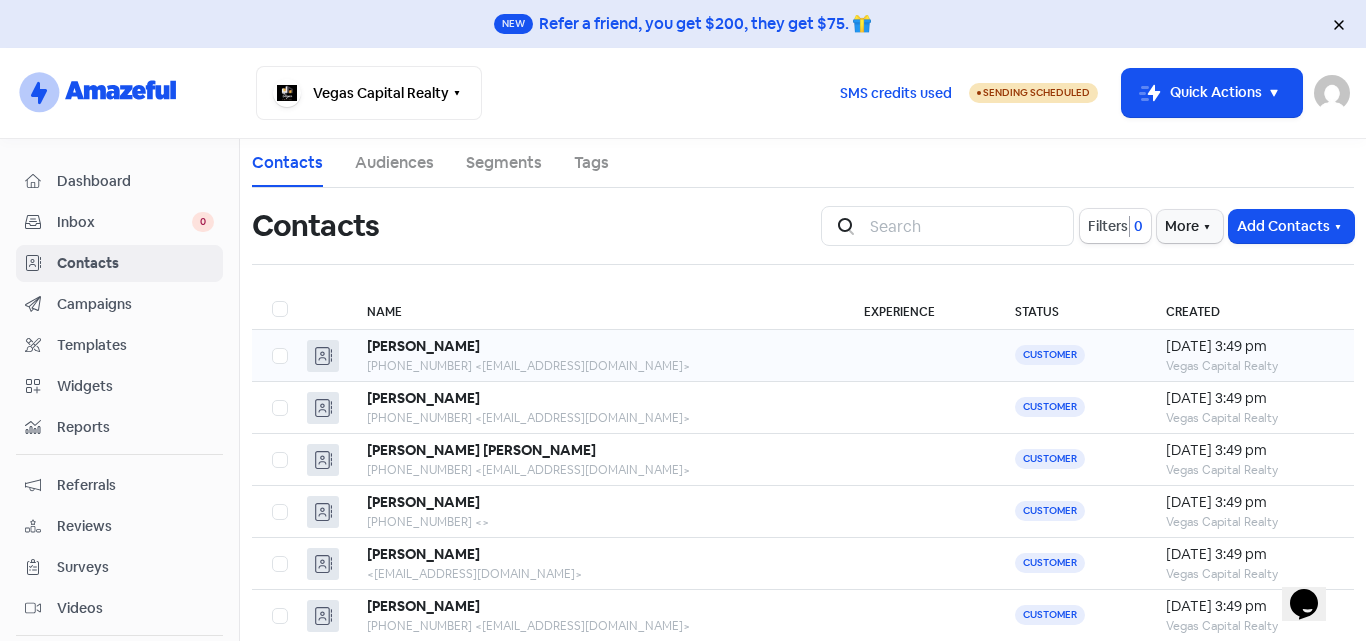 click on "[PHONE_NUMBER] <[EMAIL_ADDRESS][DOMAIN_NAME]>" at bounding box center (595, 366) 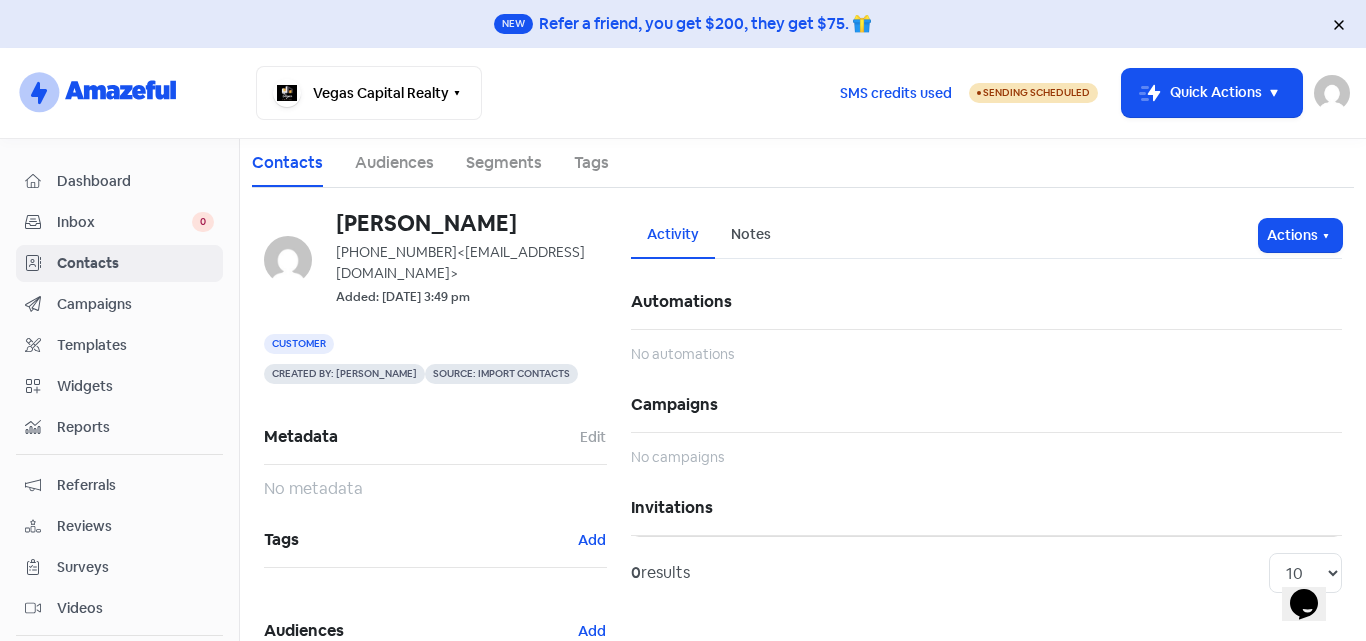 copy on "[PERSON_NAME]" 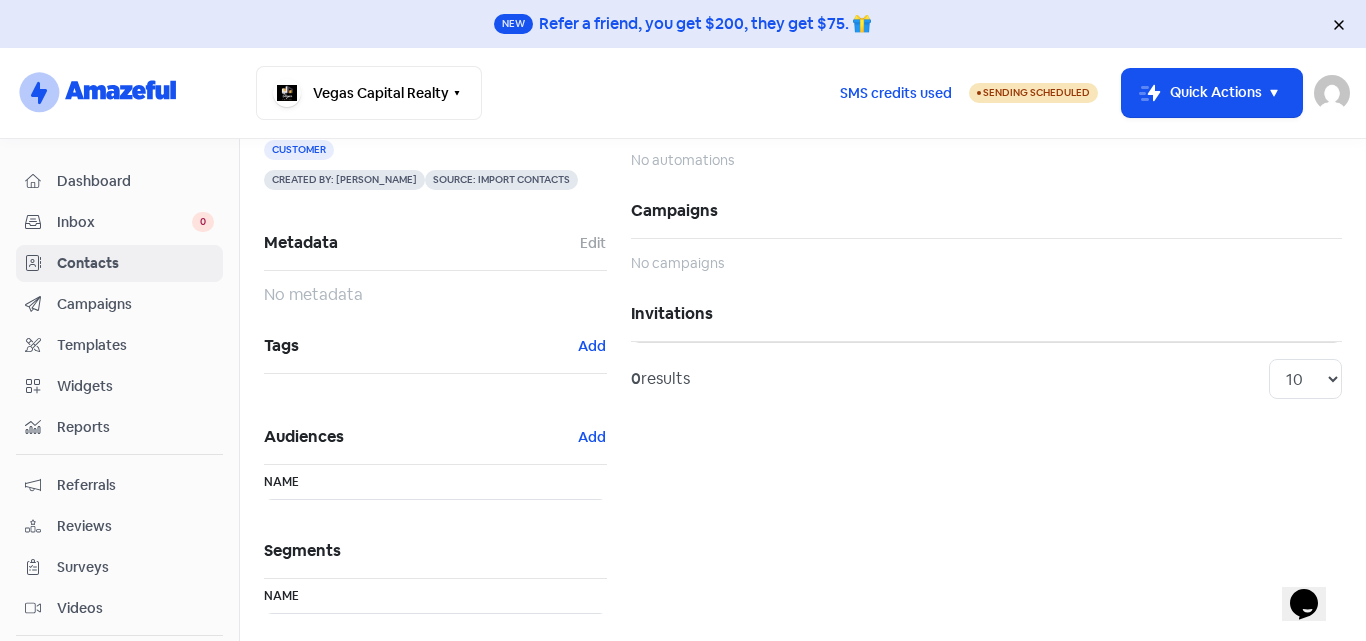 scroll, scrollTop: 0, scrollLeft: 0, axis: both 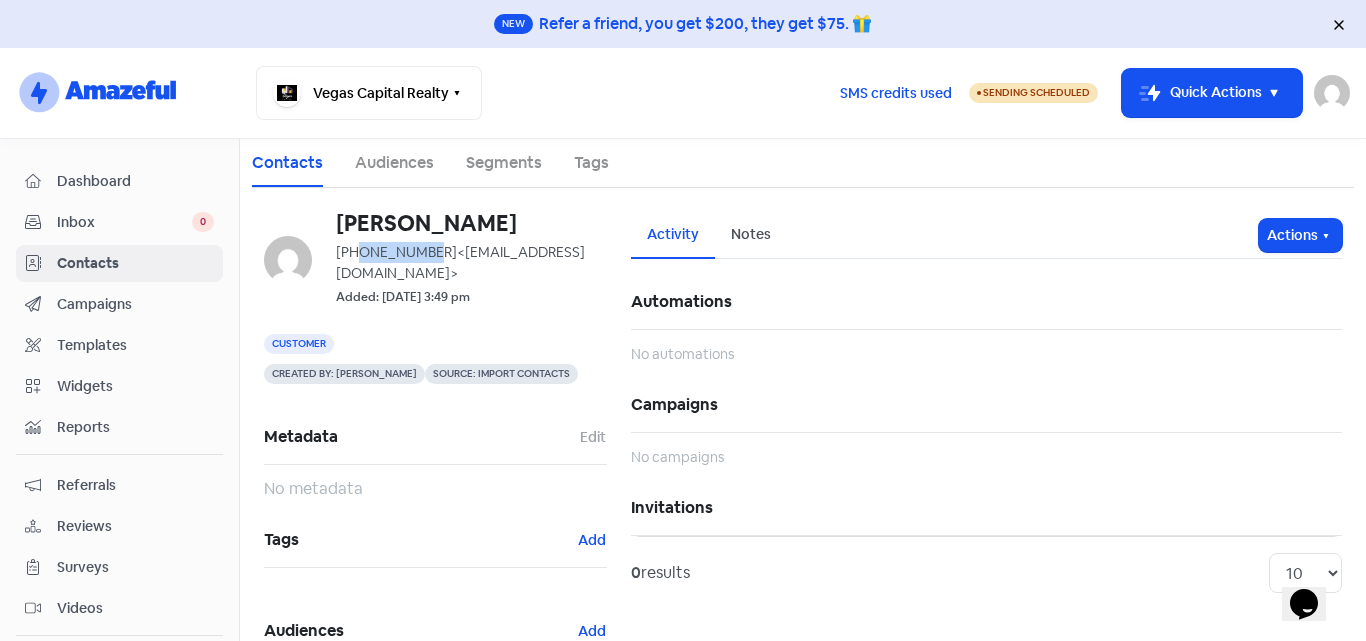 copy on "156694556" 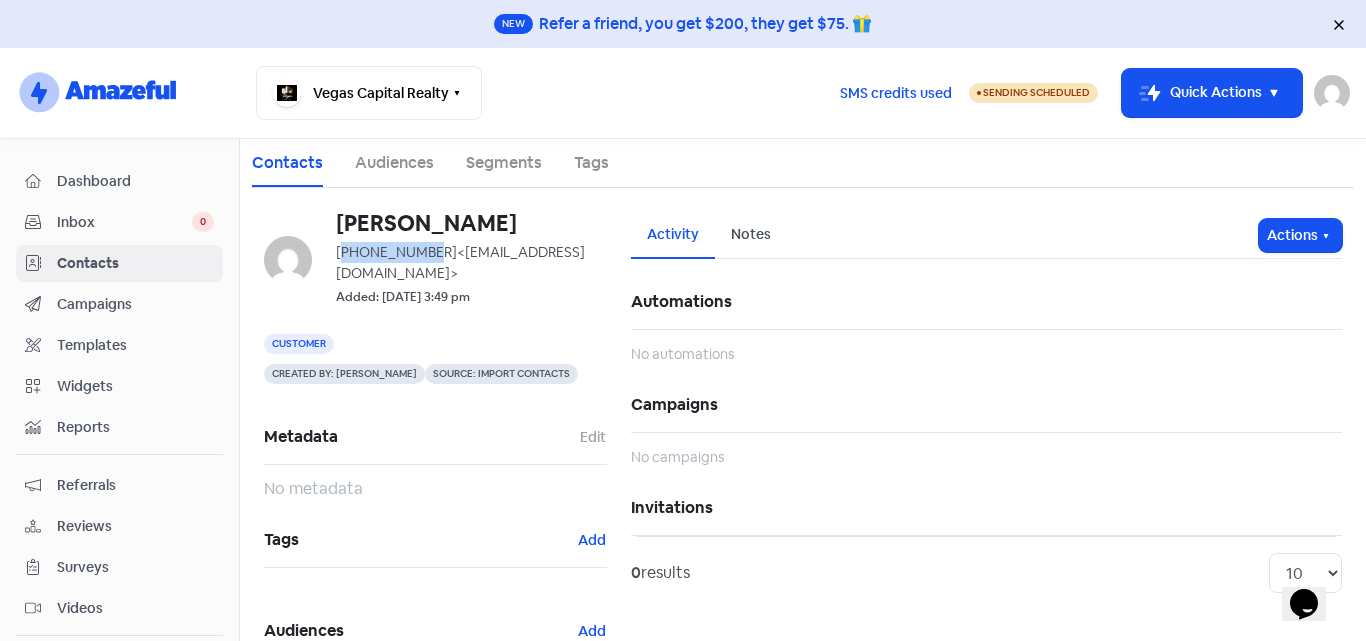 copy on "14156694556" 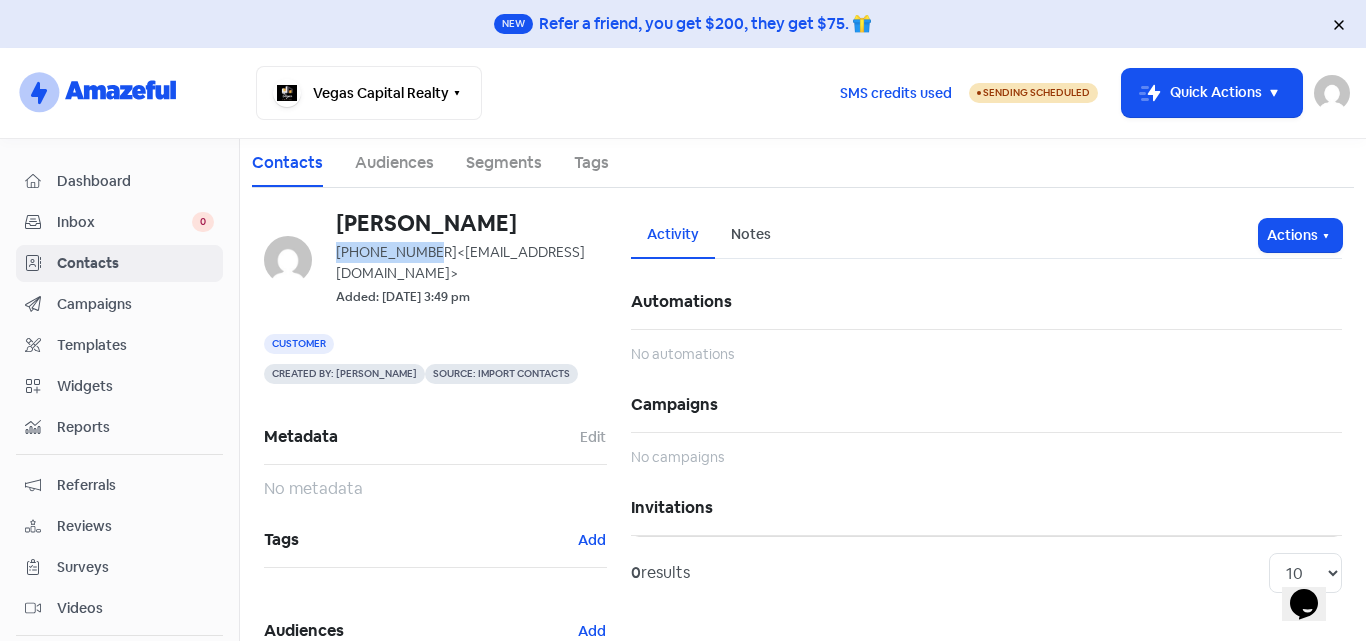 copy on "+14156694556" 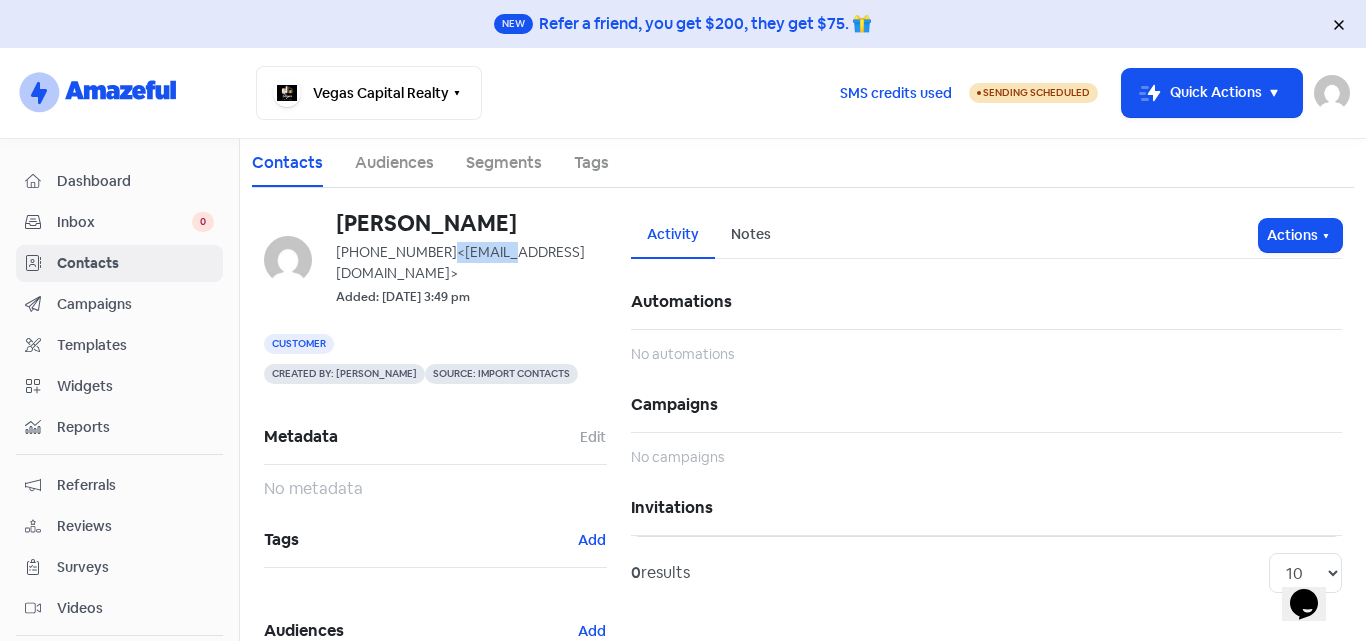 drag, startPoint x: 435, startPoint y: 246, endPoint x: 484, endPoint y: 248, distance: 49.0408 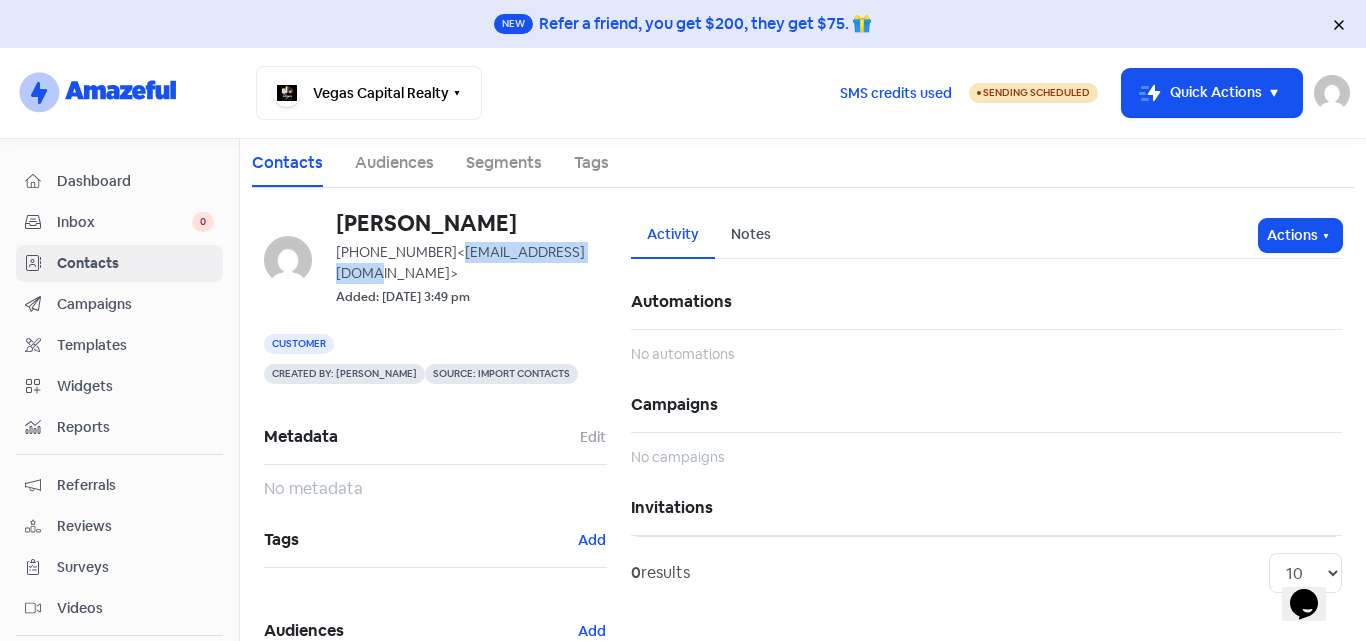 copy on "ricky917@hotmail.com" 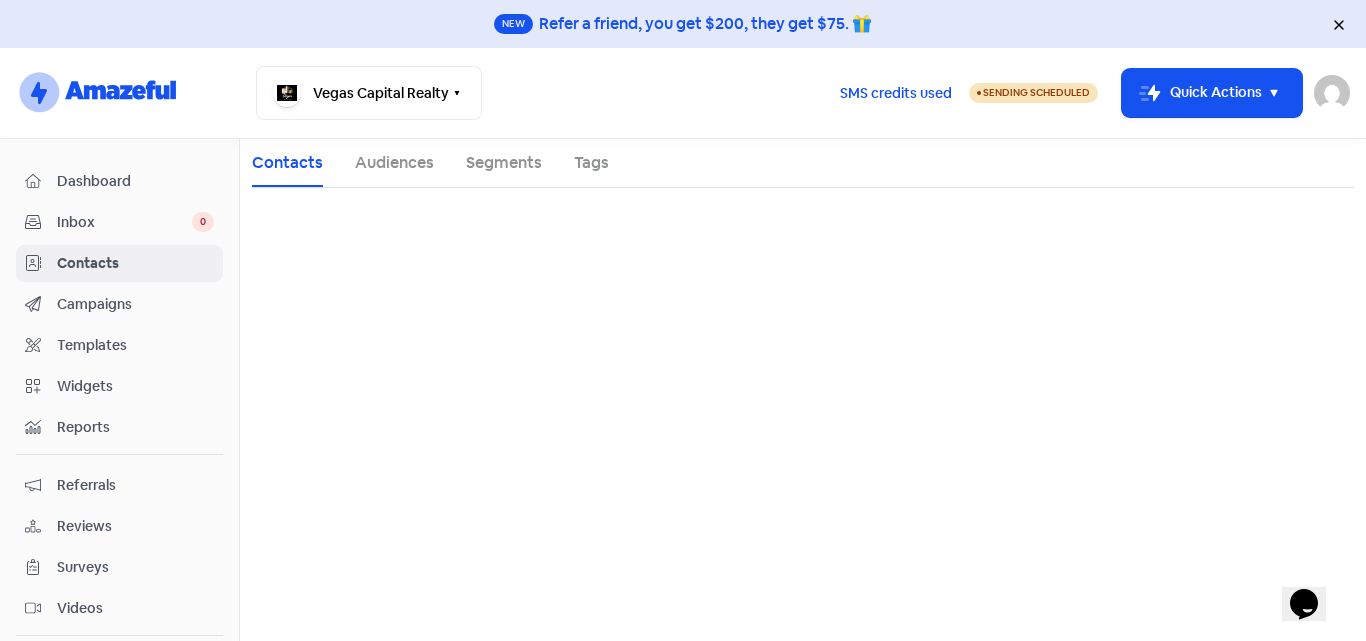 click on "Campaigns" at bounding box center [135, 304] 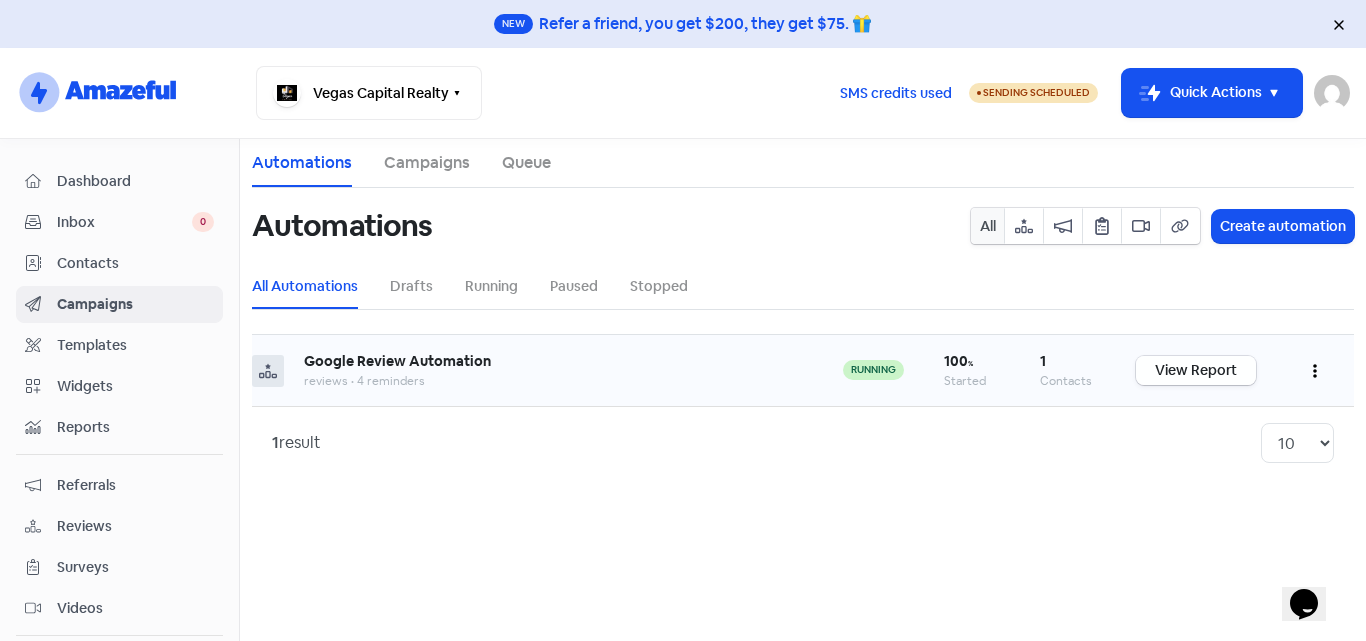 click on "View Report" at bounding box center (1196, 370) 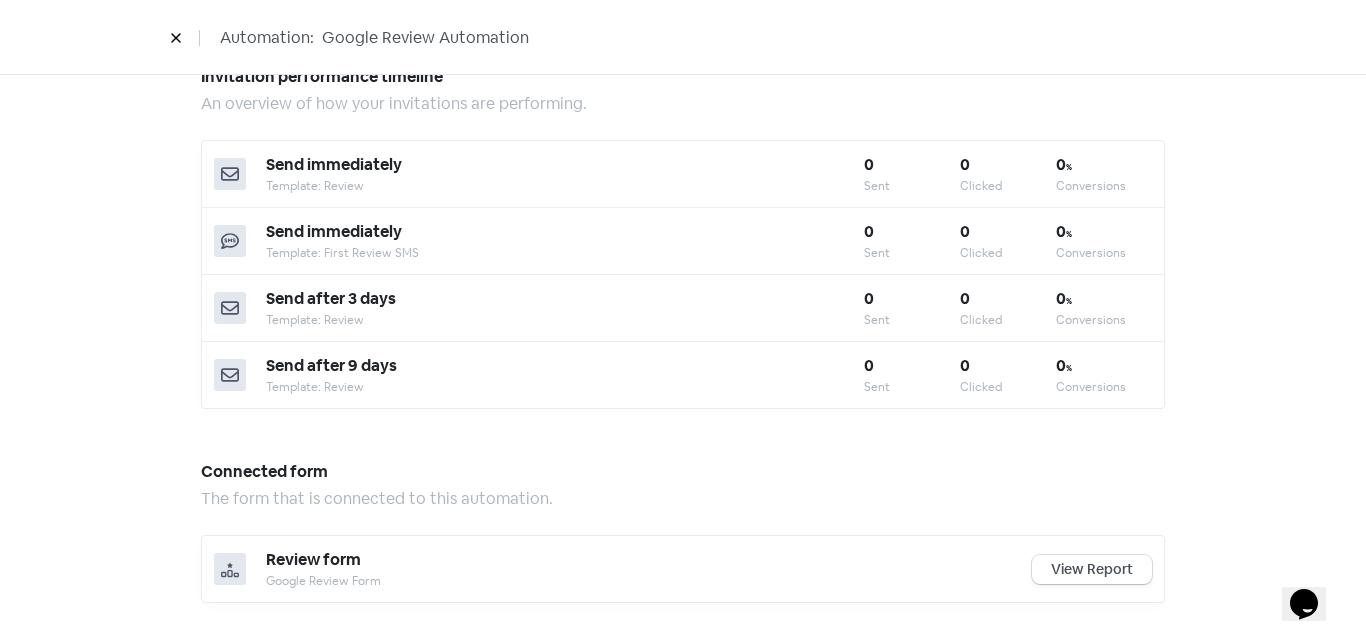 scroll, scrollTop: 1043, scrollLeft: 0, axis: vertical 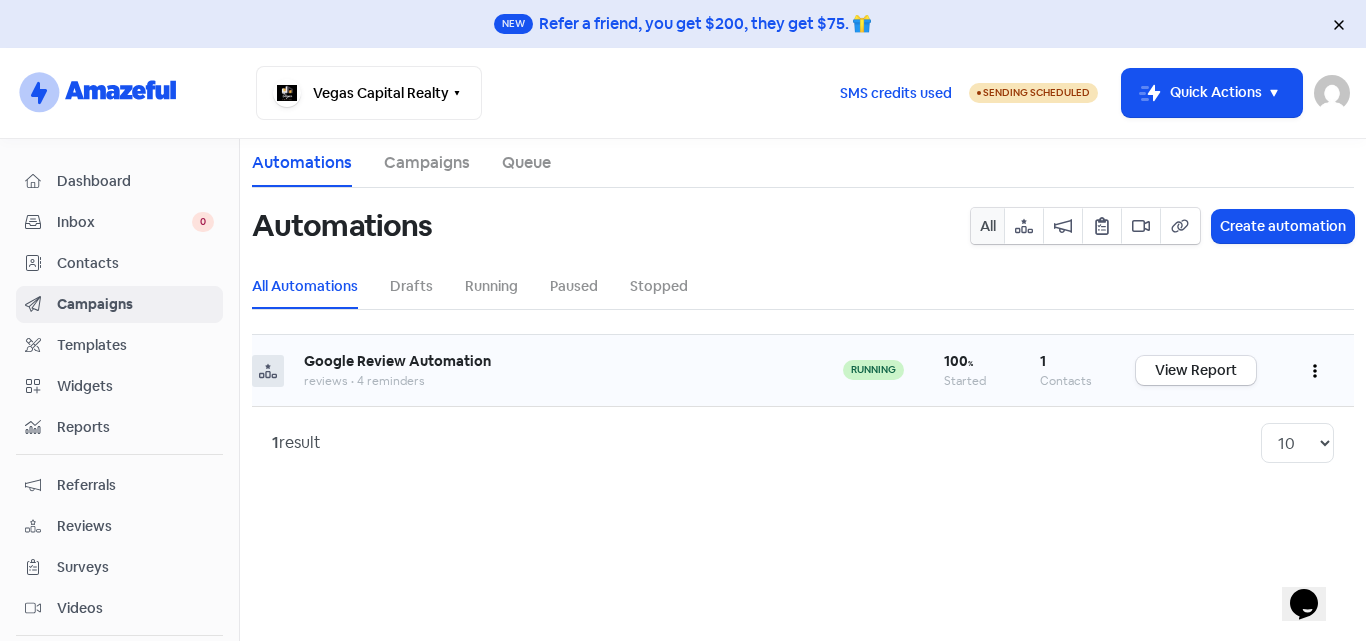 click on "Google Review Automation" at bounding box center [397, 361] 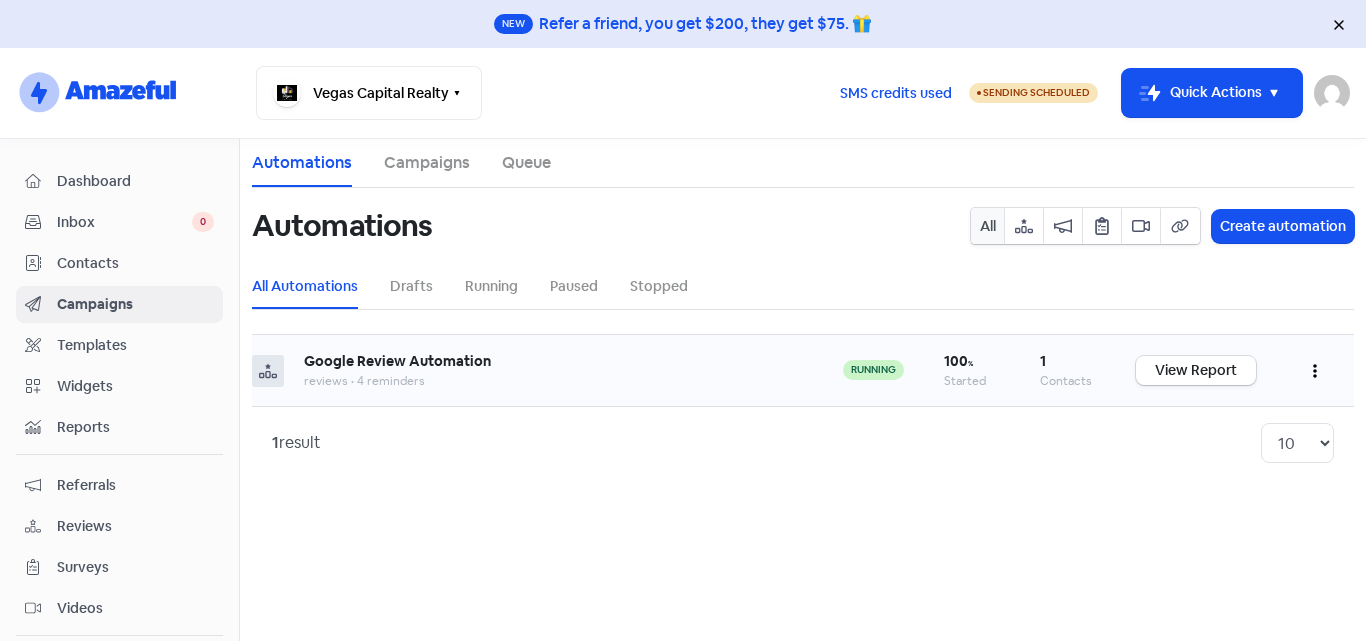scroll, scrollTop: 0, scrollLeft: 0, axis: both 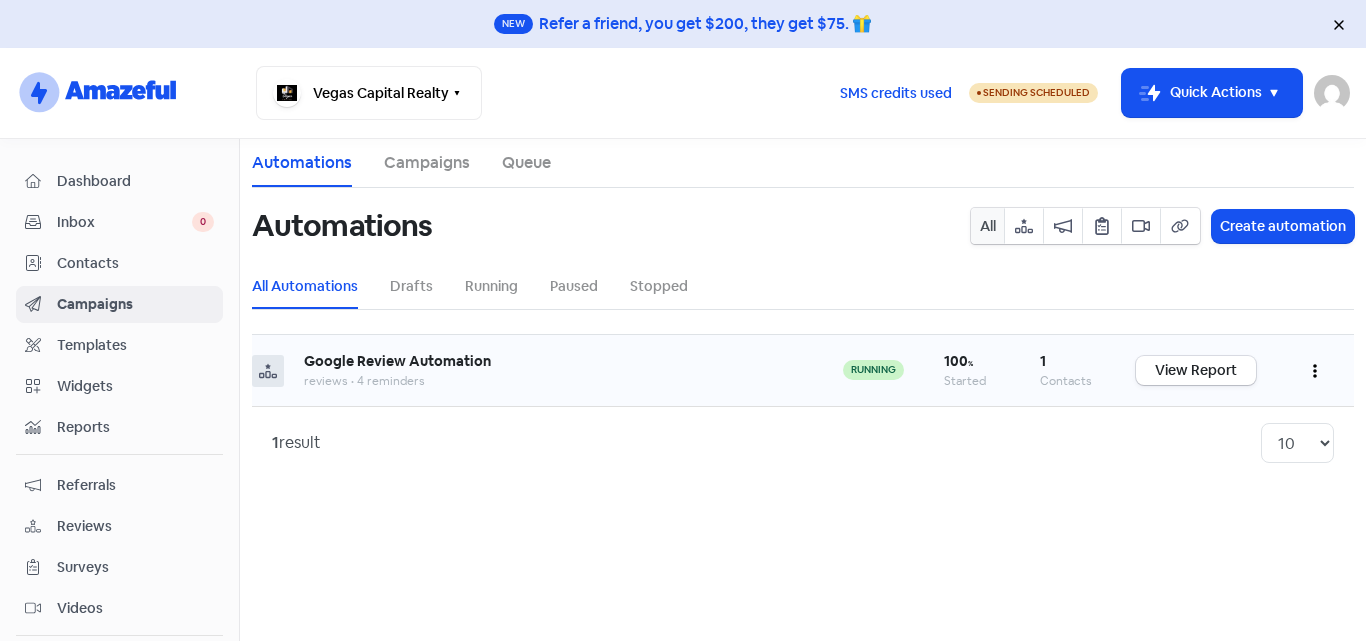 click 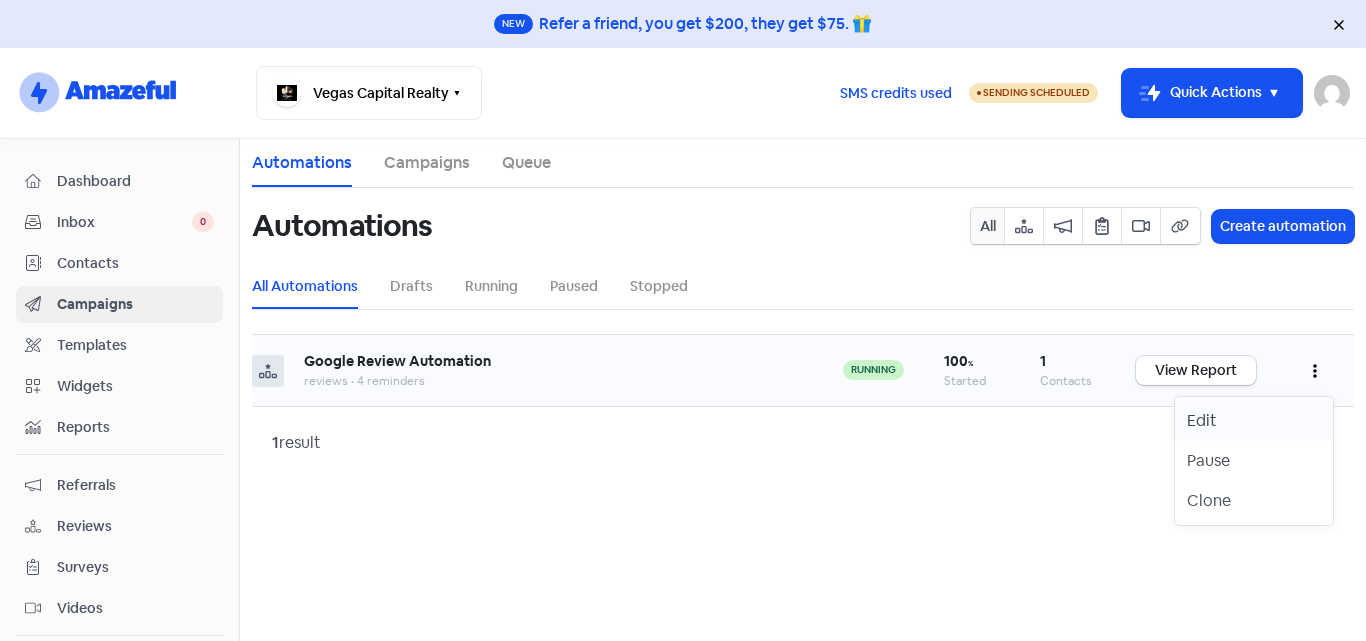 click on "Edit" at bounding box center [1254, 421] 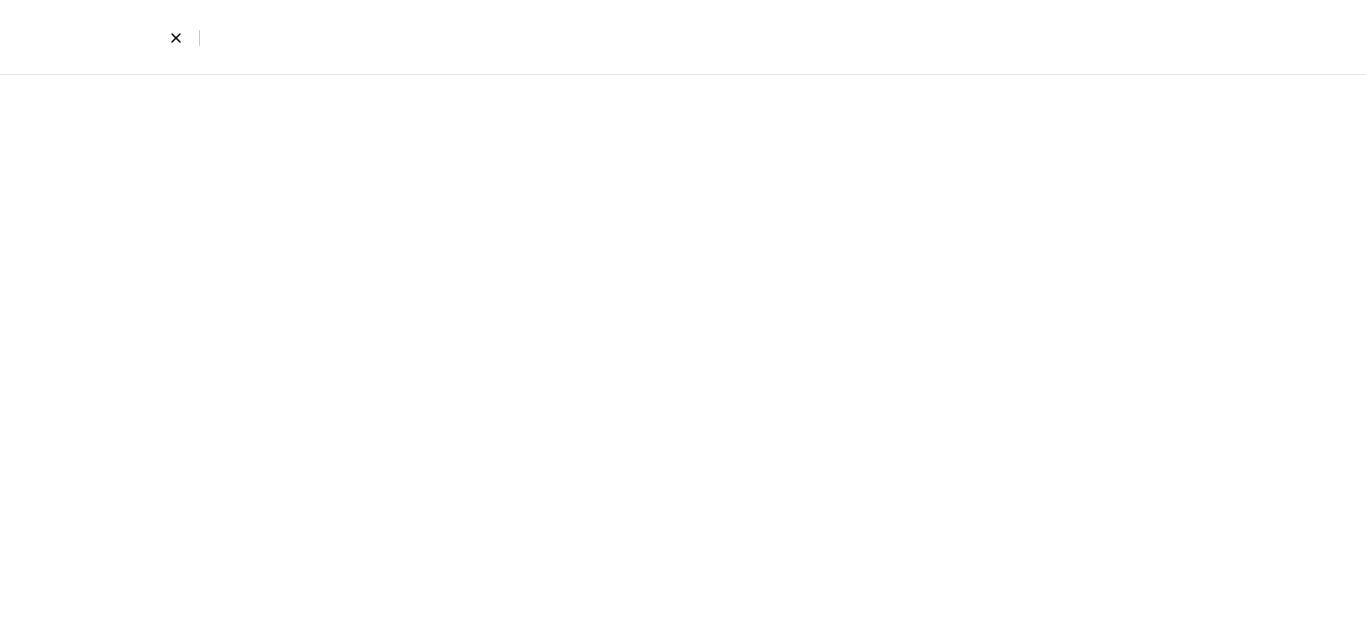 scroll, scrollTop: 0, scrollLeft: 0, axis: both 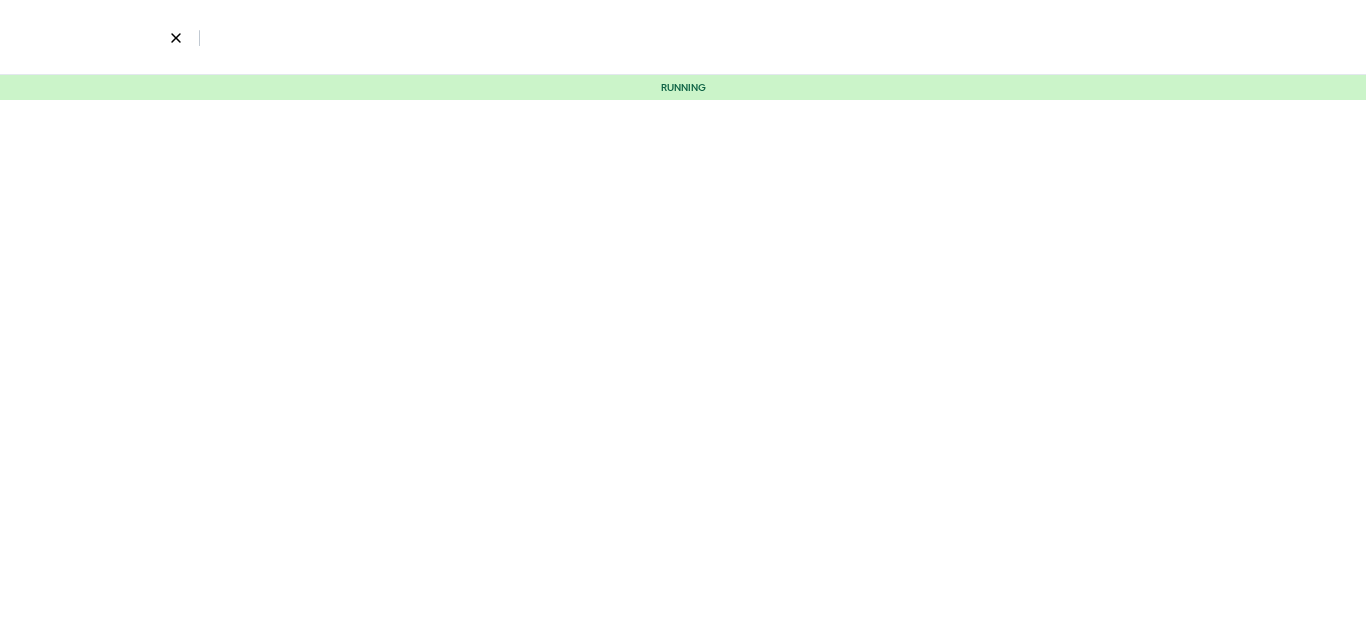 select on "3" 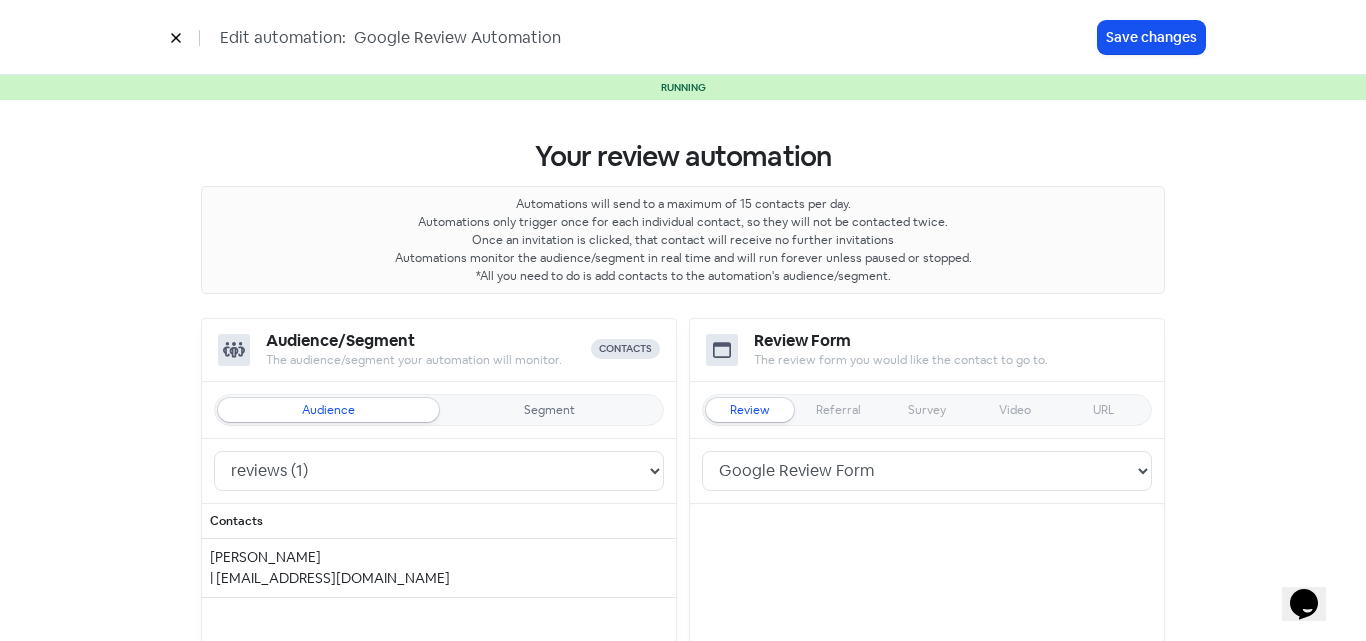 scroll, scrollTop: 0, scrollLeft: 0, axis: both 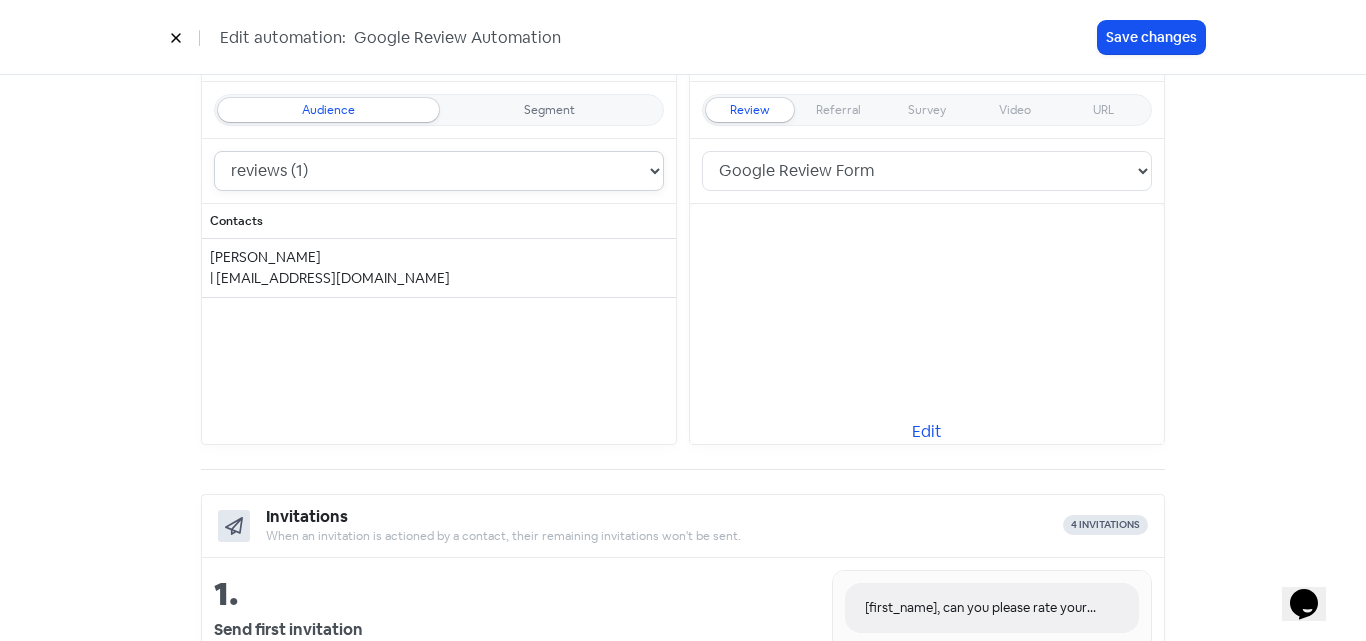 click on "reviews (1)" at bounding box center [439, 171] 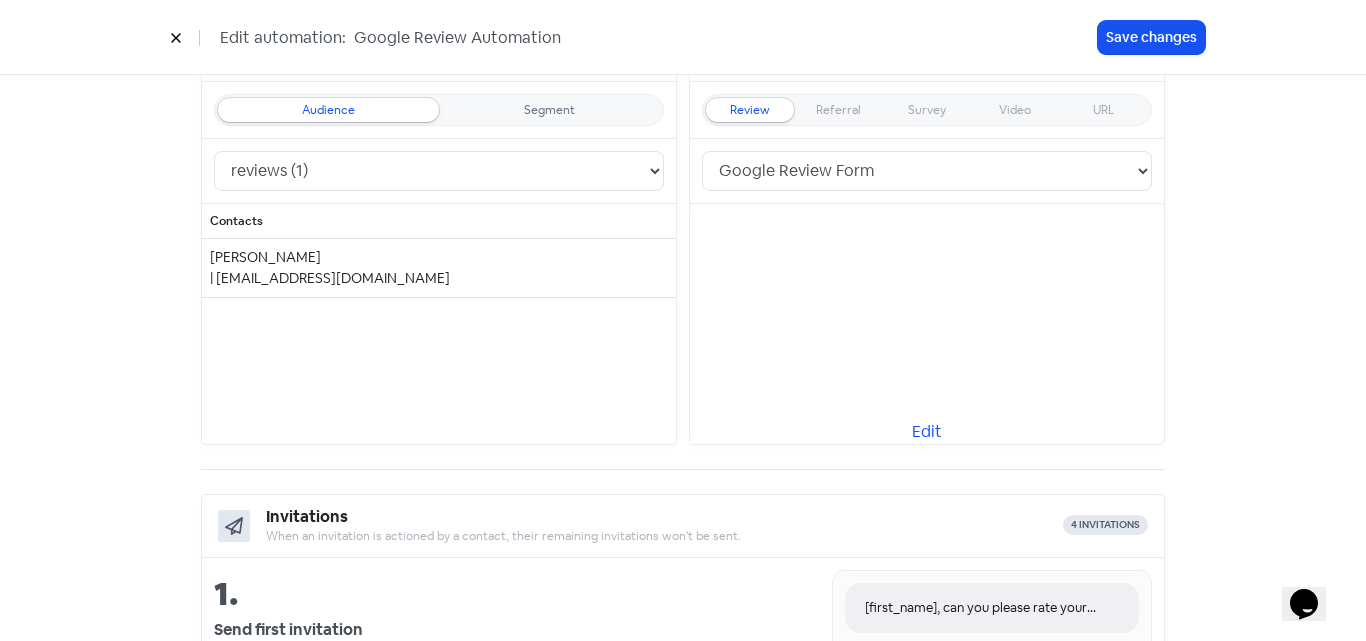 click at bounding box center [176, 37] 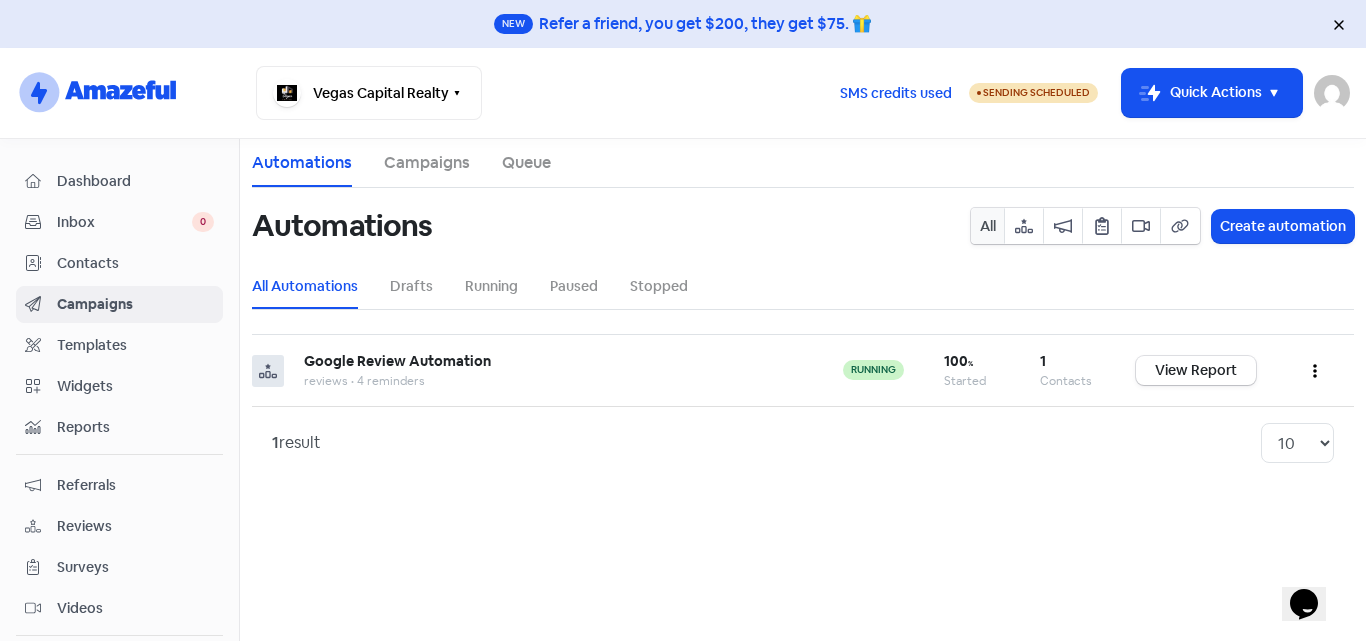 click on "Reviews" at bounding box center [135, 526] 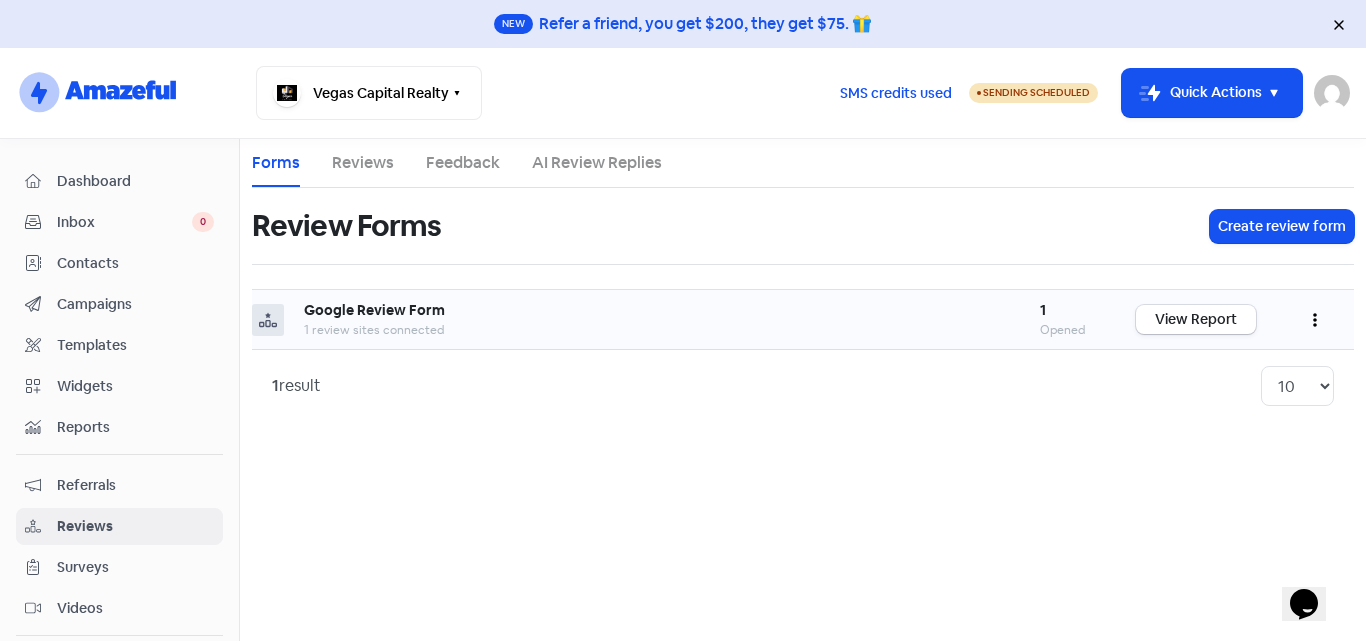 click on "Google Review Form" at bounding box center [652, 310] 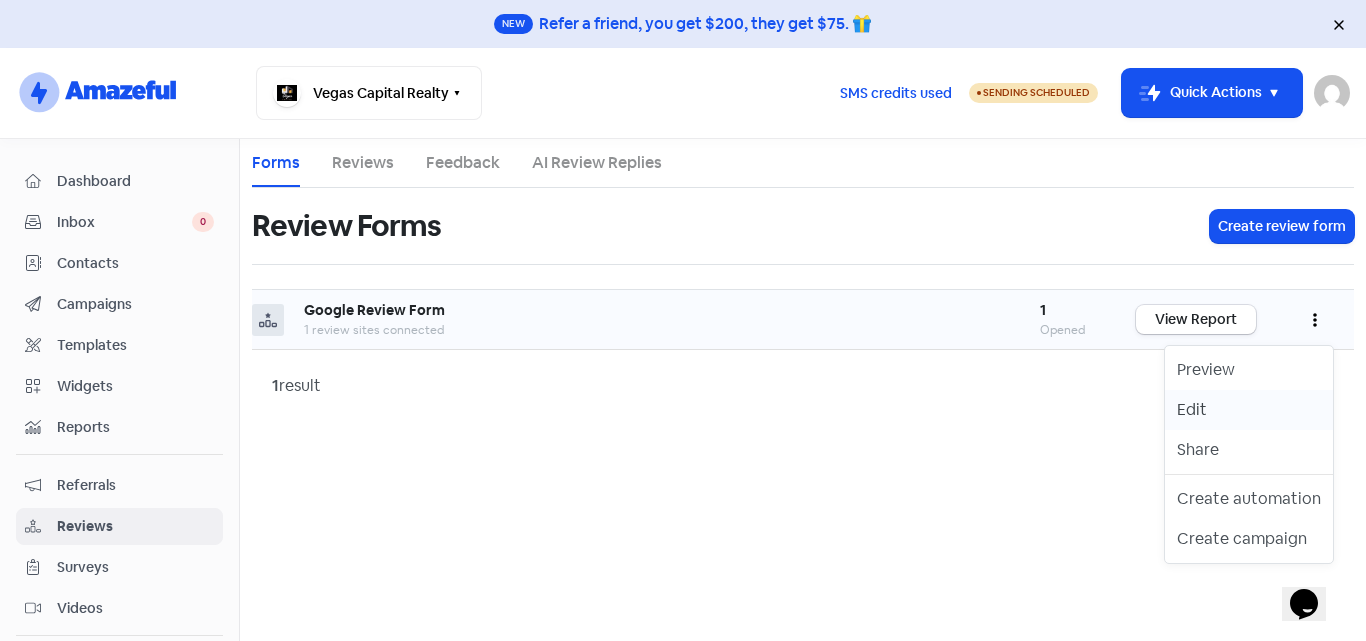 click on "Edit" at bounding box center (1249, 410) 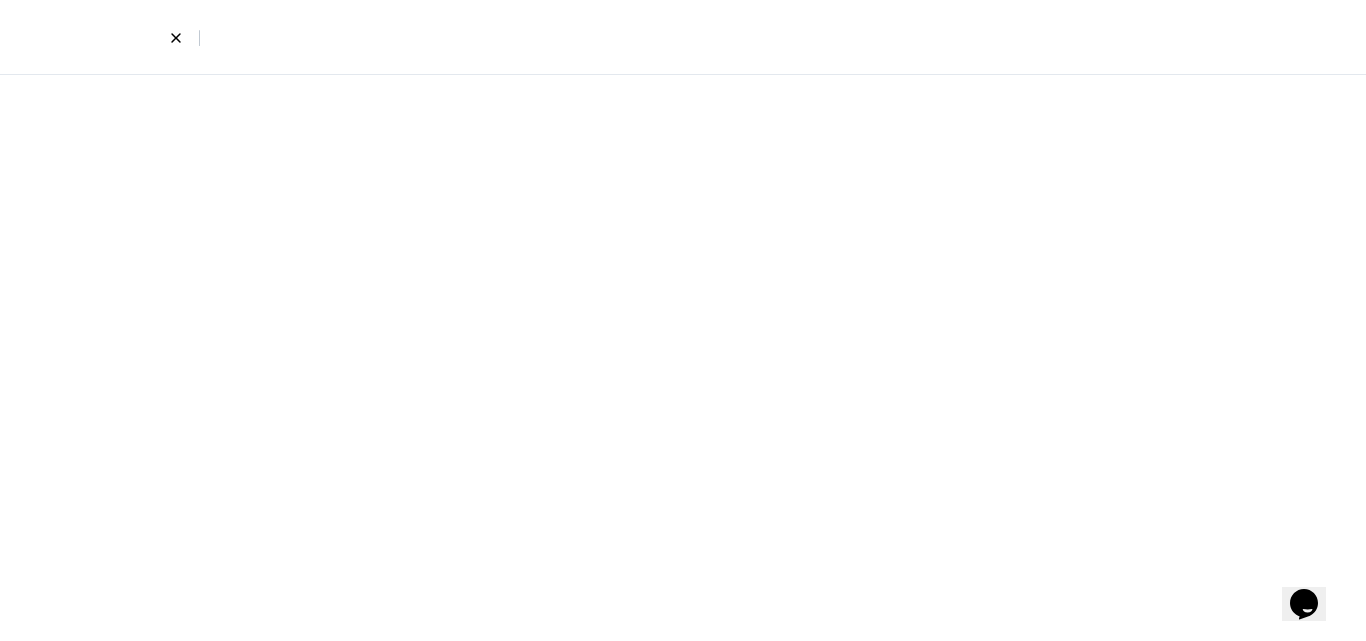 select on "8" 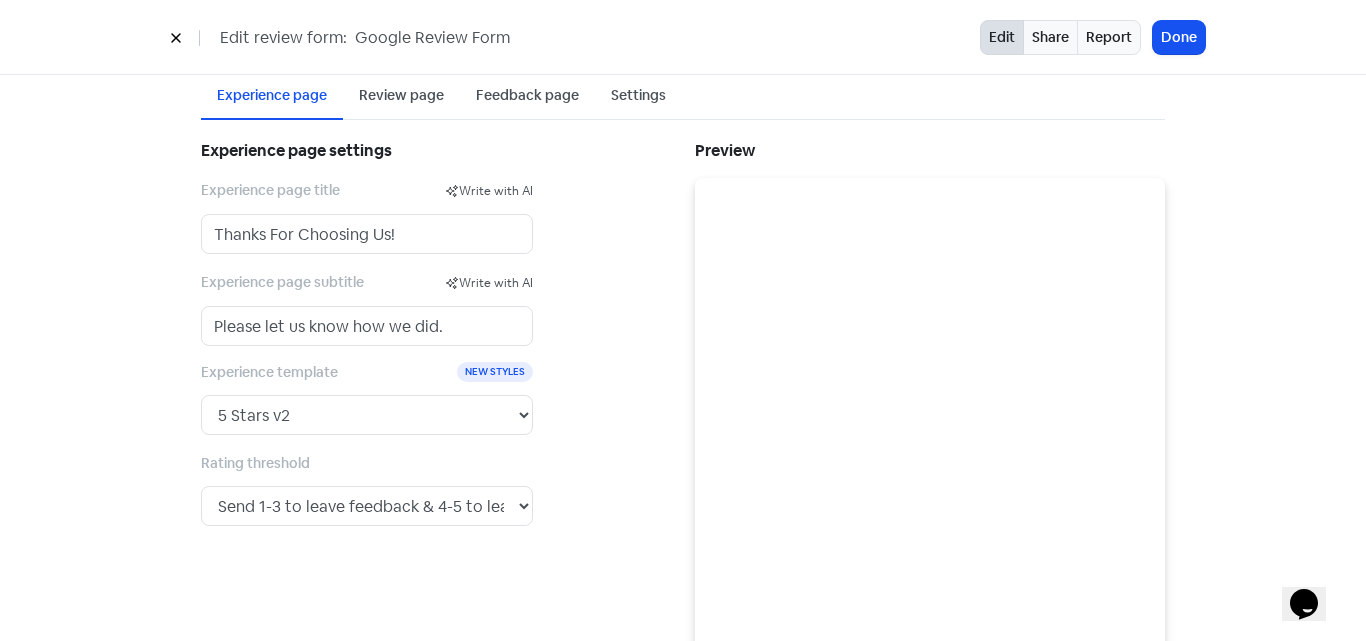 scroll, scrollTop: 0, scrollLeft: 0, axis: both 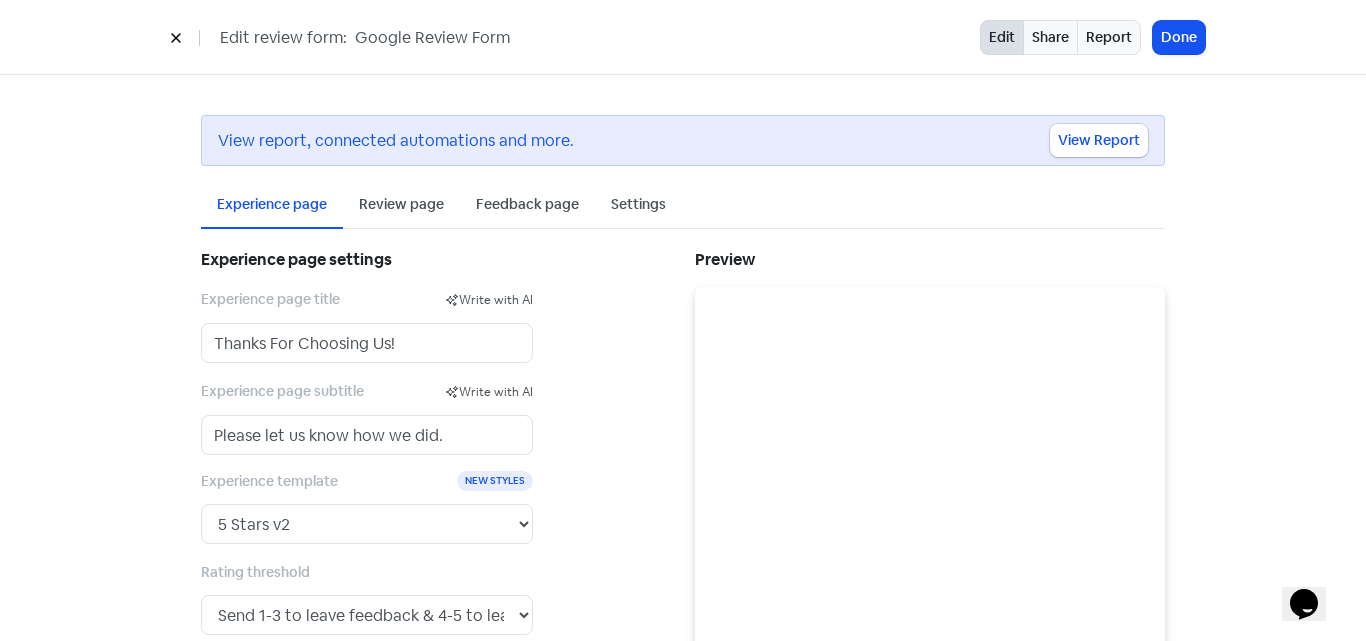 click on "Review page" at bounding box center (401, 204) 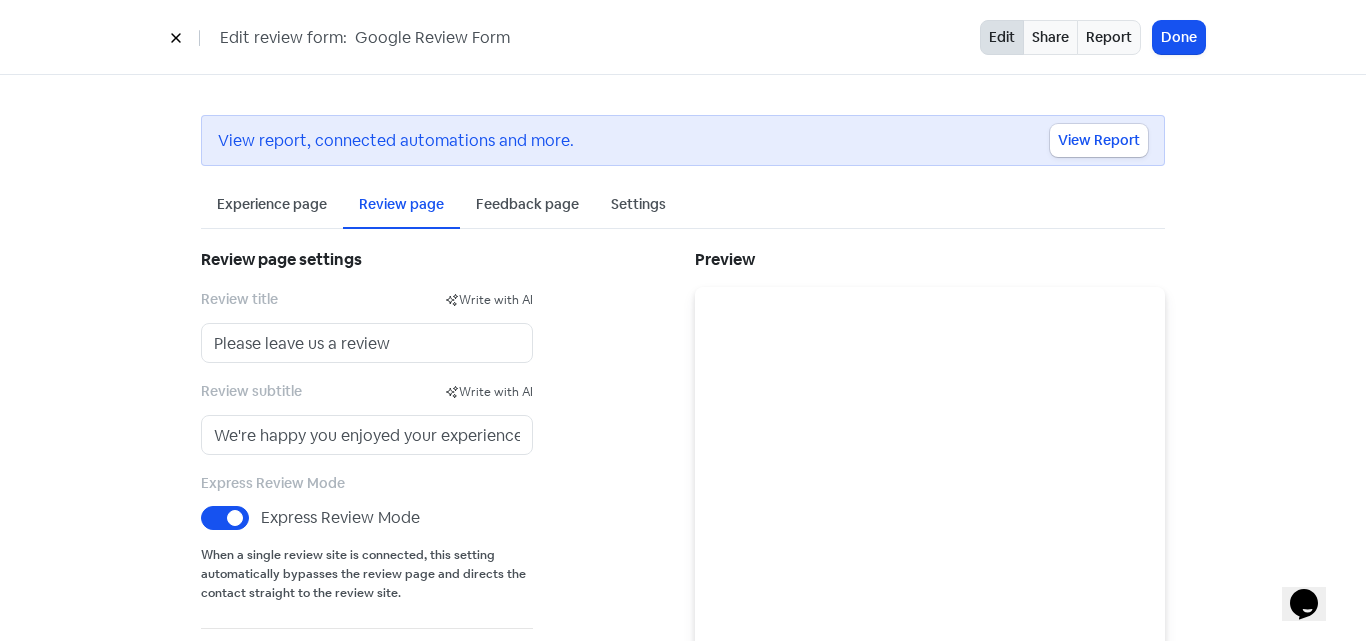 click on "Feedback page" at bounding box center (527, 204) 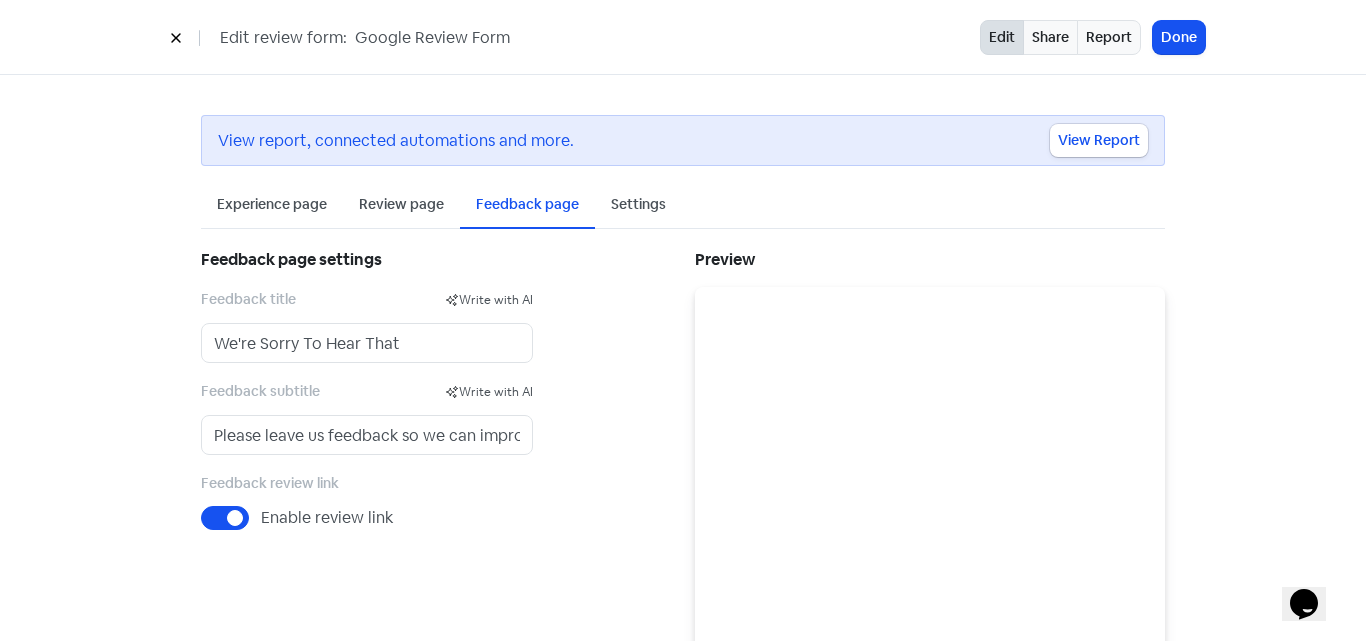 click on "Settings" at bounding box center [638, 204] 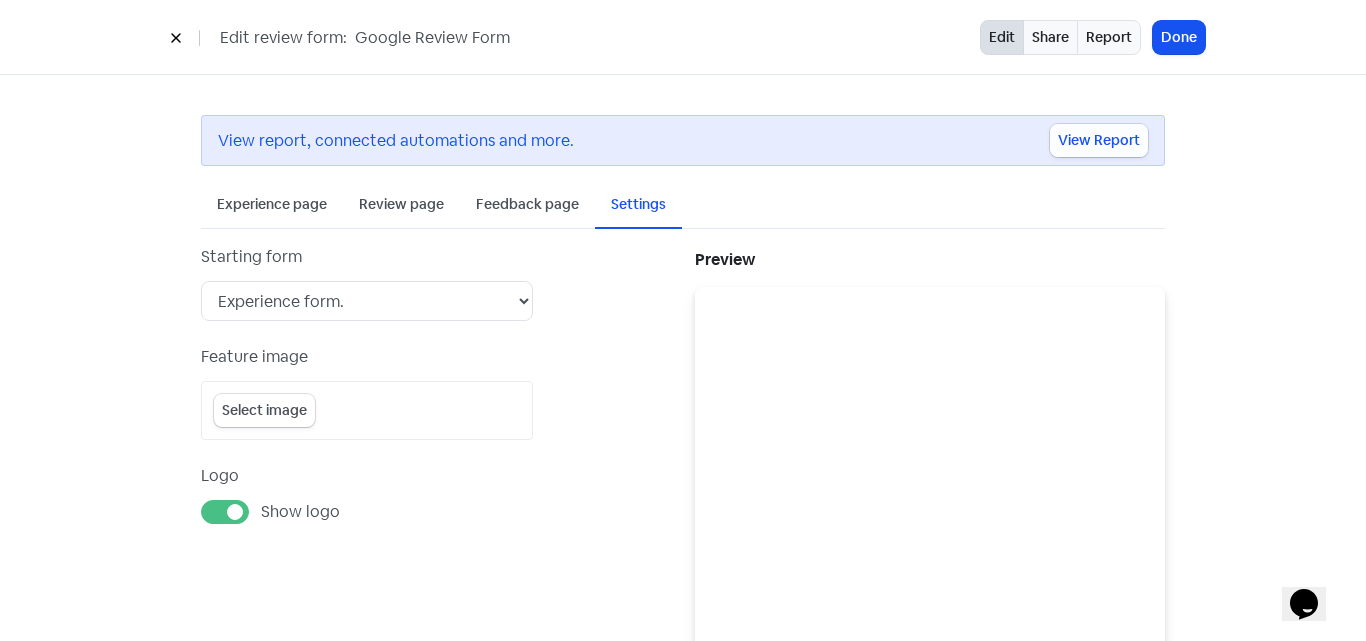 click on "View Report" at bounding box center [1099, 140] 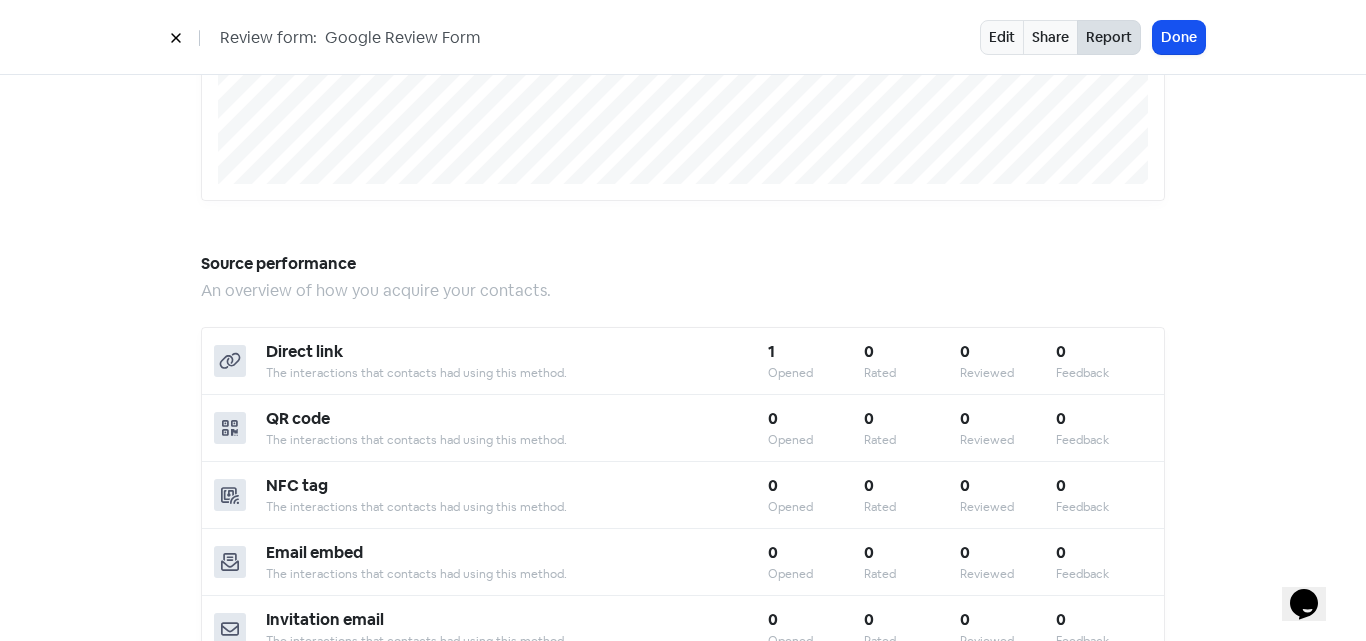 scroll, scrollTop: 0, scrollLeft: 0, axis: both 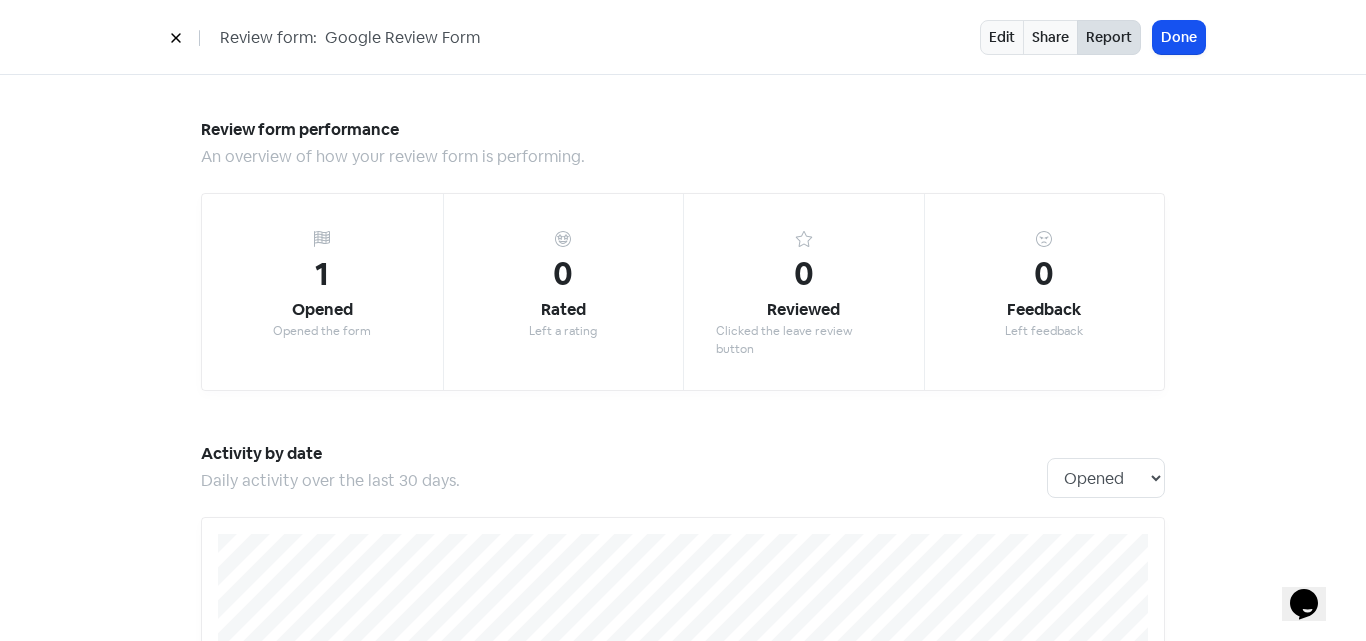 click 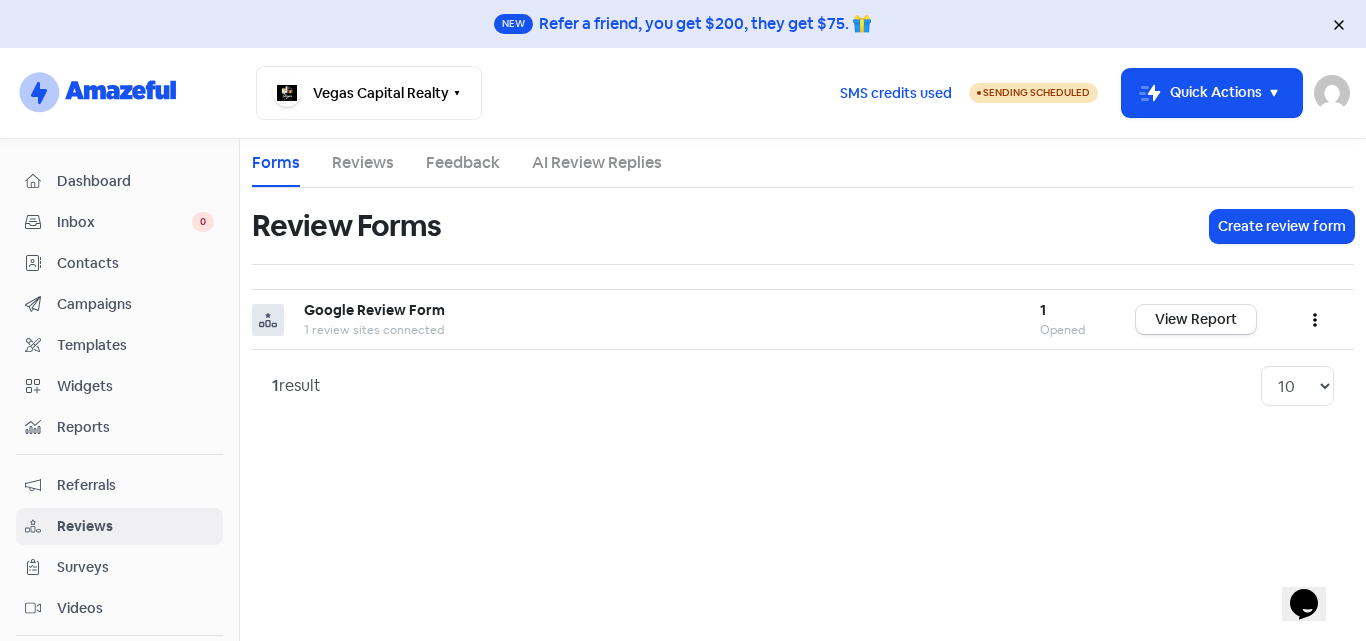 click on "Contacts" at bounding box center (135, 263) 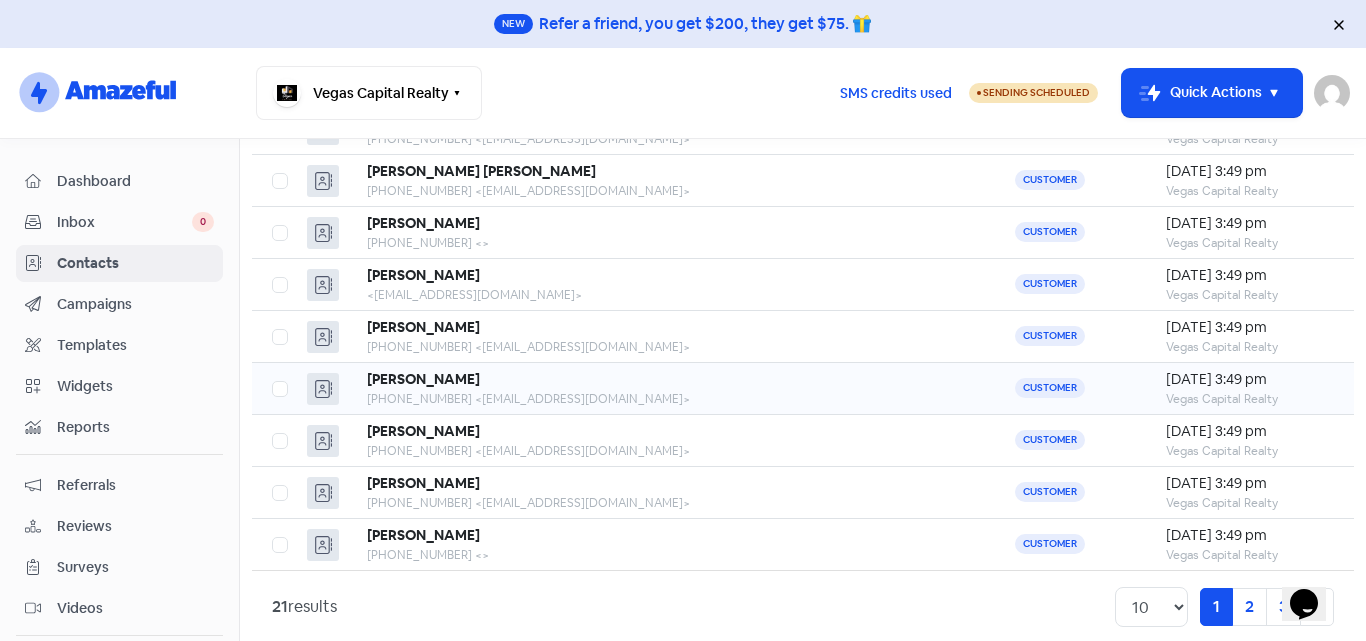 scroll, scrollTop: 305, scrollLeft: 0, axis: vertical 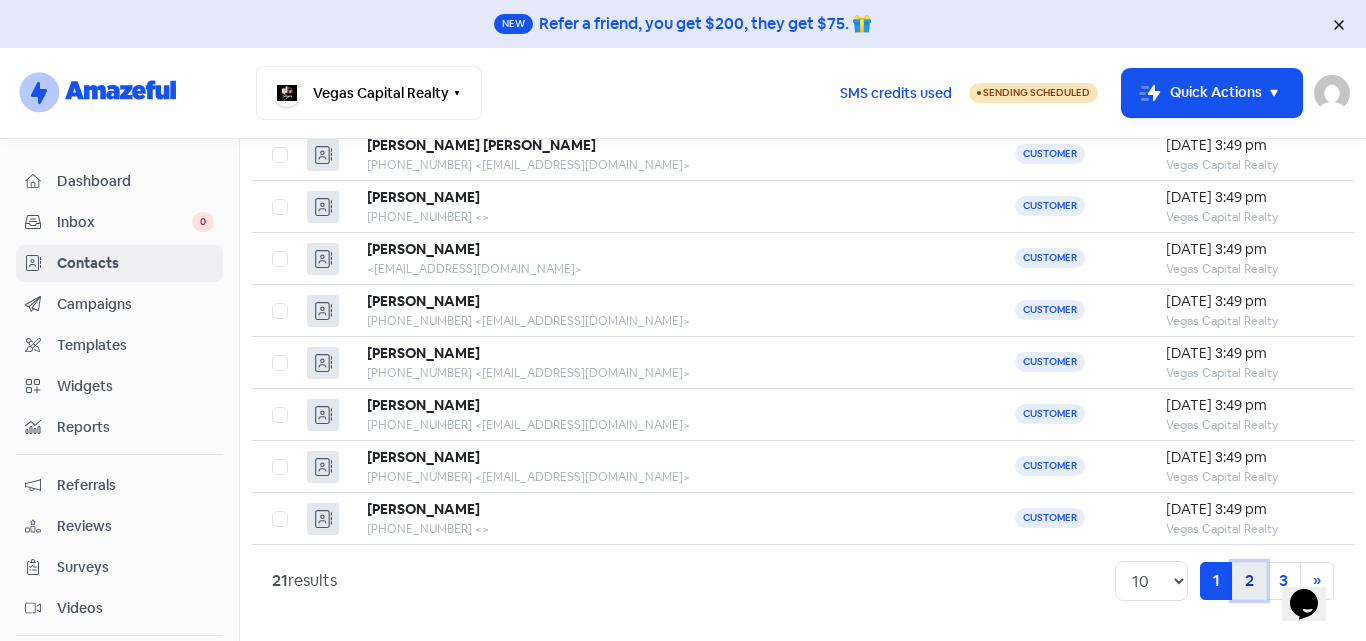 click on "2" at bounding box center (1249, 581) 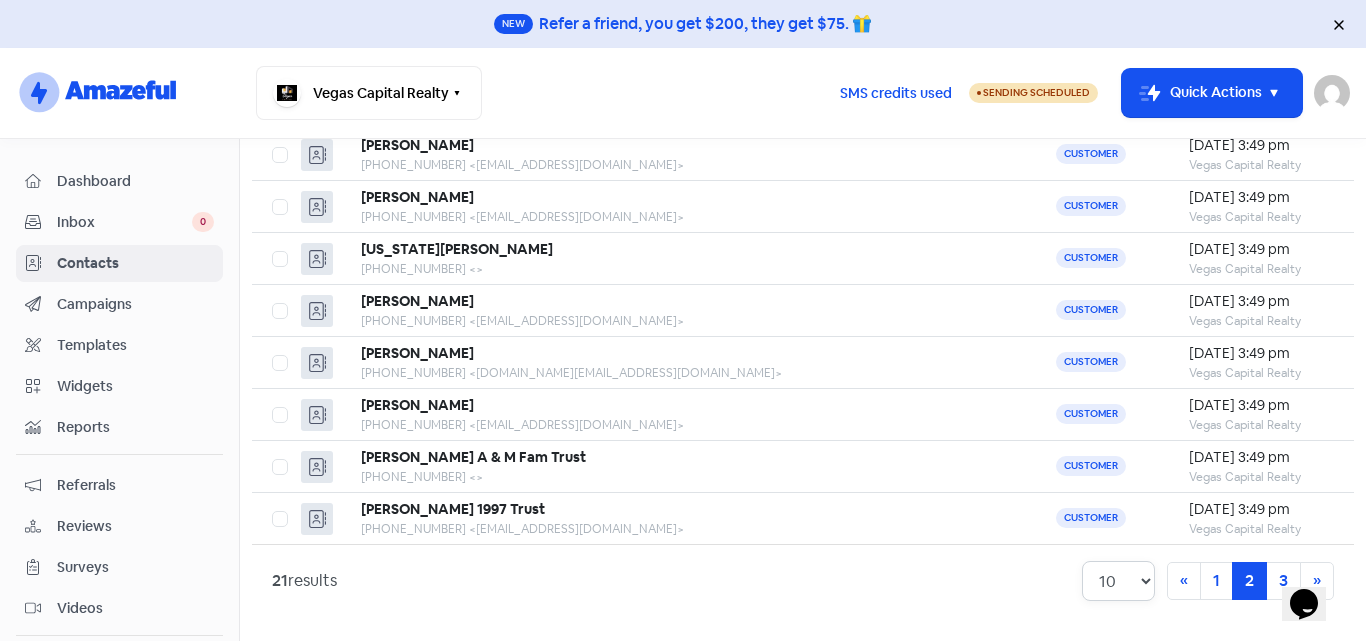 click on "10 20 30 50 100" at bounding box center (1118, 581) 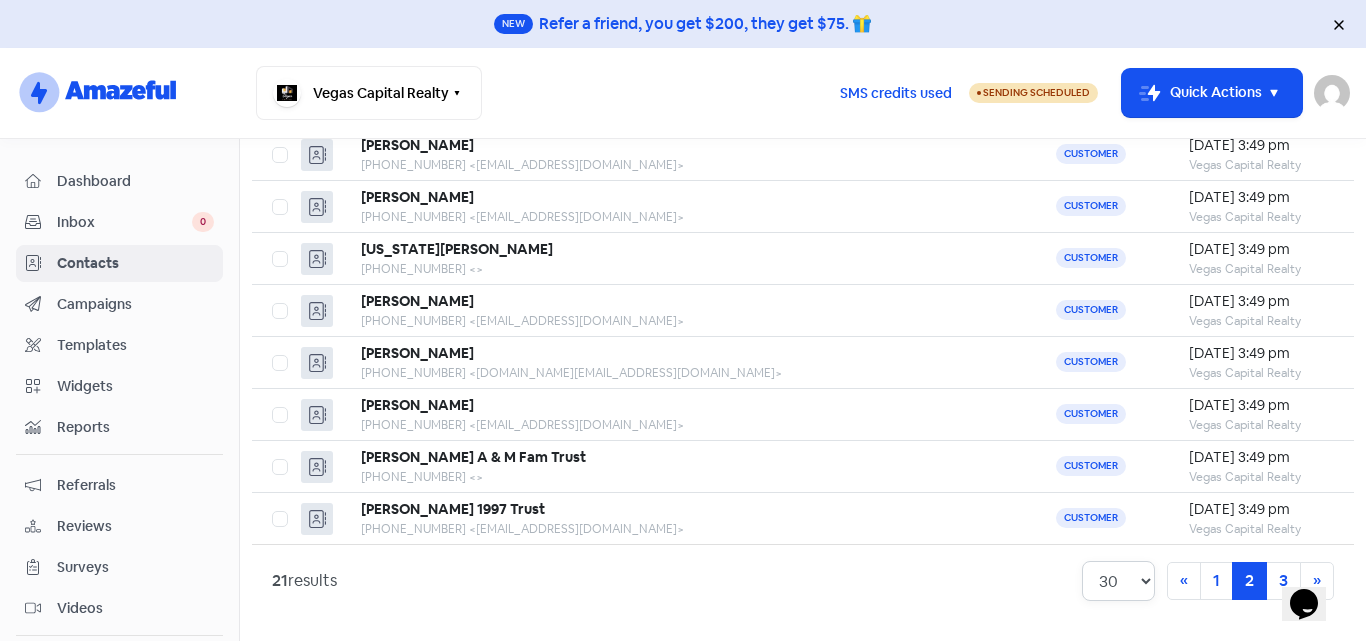 click on "10 20 30 50 100" at bounding box center (1118, 581) 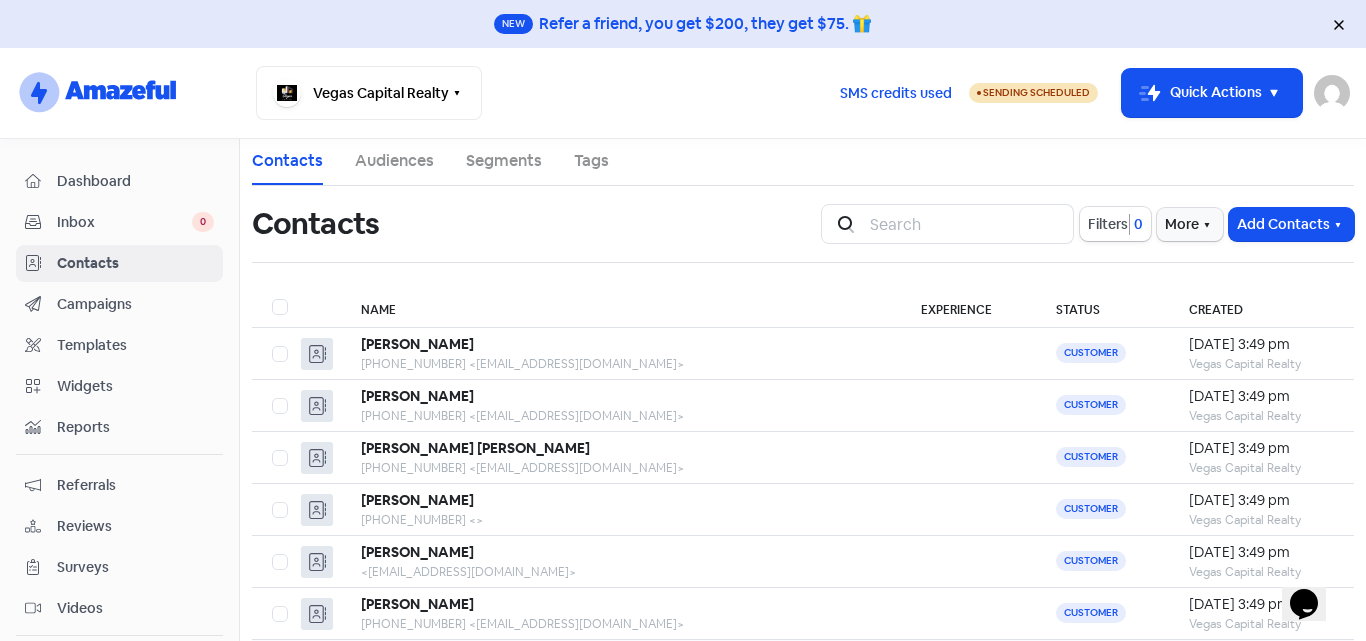 scroll, scrollTop: 0, scrollLeft: 0, axis: both 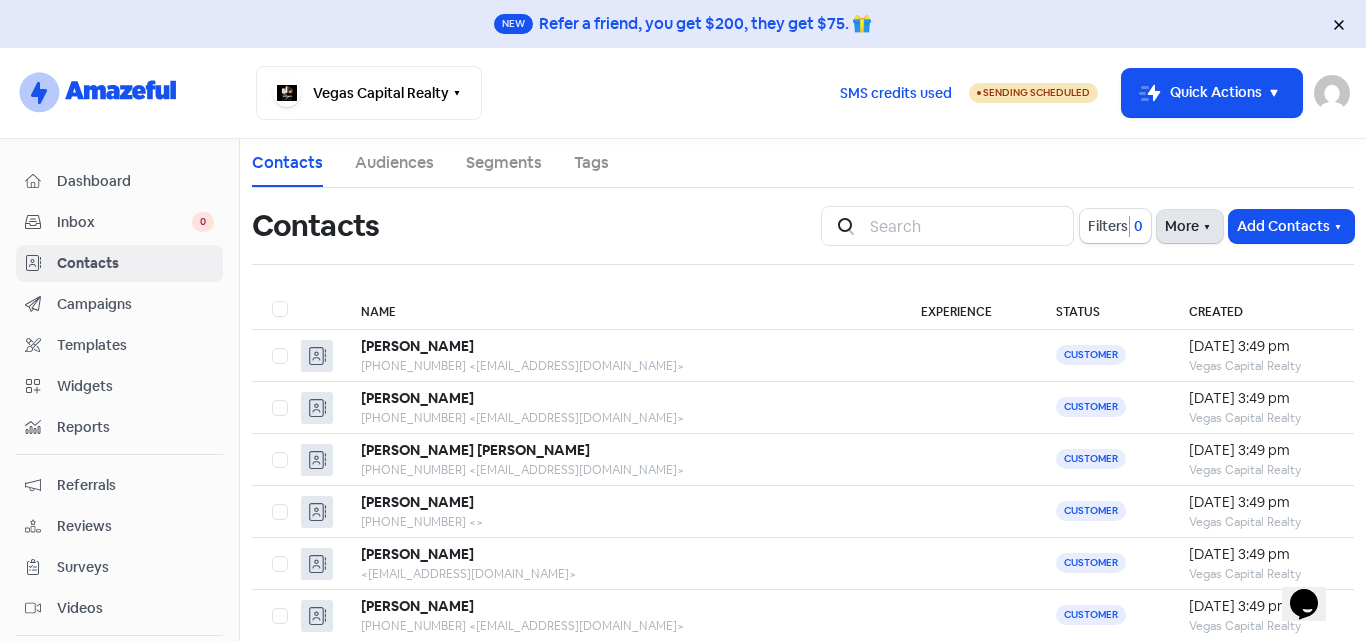 click on "More" at bounding box center [1190, 226] 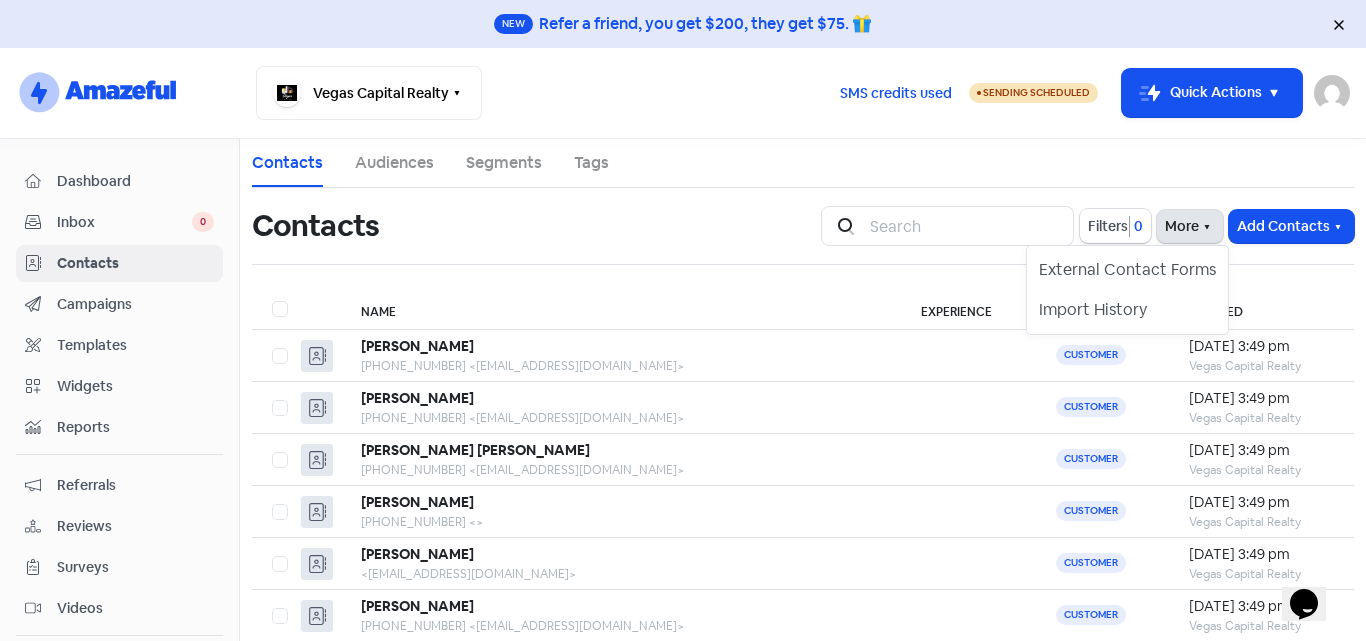 click on "More" at bounding box center (1190, 226) 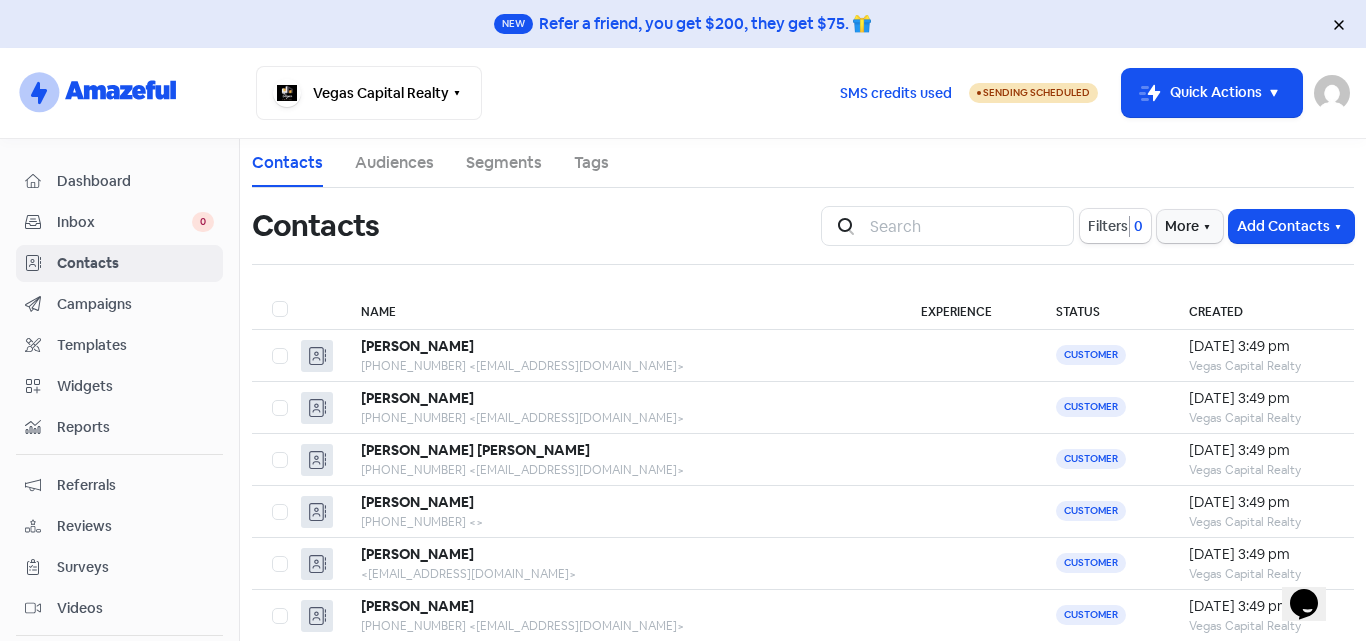 click on "Campaigns" at bounding box center [135, 304] 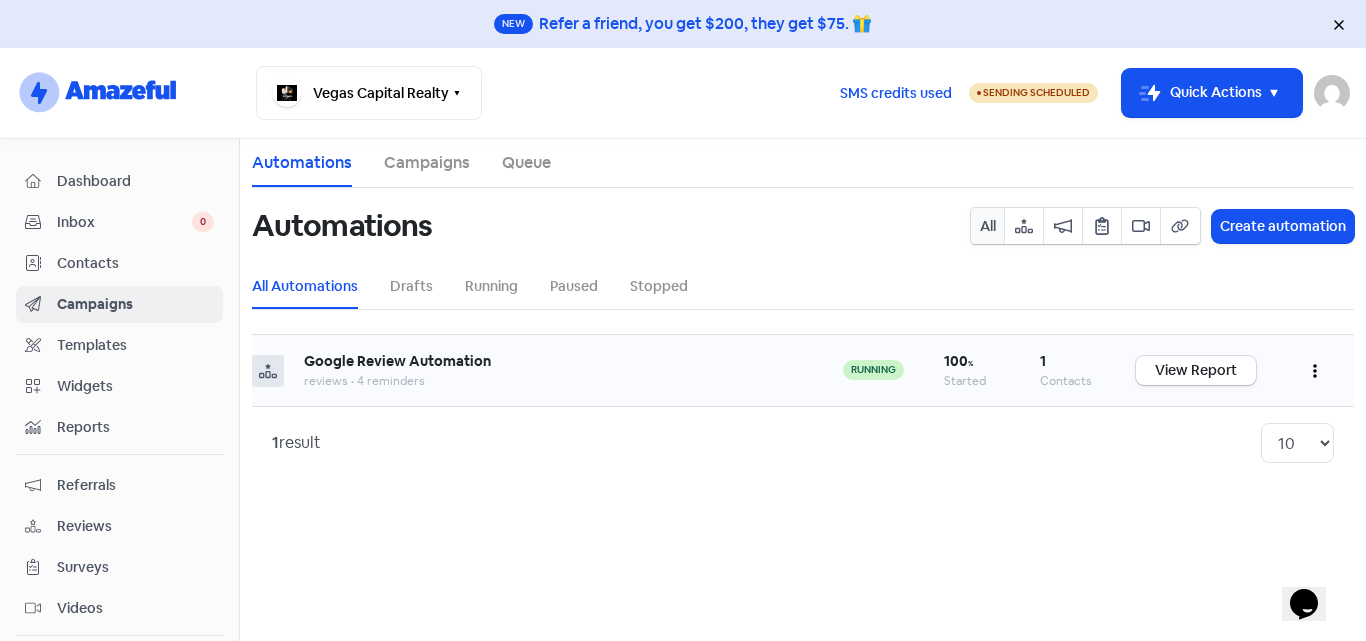 click at bounding box center [1315, 370] 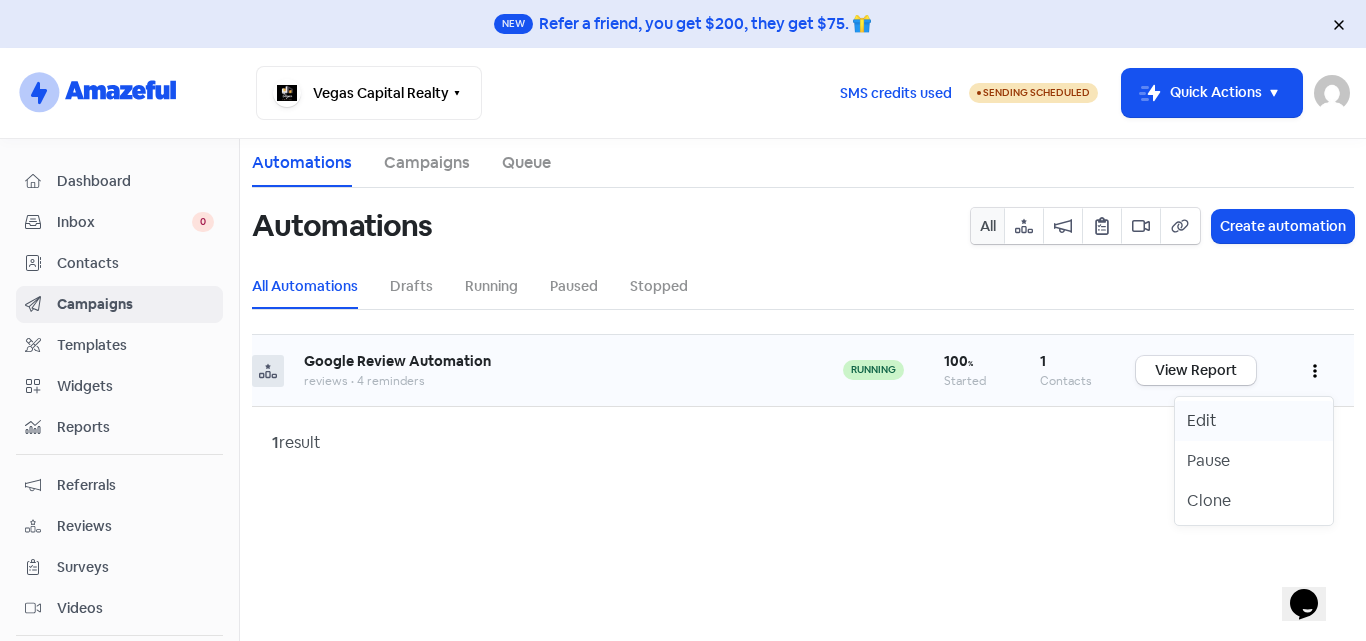 click on "Edit" at bounding box center [1254, 421] 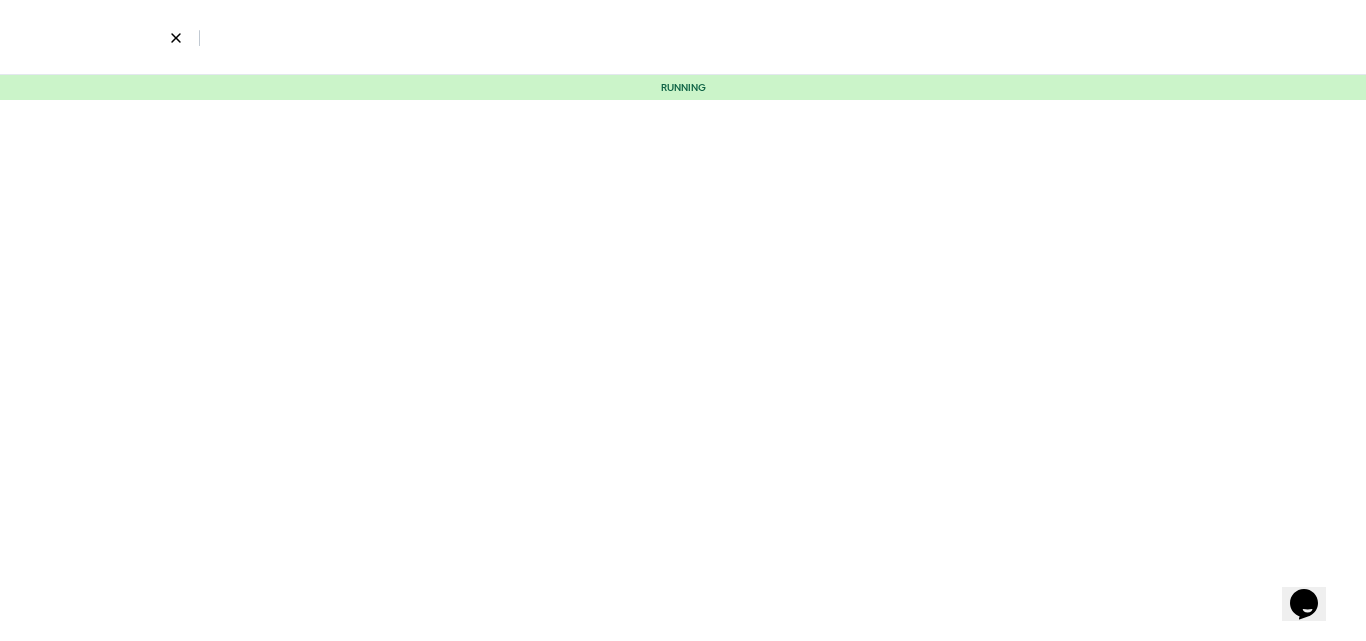 select on "3" 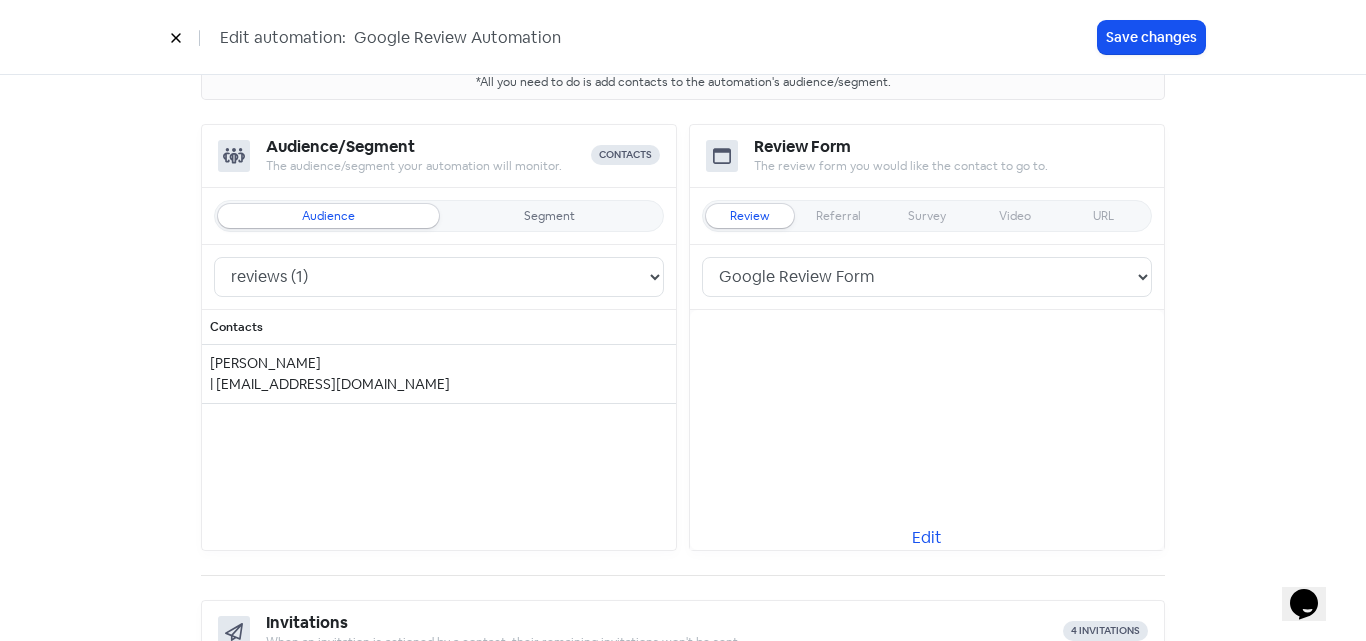 scroll, scrollTop: 200, scrollLeft: 0, axis: vertical 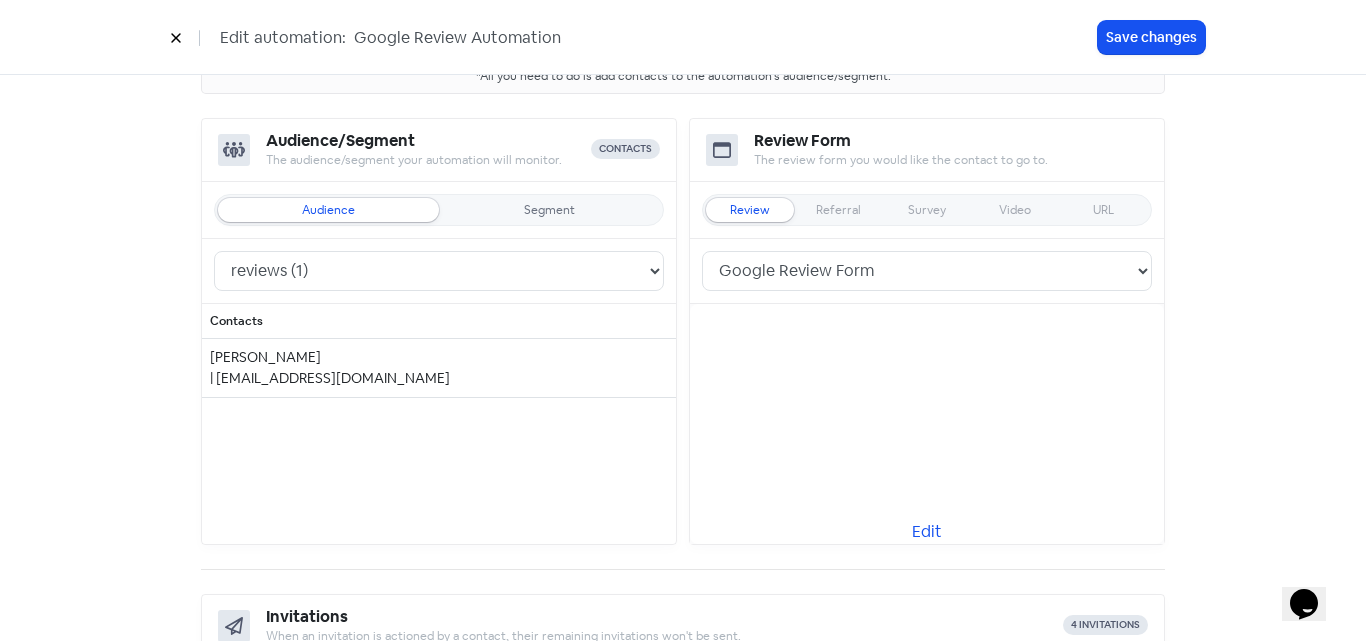 click on "| [EMAIL_ADDRESS][DOMAIN_NAME]" at bounding box center (439, 378) 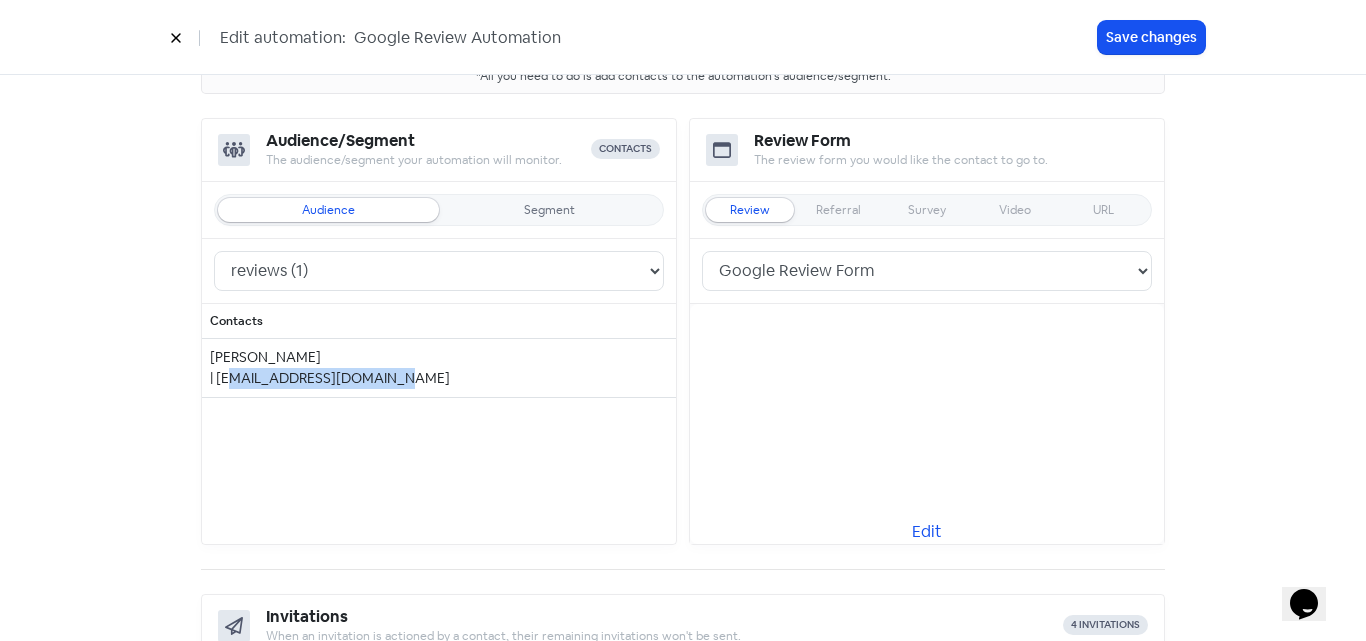 drag, startPoint x: 420, startPoint y: 376, endPoint x: 217, endPoint y: 380, distance: 203.0394 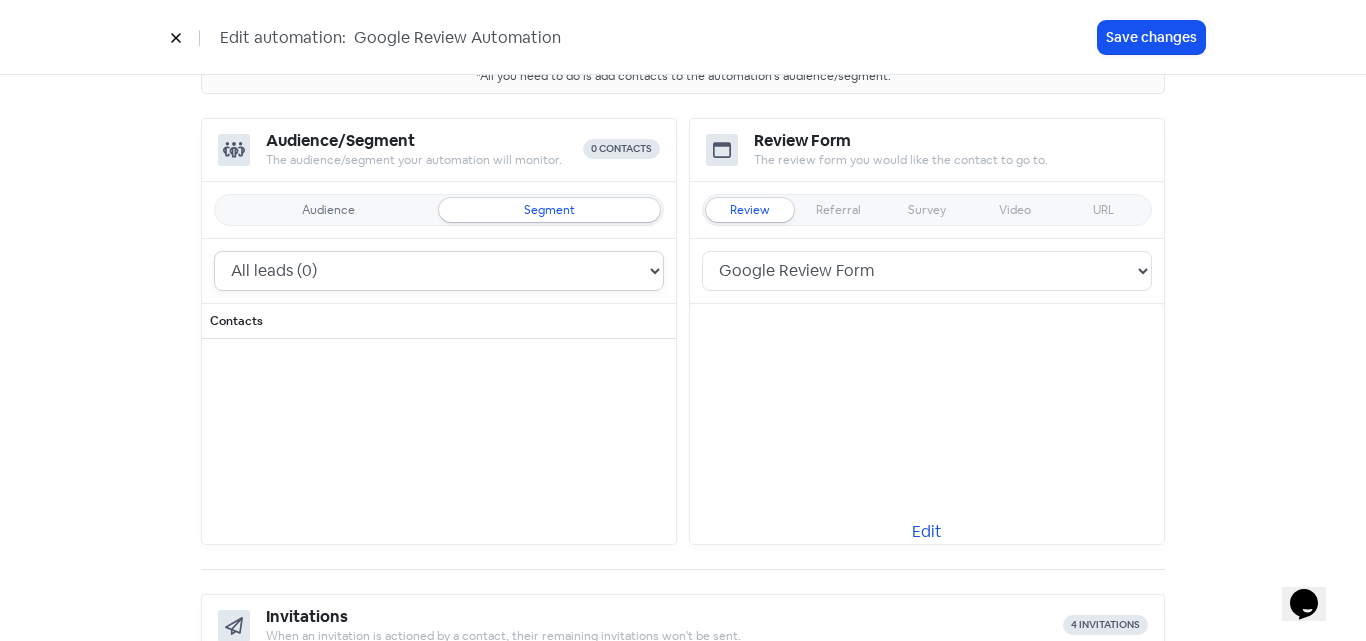 click on "All leads (0)   All customers (21)   All contacts (21)" at bounding box center [439, 271] 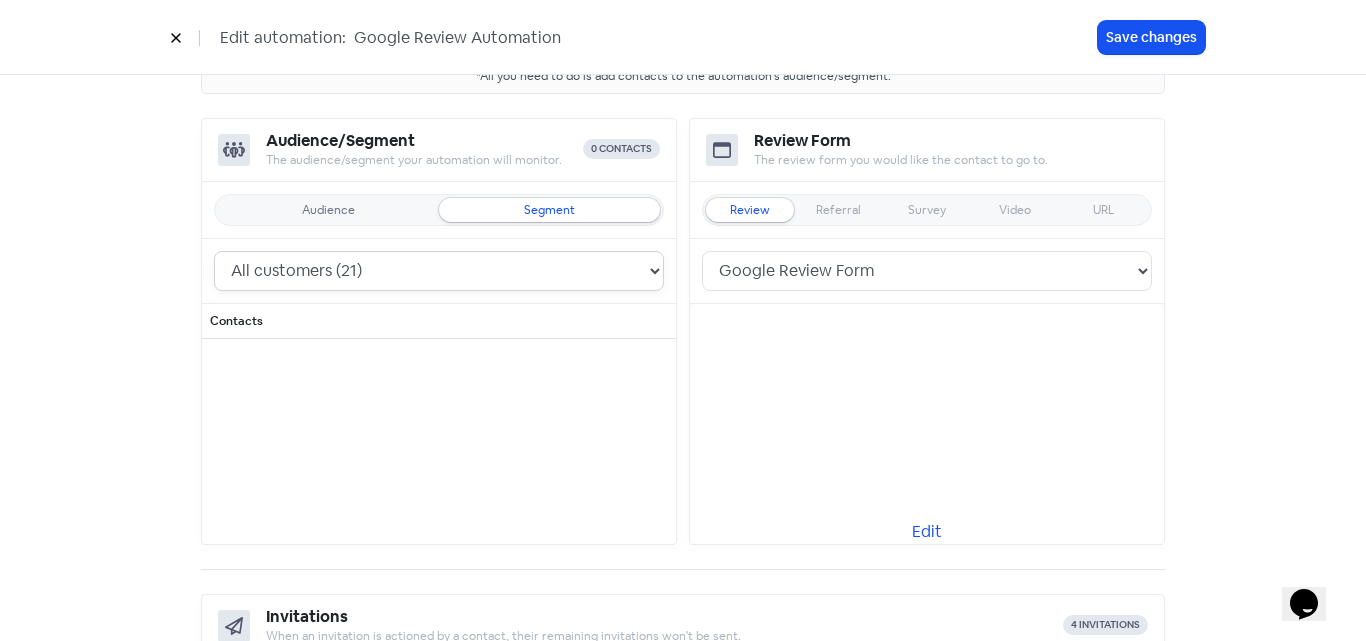 click on "All leads (0)   All customers (21)   All contacts (21)" at bounding box center (439, 271) 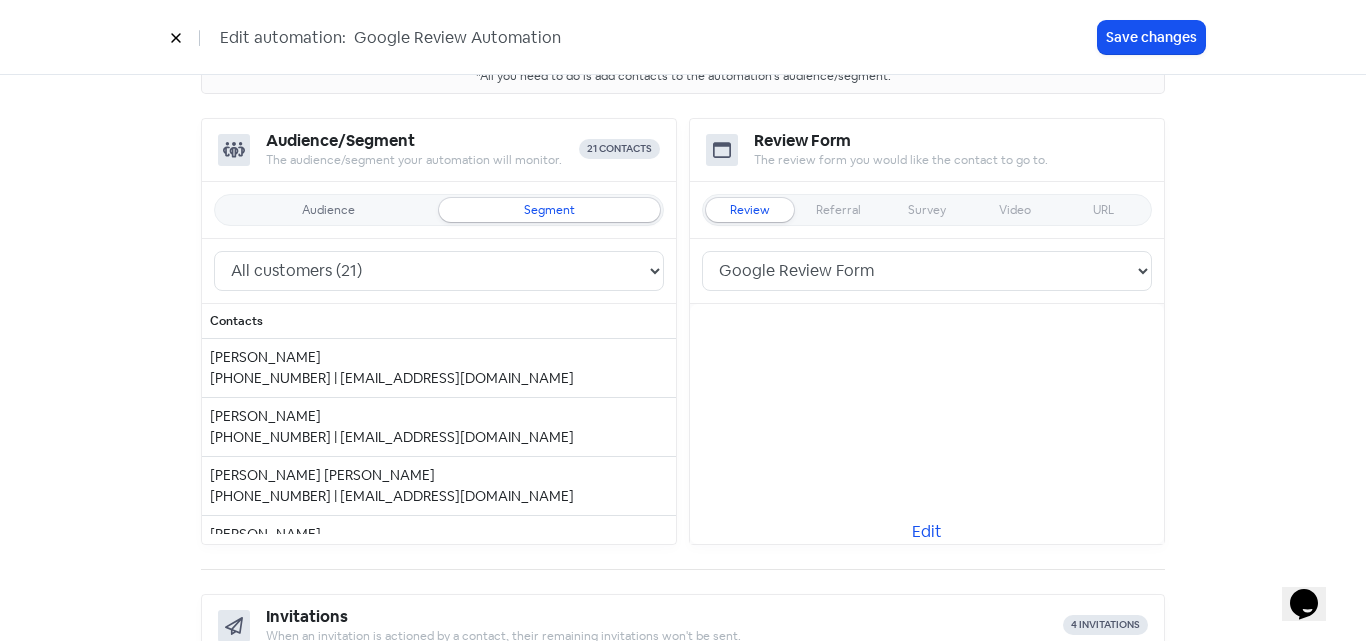 click on "Audience   Segment" at bounding box center [439, 210] 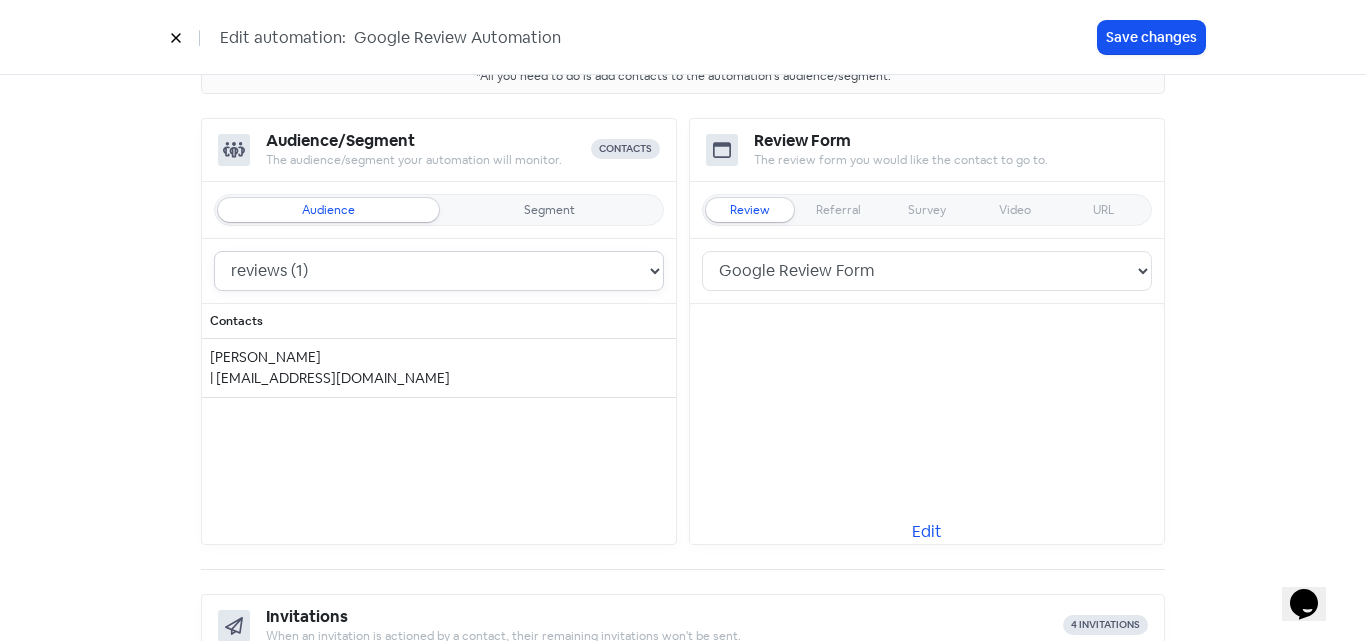 click on "reviews (1)" at bounding box center (439, 271) 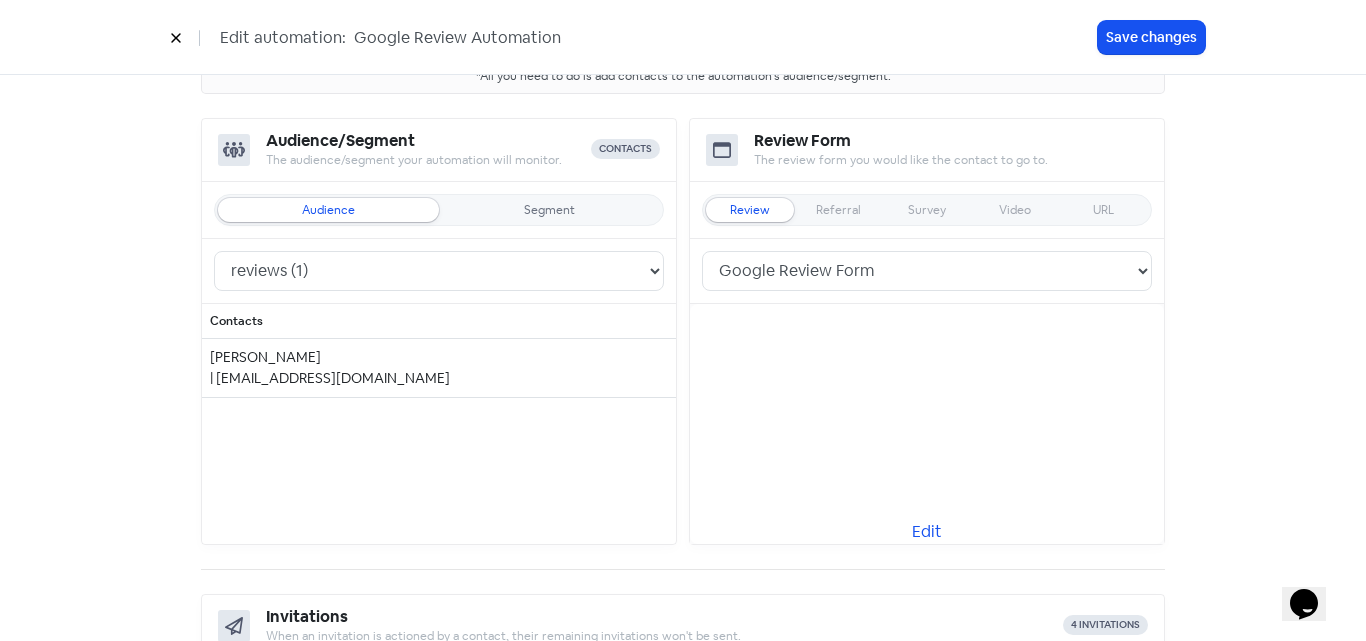 click on "Segment" at bounding box center [549, 210] 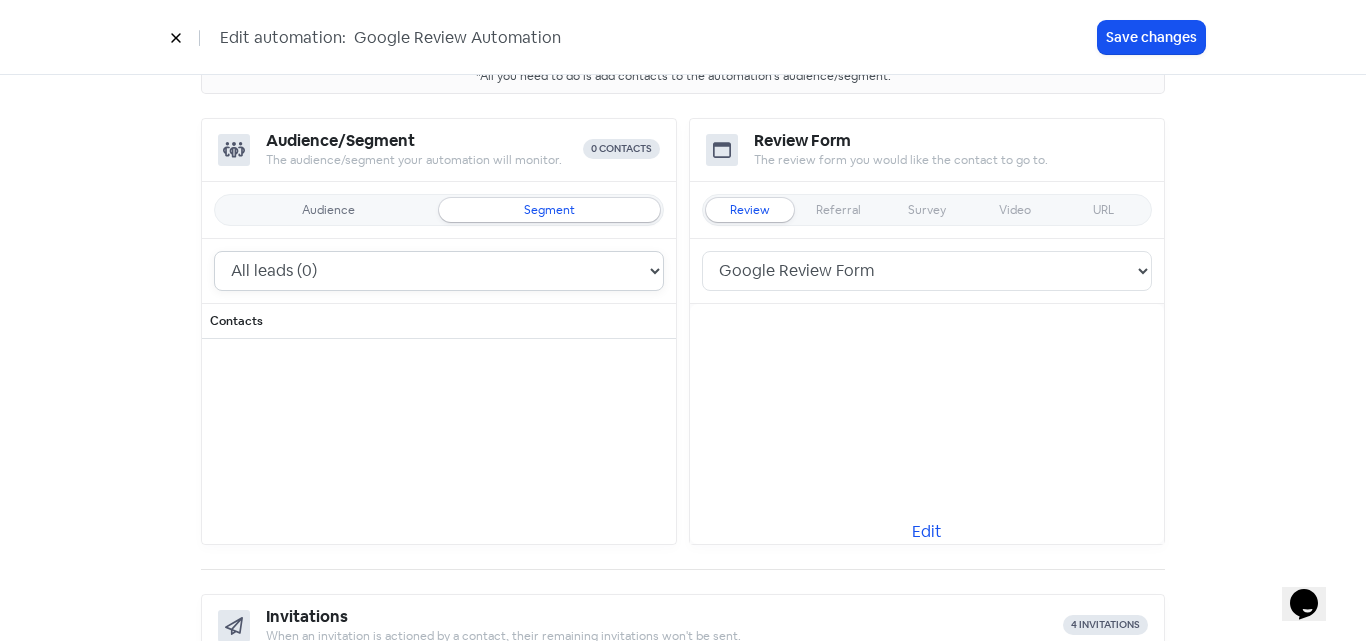 drag, startPoint x: 489, startPoint y: 258, endPoint x: 482, endPoint y: 278, distance: 21.189621 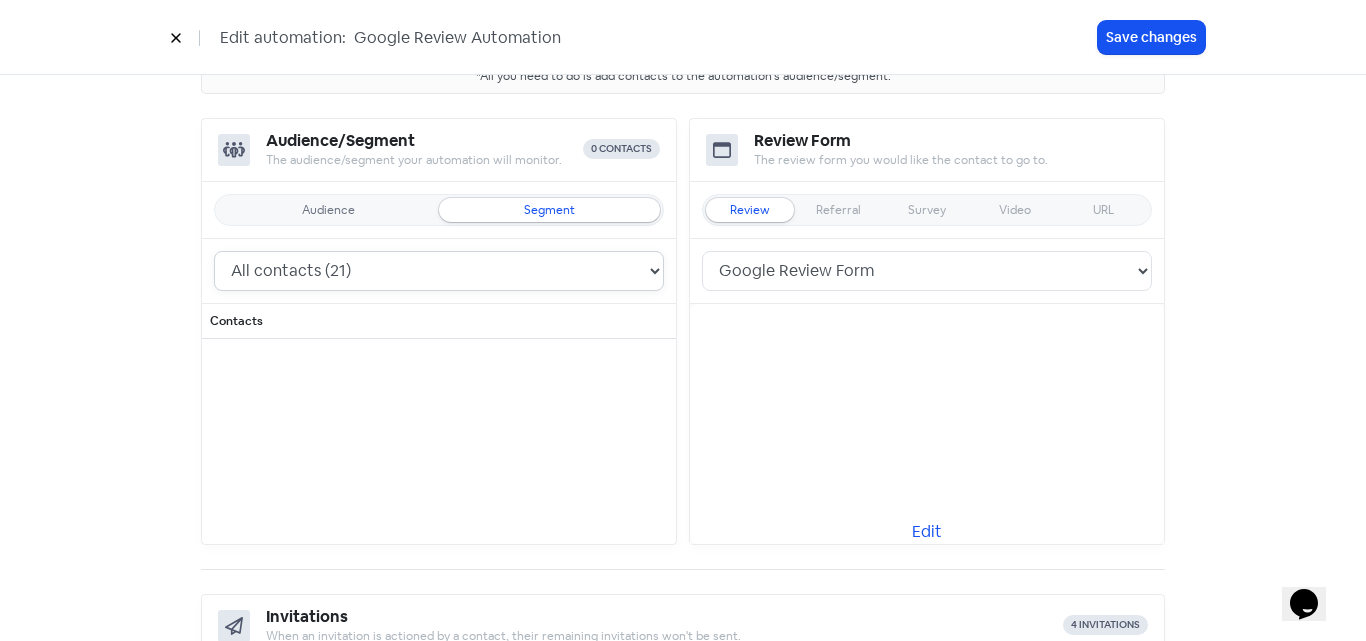 click on "All leads (0)   All customers (21)   All contacts (21)" at bounding box center [439, 271] 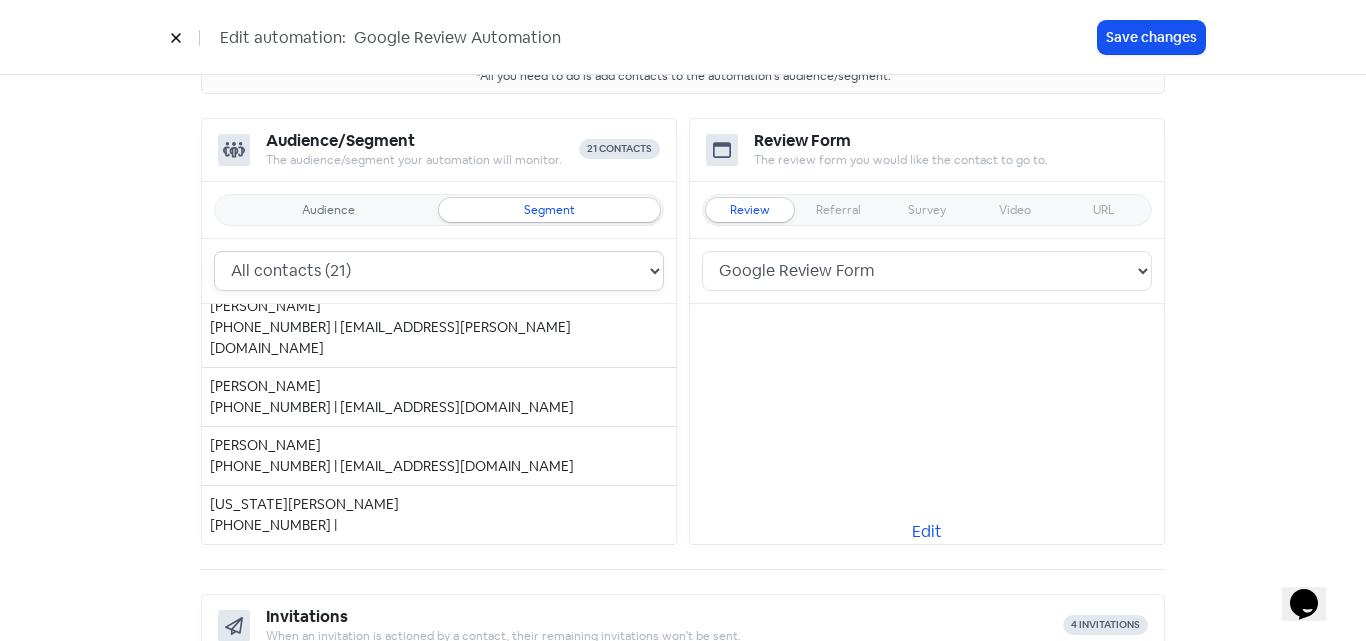 scroll, scrollTop: 1068, scrollLeft: 0, axis: vertical 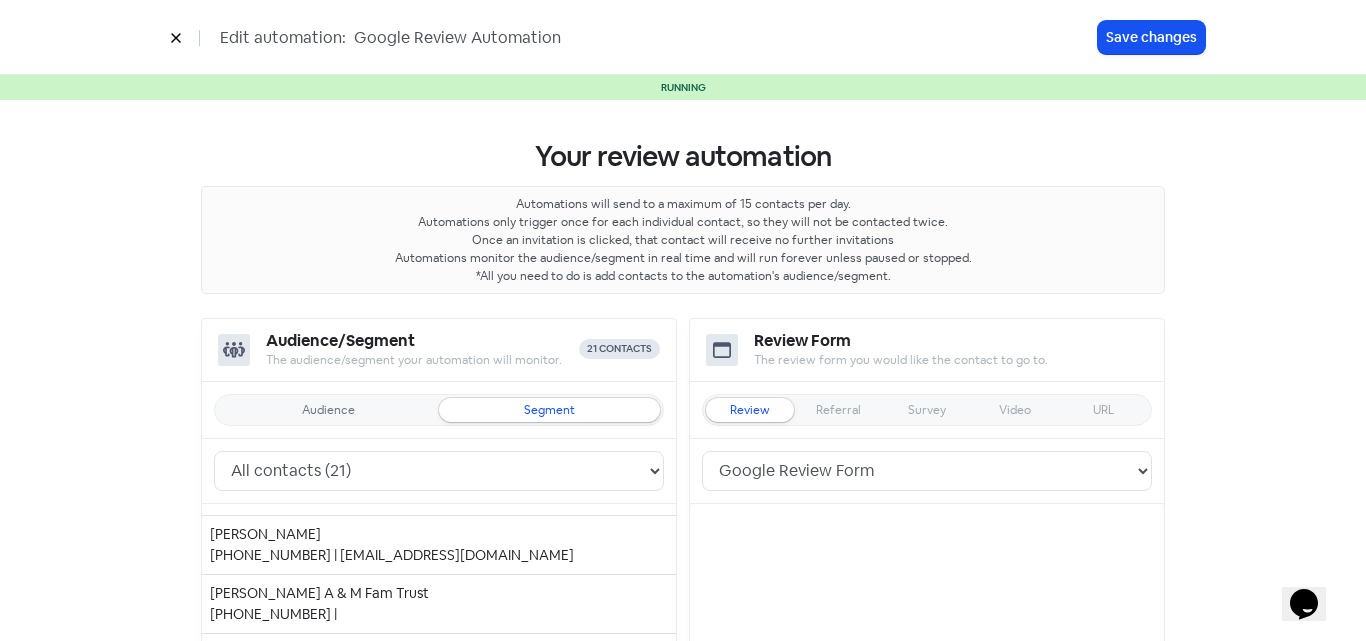 click on "Audience" at bounding box center [328, 410] 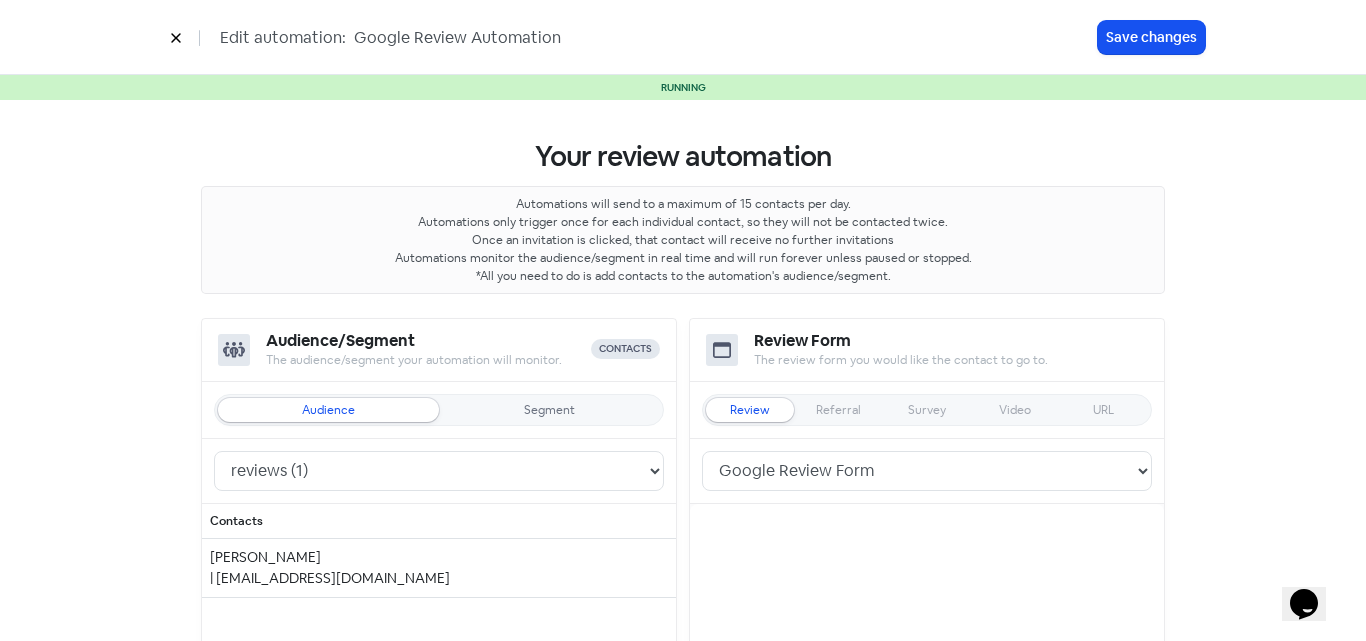 scroll, scrollTop: 0, scrollLeft: 0, axis: both 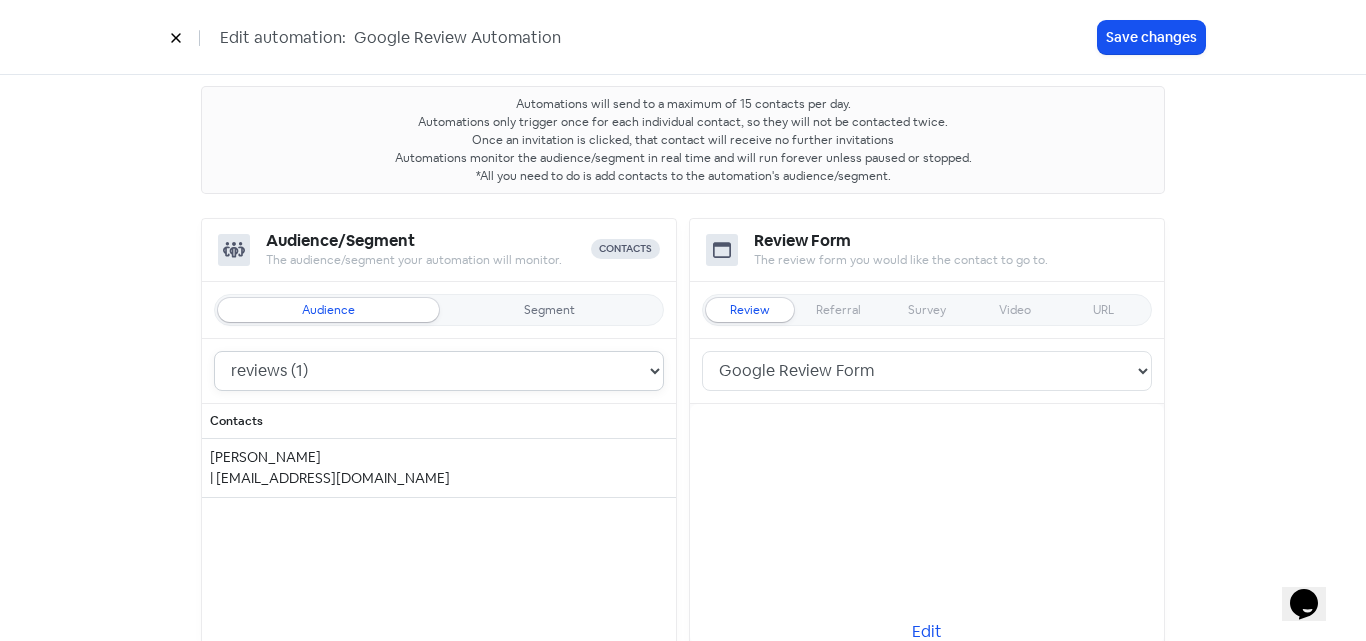 drag, startPoint x: 457, startPoint y: 390, endPoint x: 457, endPoint y: 379, distance: 11 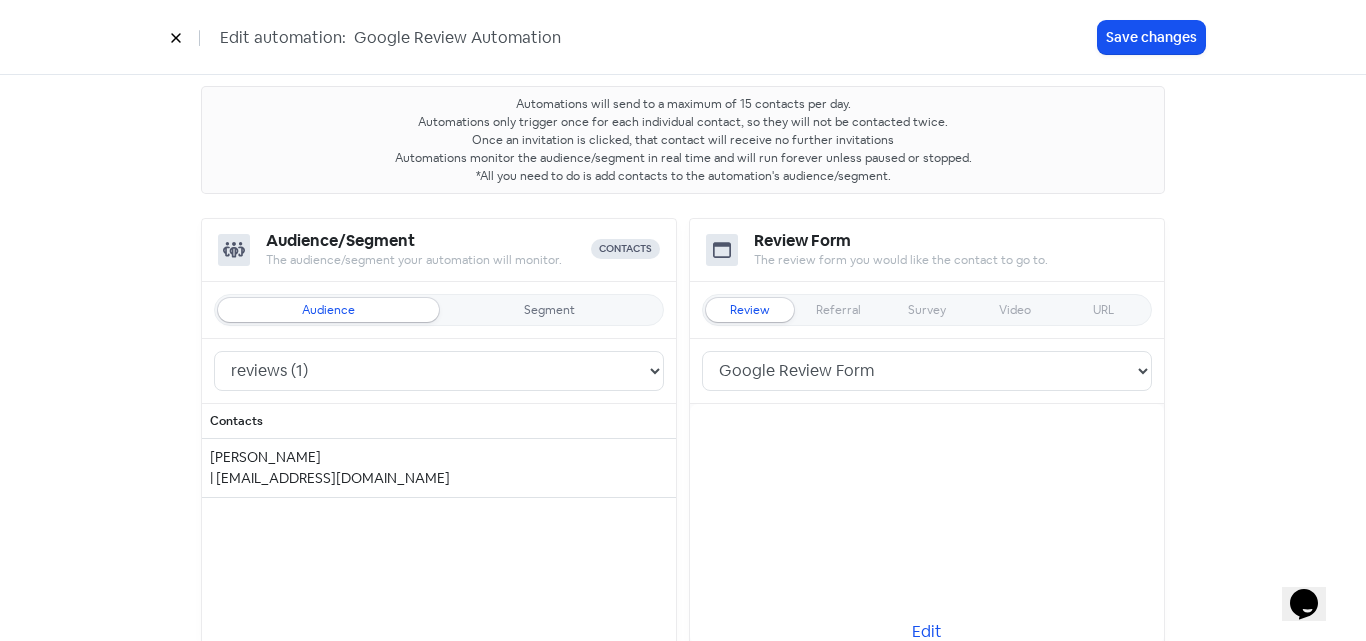 click on "Segment" at bounding box center (549, 310) 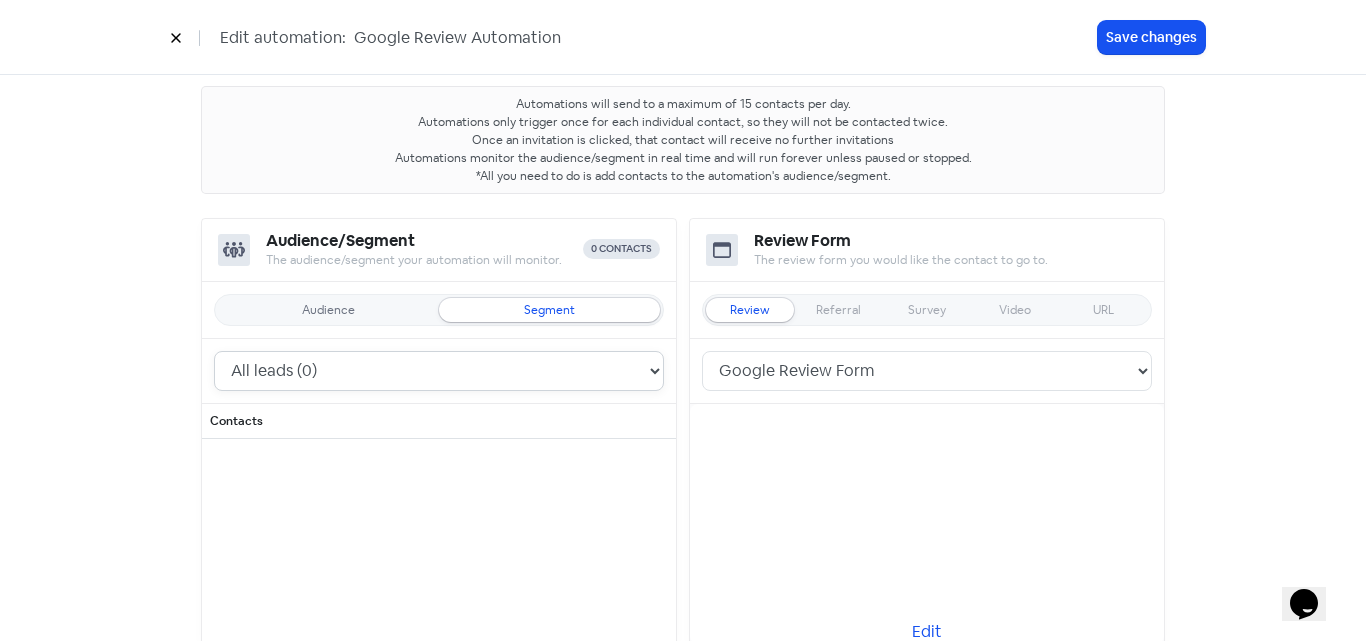 click on "All leads (0)   All customers (21)   All contacts (21)" at bounding box center (439, 371) 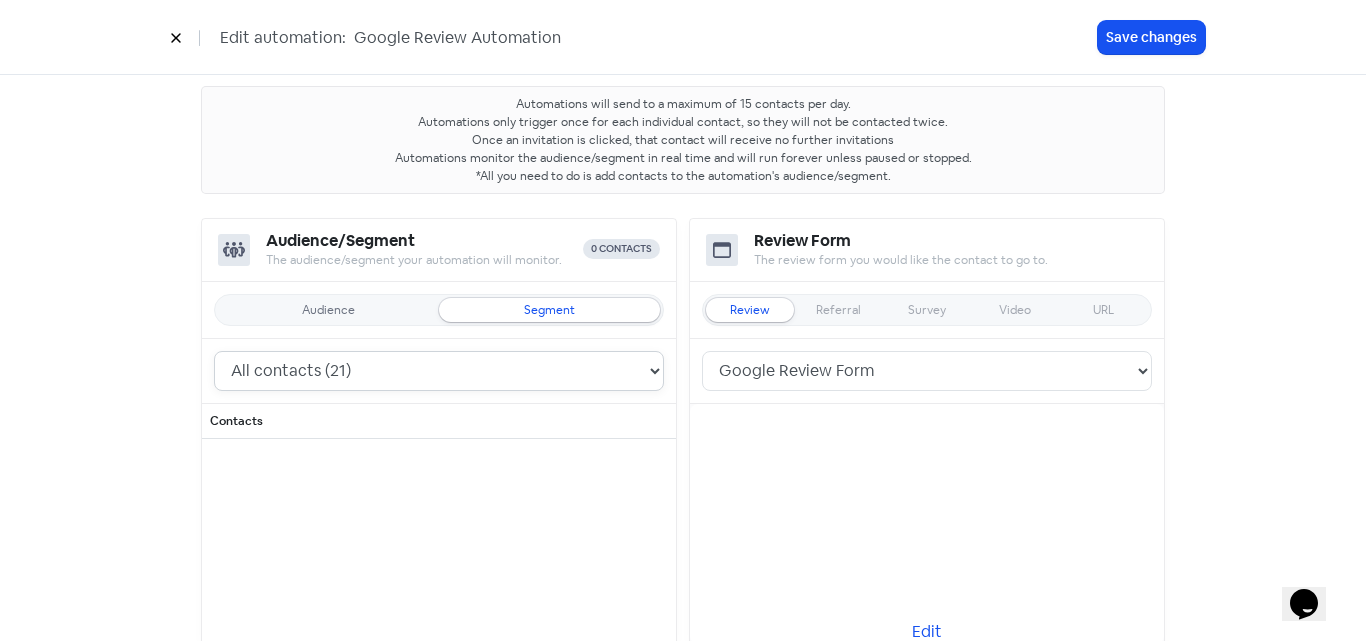 click on "All leads (0)   All customers (21)   All contacts (21)" at bounding box center (439, 371) 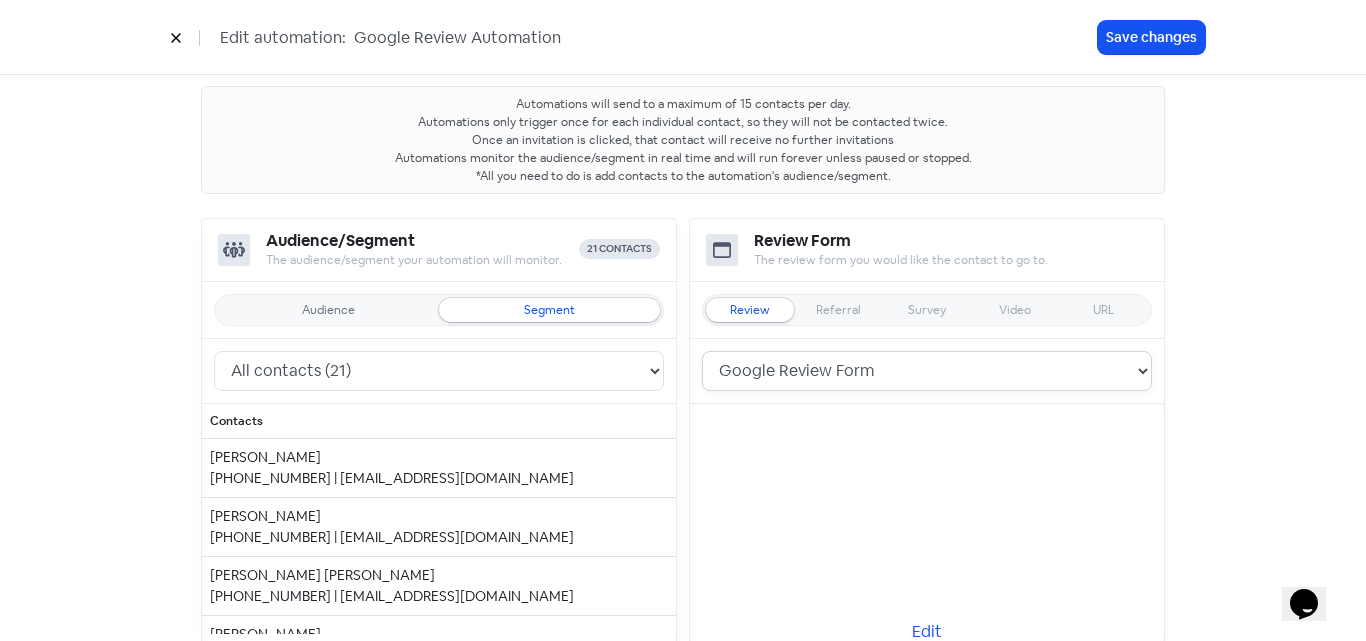 click on "Google Review Form" at bounding box center (927, 371) 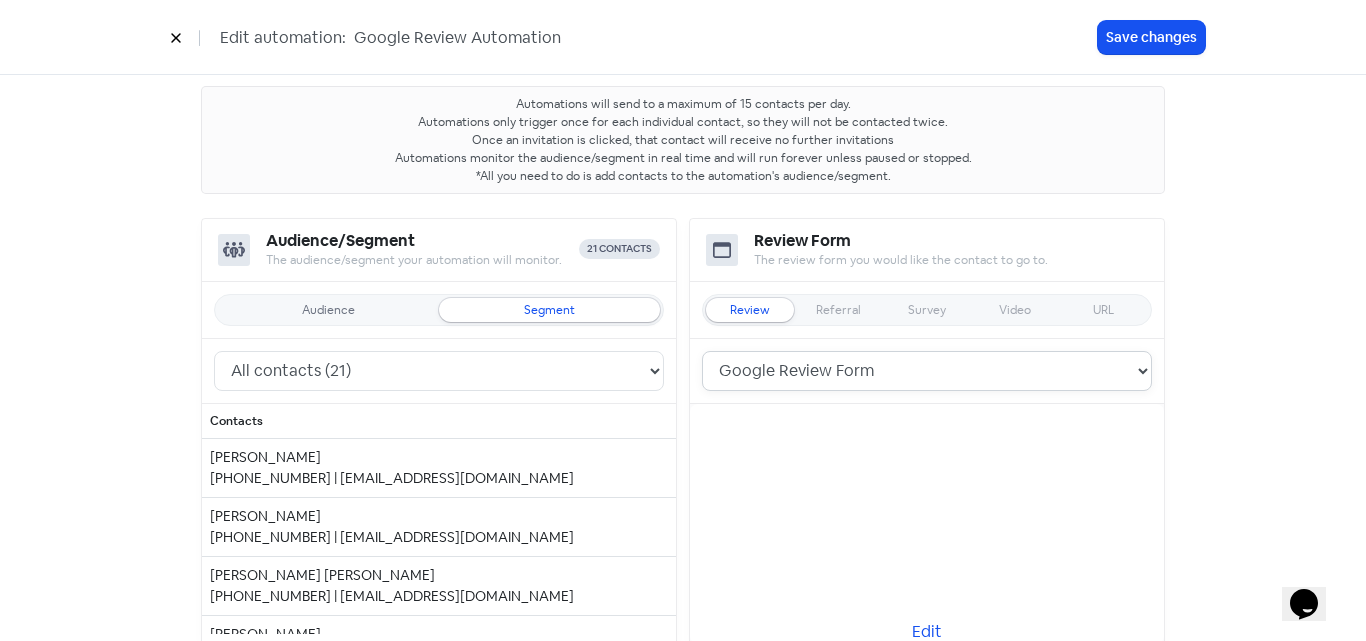 drag, startPoint x: 804, startPoint y: 376, endPoint x: 743, endPoint y: 397, distance: 64.513565 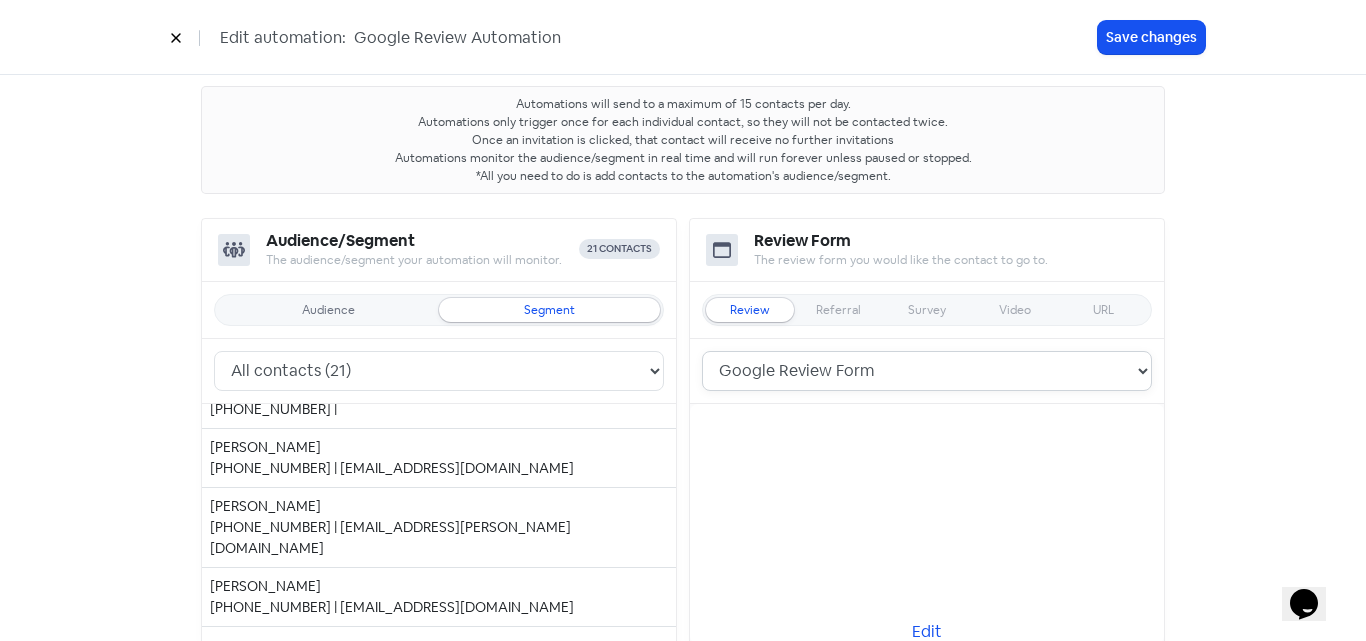 scroll, scrollTop: 100, scrollLeft: 0, axis: vertical 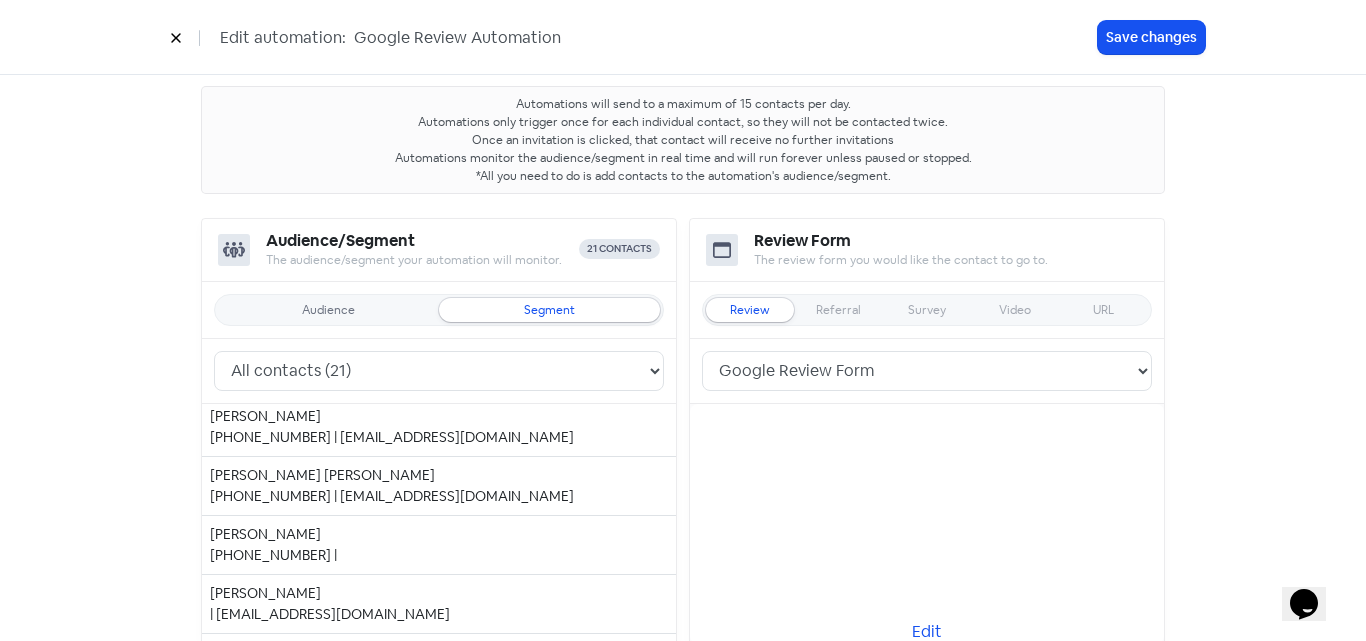 click on "[PHONE_NUMBER] | [EMAIL_ADDRESS][DOMAIN_NAME]" at bounding box center (439, 437) 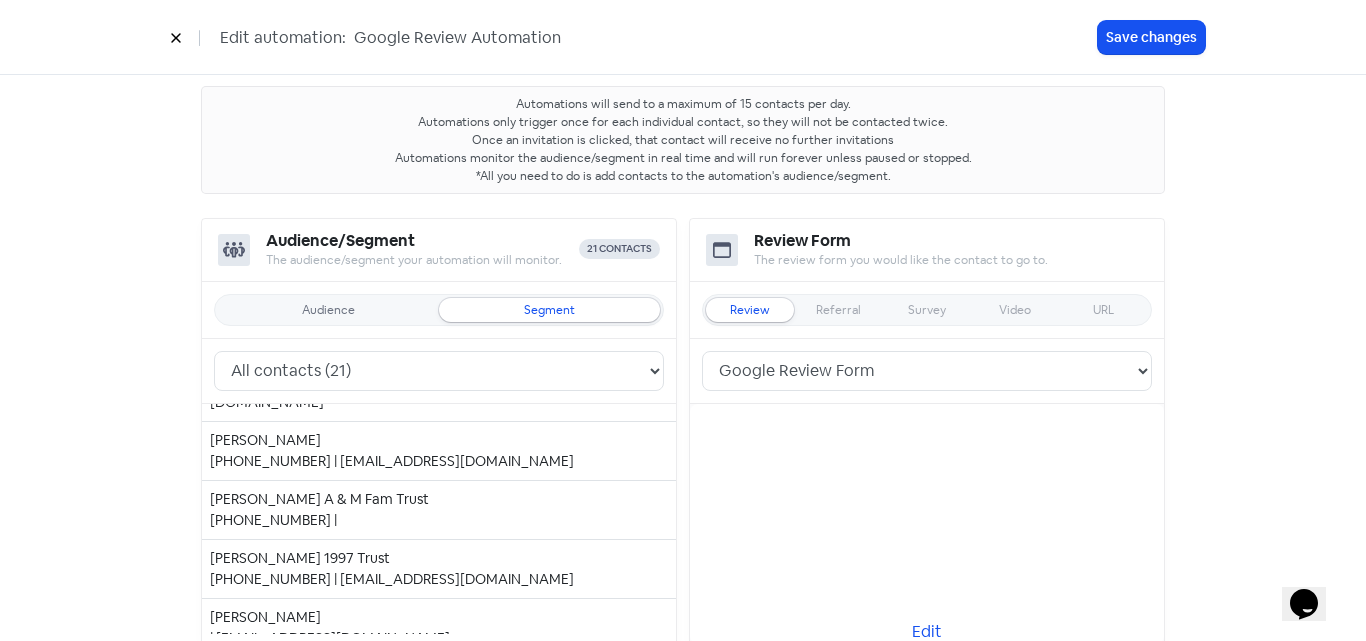 scroll, scrollTop: 1068, scrollLeft: 0, axis: vertical 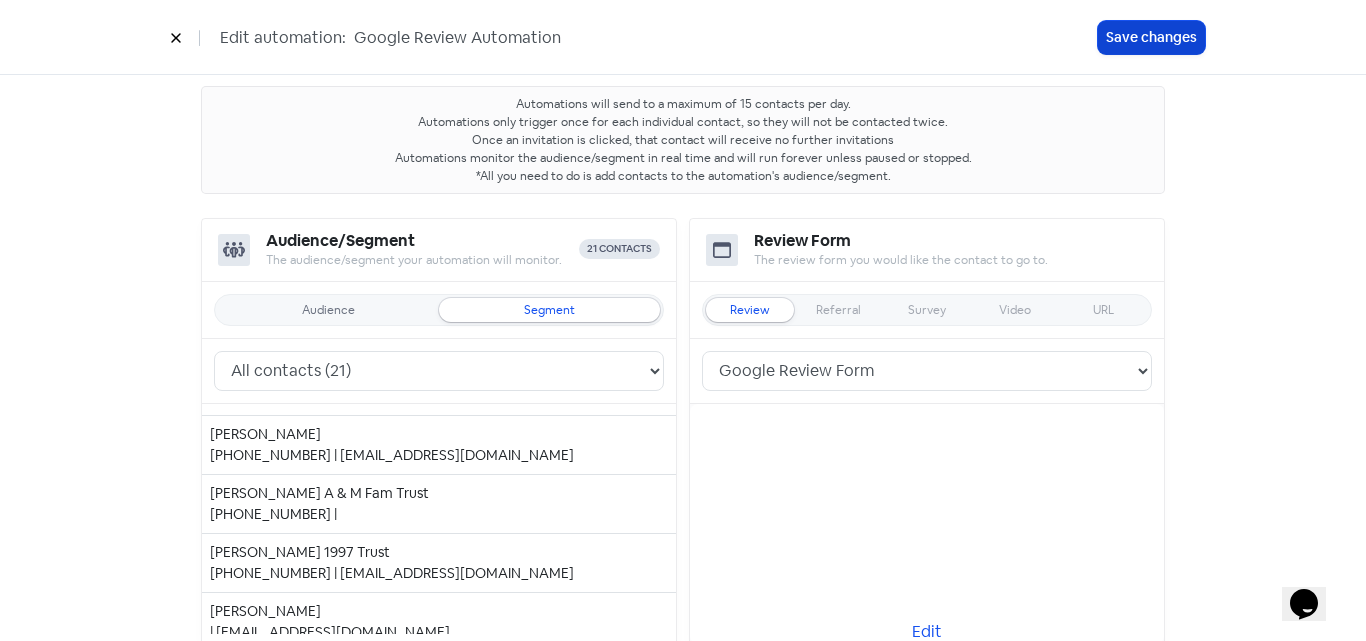 click on "Save changes" at bounding box center [1151, 37] 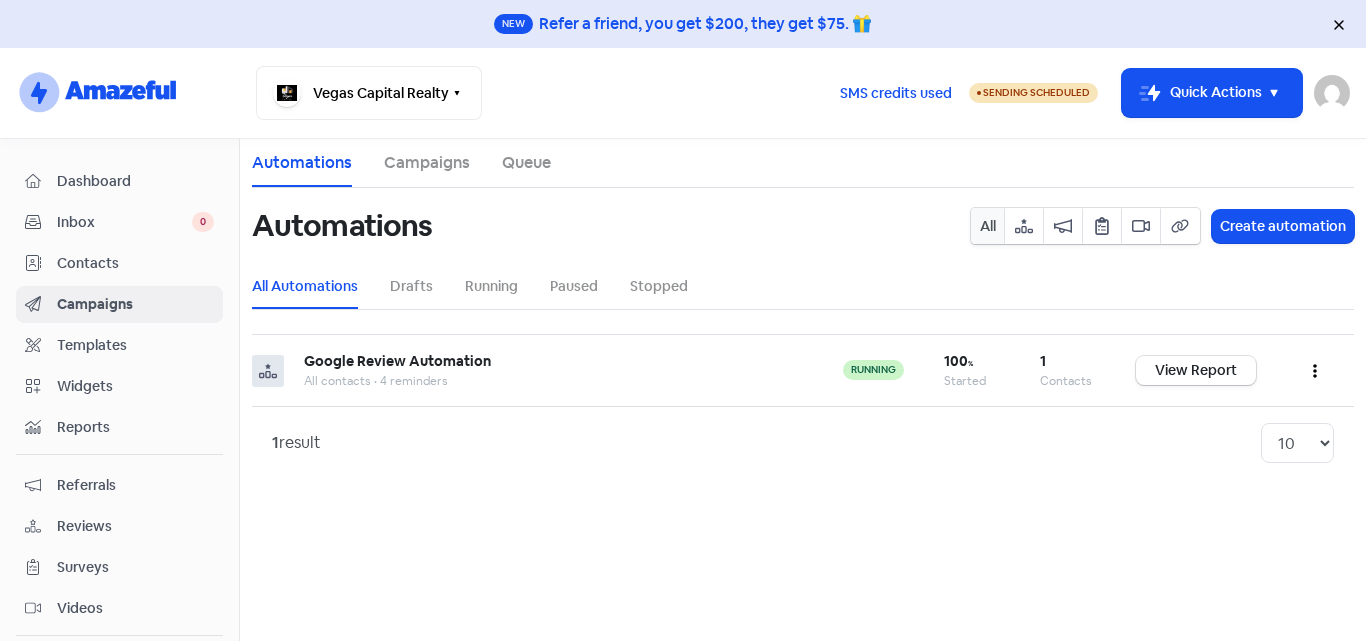 scroll, scrollTop: 0, scrollLeft: 0, axis: both 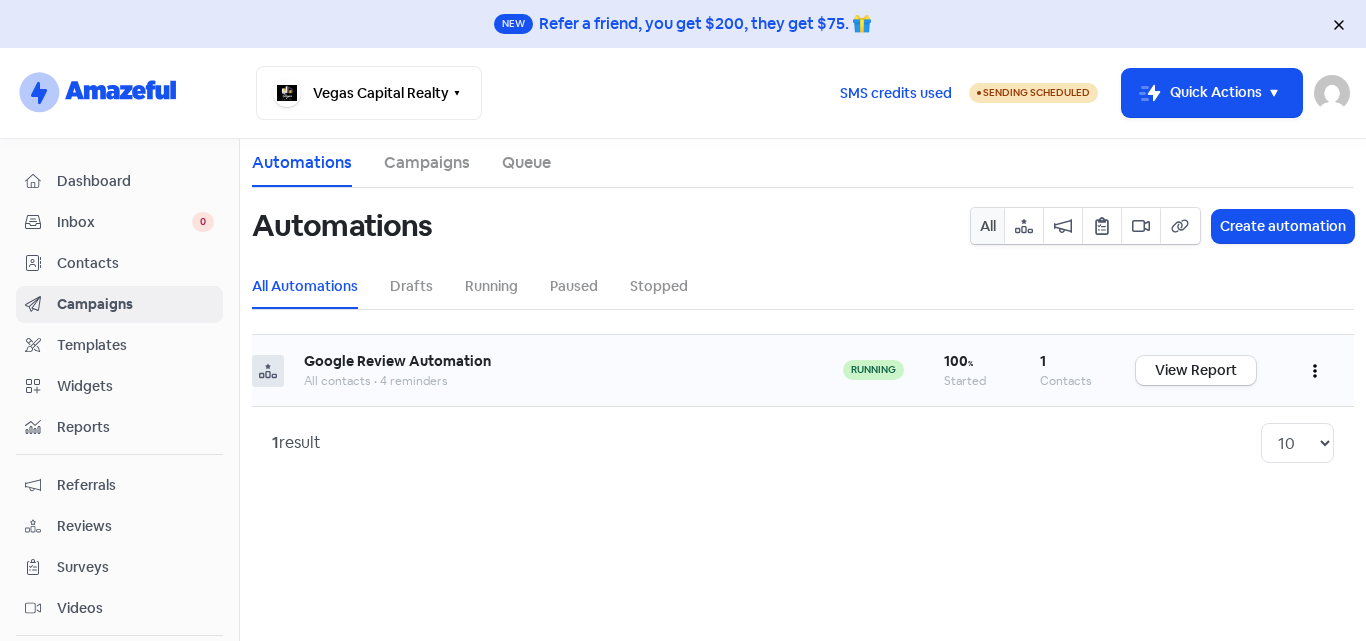 click at bounding box center (1315, 370) 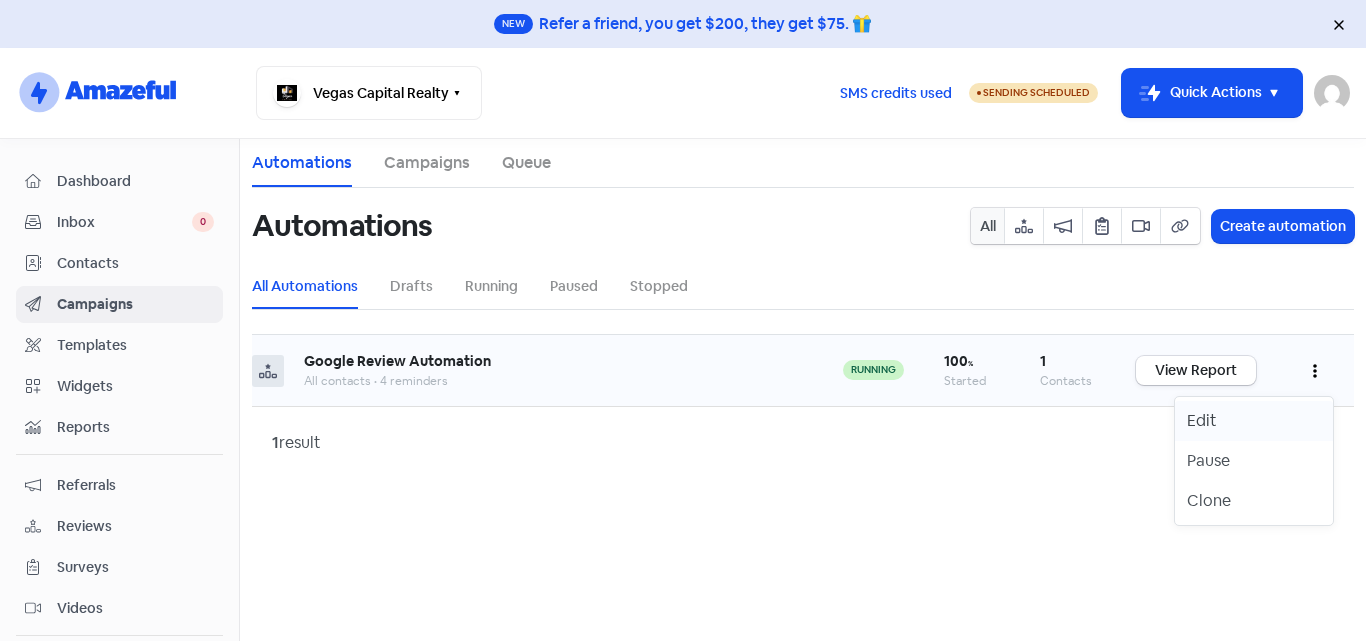 click on "Edit" at bounding box center [1254, 421] 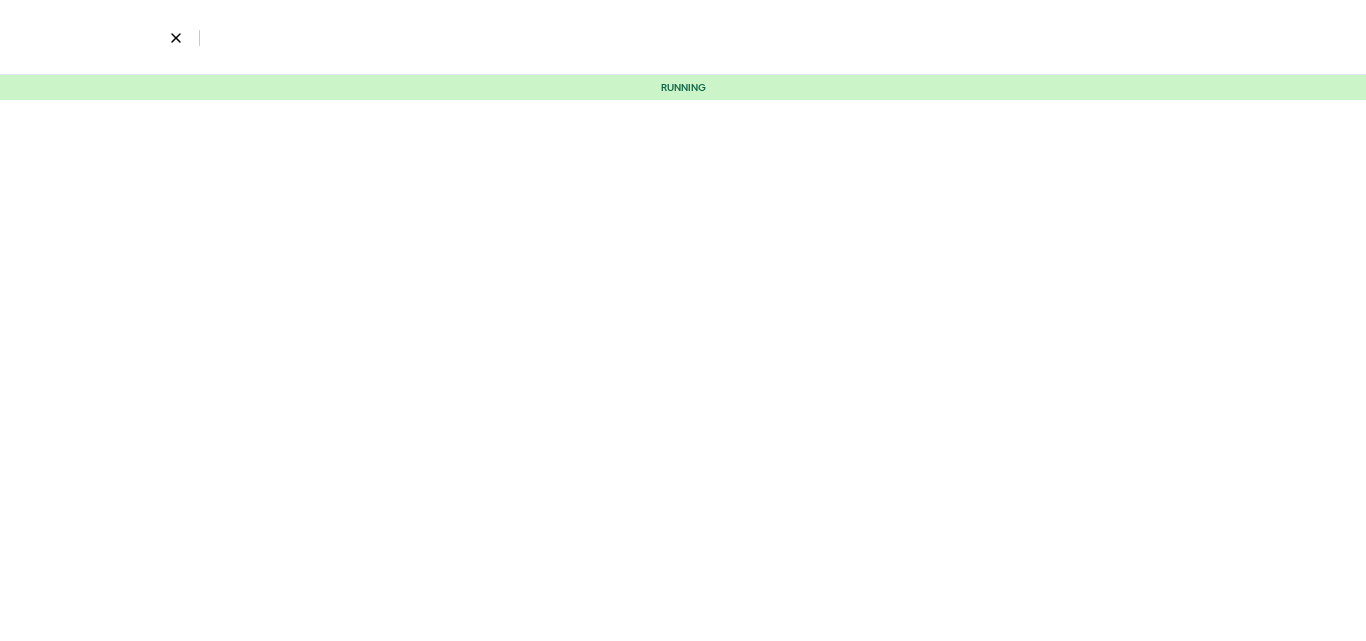 select on "3696" 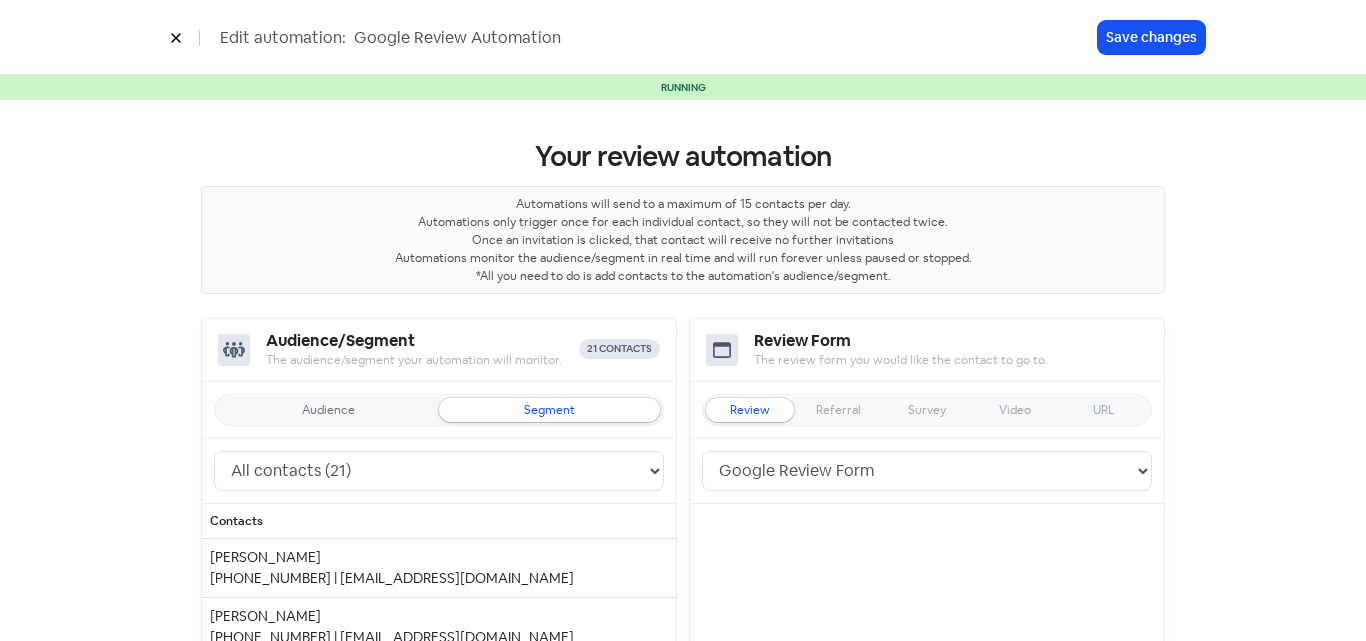 click on "Audience" at bounding box center (328, 410) 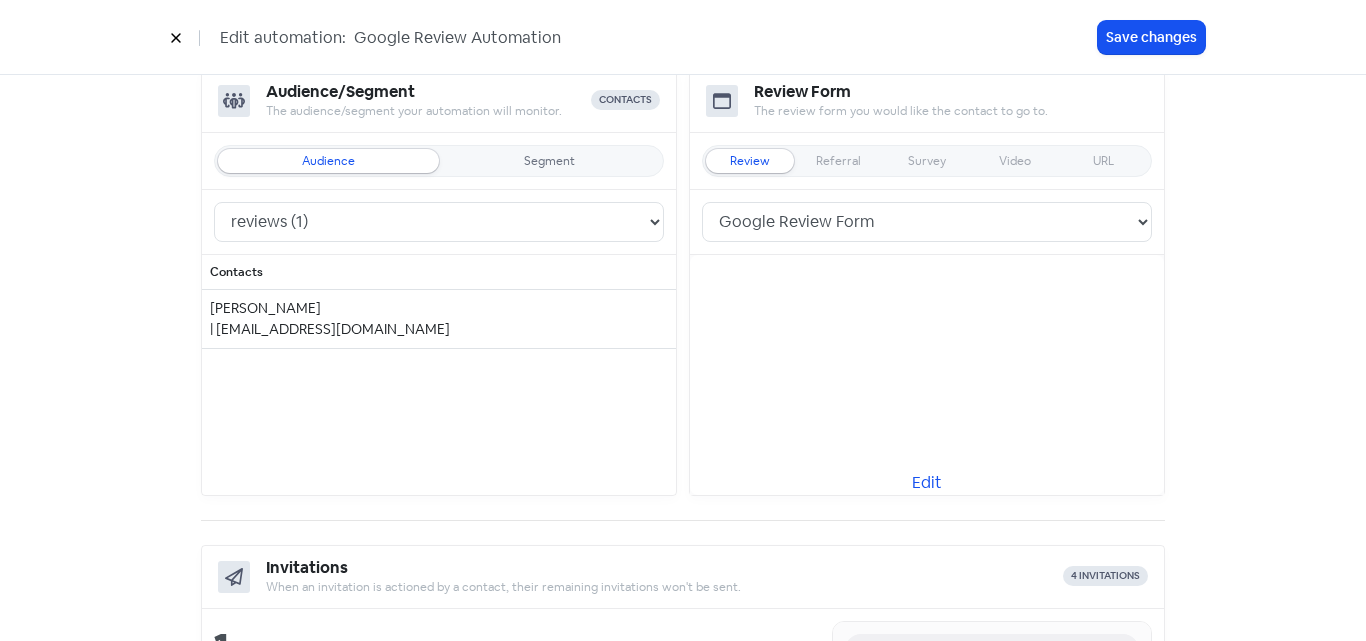 scroll, scrollTop: 300, scrollLeft: 0, axis: vertical 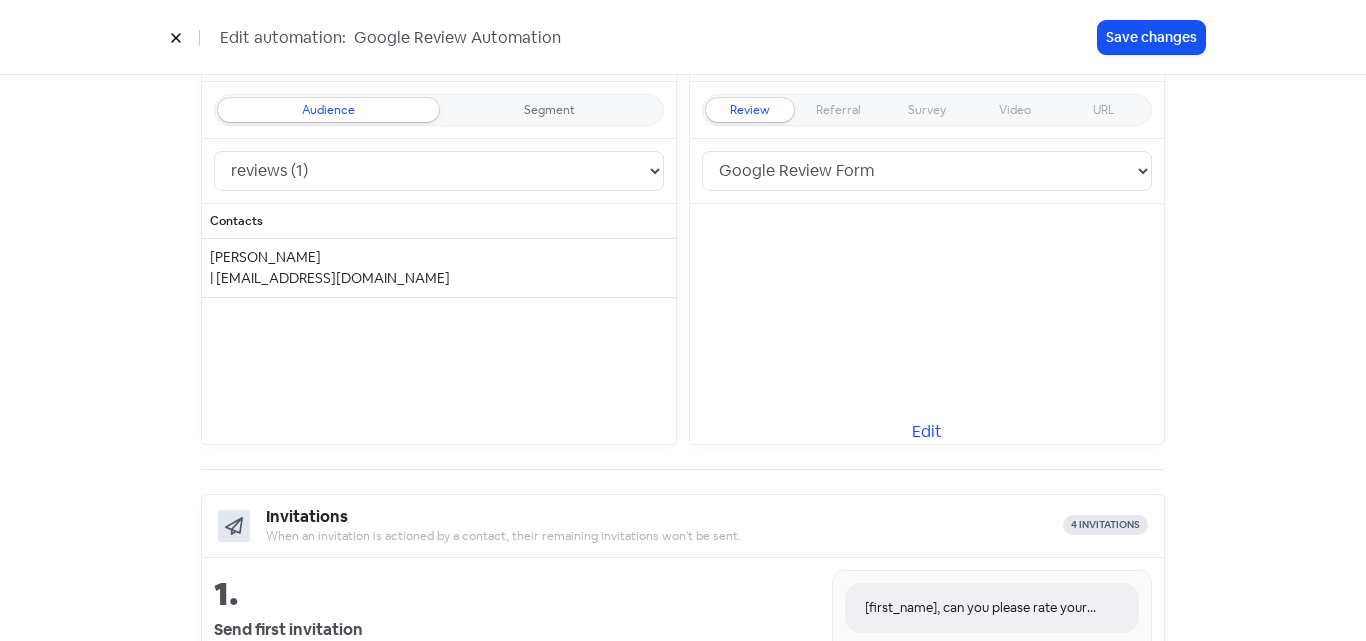 click 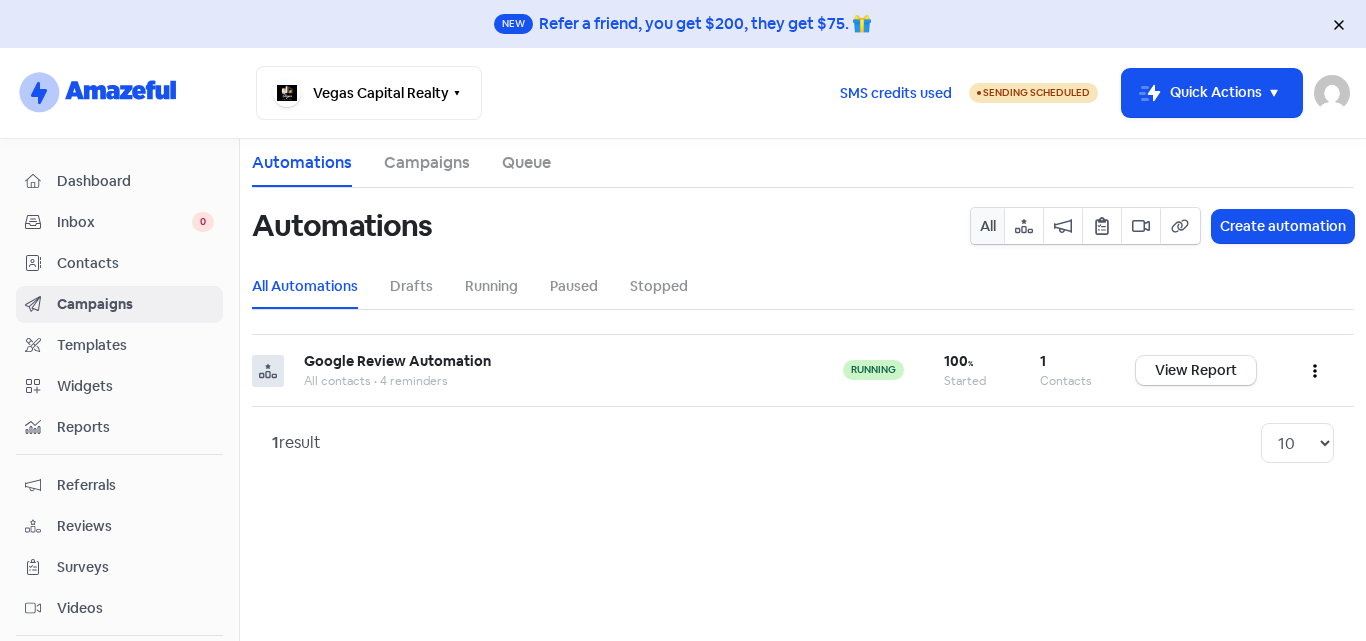 click on "Contacts" at bounding box center (135, 263) 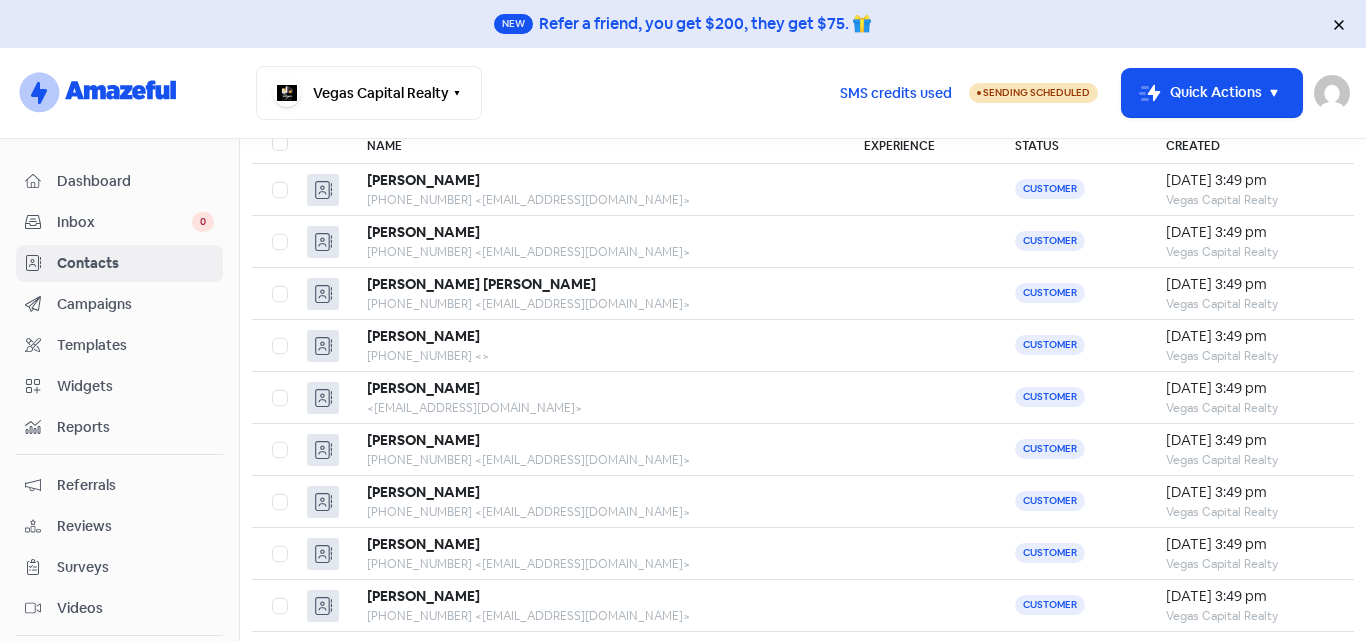 scroll, scrollTop: 0, scrollLeft: 0, axis: both 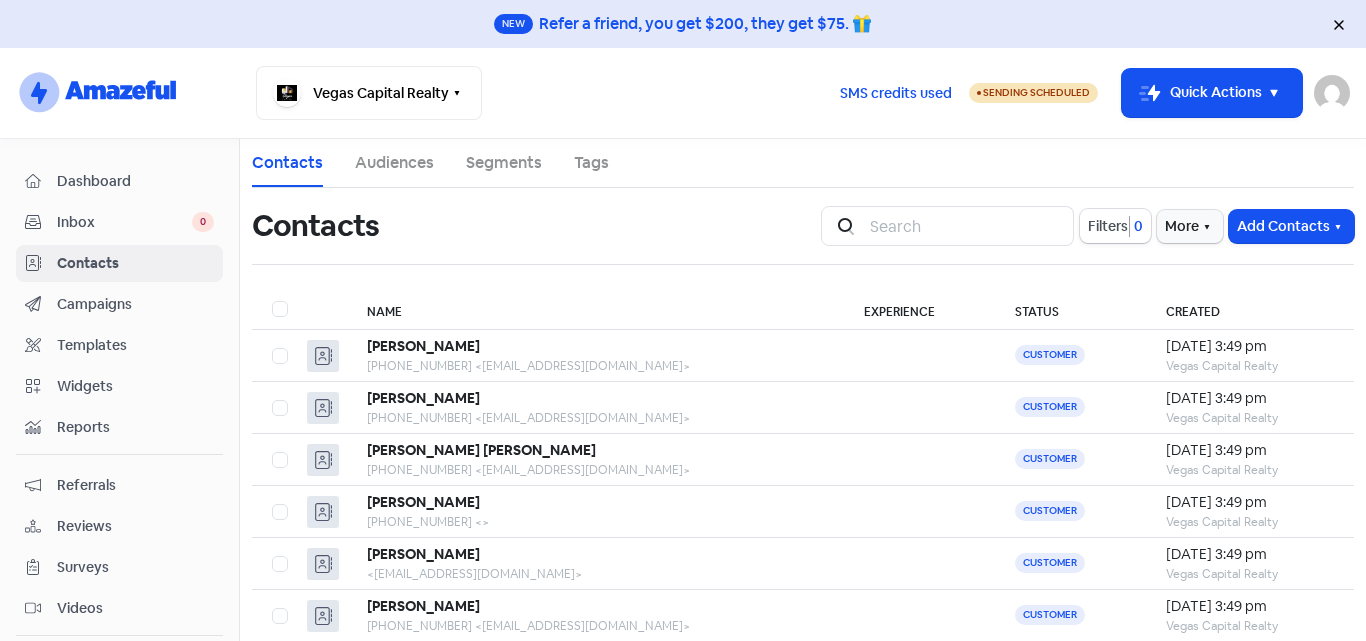click on "Audiences" at bounding box center (394, 163) 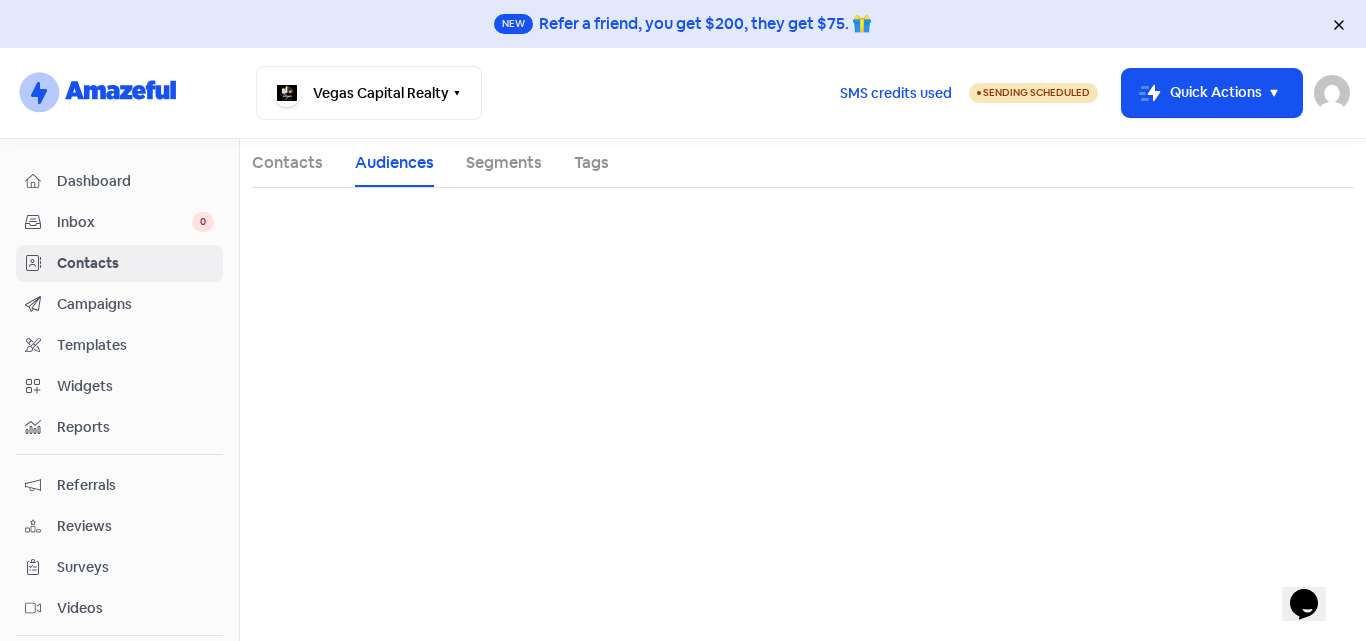scroll, scrollTop: 0, scrollLeft: 0, axis: both 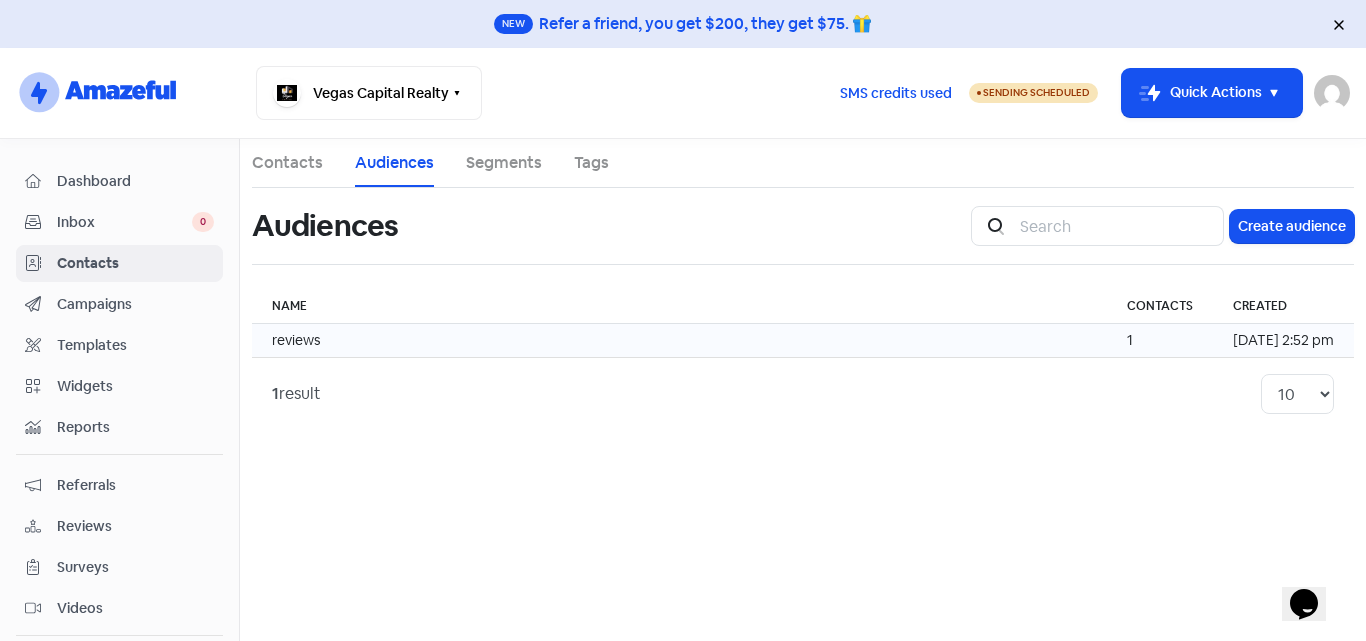 click on "reviews" at bounding box center [679, 341] 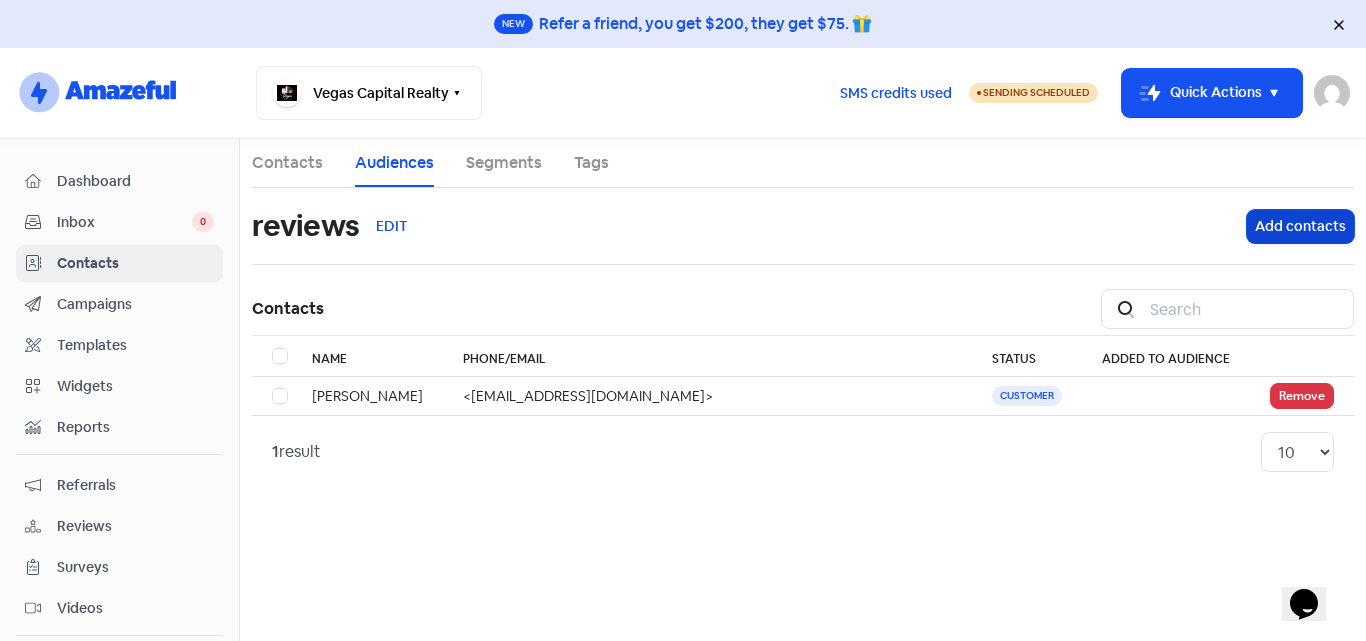 click on "Add contacts" at bounding box center [1300, 226] 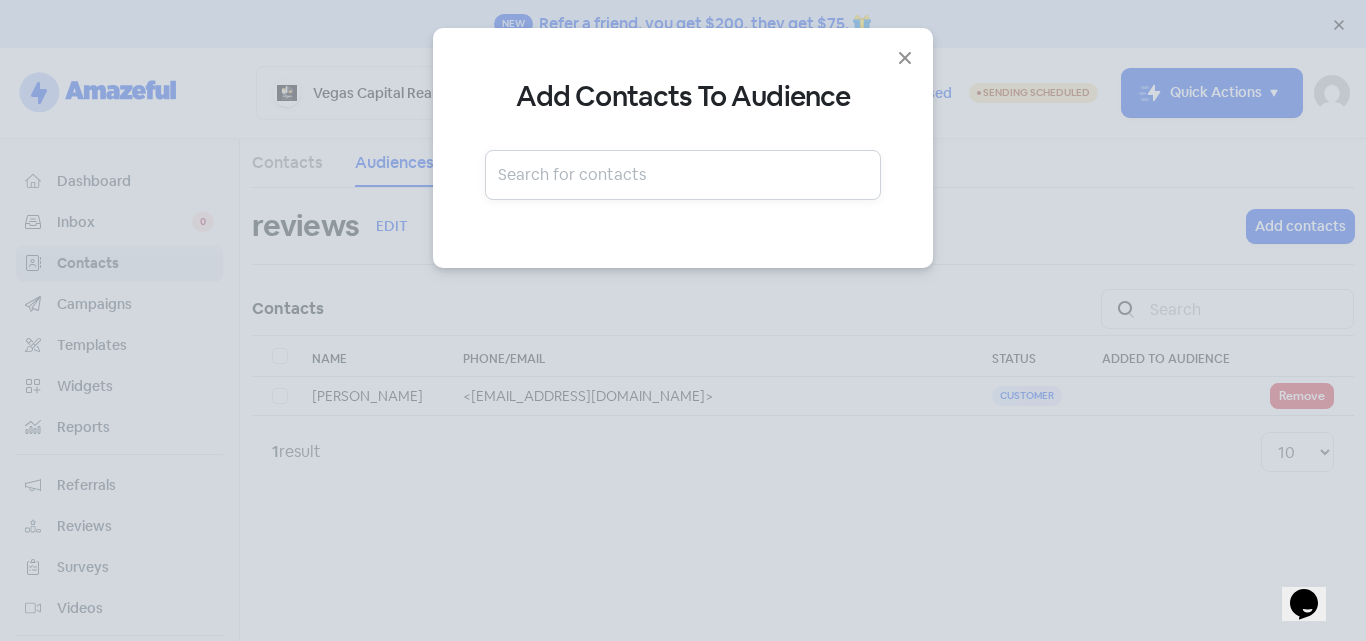 click at bounding box center (683, 175) 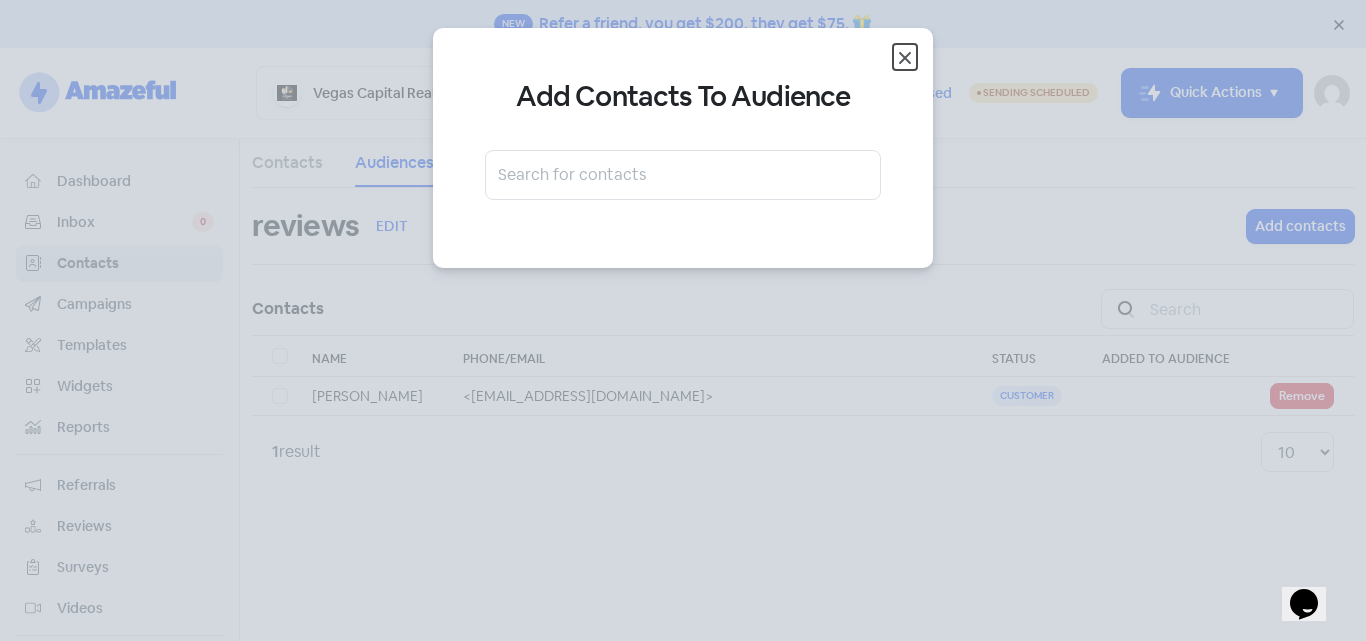 click 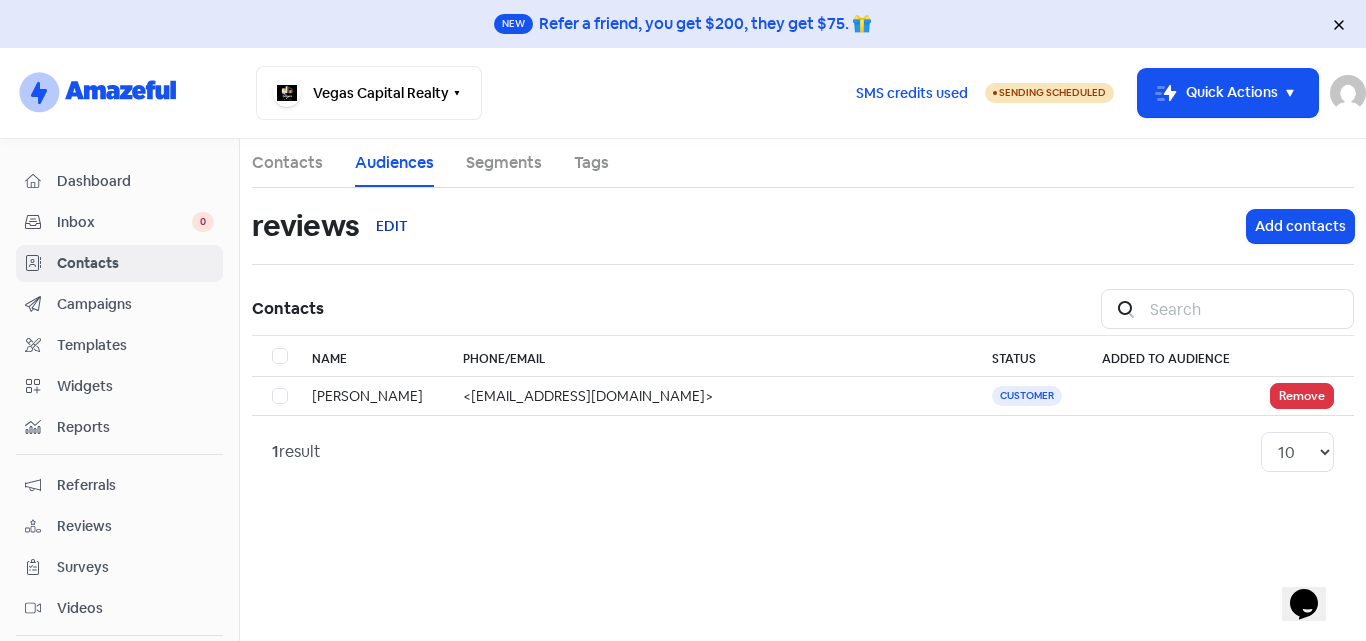 click on "EDIT" at bounding box center [392, 226] 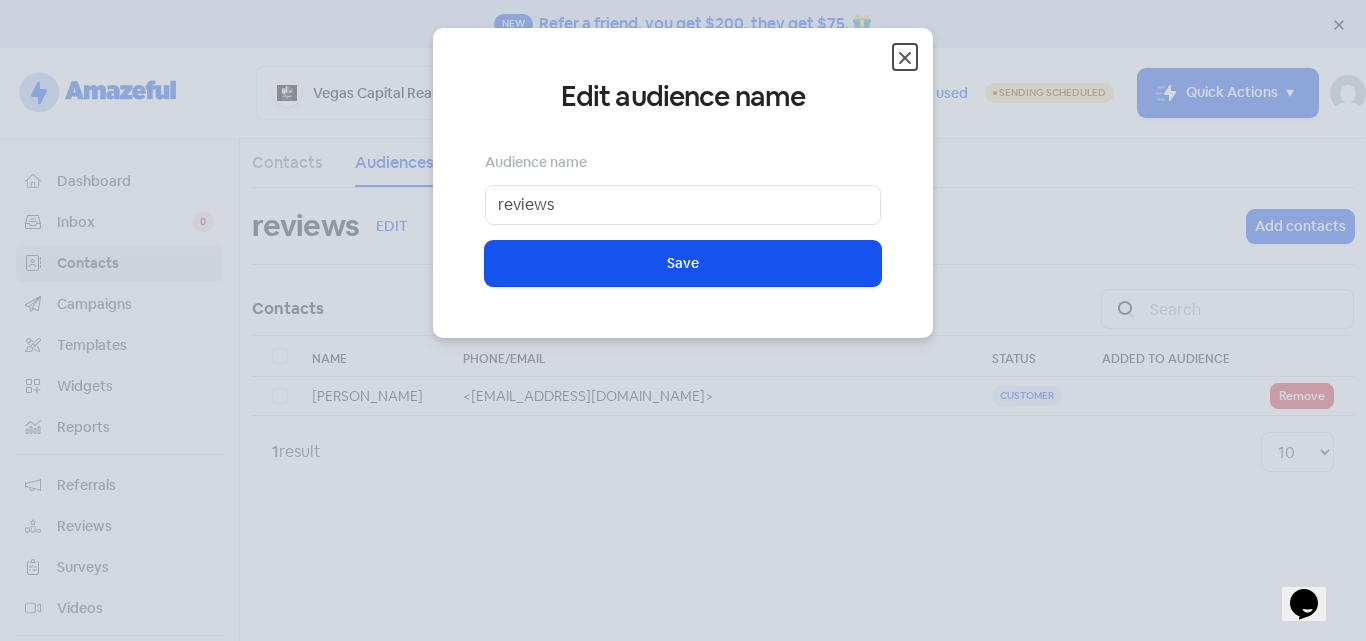 click 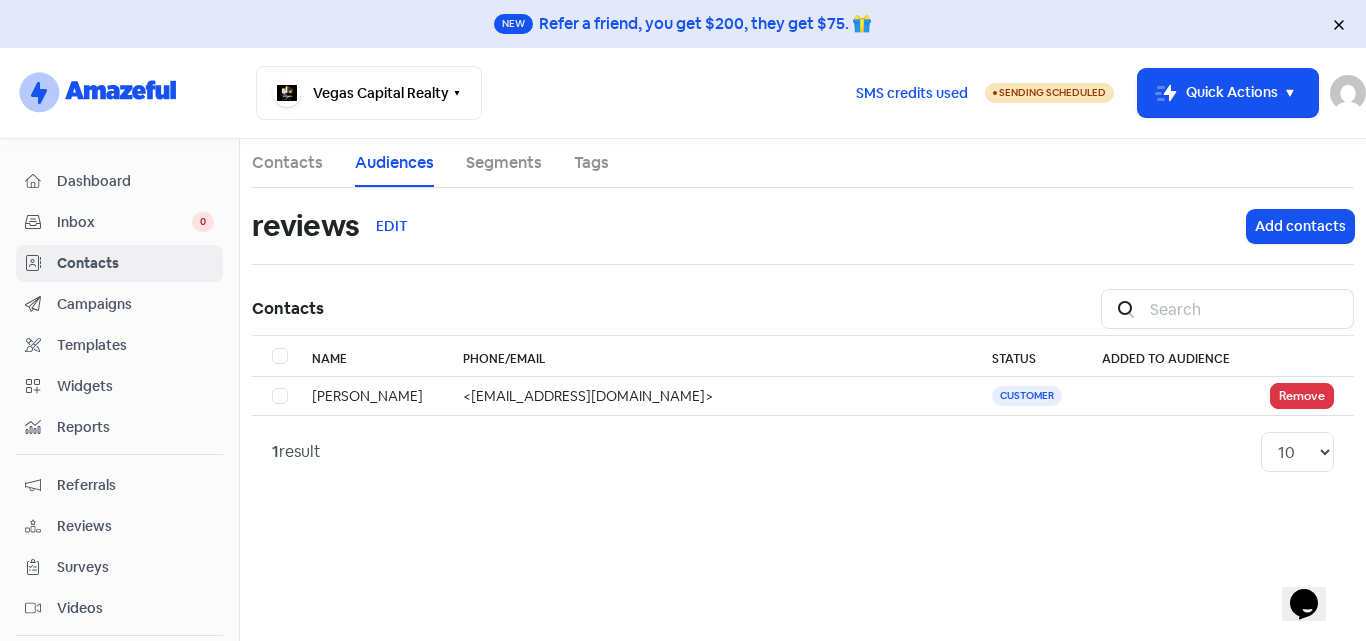 click on "Segments" at bounding box center (504, 163) 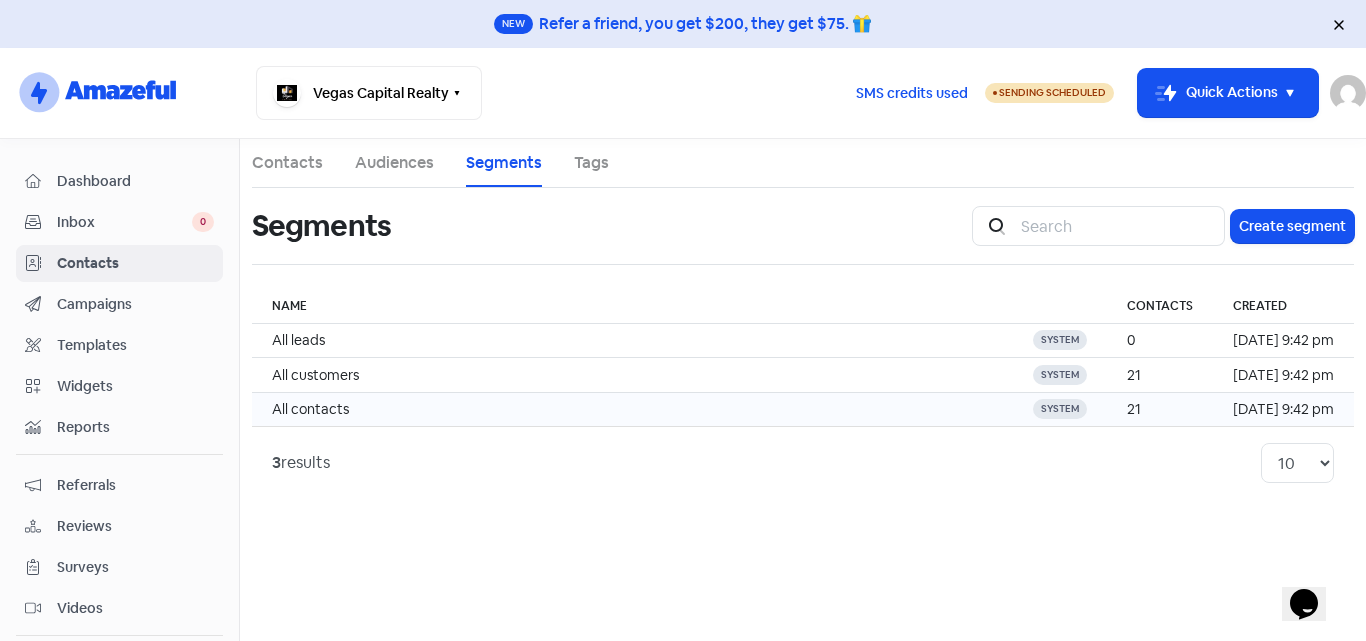 click on "All contacts" at bounding box center (632, 409) 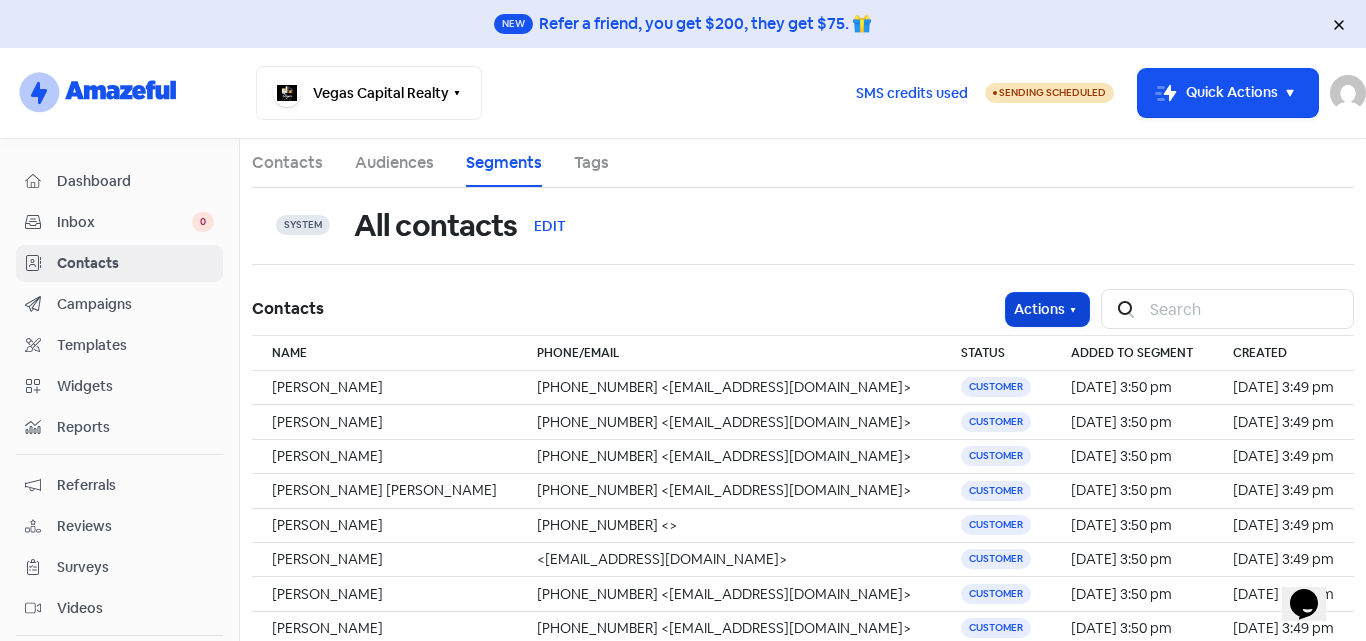 click on "Actions" at bounding box center (1047, 309) 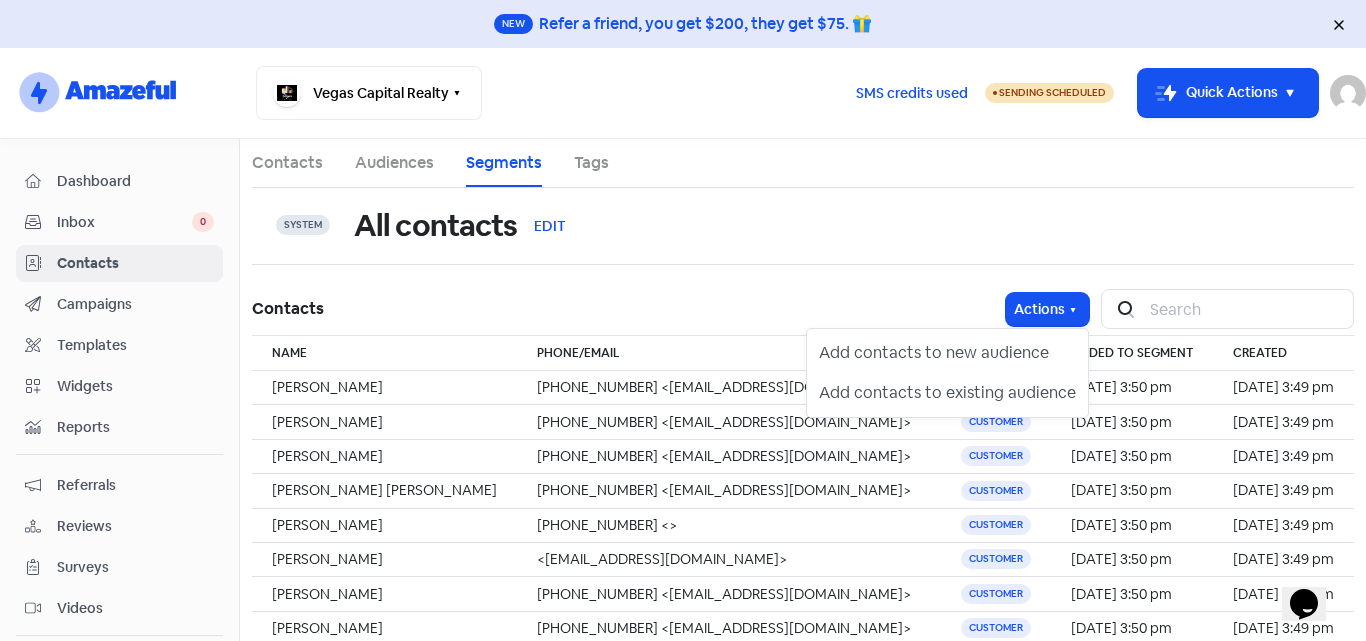 click on "Audiences" at bounding box center (394, 163) 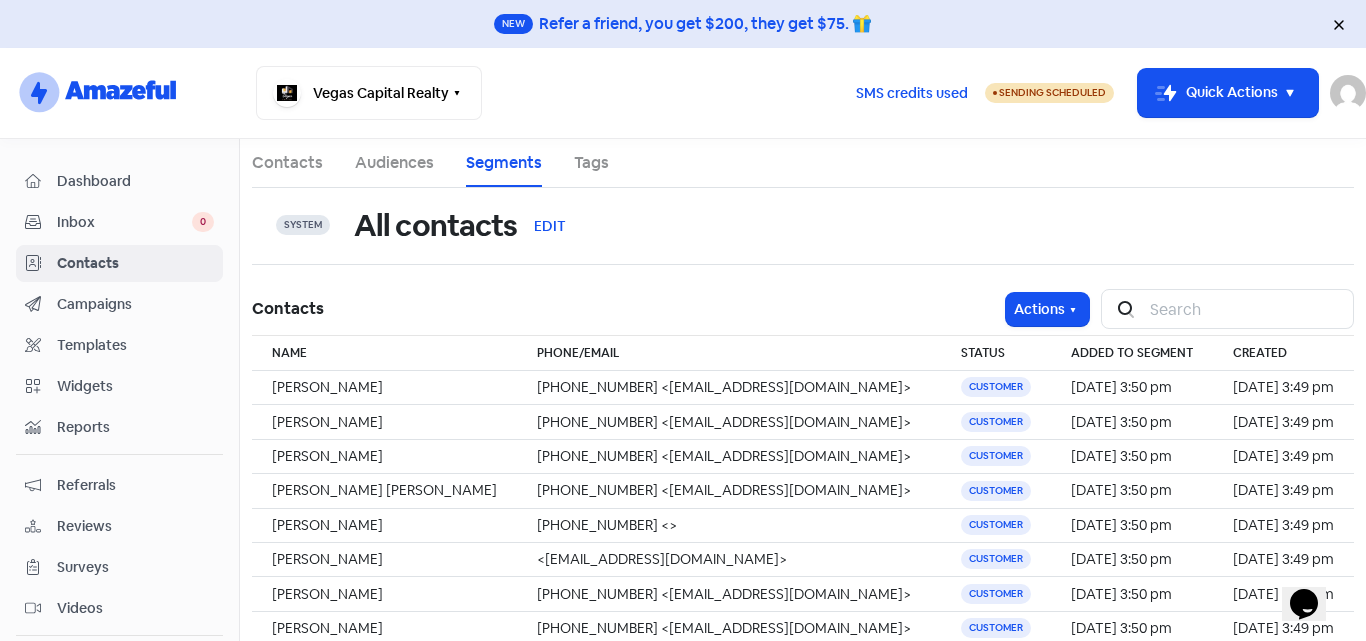 click on "Audiences" at bounding box center (394, 163) 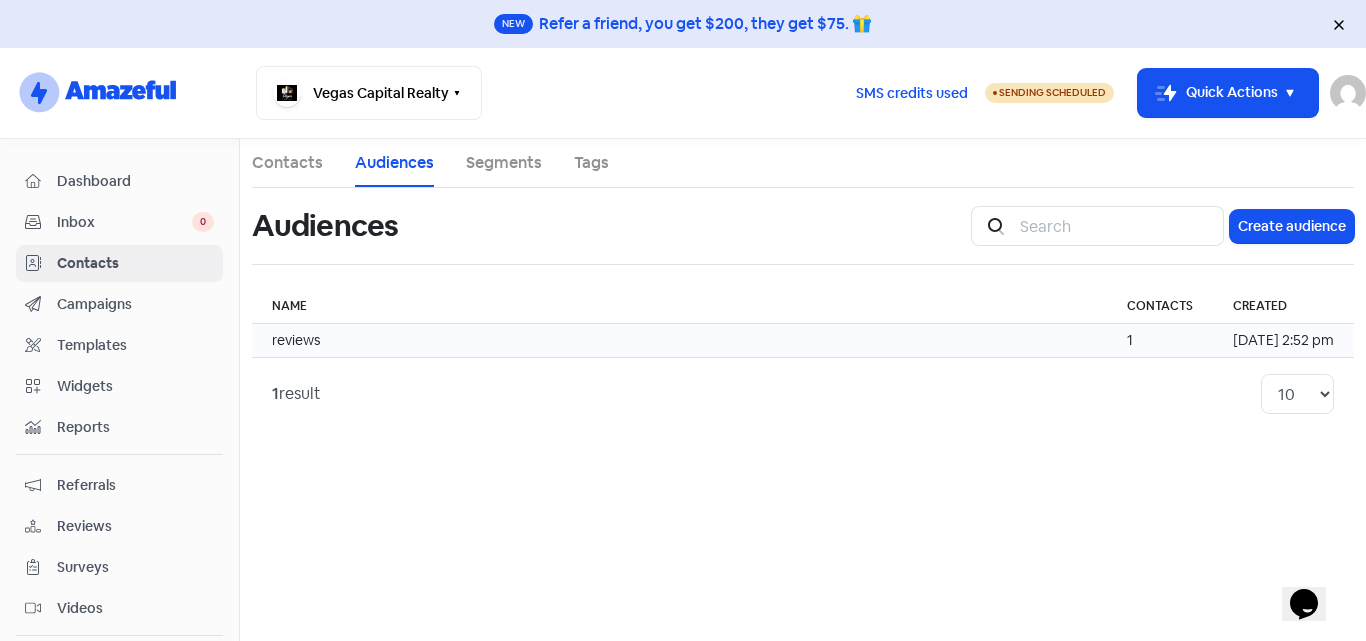 click on "reviews" at bounding box center (679, 341) 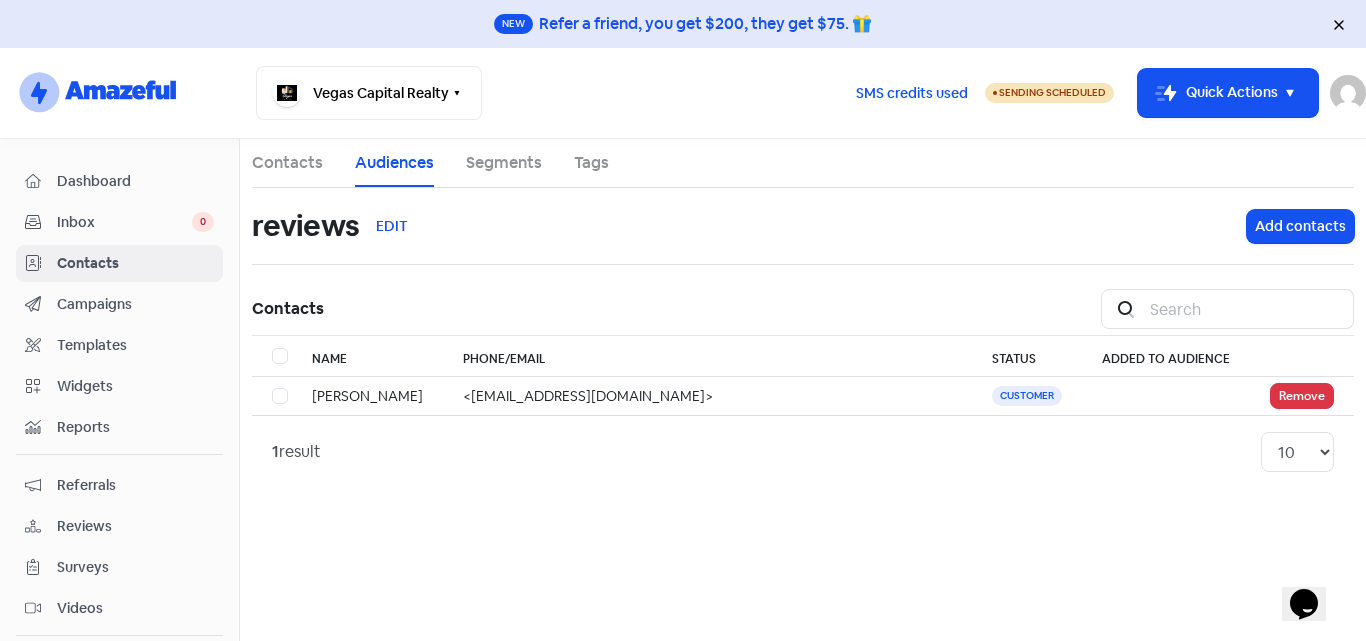 drag, startPoint x: 113, startPoint y: 549, endPoint x: 111, endPoint y: 536, distance: 13.152946 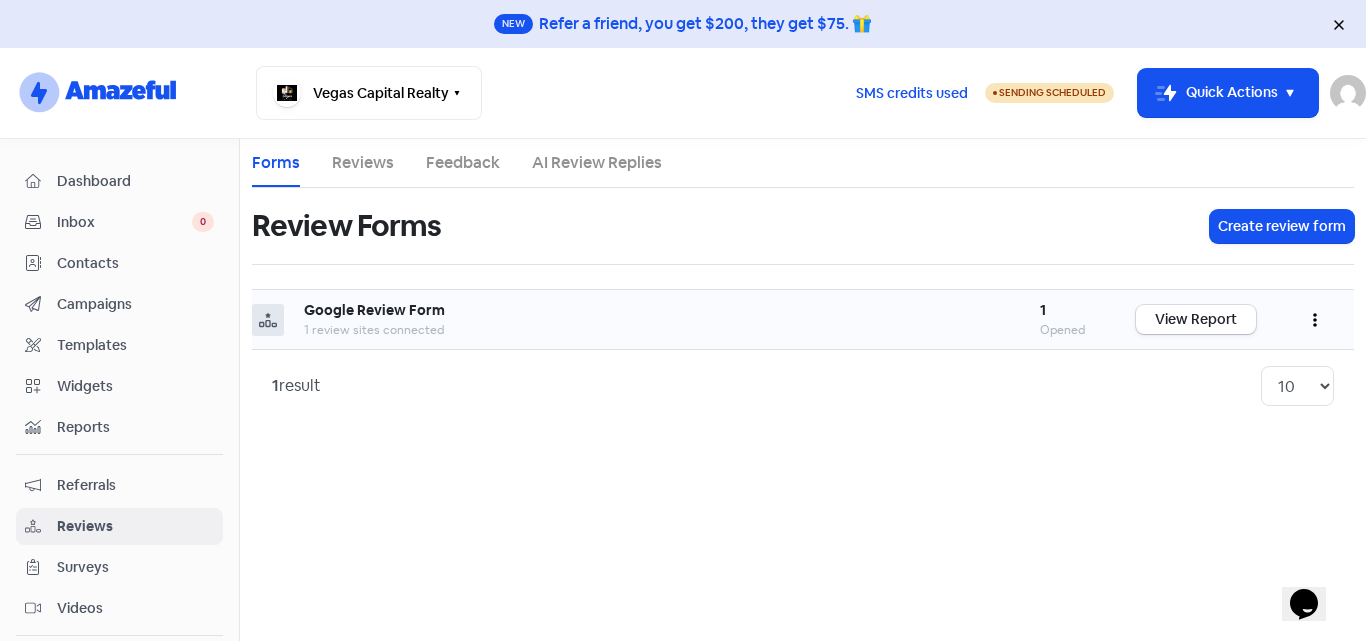 click 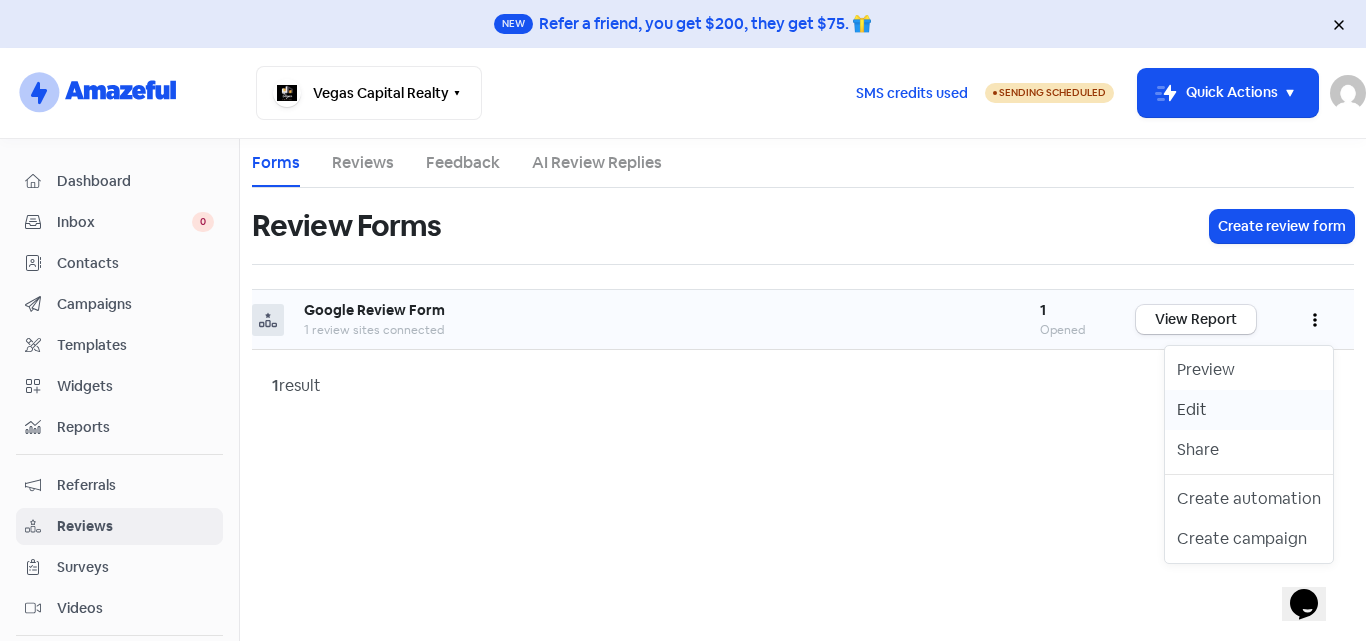 click on "Edit" at bounding box center (1249, 410) 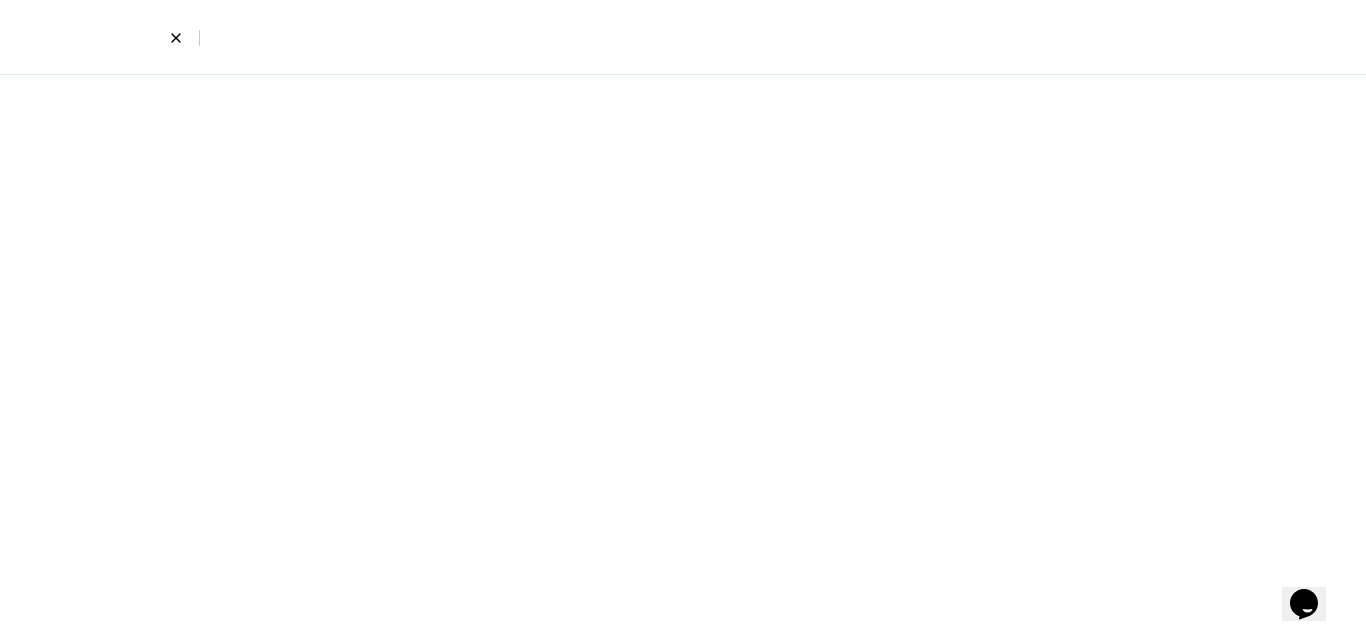 select on "8" 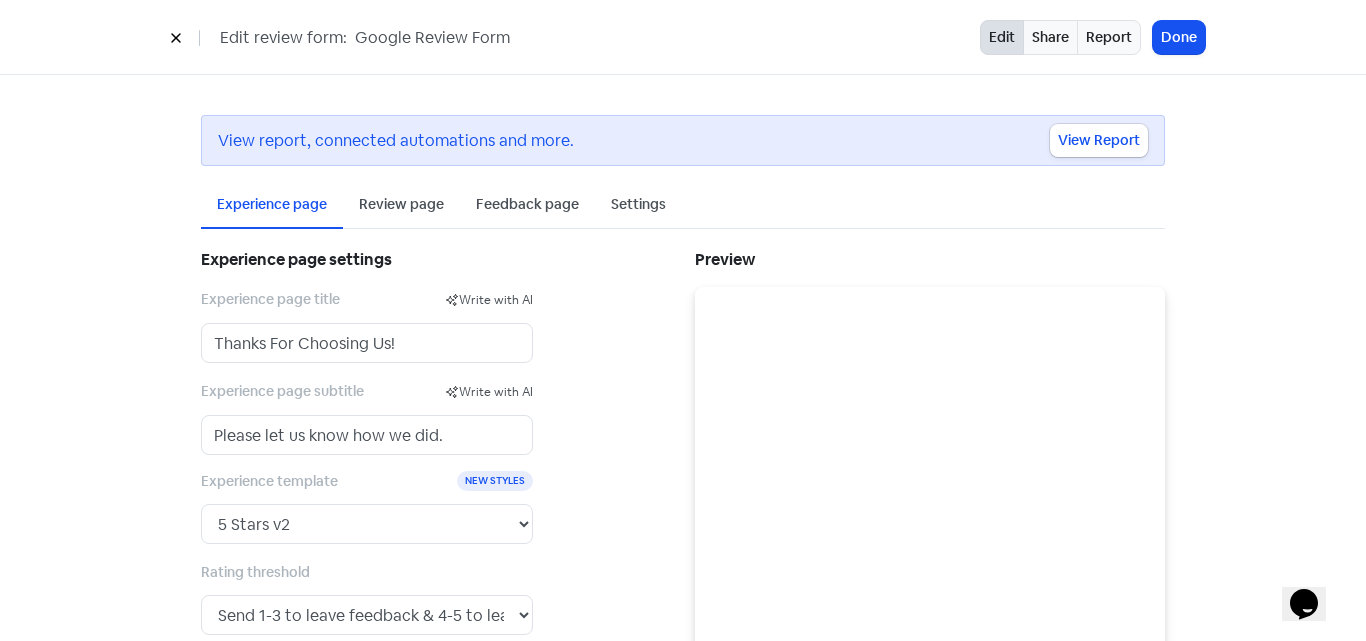 click on "Review page" at bounding box center [401, 204] 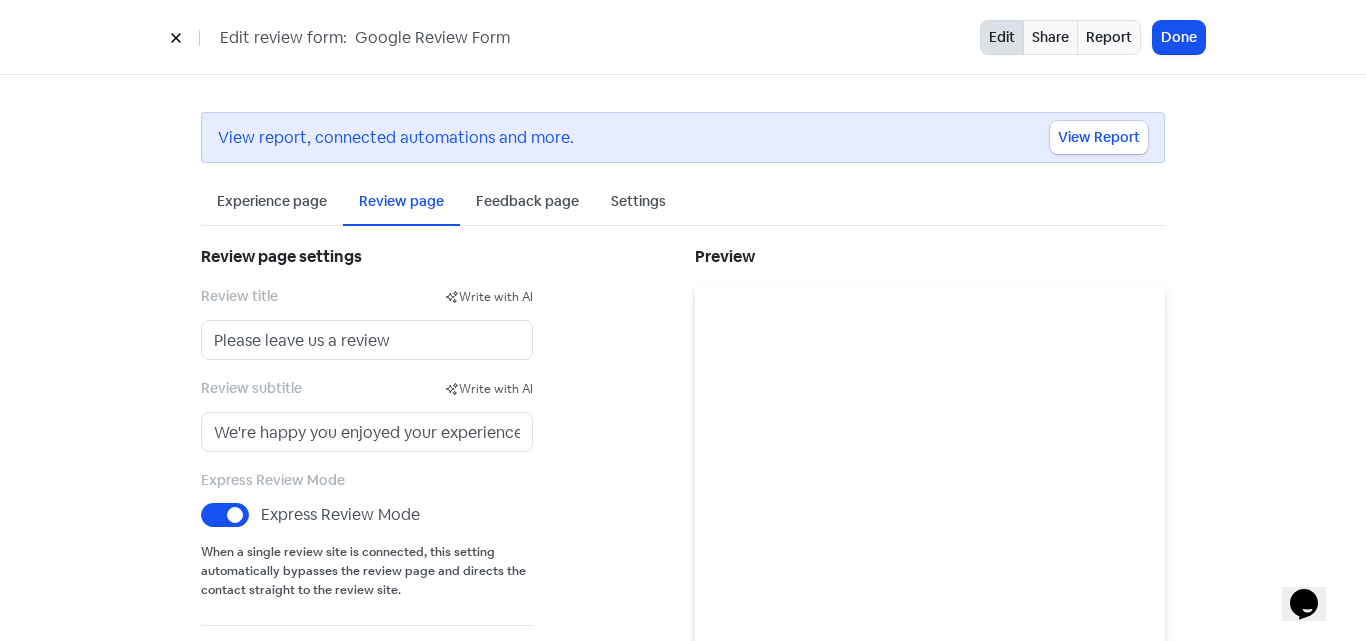 scroll, scrollTop: 0, scrollLeft: 0, axis: both 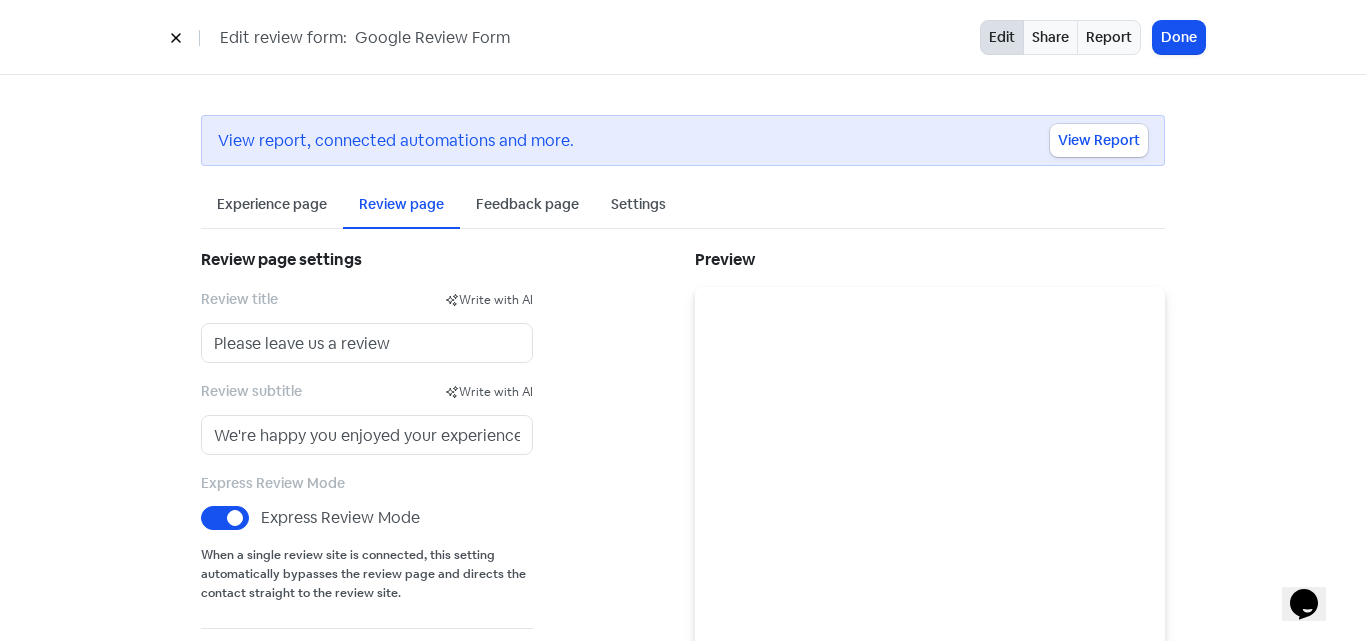 click on "Feedback page" at bounding box center (527, 204) 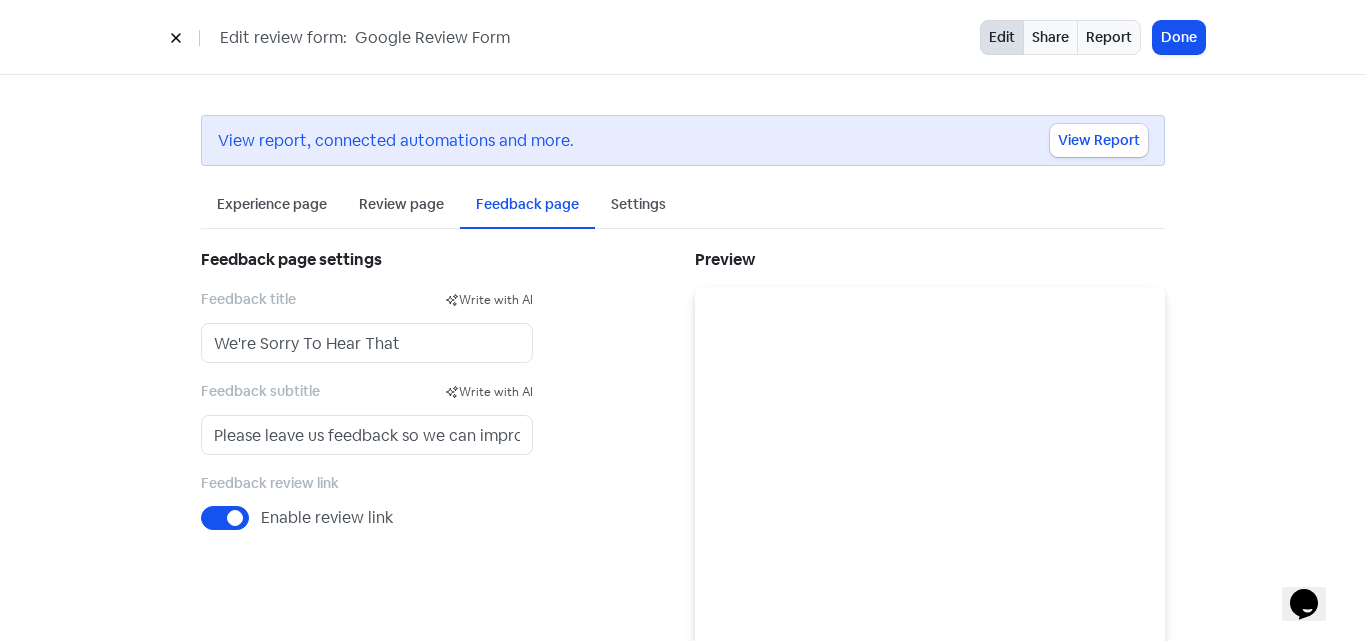 click on "Settings" at bounding box center [638, 204] 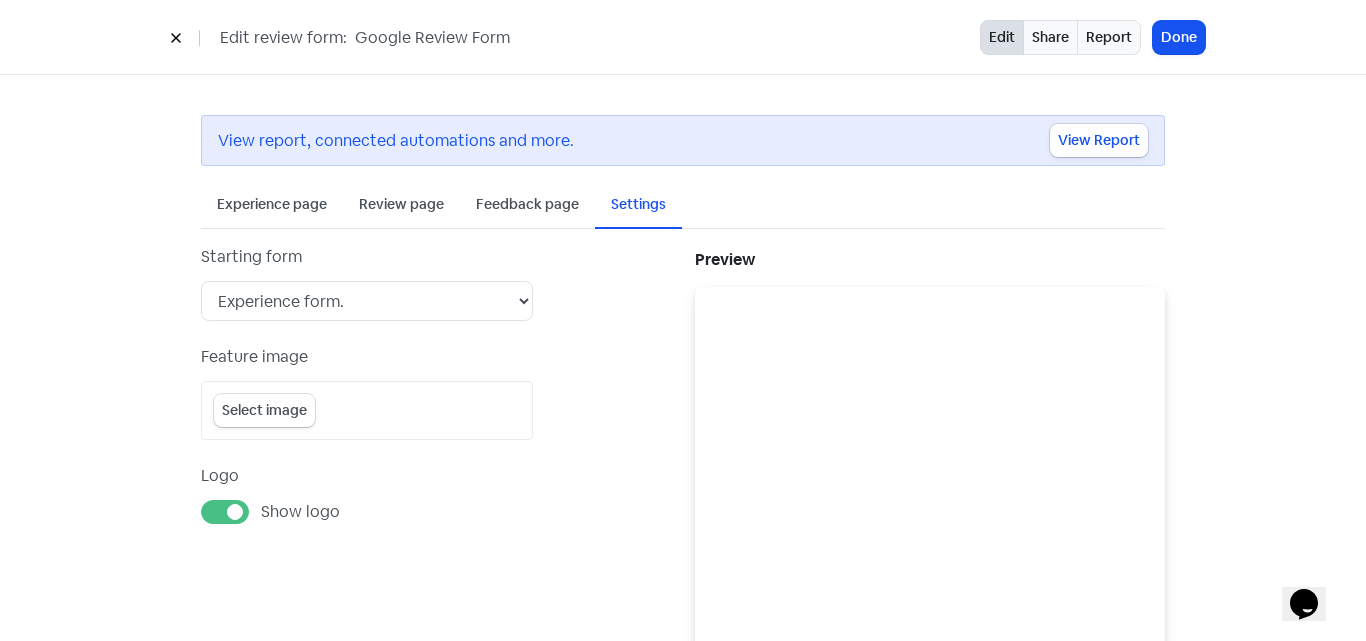 click on "Experience page" at bounding box center [272, 204] 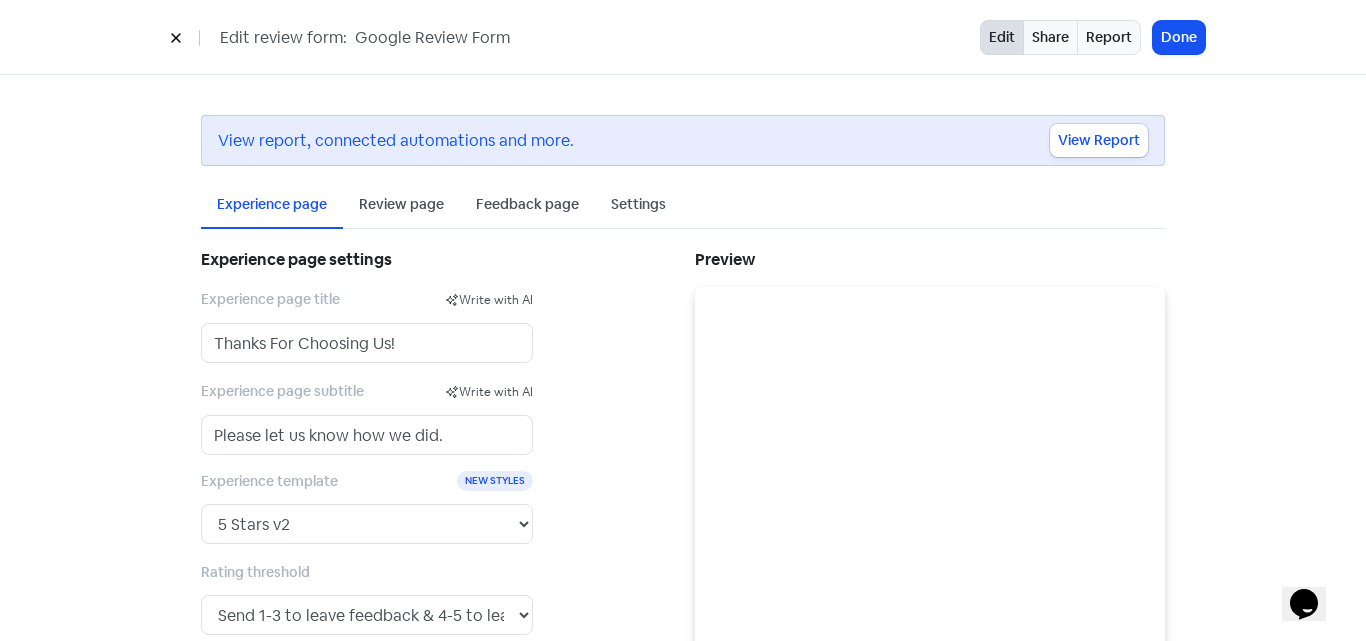 click at bounding box center (176, 37) 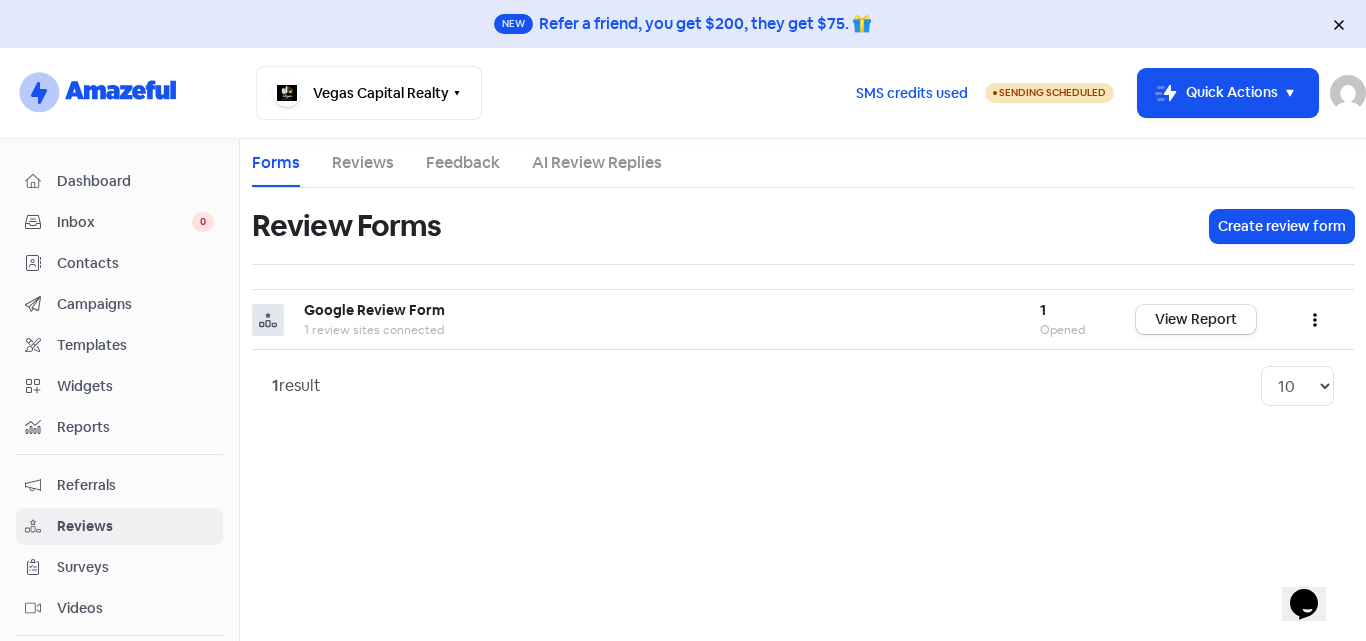 click on "Campaigns" at bounding box center [135, 304] 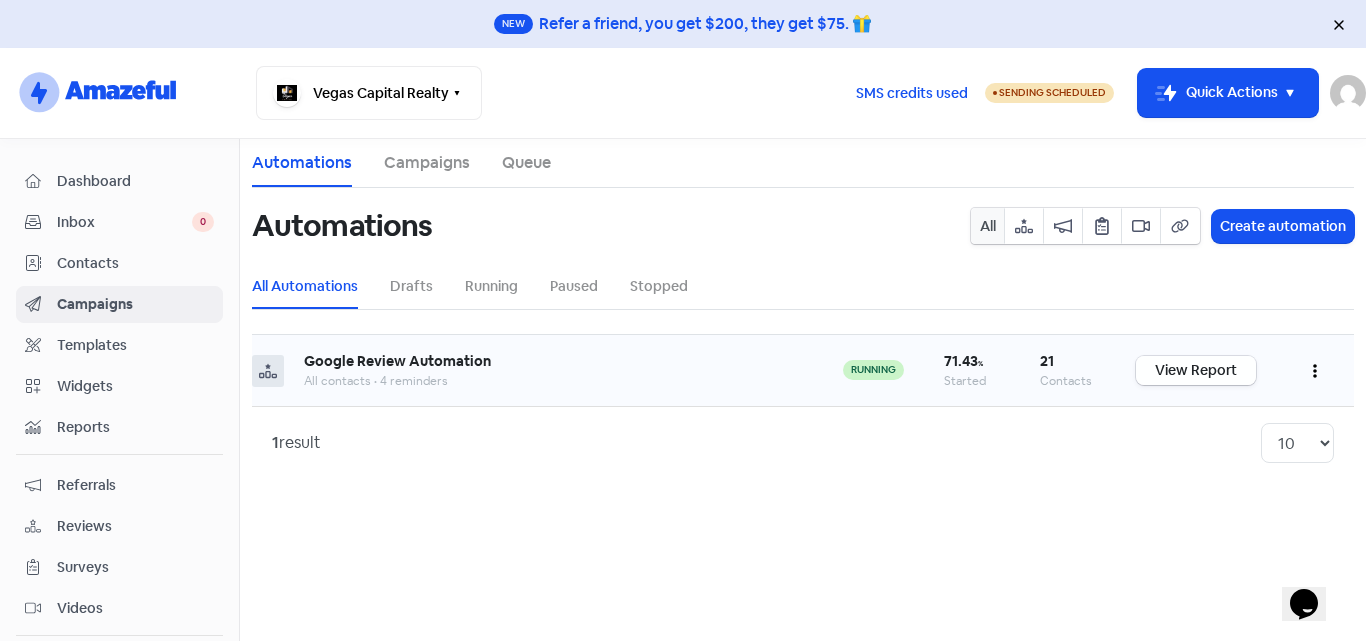 click on "View Report" at bounding box center [1196, 370] 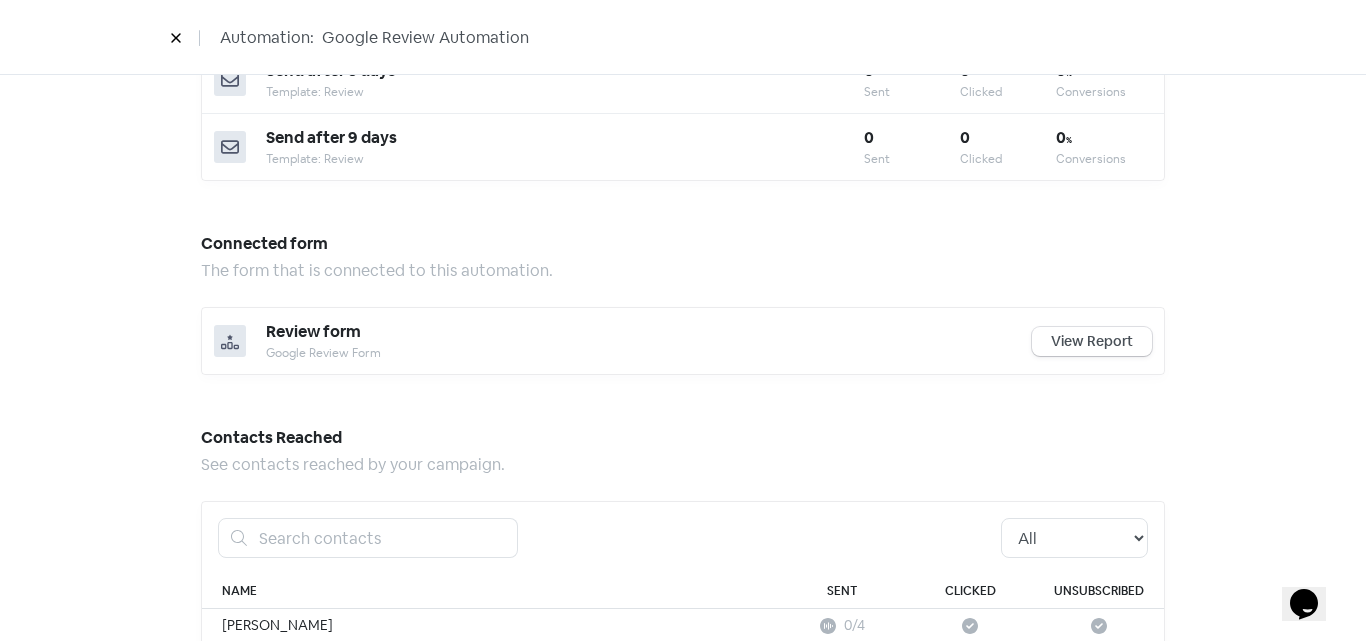 scroll, scrollTop: 649, scrollLeft: 0, axis: vertical 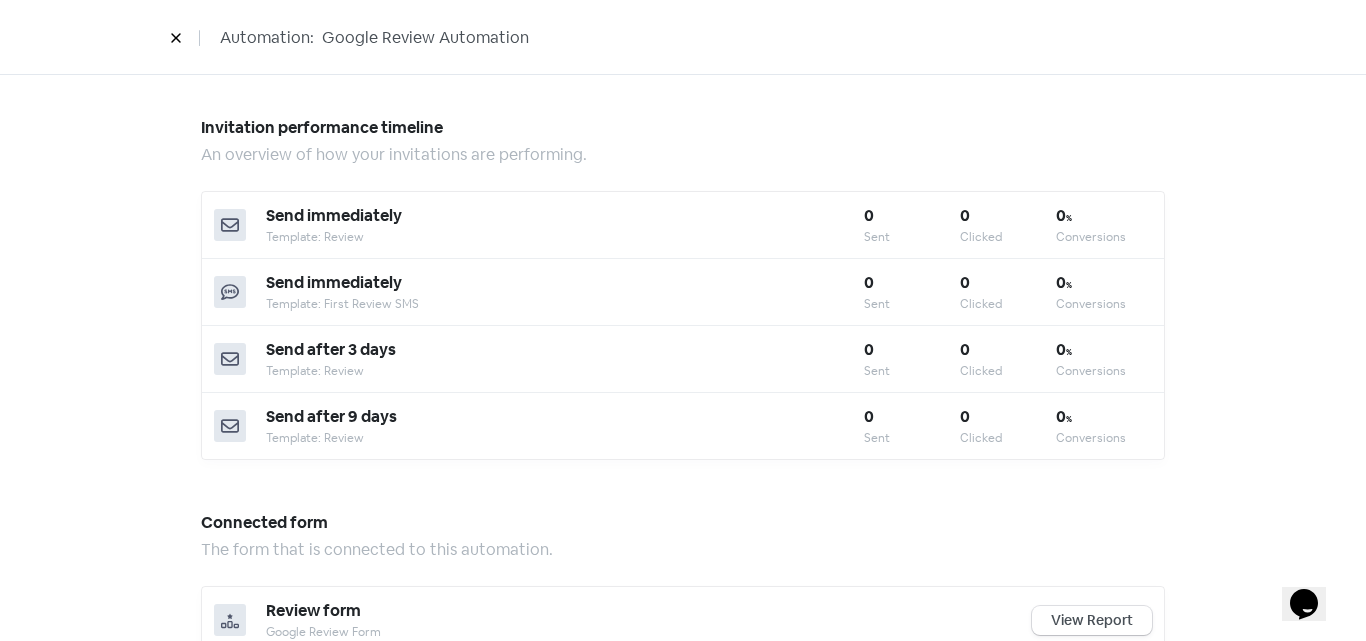 click at bounding box center [176, 37] 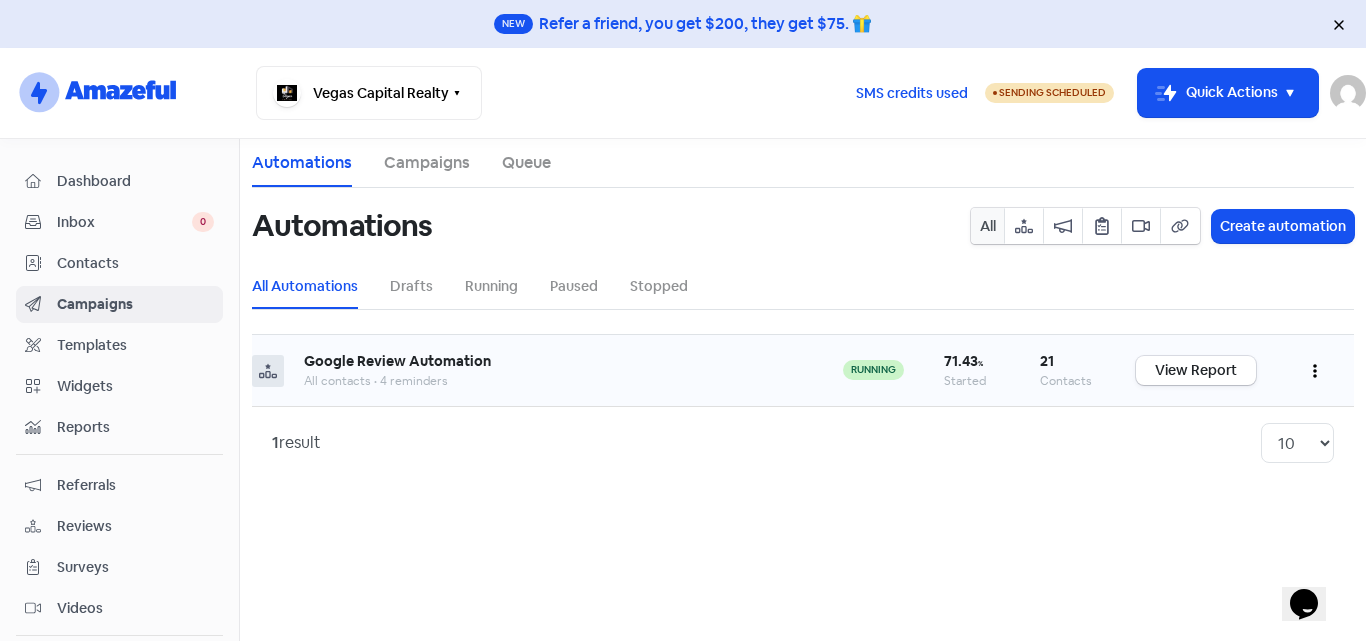 click at bounding box center [1315, 370] 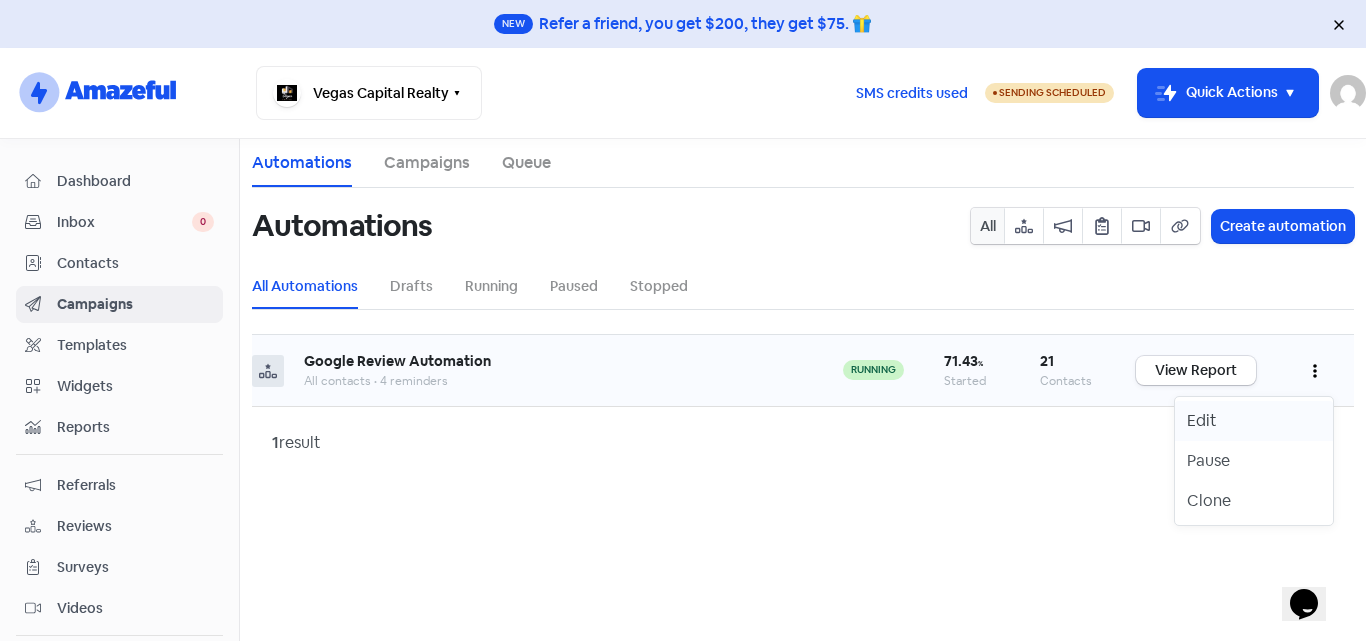 click on "Edit" at bounding box center [1254, 421] 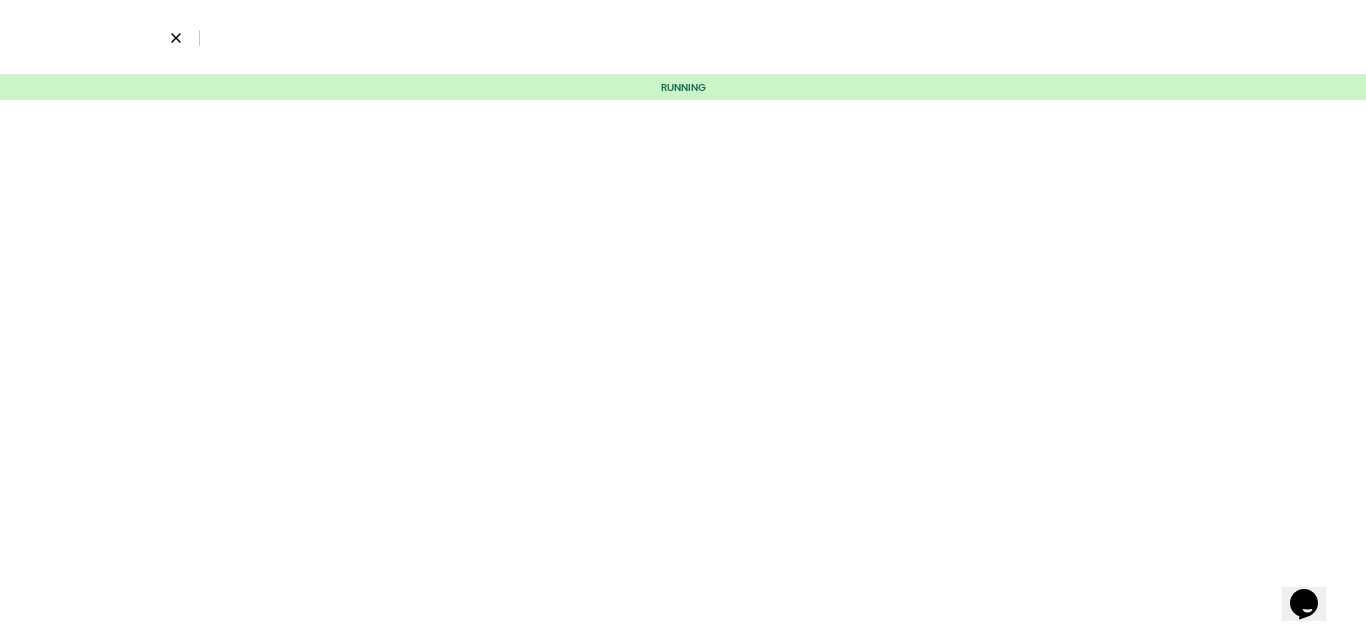 select on "3696" 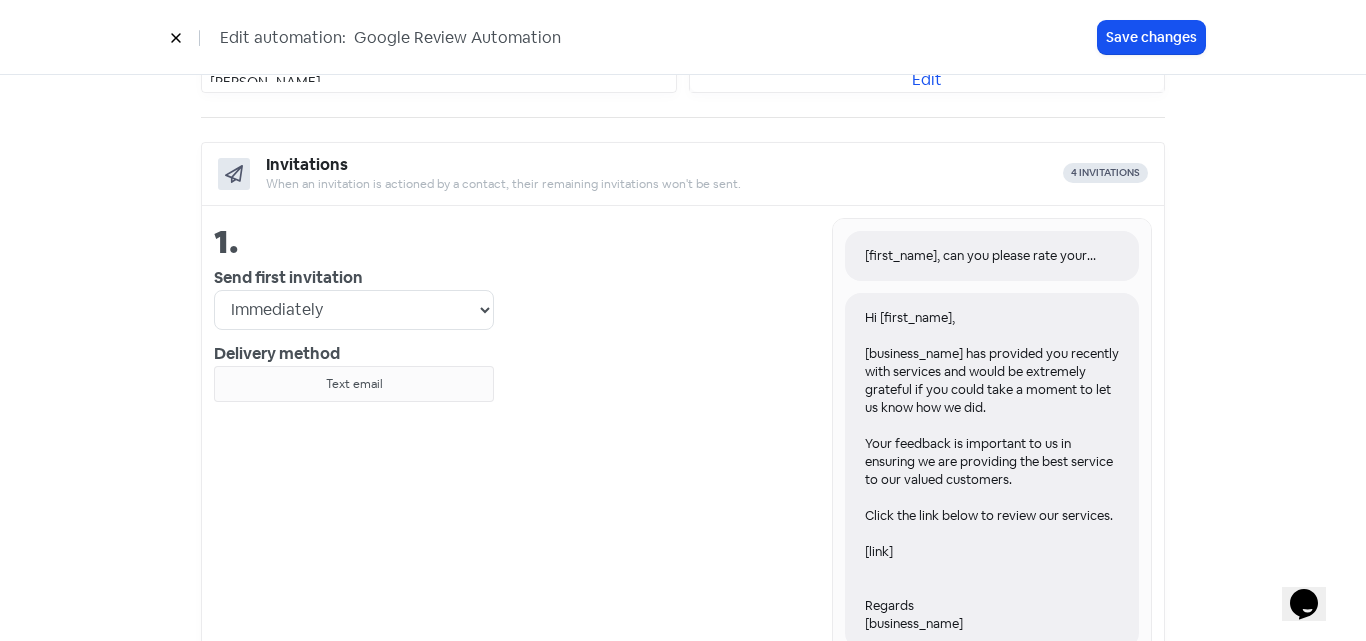 scroll, scrollTop: 700, scrollLeft: 0, axis: vertical 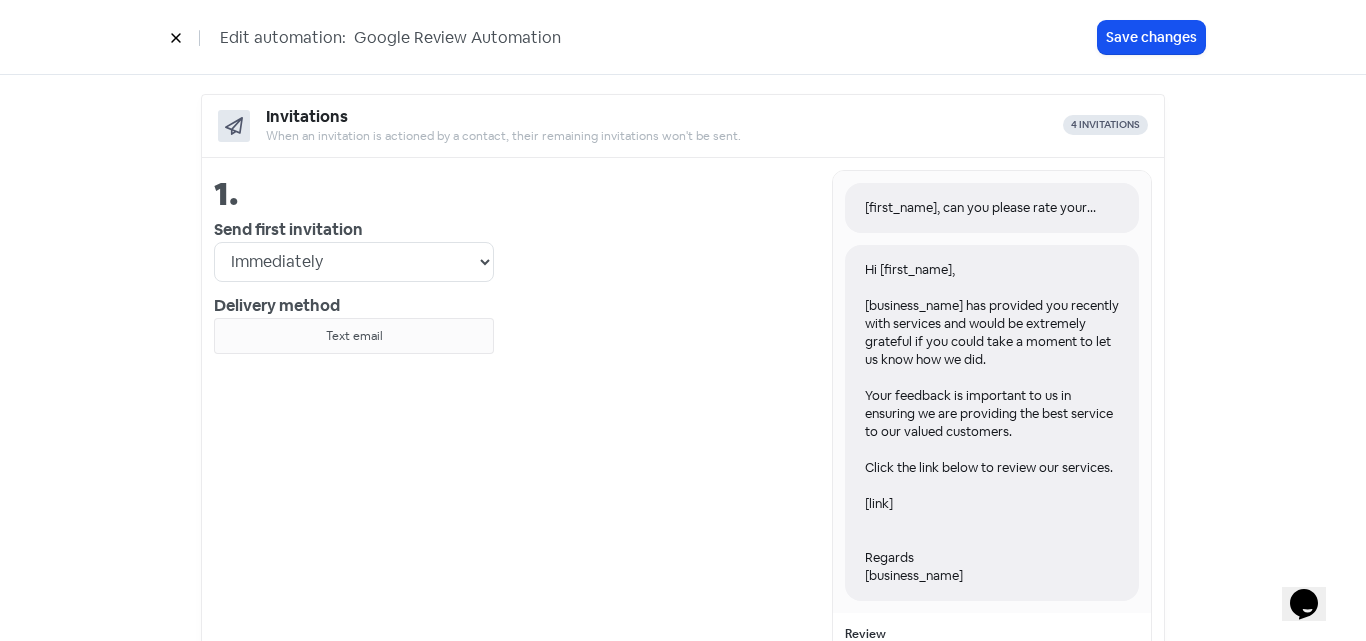 click on "[first_name], can you please rate your experience with [business_name]?" at bounding box center [992, 208] 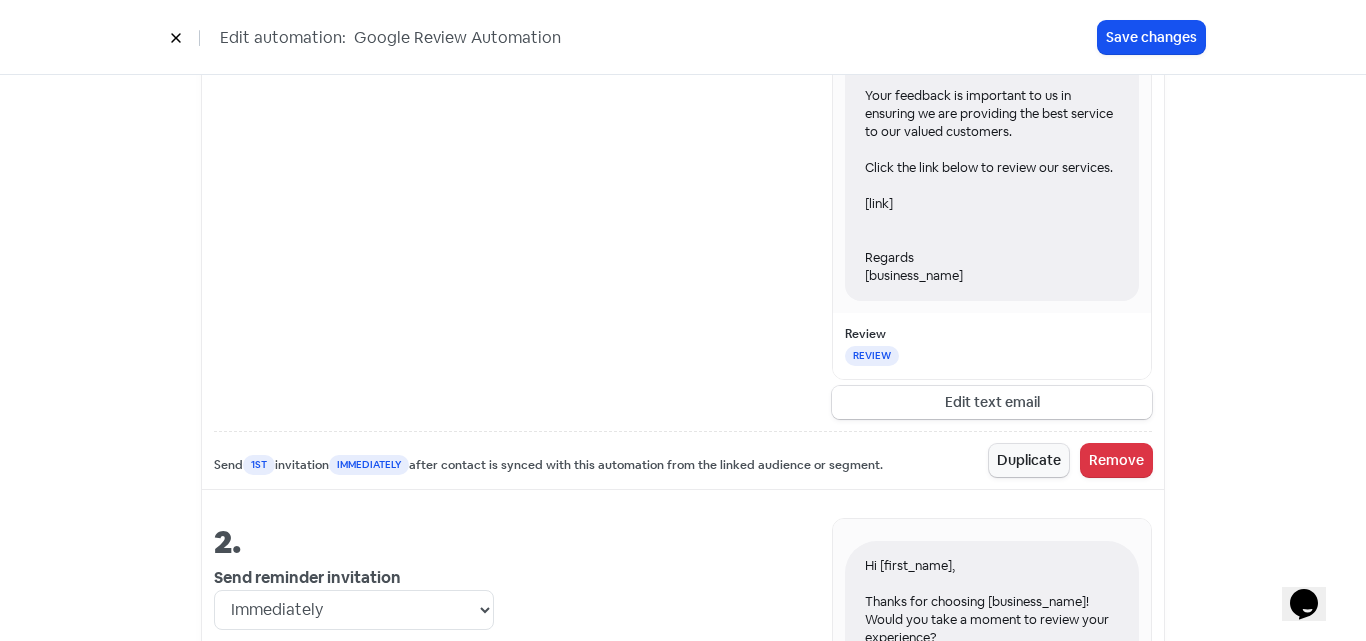 click on "Edit text email" at bounding box center (992, 402) 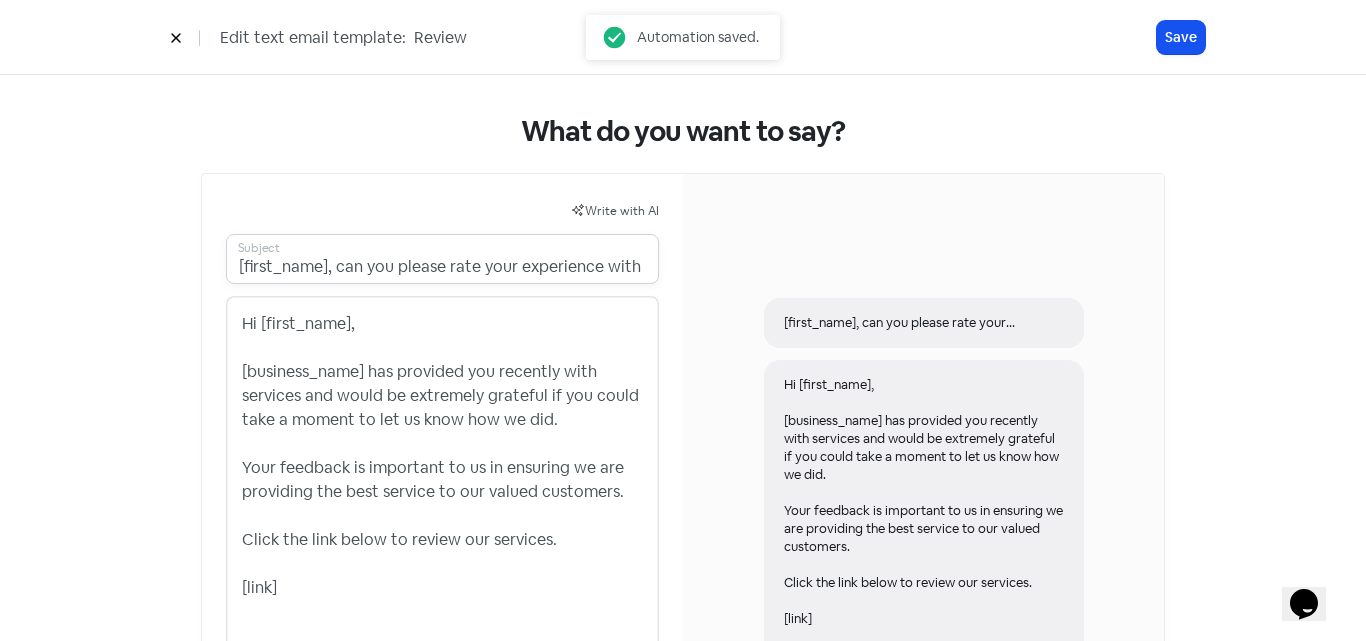 click on "[first_name], can you please rate your experience with [business_name]?" at bounding box center [442, 259] 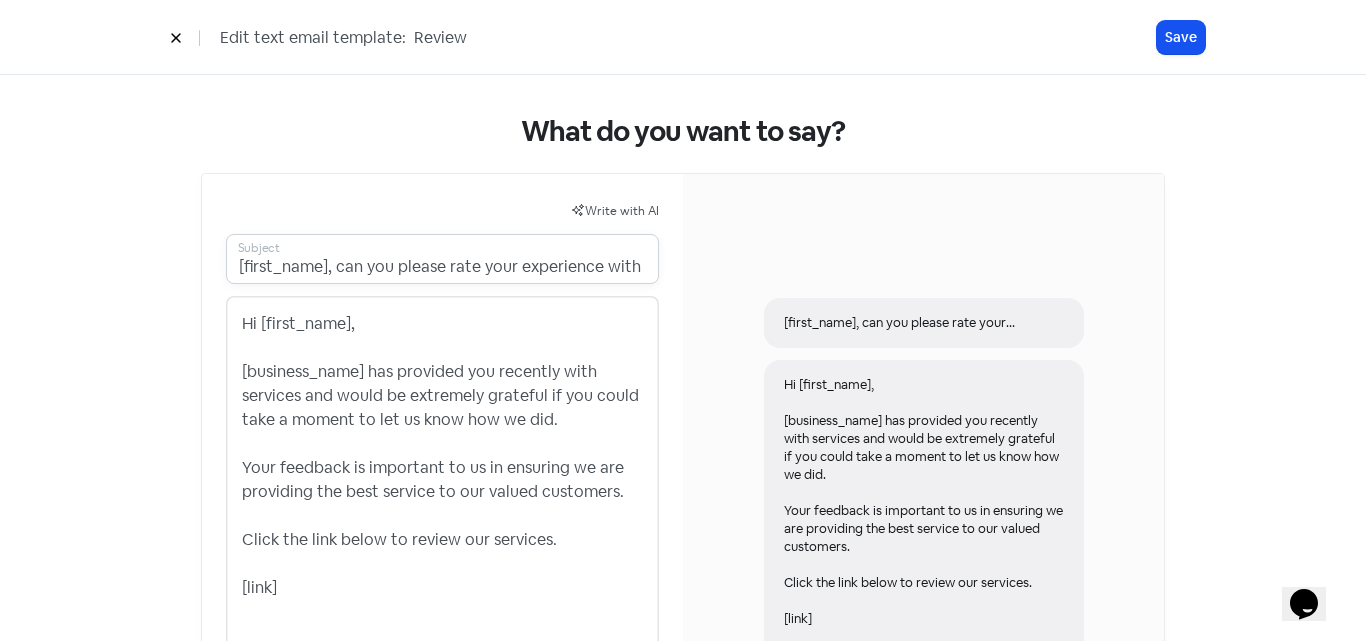click on "[first_name], can you please rate your experience with [business_name]?" at bounding box center (442, 259) 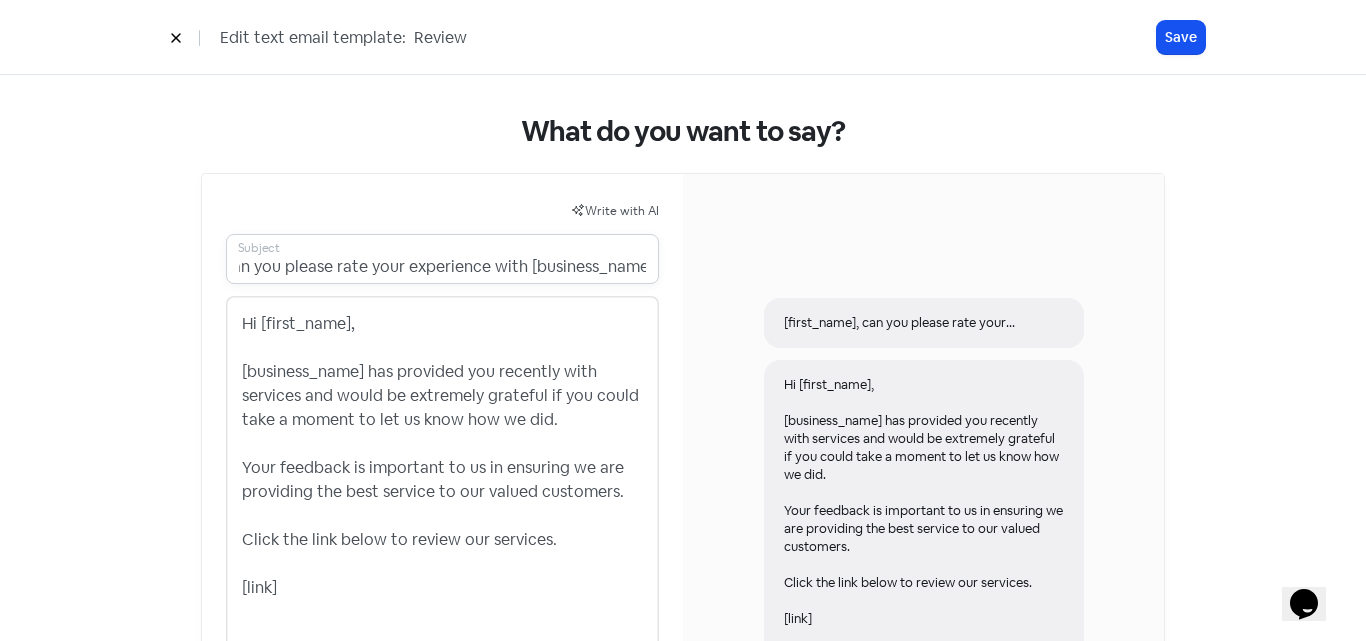 scroll, scrollTop: 0, scrollLeft: 125, axis: horizontal 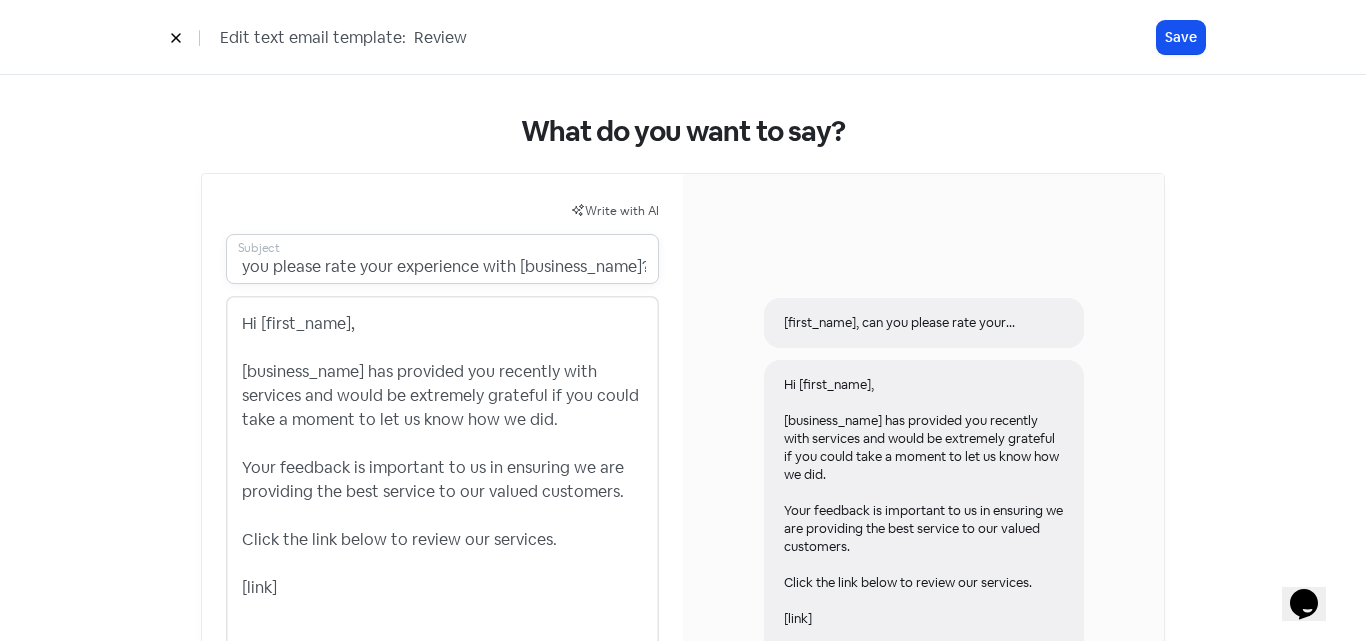 paste on "[PERSON_NAME]" 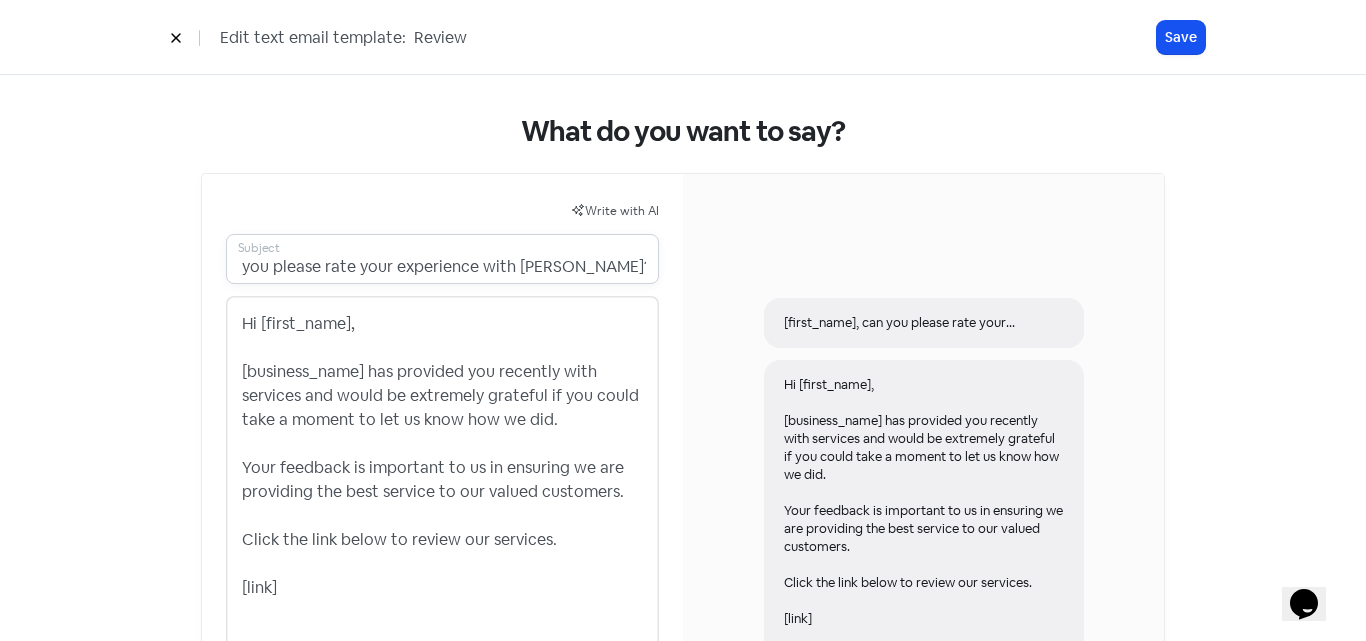 scroll, scrollTop: 0, scrollLeft: 123, axis: horizontal 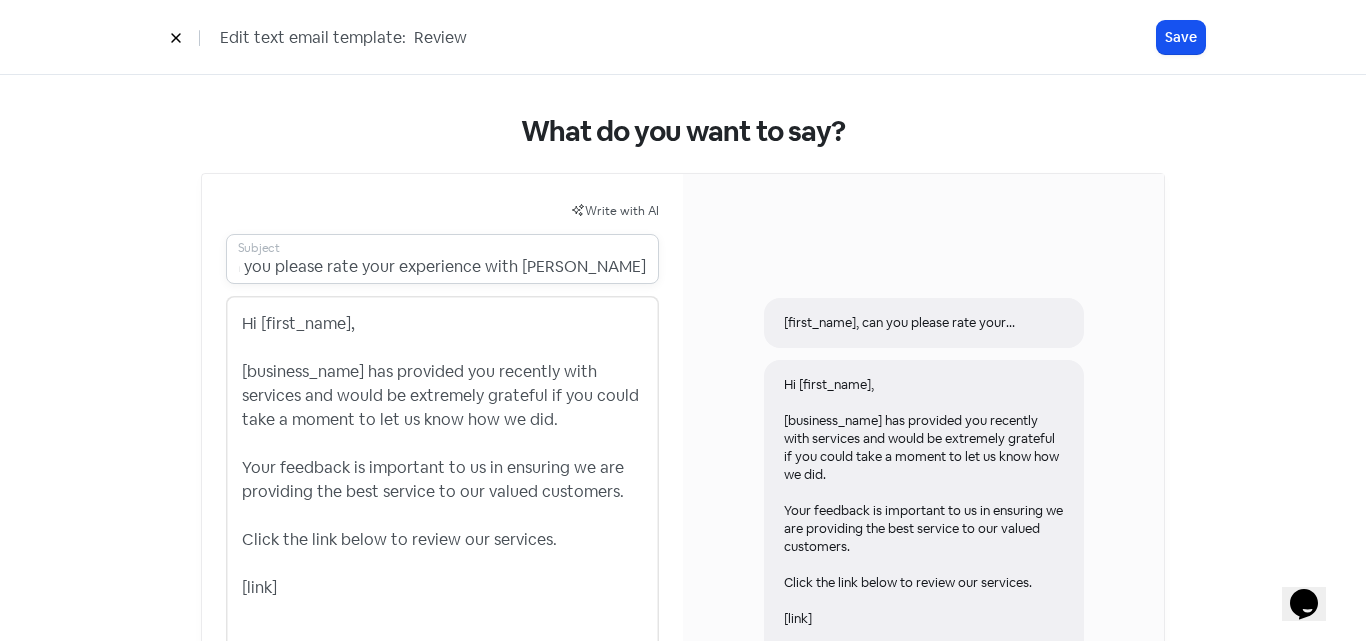 type on "[first_name], can you please rate your experience with [PERSON_NAME] and Team Tchobanian?" 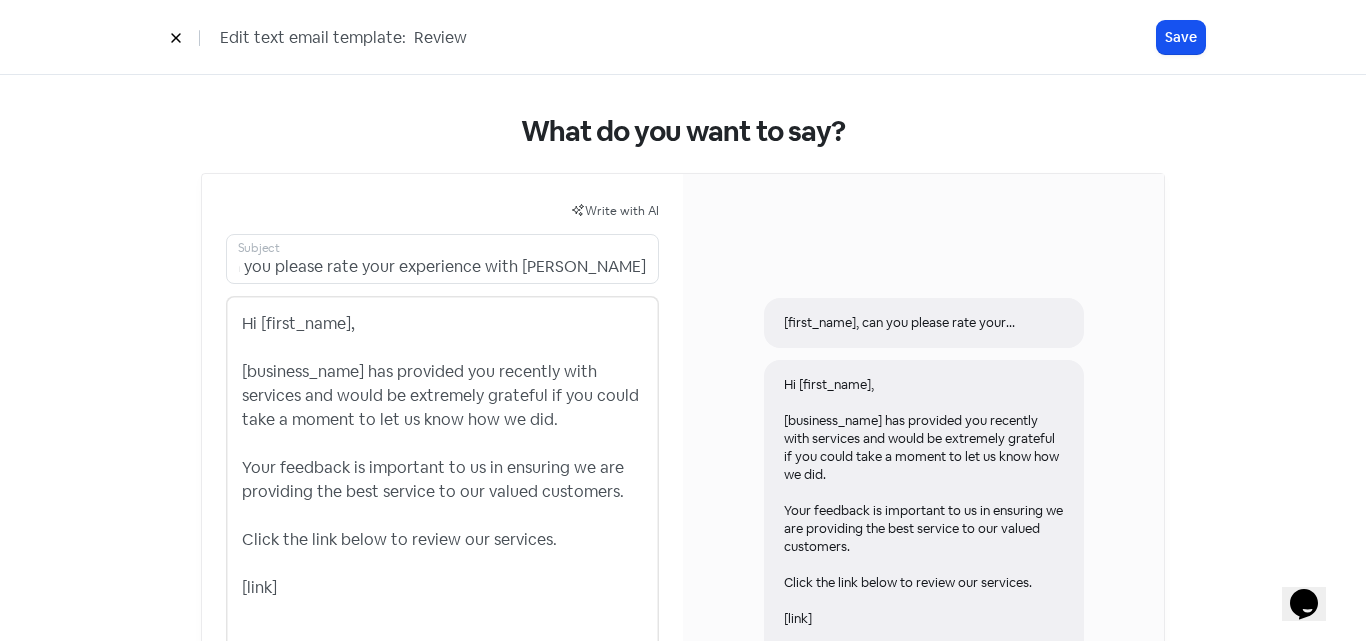 click on "Hi [first_name], [business_name] has provided you recently with services and would be extremely grateful if you could take a moment to let us know how we did. Your feedback is important to us in ensuring we are providing the best service to our valued customers. Click the link below to review our services. [link] Regards [business_name]" at bounding box center [442, 504] 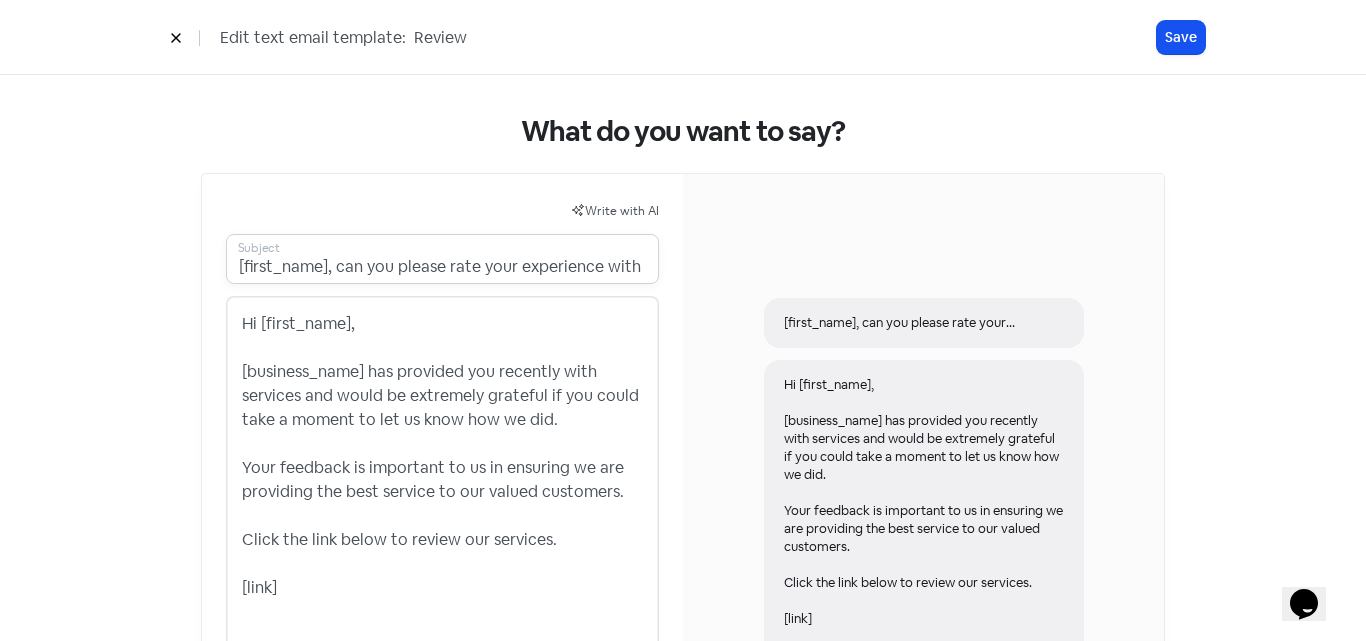 click on "[first_name], can you please rate your experience with [PERSON_NAME] and Team Tchobanian?" at bounding box center (442, 259) 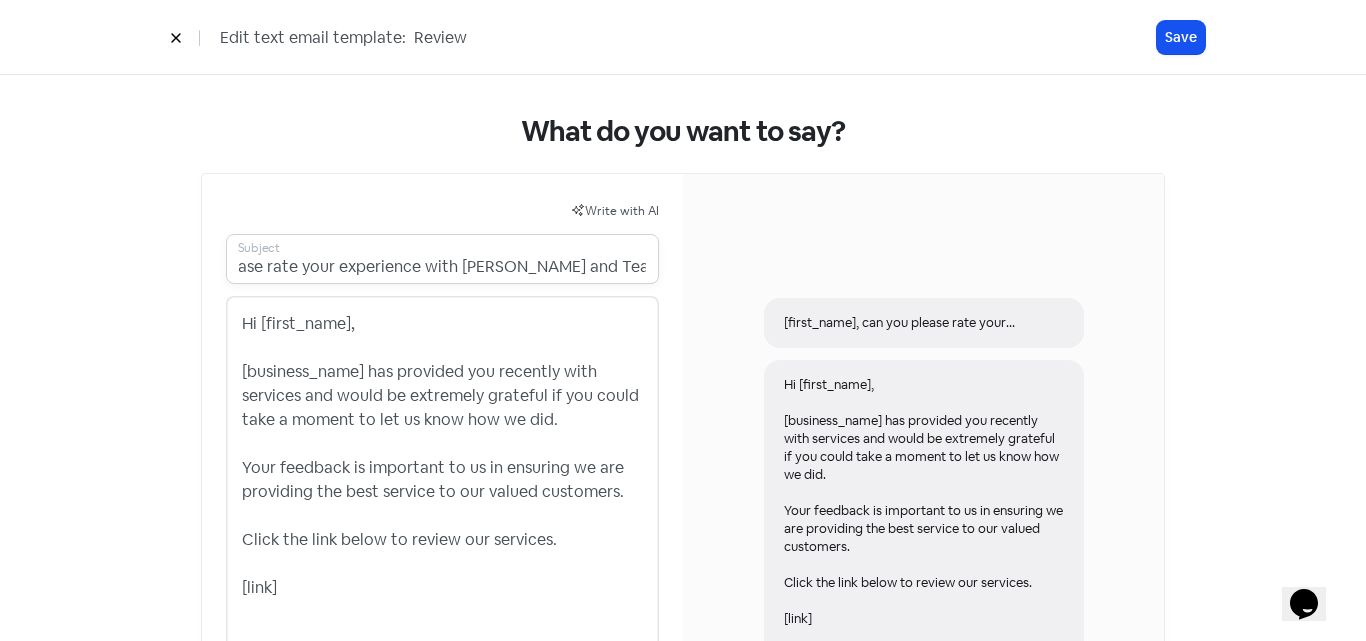 scroll, scrollTop: 0, scrollLeft: 199, axis: horizontal 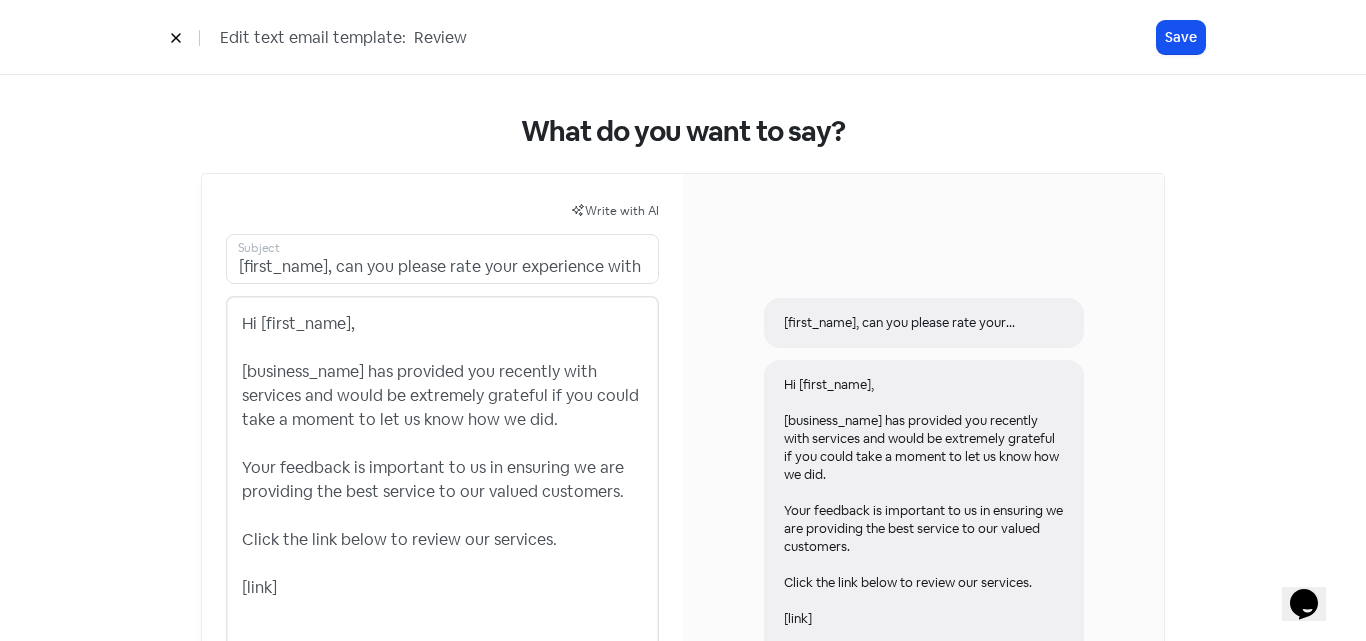 click on "Hi [first_name], [business_name] has provided you recently with services and would be extremely grateful if you could take a moment to let us know how we did. Your feedback is important to us in ensuring we are providing the best service to our valued customers. Click the link below to review our services. [link] Regards [business_name]" at bounding box center (442, 504) 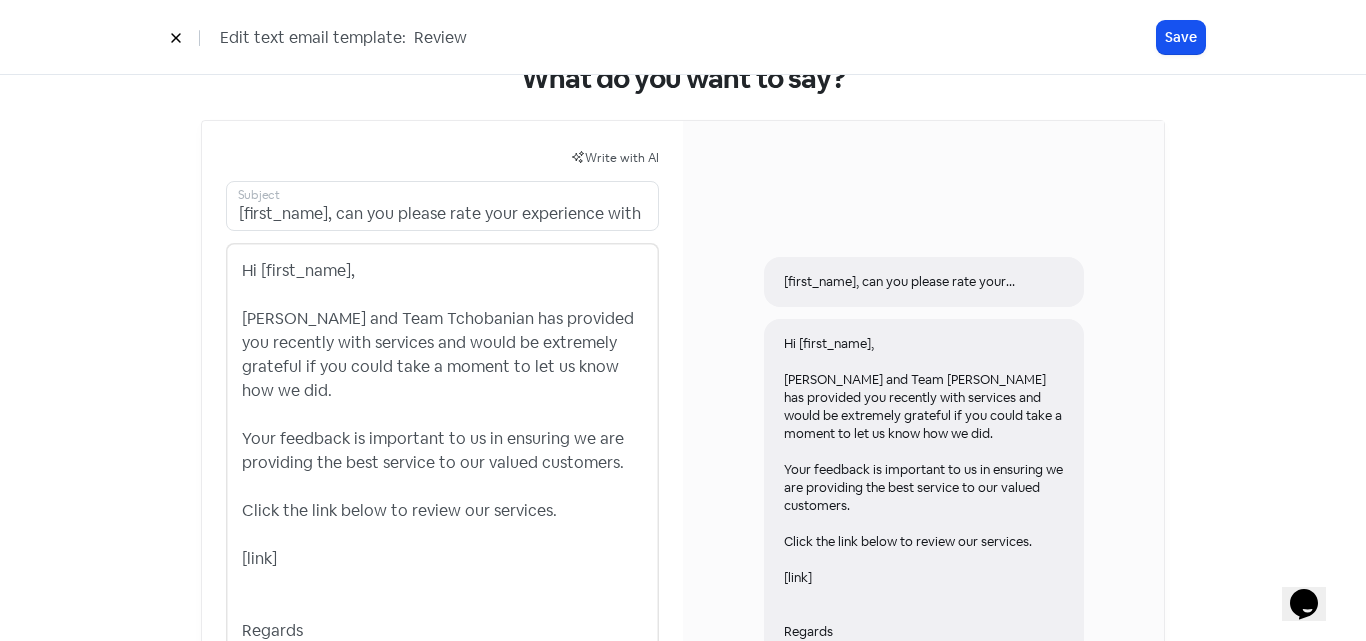 scroll, scrollTop: 253, scrollLeft: 0, axis: vertical 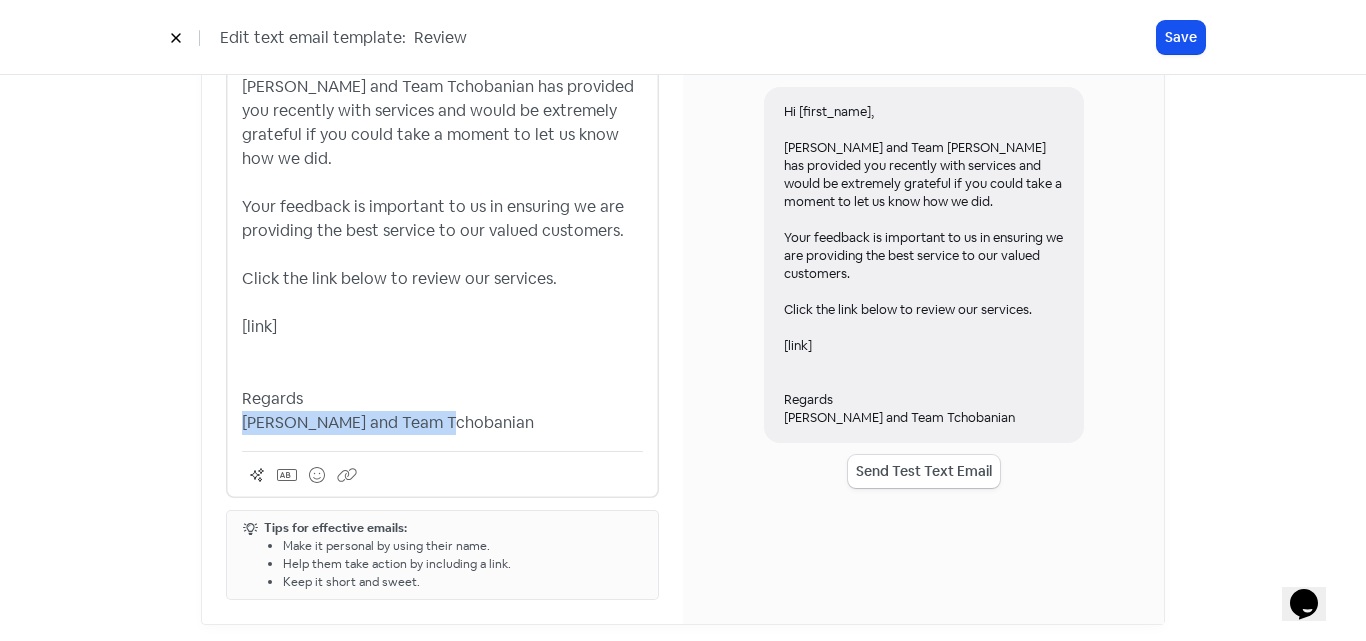 drag, startPoint x: 450, startPoint y: 398, endPoint x: 234, endPoint y: 395, distance: 216.02083 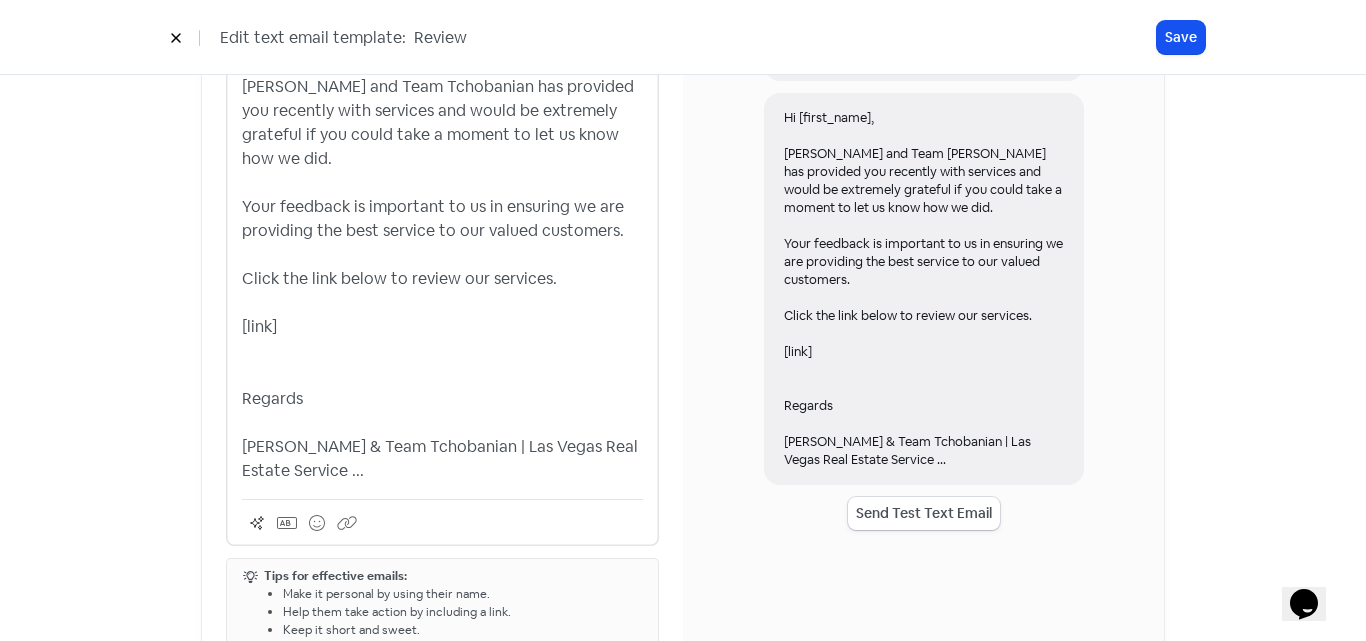 type 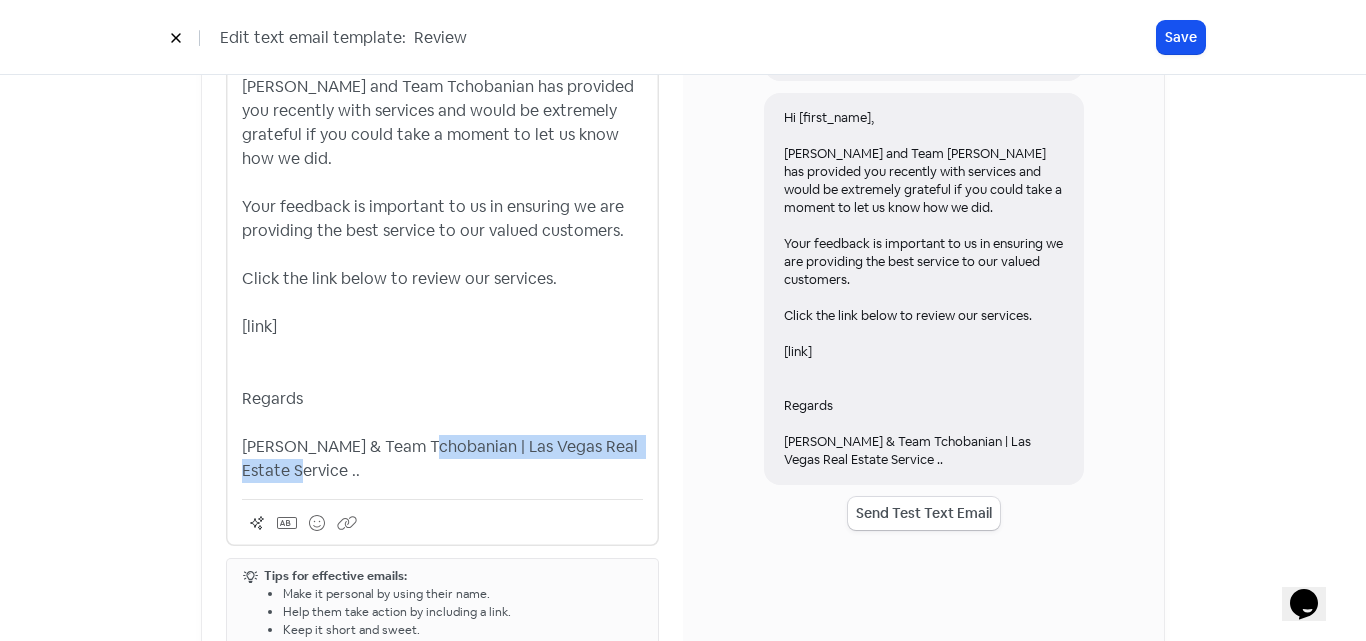 drag, startPoint x: 415, startPoint y: 424, endPoint x: 432, endPoint y: 449, distance: 30.232433 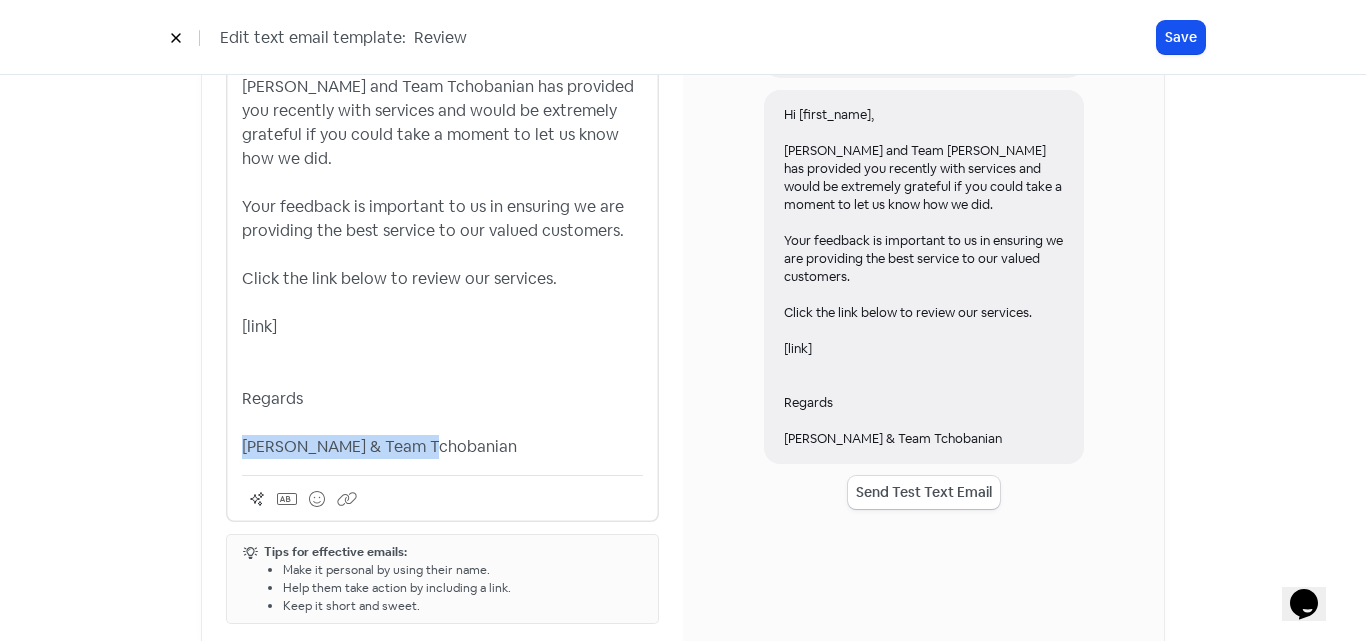 drag, startPoint x: 420, startPoint y: 419, endPoint x: 217, endPoint y: 445, distance: 204.65825 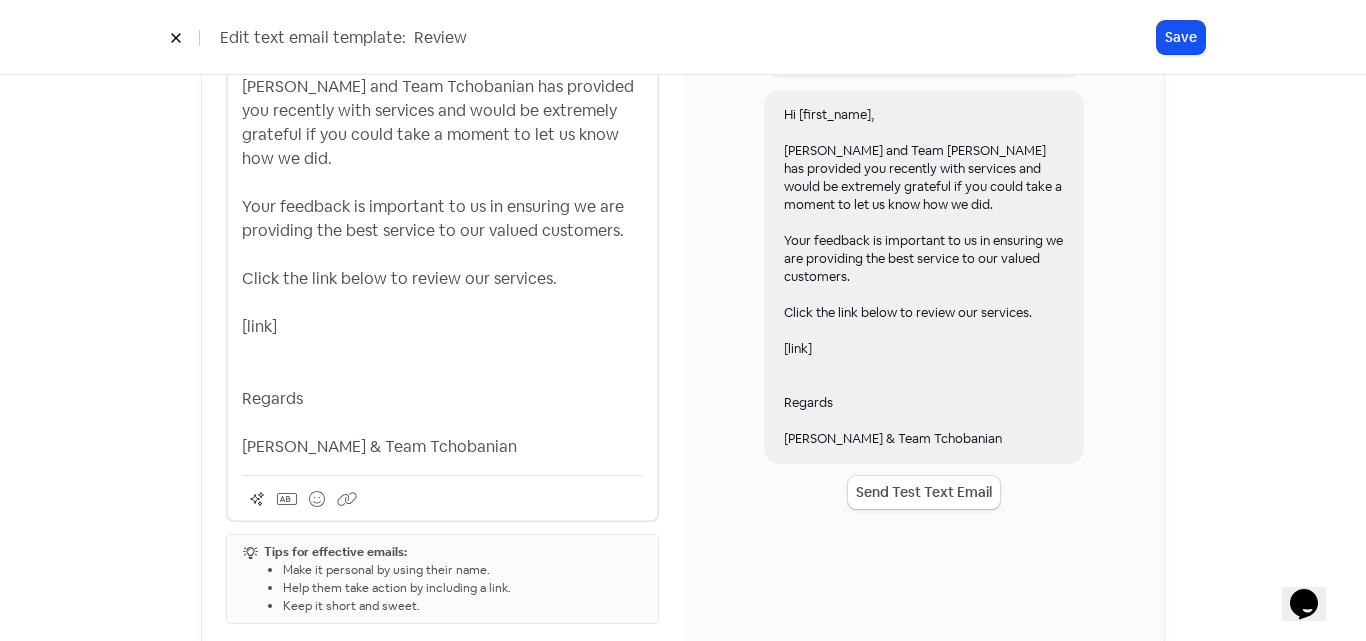click on "Hi [first_name], [PERSON_NAME] and Team [PERSON_NAME] has provided you recently with services and would be extremely grateful if you could take a moment to let us know how we did. Your feedback is important to us in ensuring we are providing the best service to our valued customers. Click the link below to review our services. [link] Regards [PERSON_NAME] & Team Tchobanian" at bounding box center [442, 243] 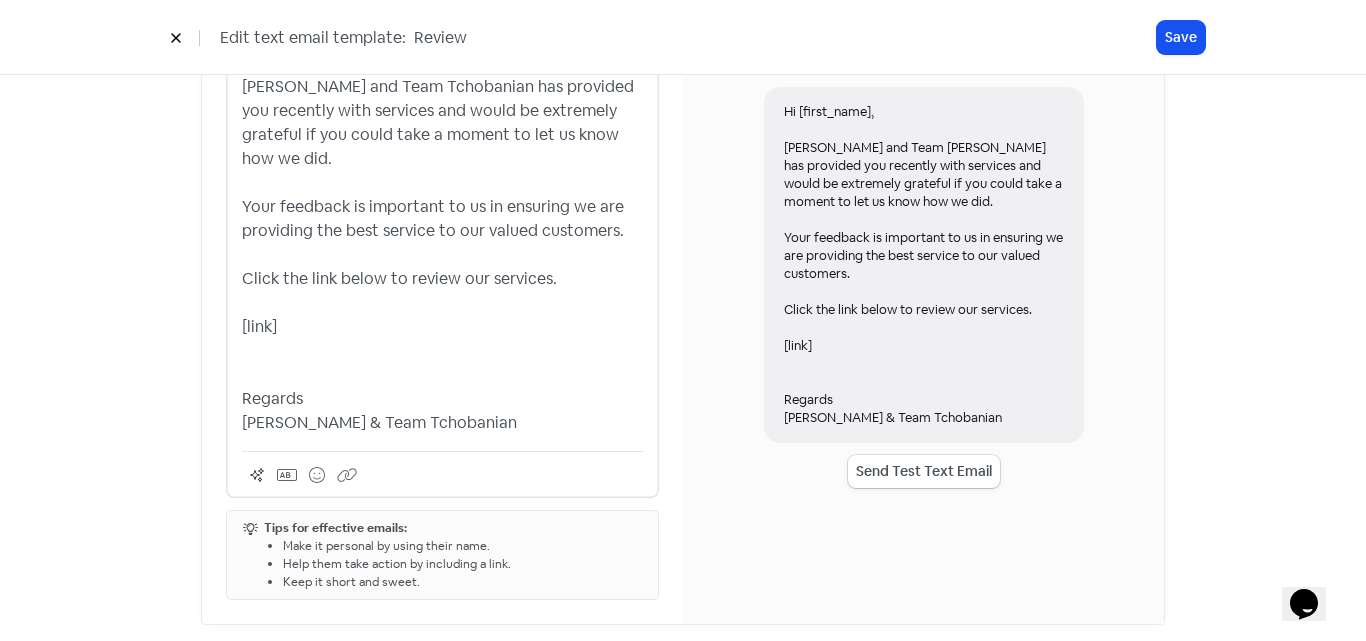 scroll, scrollTop: 0, scrollLeft: 0, axis: both 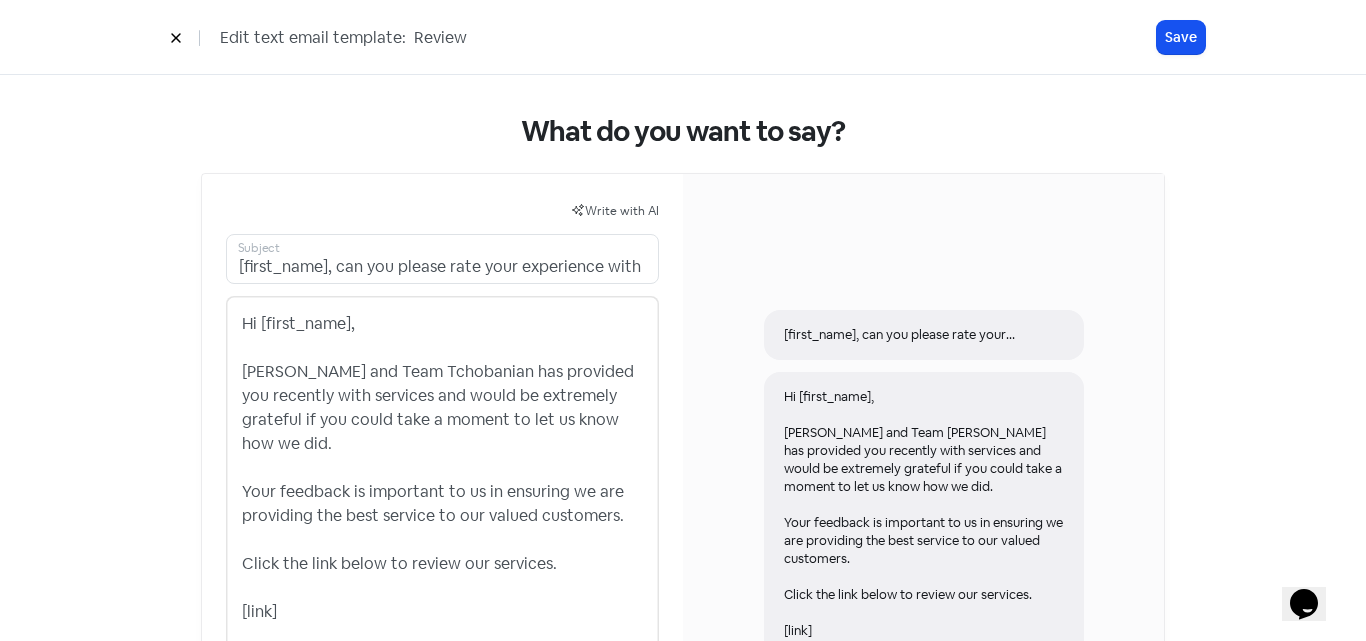 click on "Hi [first_name], [PERSON_NAME] and Team [PERSON_NAME] has provided you recently with services and would be extremely grateful if you could take a moment to let us know how we did. Your feedback is important to us in ensuring we are providing the best service to our valued customers. Click the link below to review our services. [link] Regards [PERSON_NAME] & Team Tchobanian" at bounding box center [442, 516] 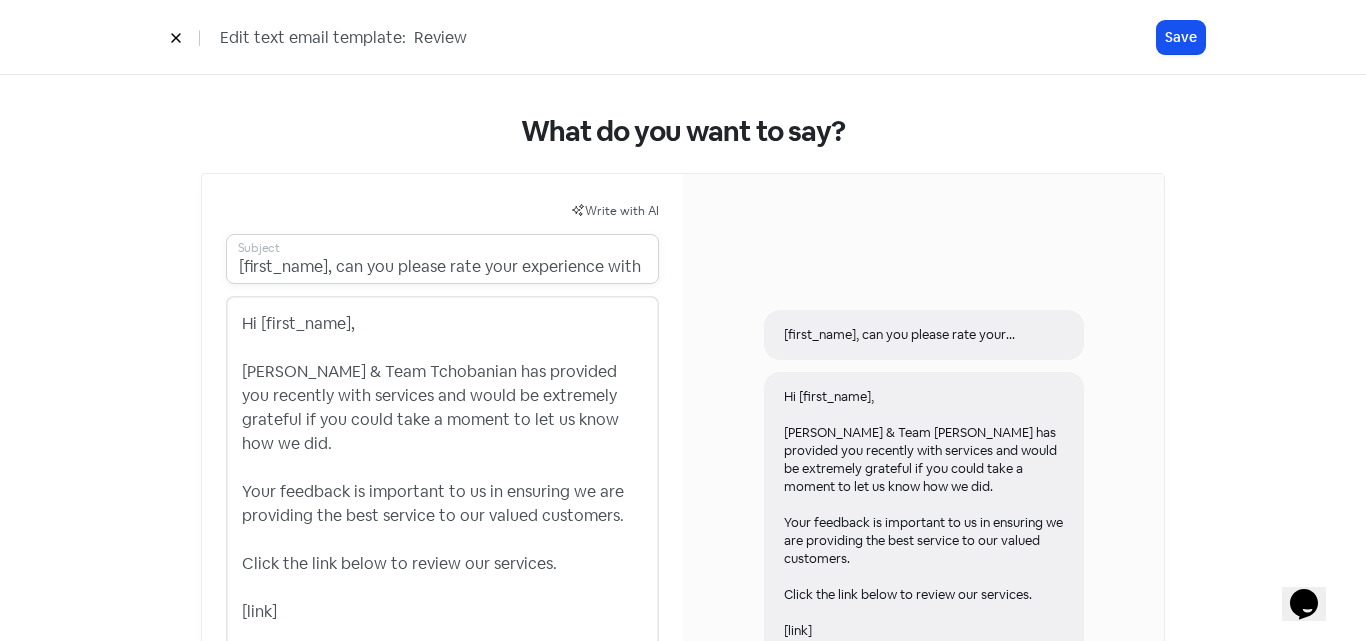 click on "[first_name], can you please rate your experience with [PERSON_NAME] and Team Tchobanian?" at bounding box center [442, 259] 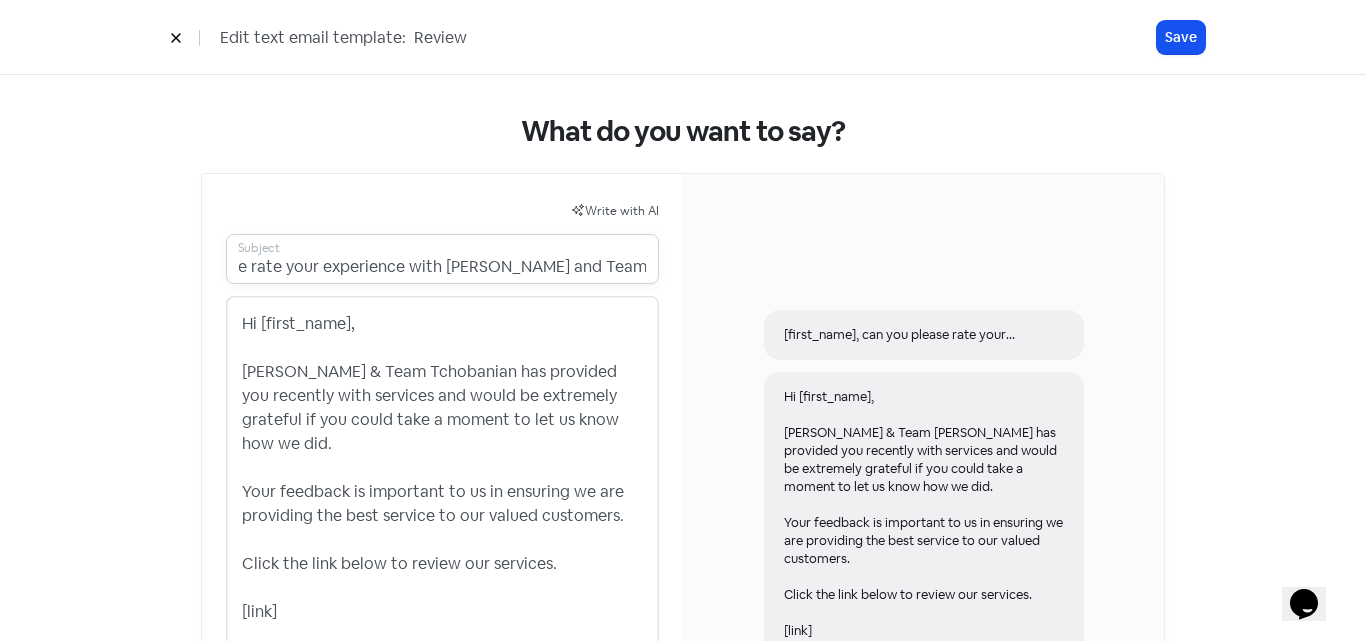 scroll, scrollTop: 0, scrollLeft: 198, axis: horizontal 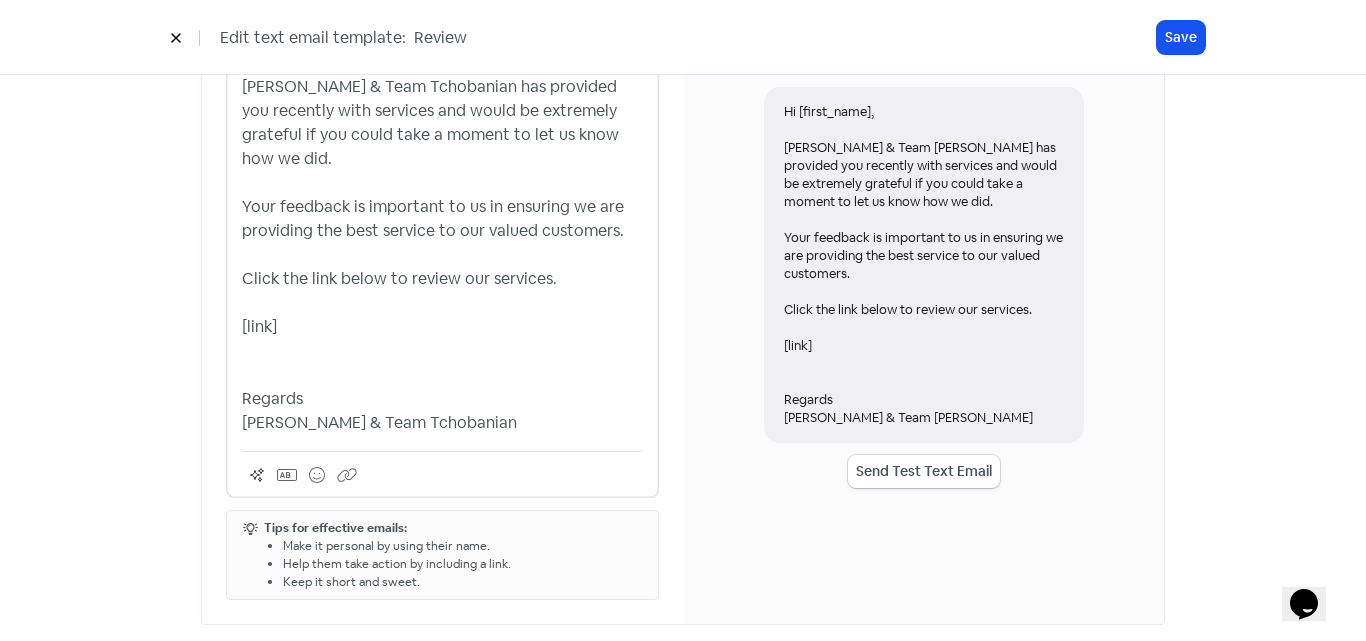paste on "&" 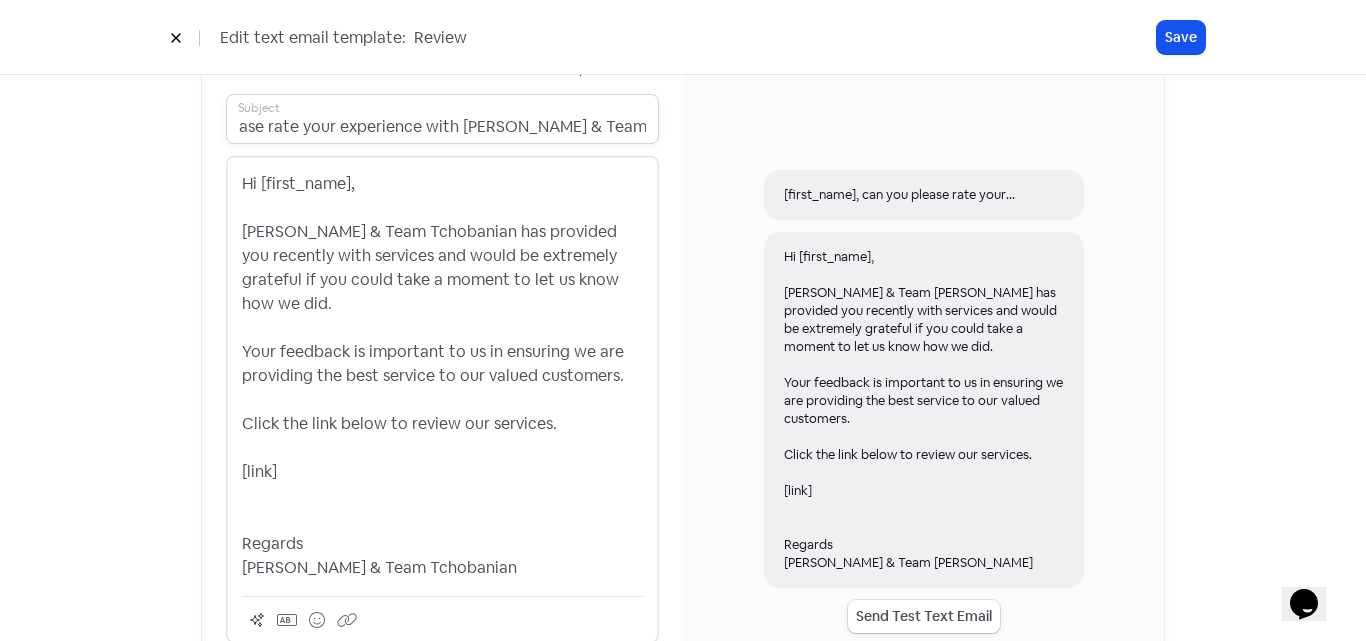 scroll, scrollTop: 0, scrollLeft: 0, axis: both 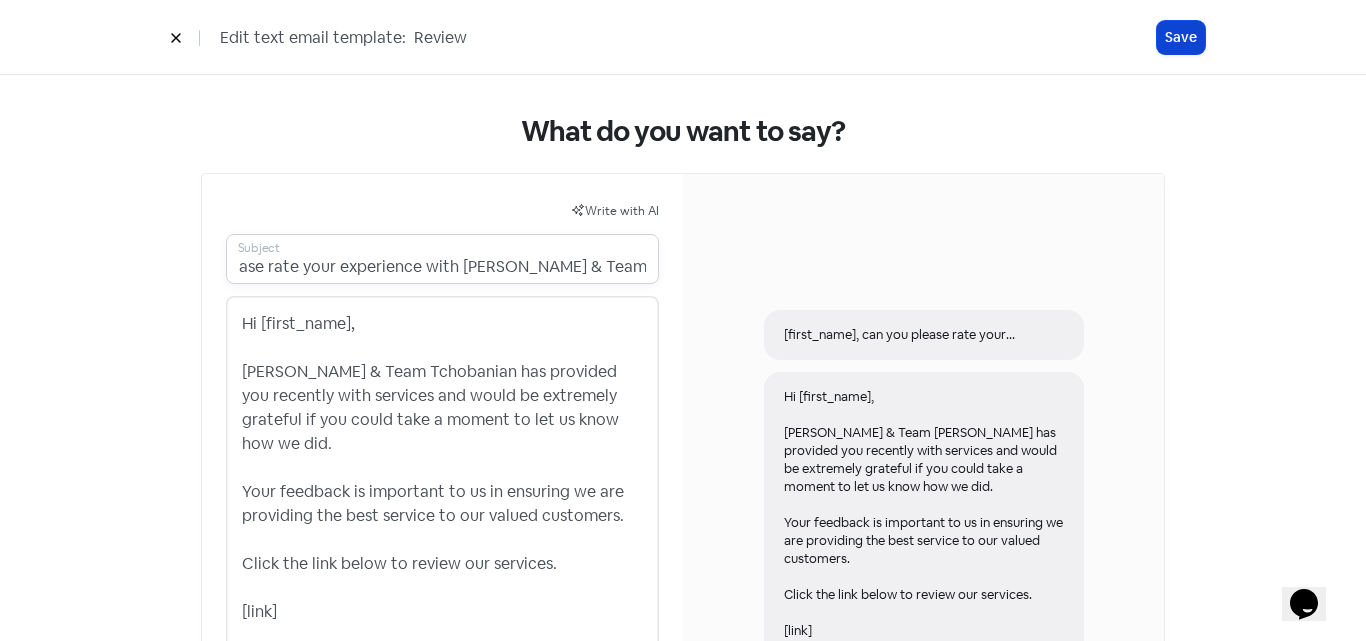 type on "[first_name], can you please rate your experience with [PERSON_NAME] & Team Tchobanian?" 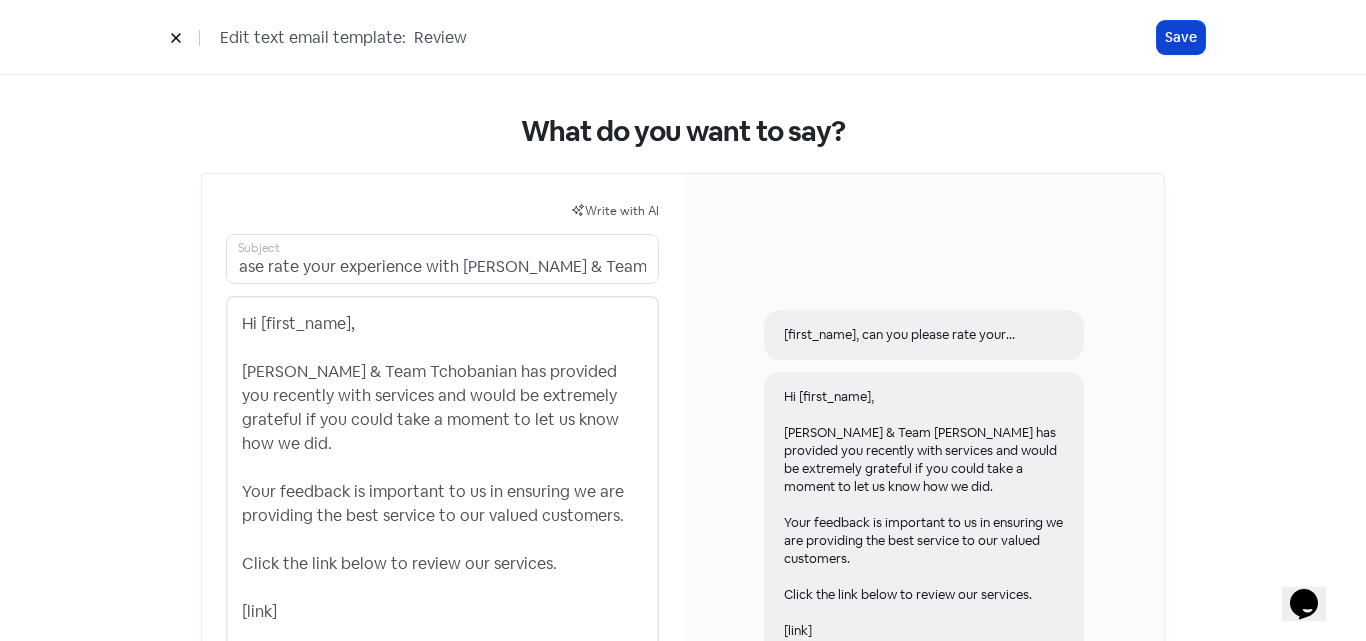 scroll, scrollTop: 0, scrollLeft: 0, axis: both 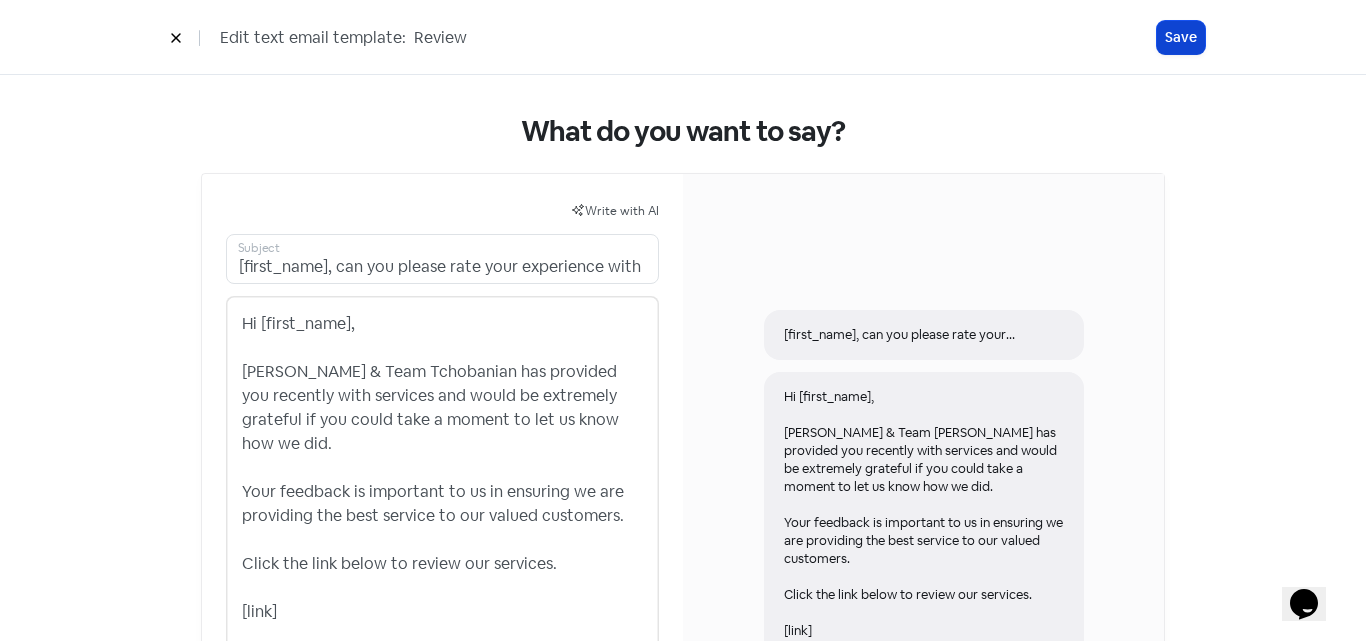 click on "Save" at bounding box center [1181, 37] 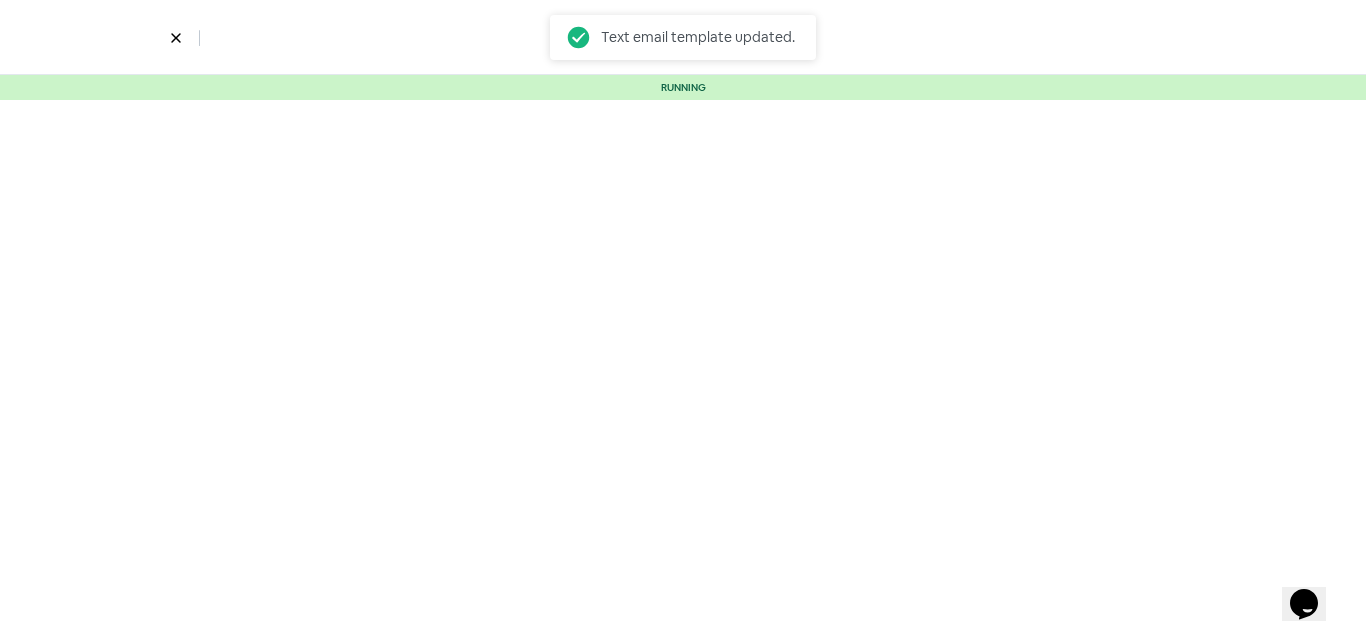 select on "3696" 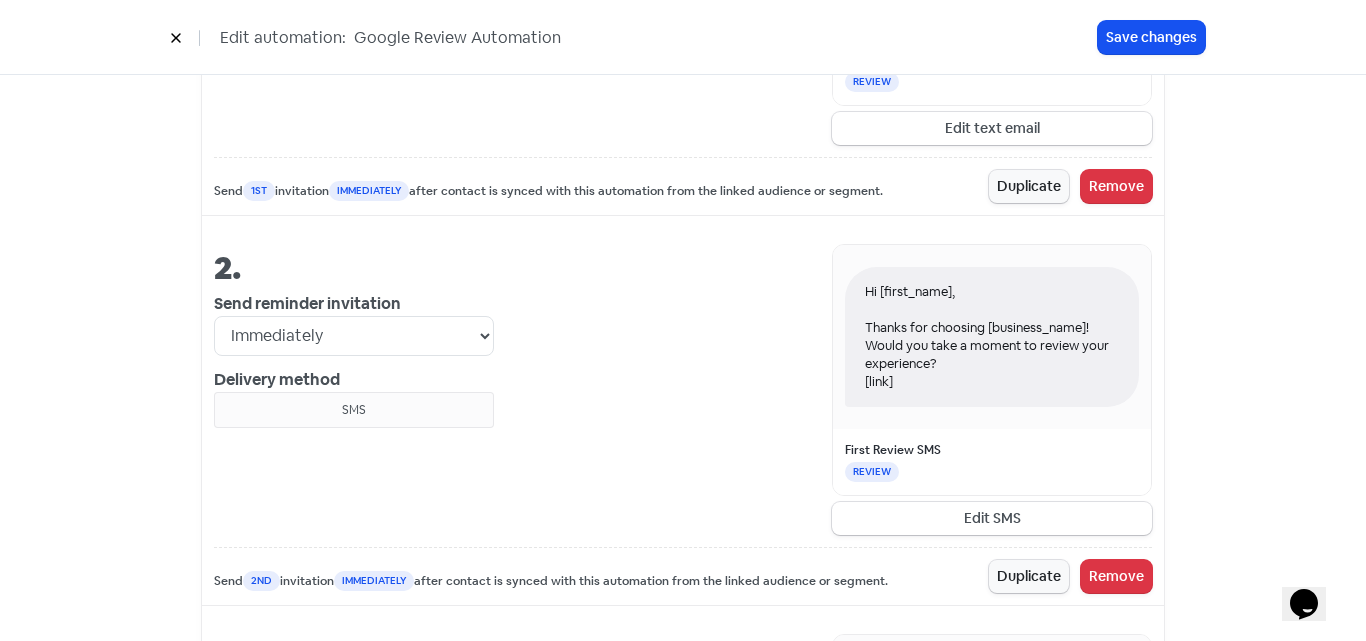 scroll, scrollTop: 1300, scrollLeft: 0, axis: vertical 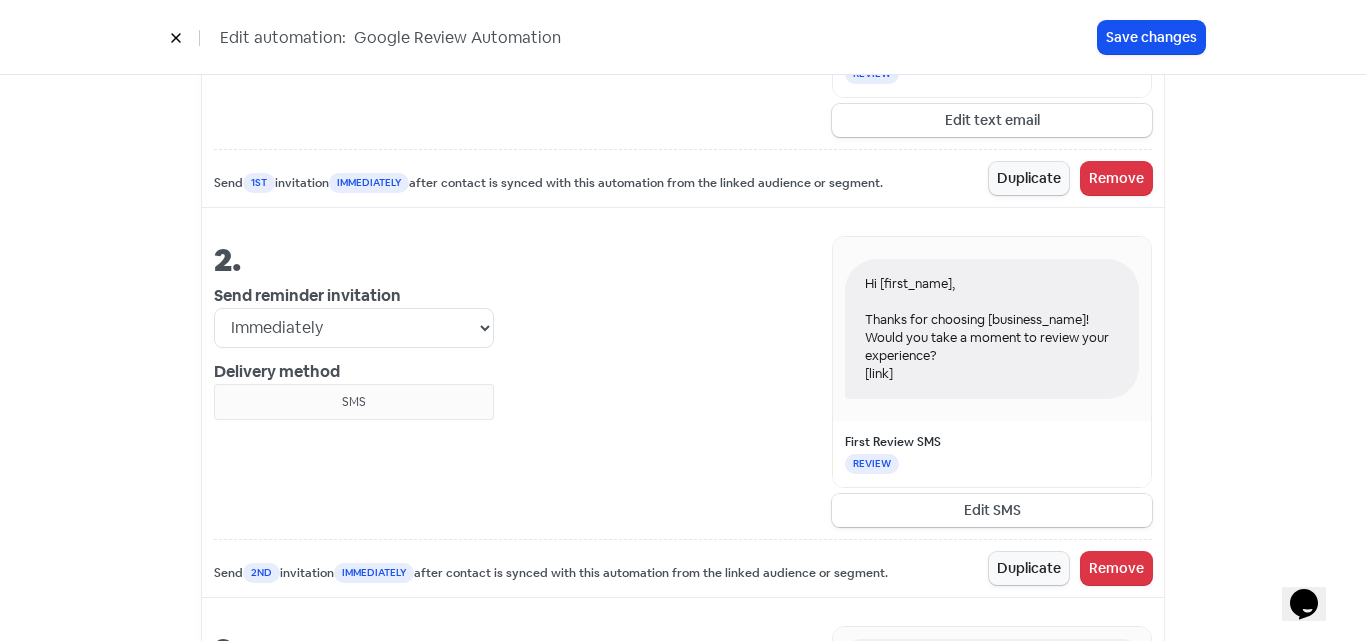 click on "Edit SMS" at bounding box center (992, 510) 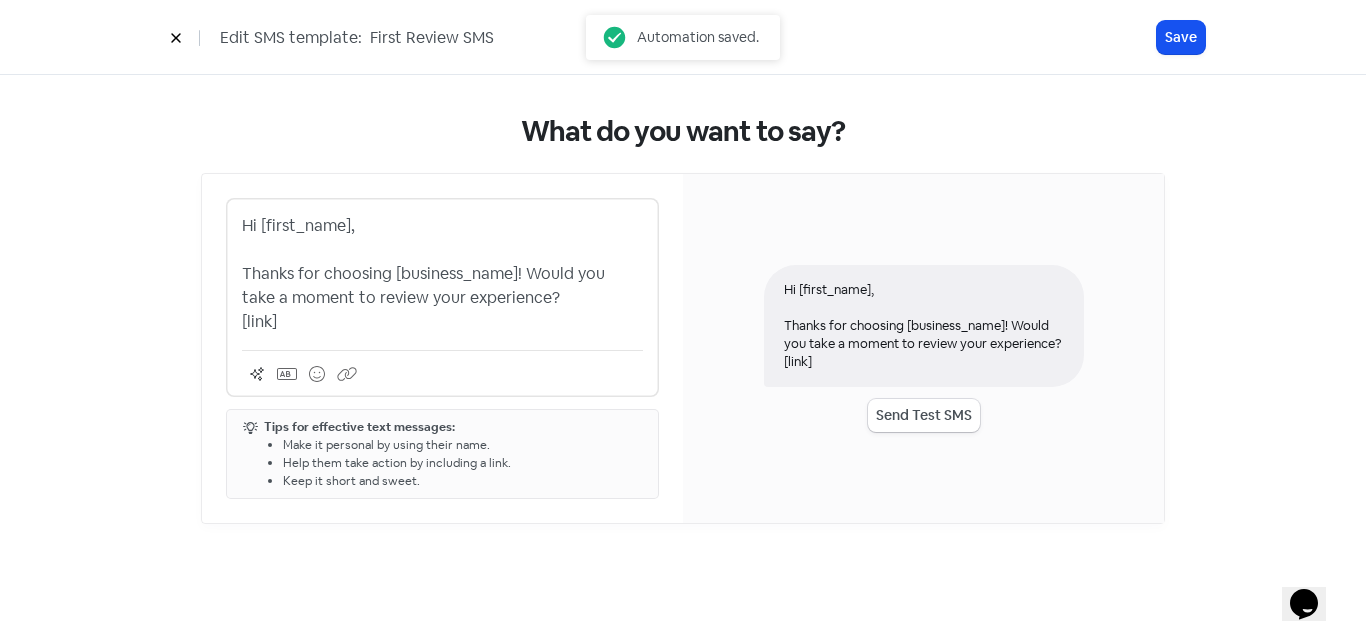 click on "Hi [first_name], Thanks for choosing [business_name]! Would you take a moment to review your experience? [link]" at bounding box center (442, 274) 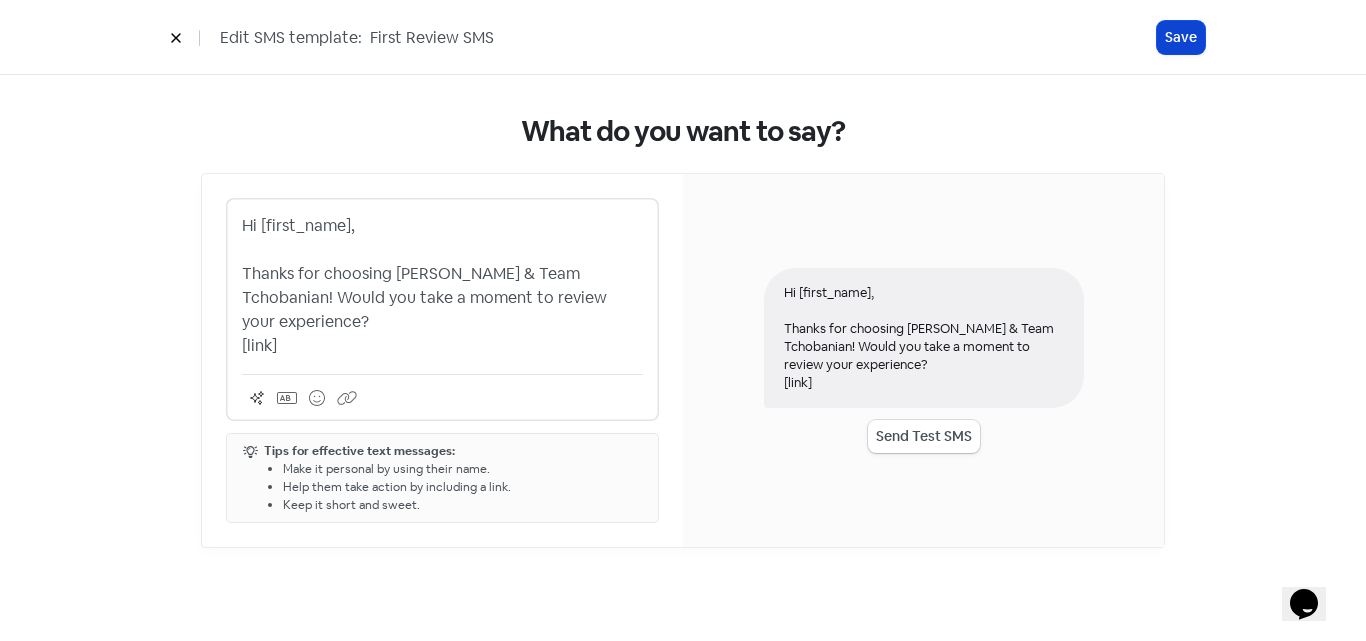 click on "Save" at bounding box center (1181, 37) 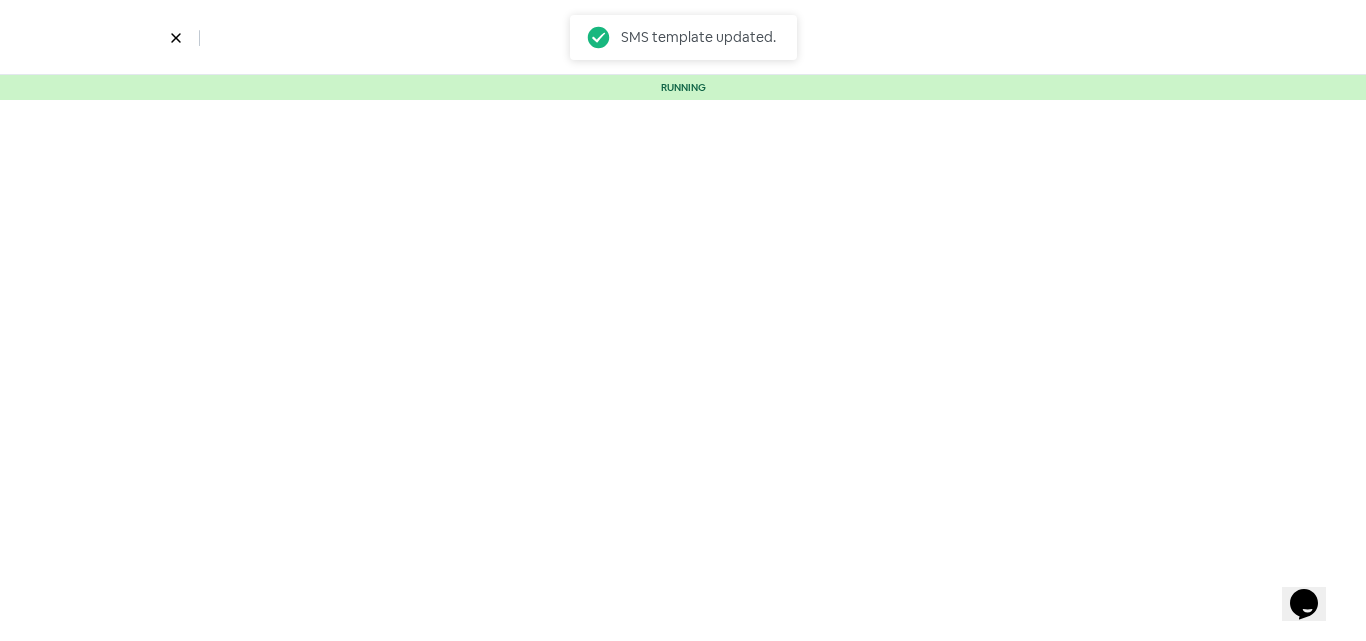 select on "3696" 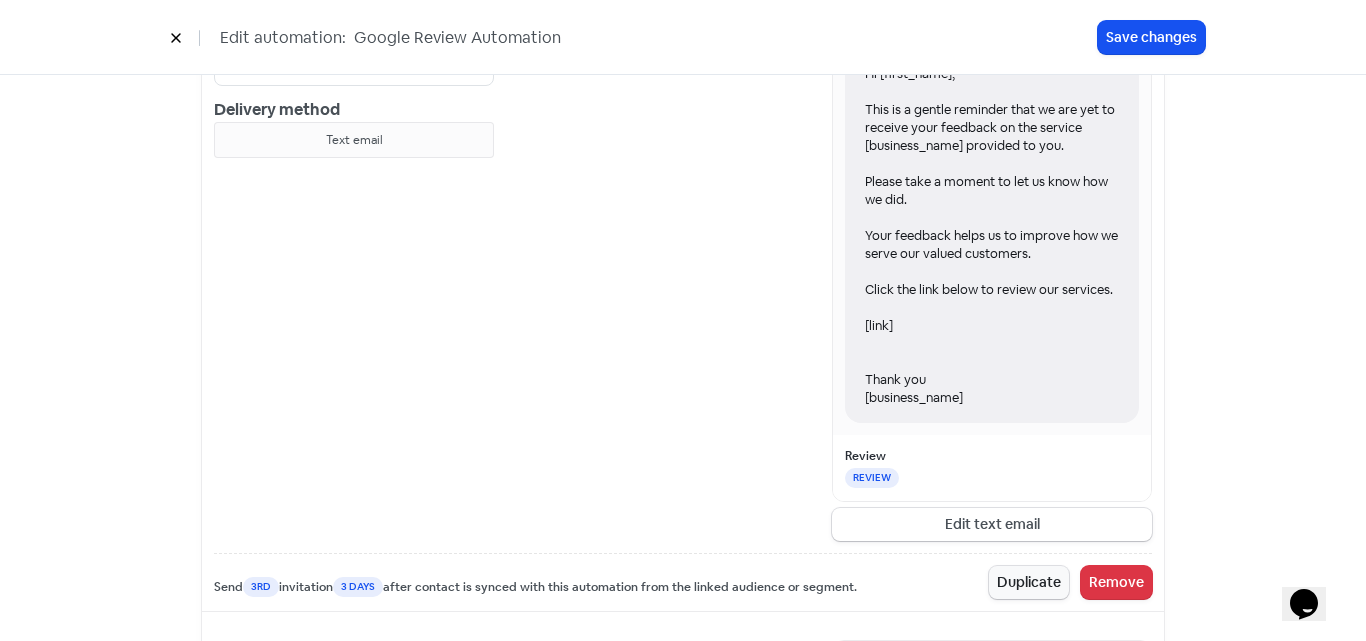 scroll, scrollTop: 2000, scrollLeft: 0, axis: vertical 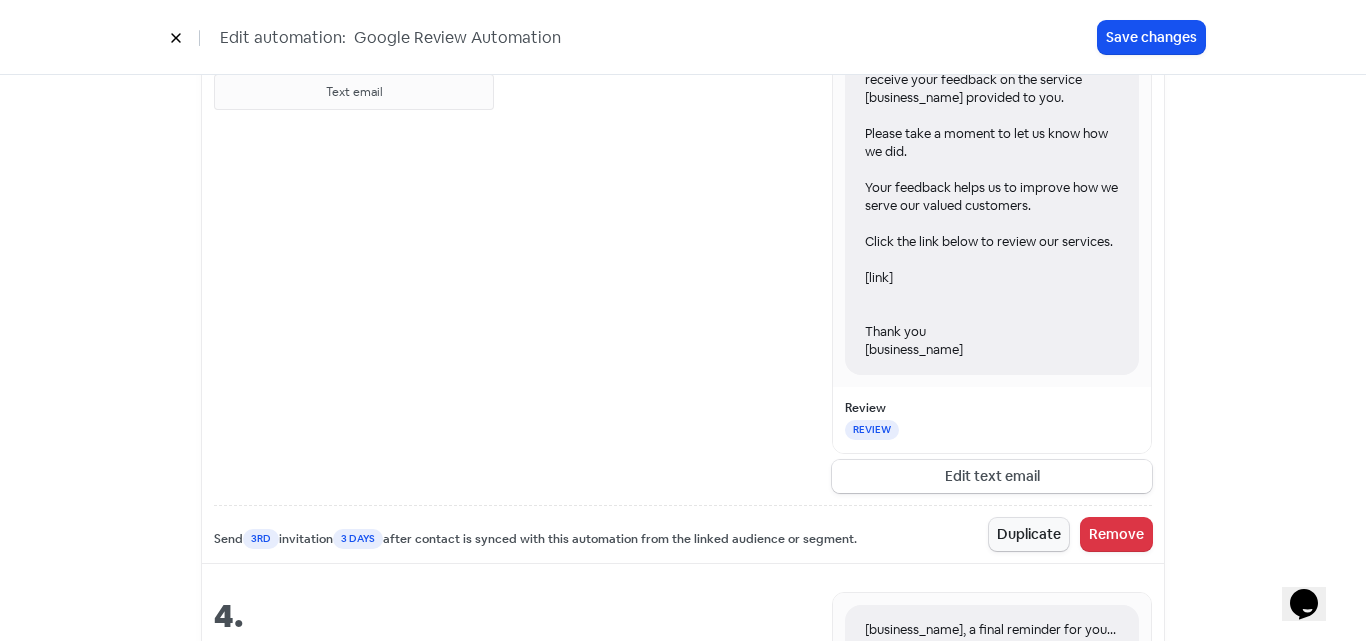 click on "Edit text email" at bounding box center [992, 476] 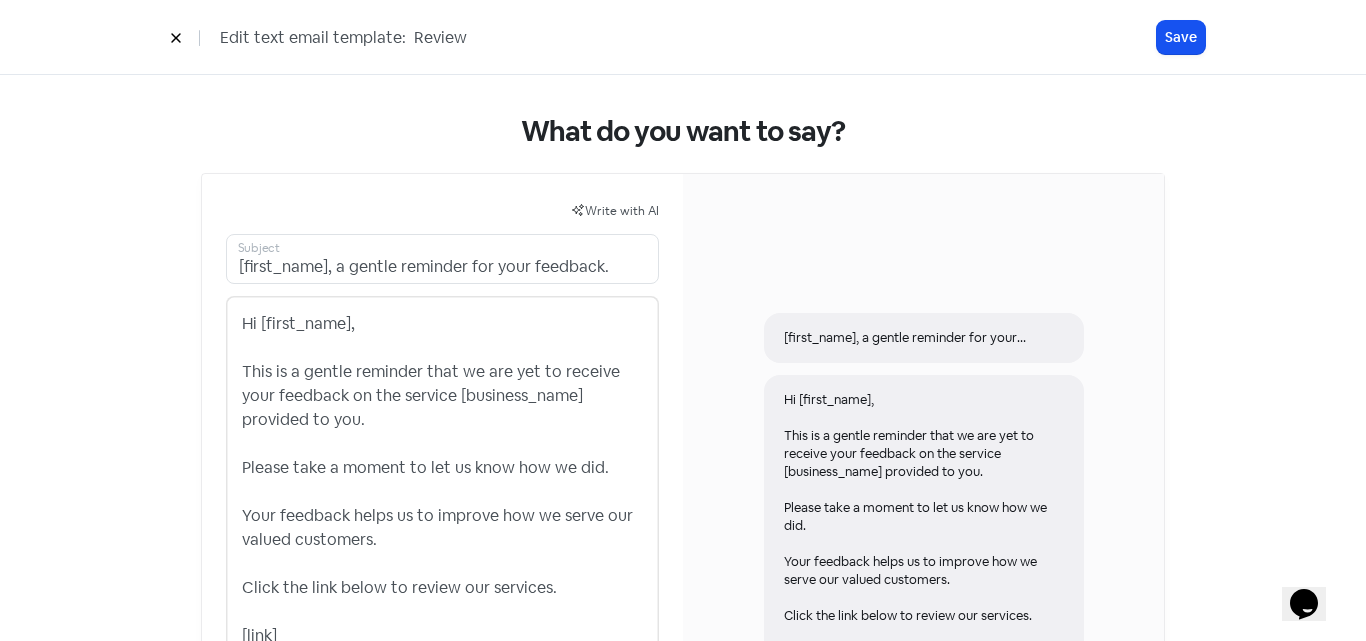 click on "Hi [first_name], This is a gentle reminder that we are yet to receive your feedback on the service [business_name] provided to you. Please take a moment to let us know how we did. Your feedback helps us to improve how we serve our valued customers. Click the link below to review our services. [link] Thank you [business_name]" at bounding box center [442, 528] 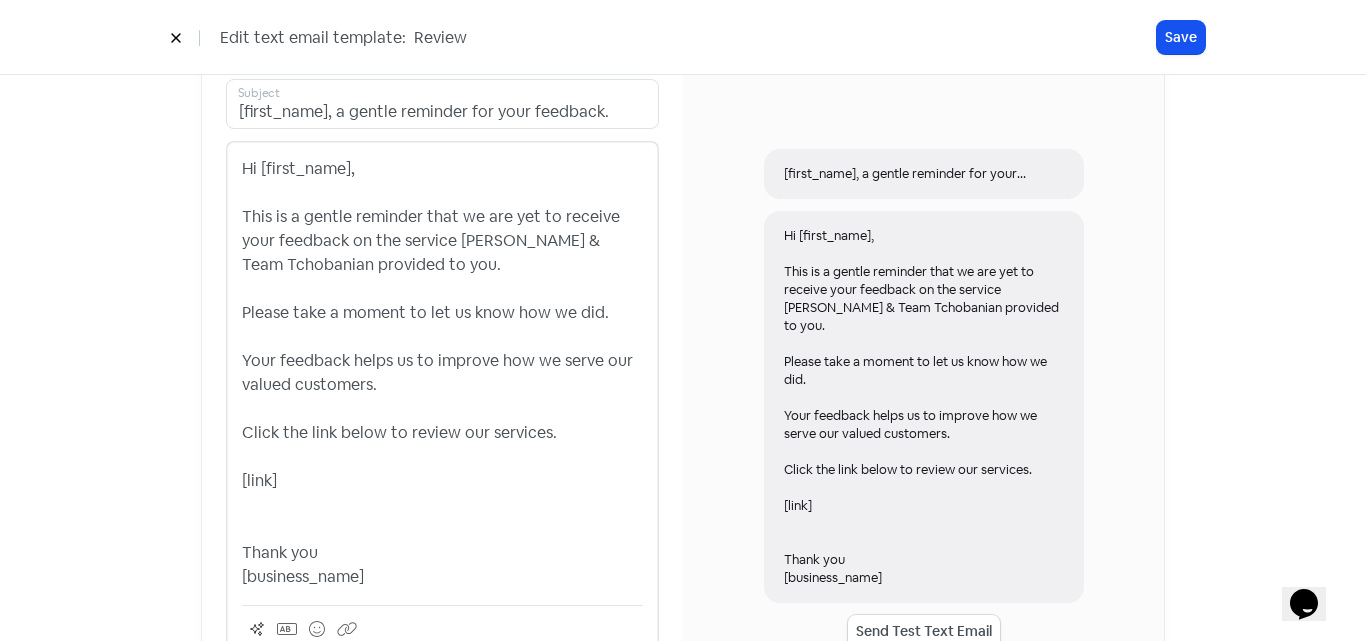 scroll, scrollTop: 200, scrollLeft: 0, axis: vertical 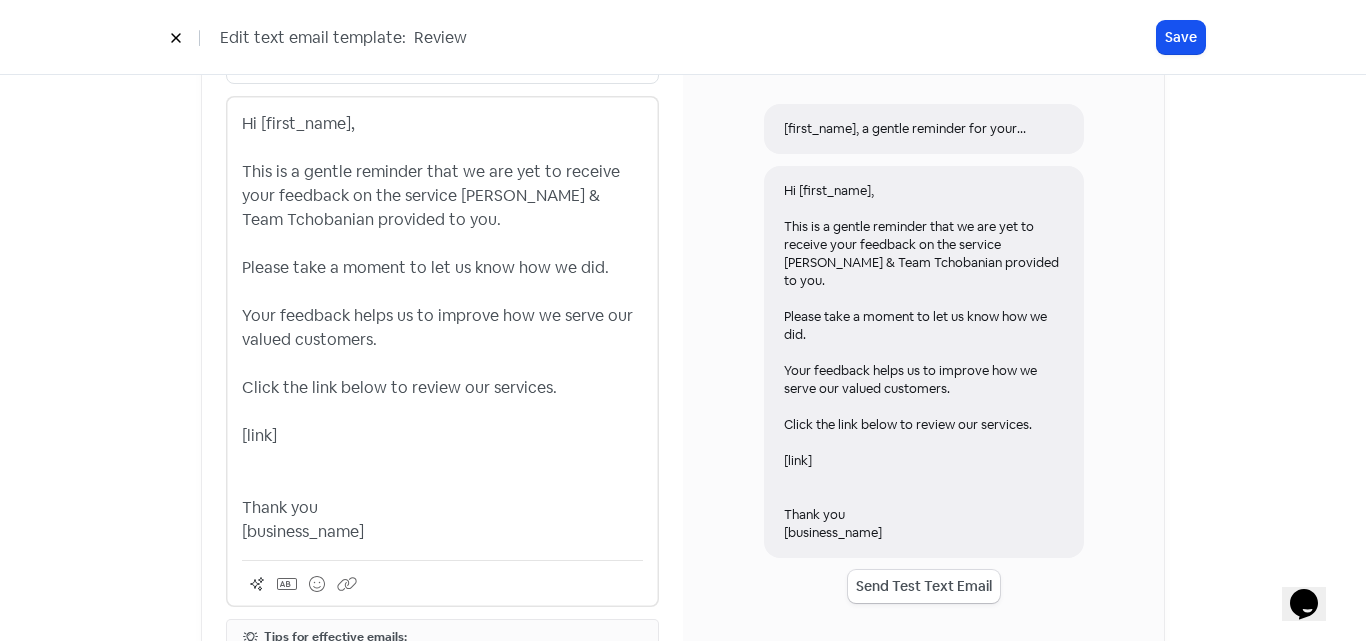 click on "Hi [first_name], This is a gentle reminder that we are yet to receive your feedback on the service [PERSON_NAME] & Team Tchobanian provided to you. Please take a moment to let us know how we did. Your feedback helps us to improve how we serve our valued customers. Click the link below to review our services. [link] Thank you [business_name]" at bounding box center (442, 328) 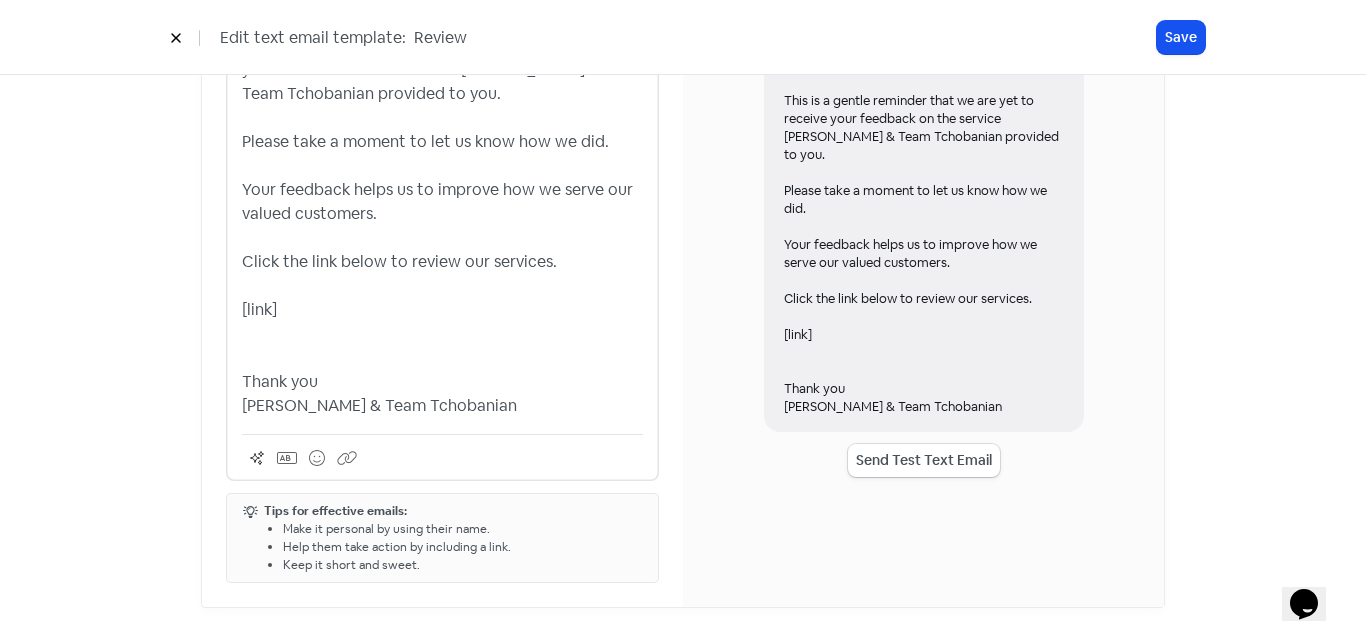 scroll, scrollTop: 333, scrollLeft: 0, axis: vertical 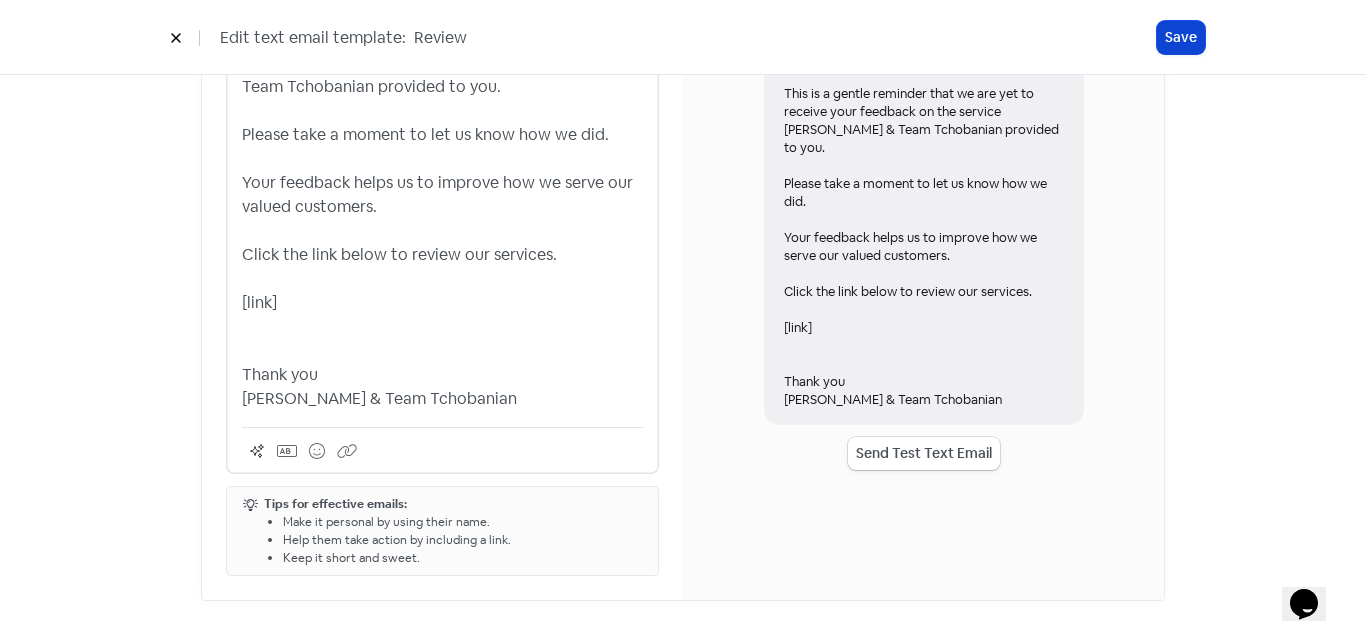 click on "Save" at bounding box center [1181, 37] 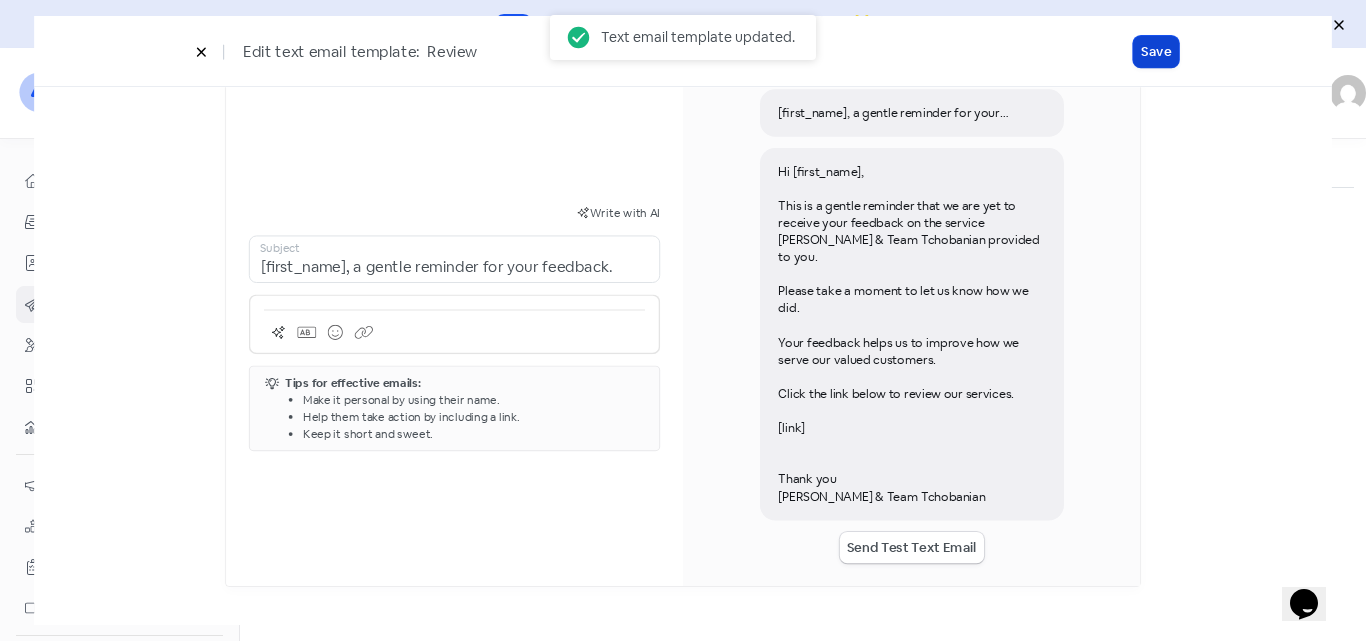 scroll, scrollTop: 103, scrollLeft: 0, axis: vertical 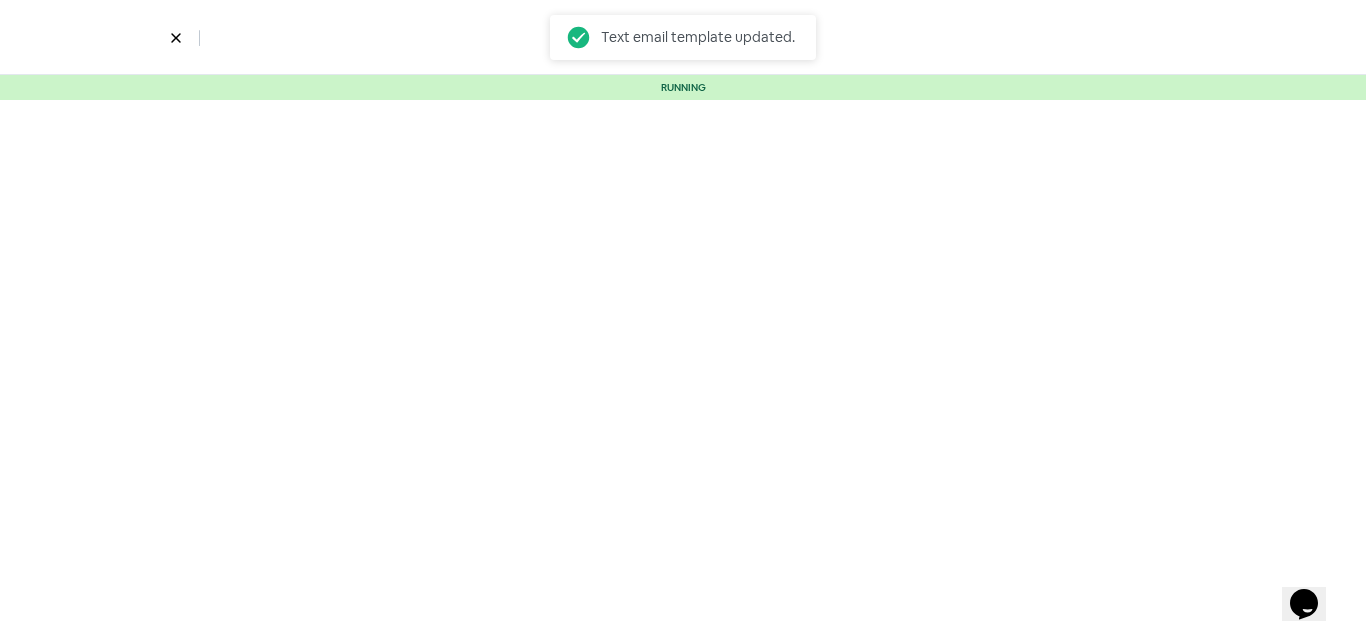 select on "3696" 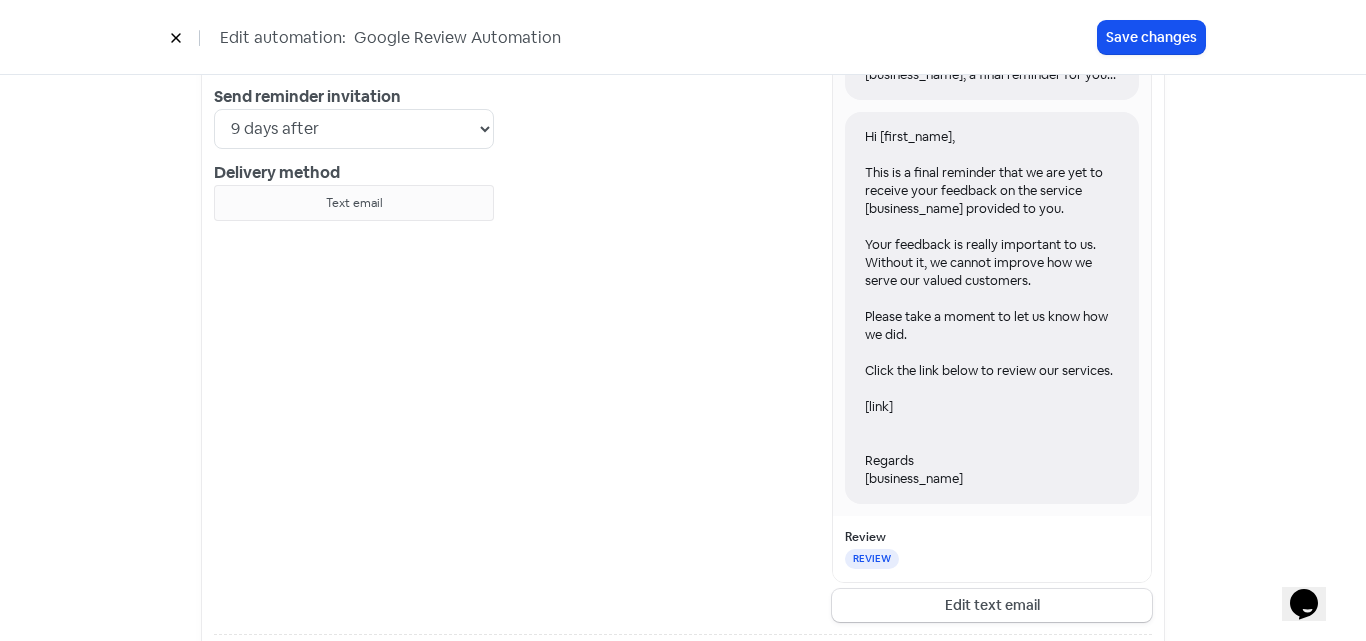 scroll, scrollTop: 2600, scrollLeft: 0, axis: vertical 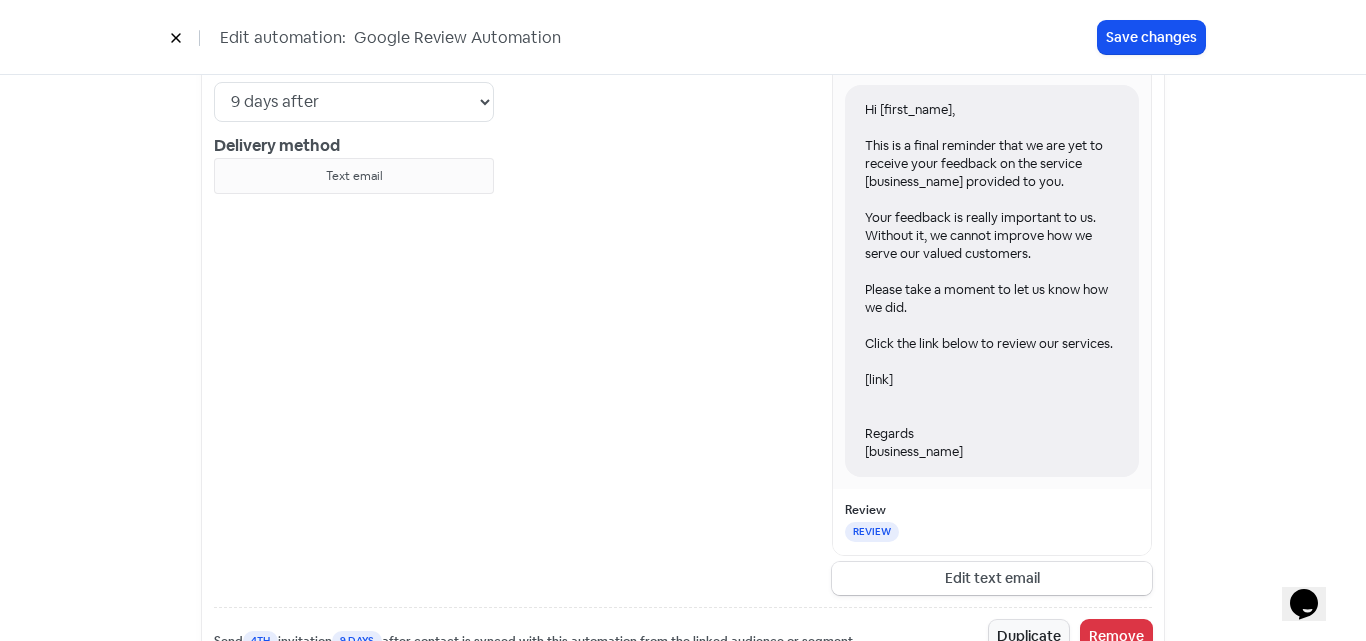click on "Edit text email" at bounding box center (992, 578) 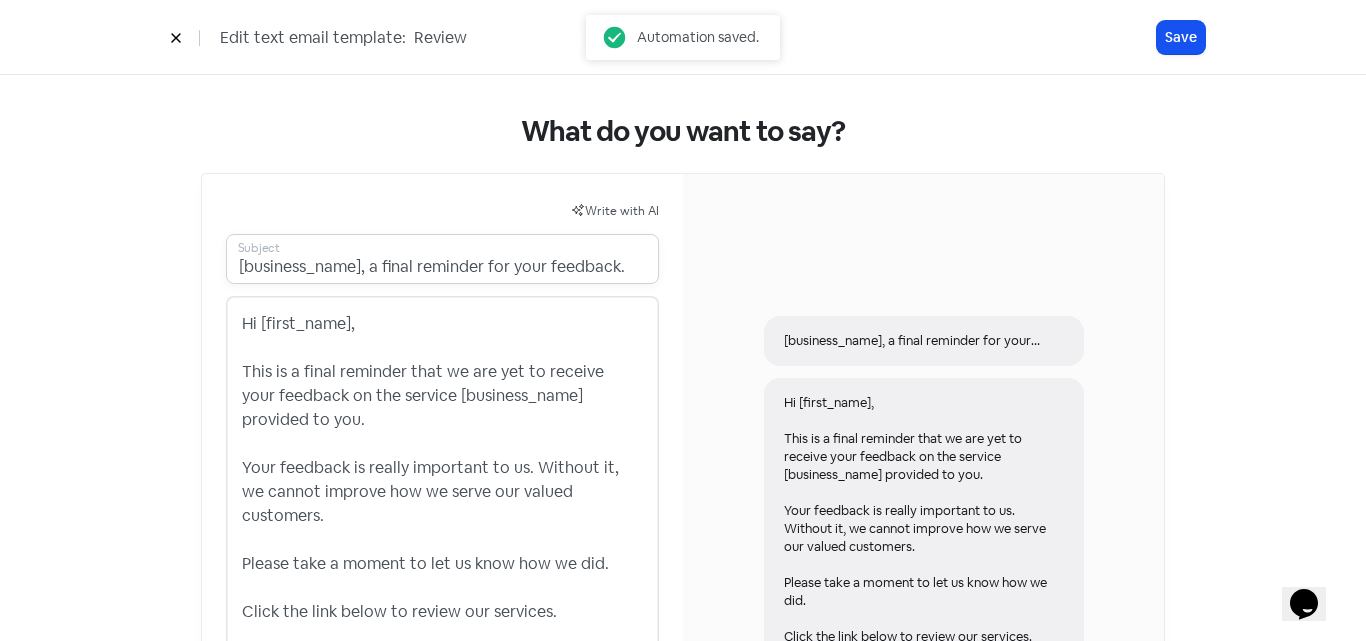 click on "[business_name], a final reminder for your feedback." at bounding box center (442, 259) 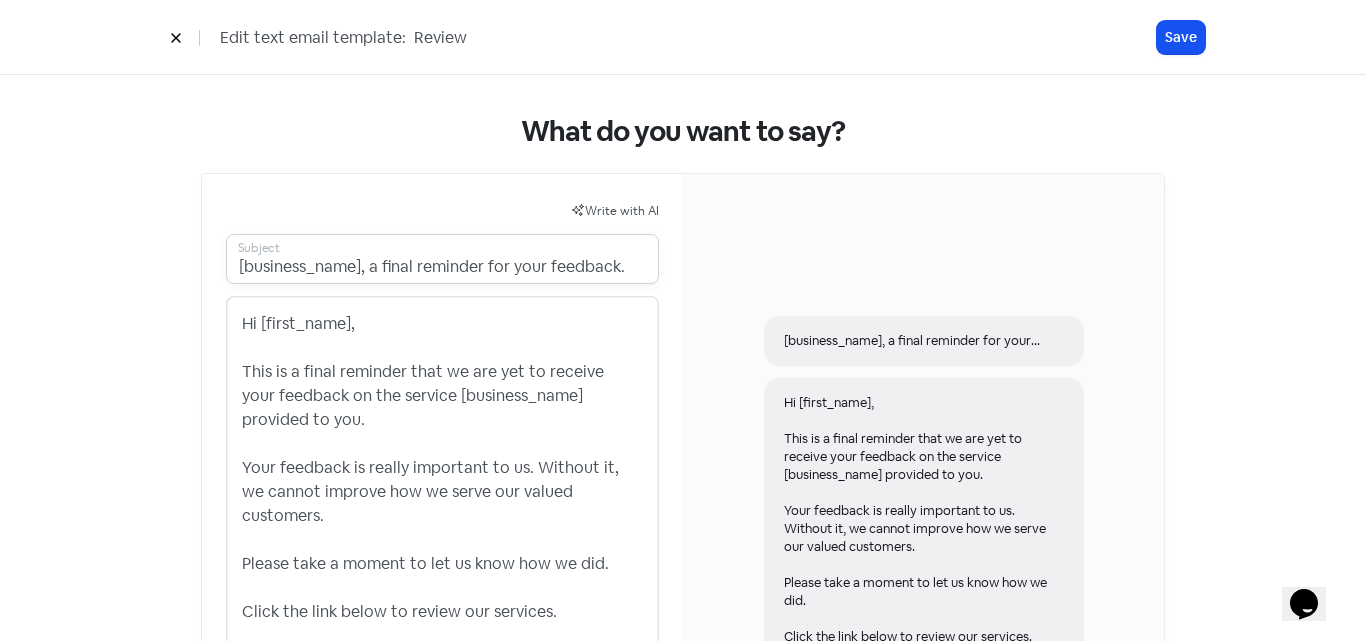 paste on "[PERSON_NAME] & Team Tchobanian" 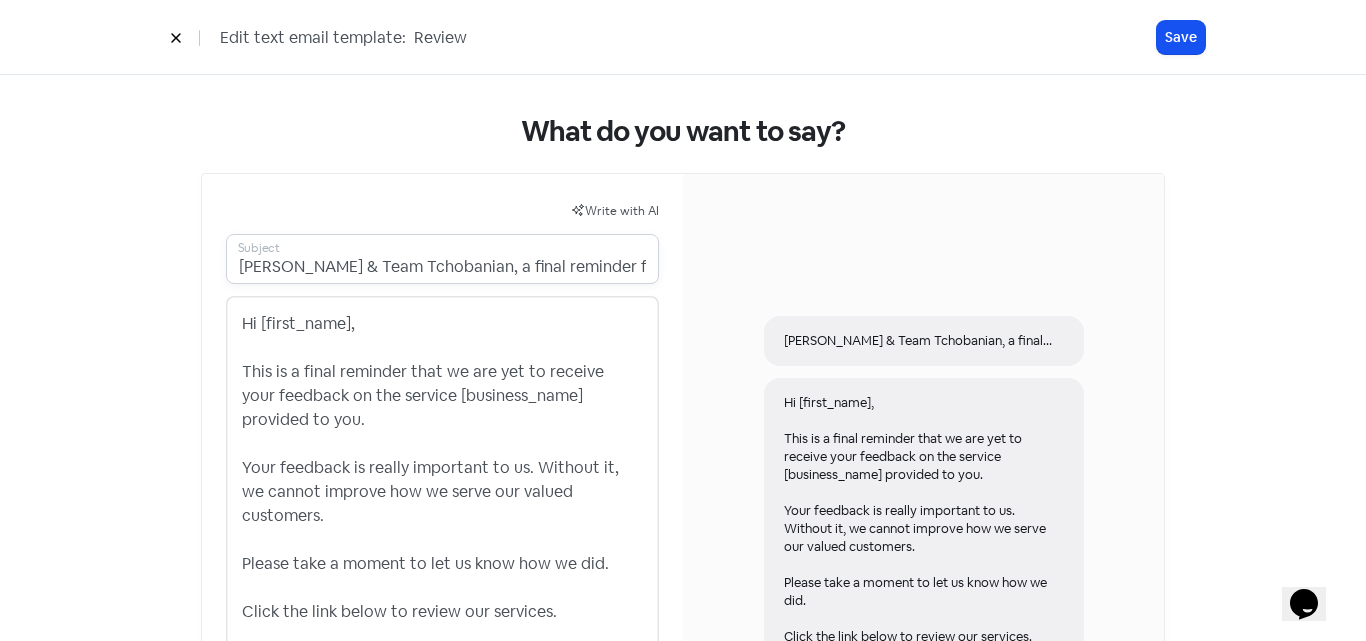 type on "[PERSON_NAME] & Team Tchobanian, a final reminder for your feedback." 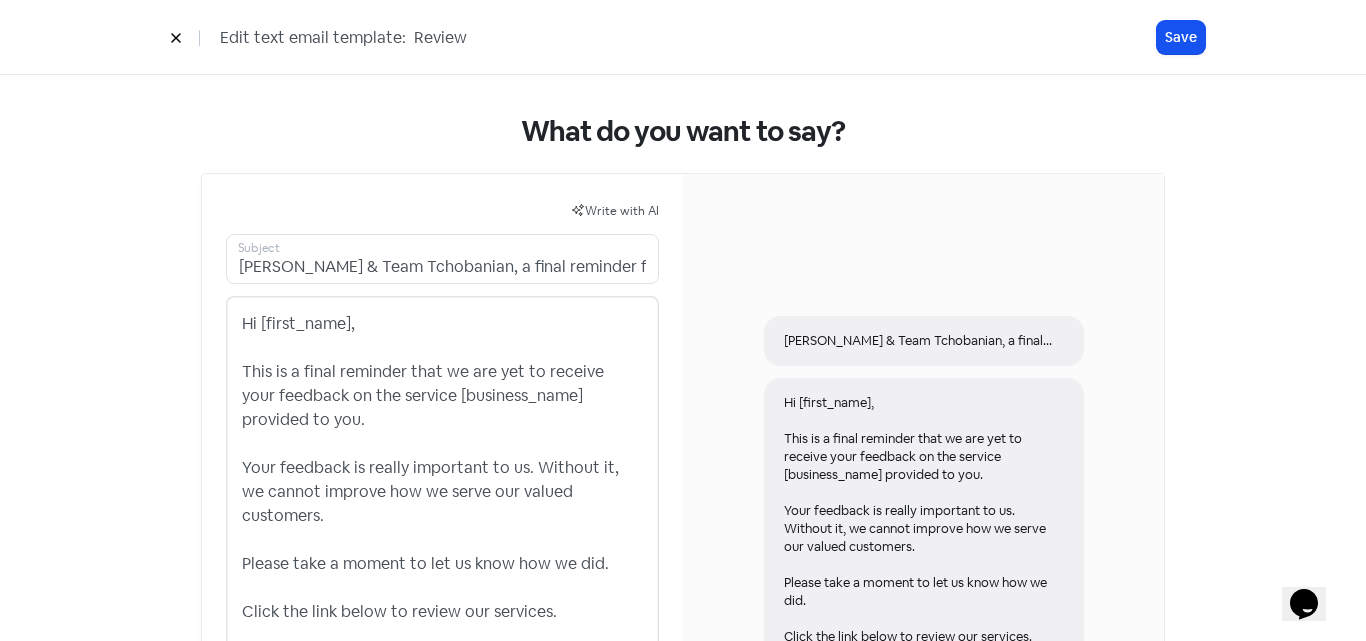 click on "Hi [first_name], This is a final reminder that we are yet to receive your feedback on the service [business_name] provided to you. Your feedback is really important to us. Without it, we cannot improve how we serve our valued customers. Please take a moment to let us know how we did. Click the link below to review our services. [link] Regards [business_name]" at bounding box center [442, 540] 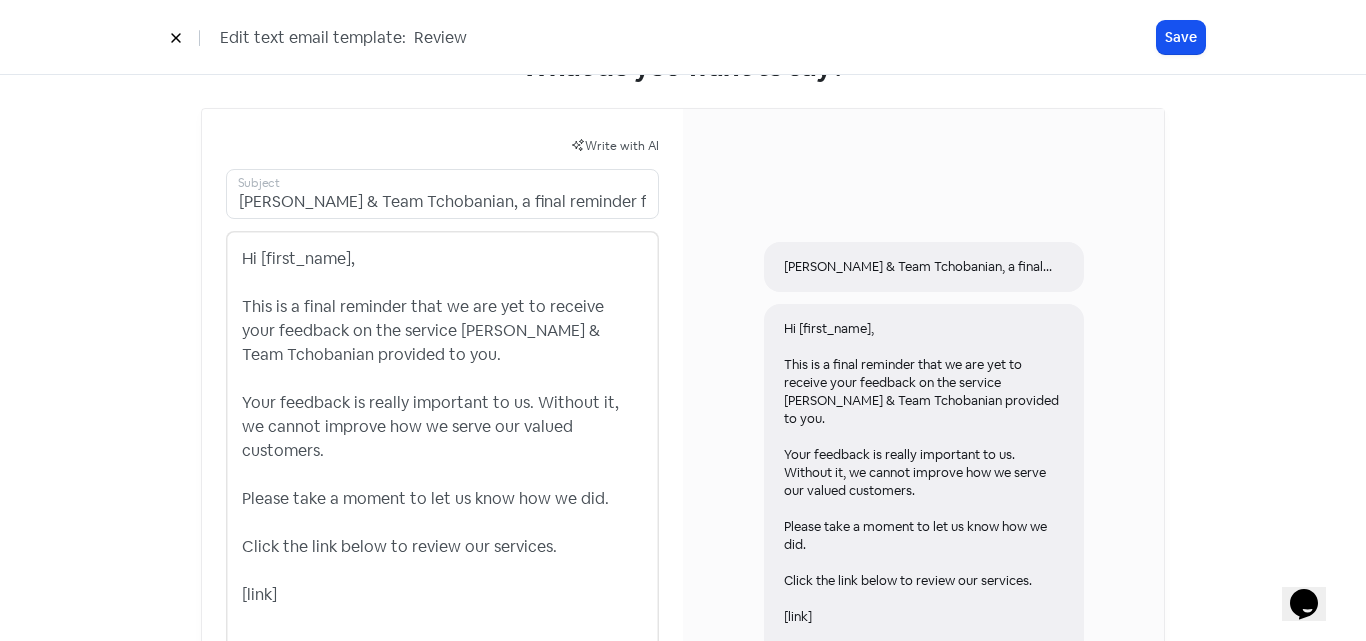 scroll, scrollTop: 100, scrollLeft: 0, axis: vertical 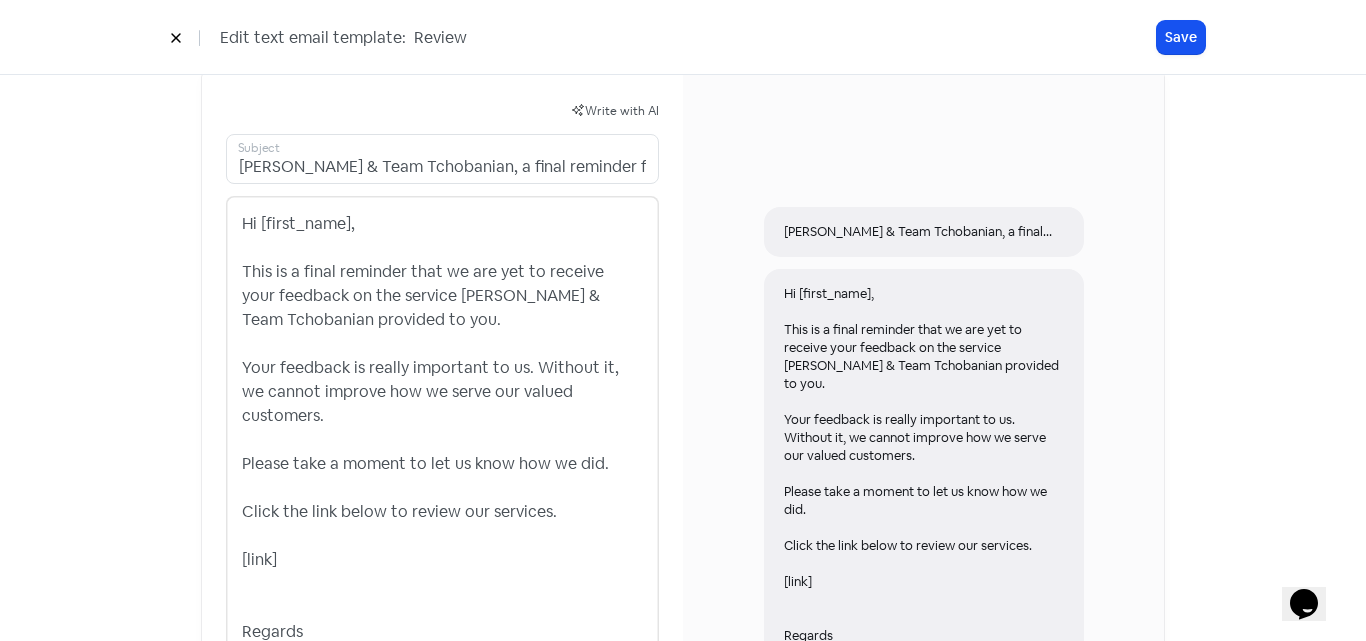 click on "Hi [first_name], This is a final reminder that we are yet to receive your feedback on the service [PERSON_NAME] & Team Tchobanian provided to you. Your feedback is really important to us. Without it, we cannot improve how we serve our valued customers. Please take a moment to let us know how we did. Click the link below to review our services. [link] Regards [business_name]" at bounding box center (442, 440) 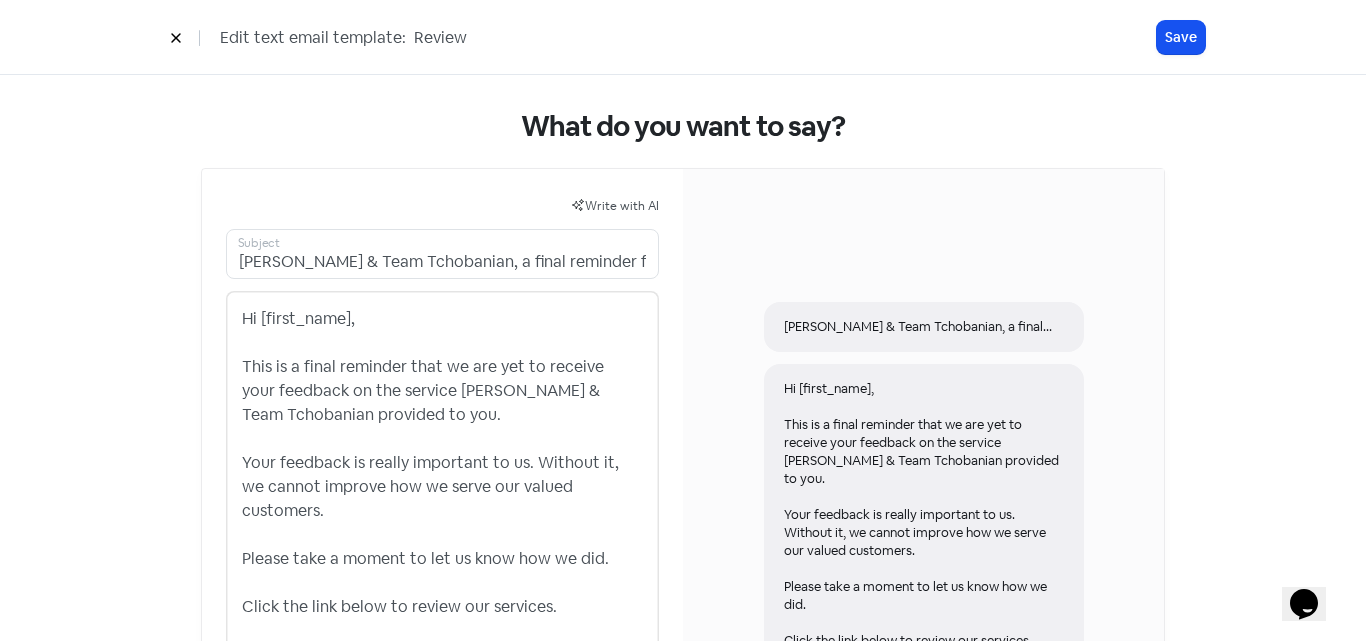 scroll, scrollTop: 0, scrollLeft: 0, axis: both 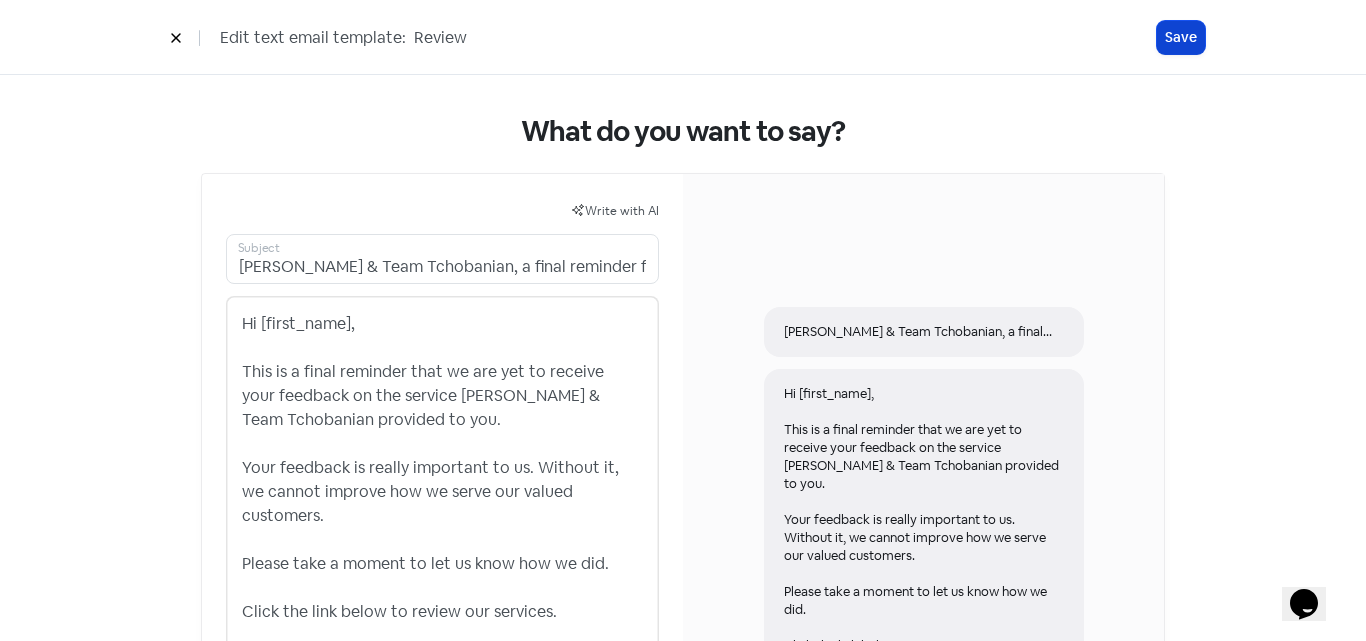 click on "Save" at bounding box center (1181, 37) 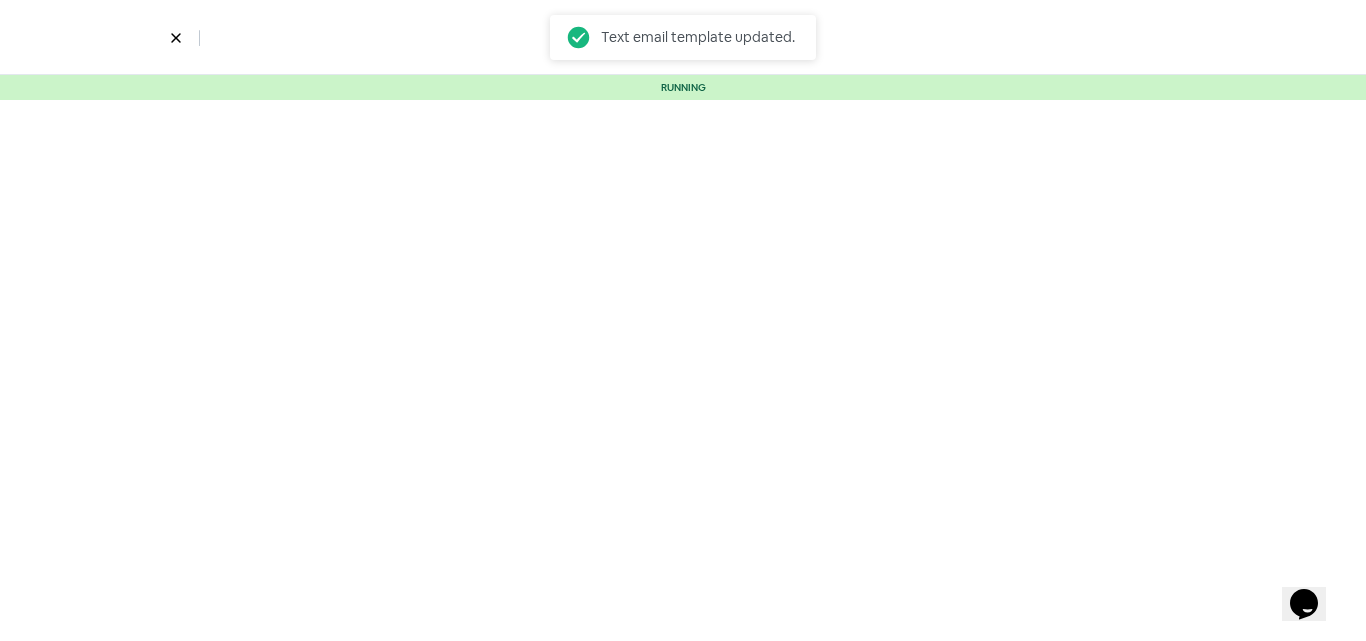 select on "3696" 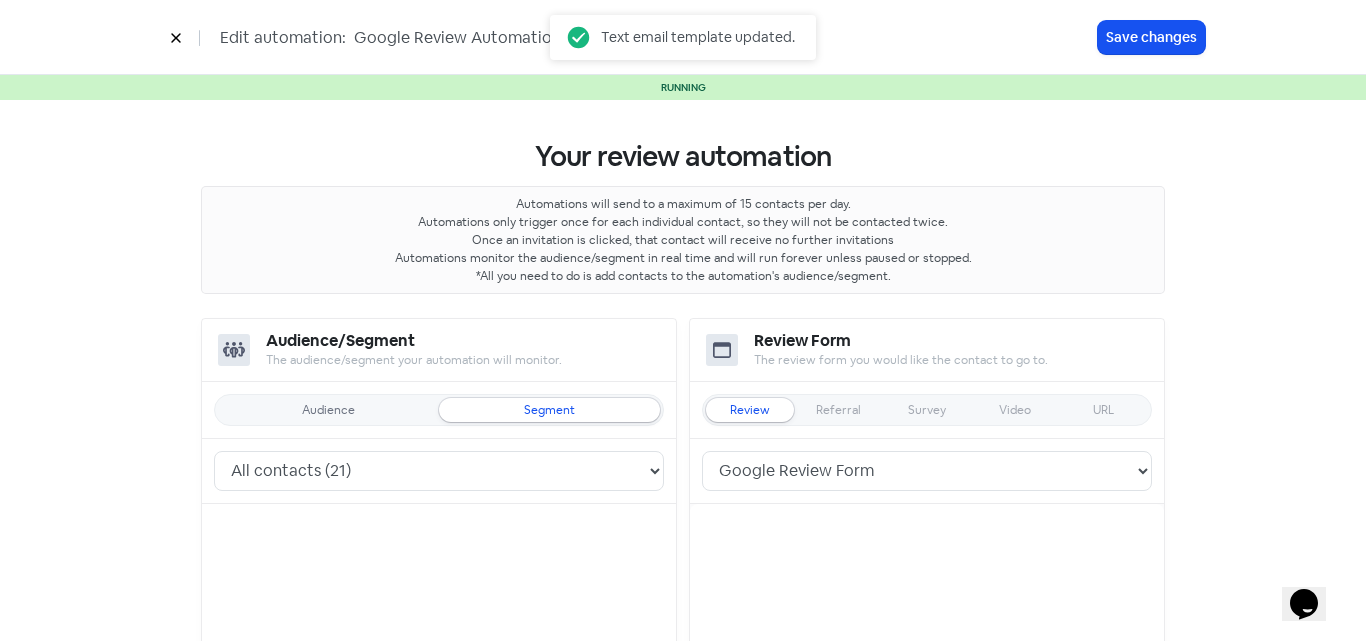 click 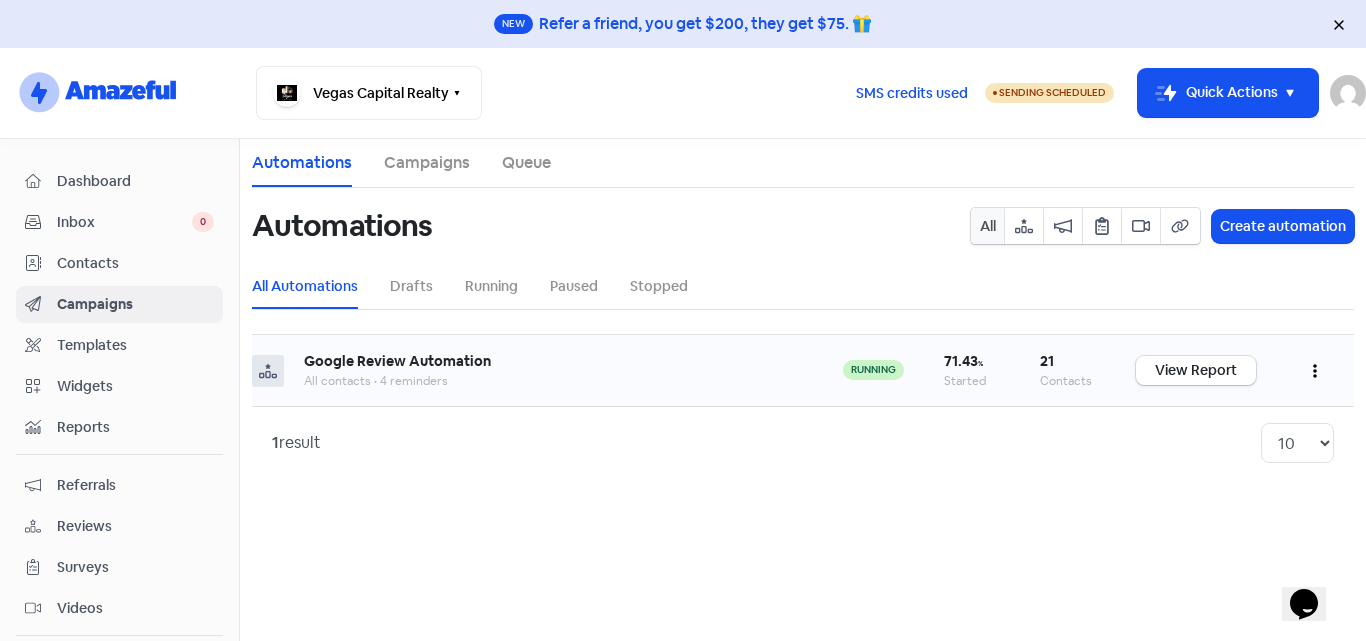 click at bounding box center (1315, 370) 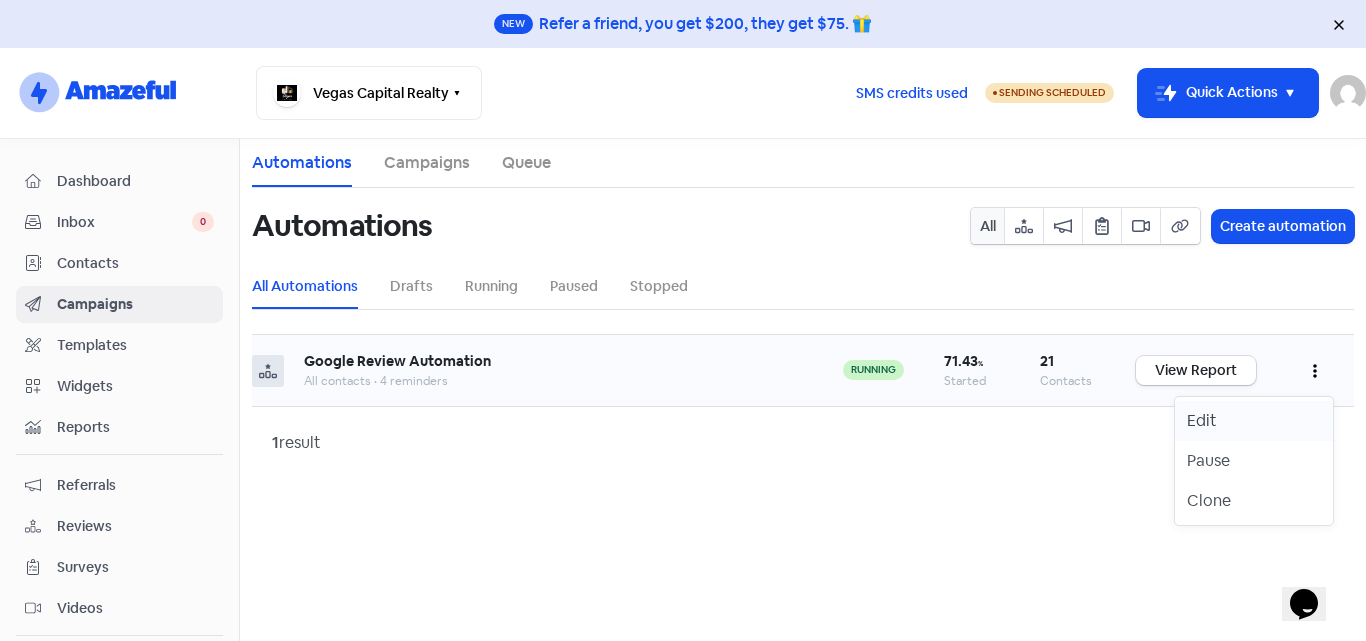 click on "Edit" at bounding box center [1254, 421] 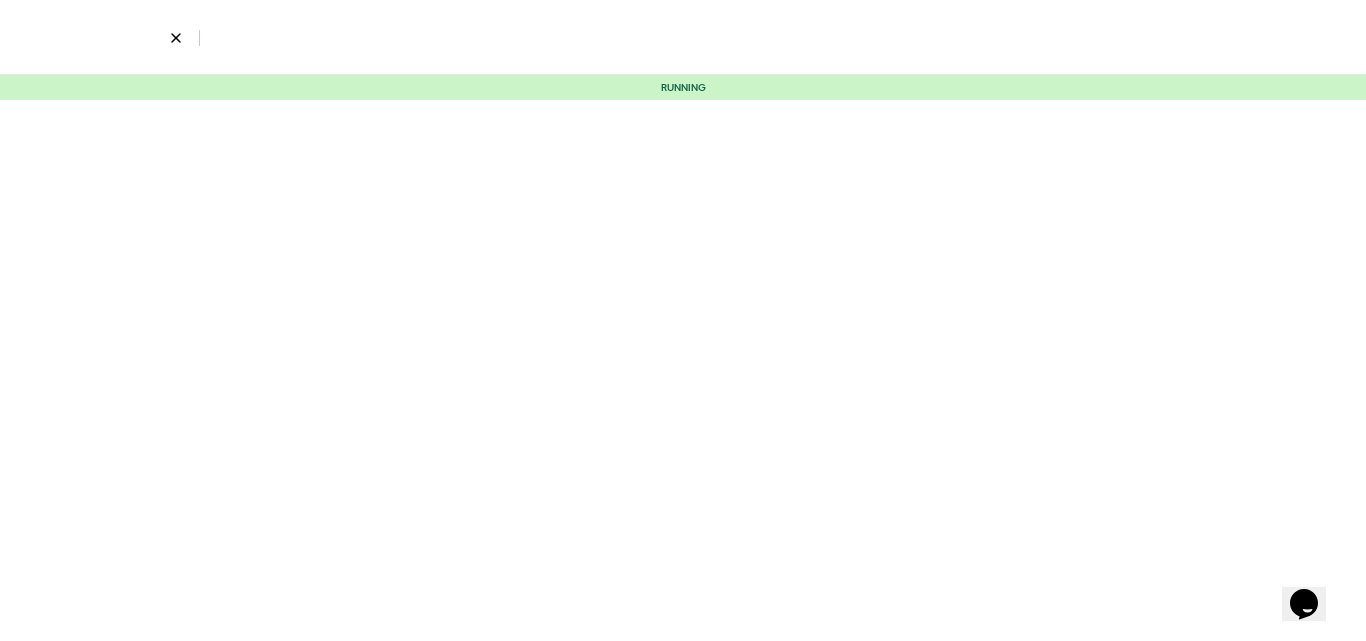 select on "3696" 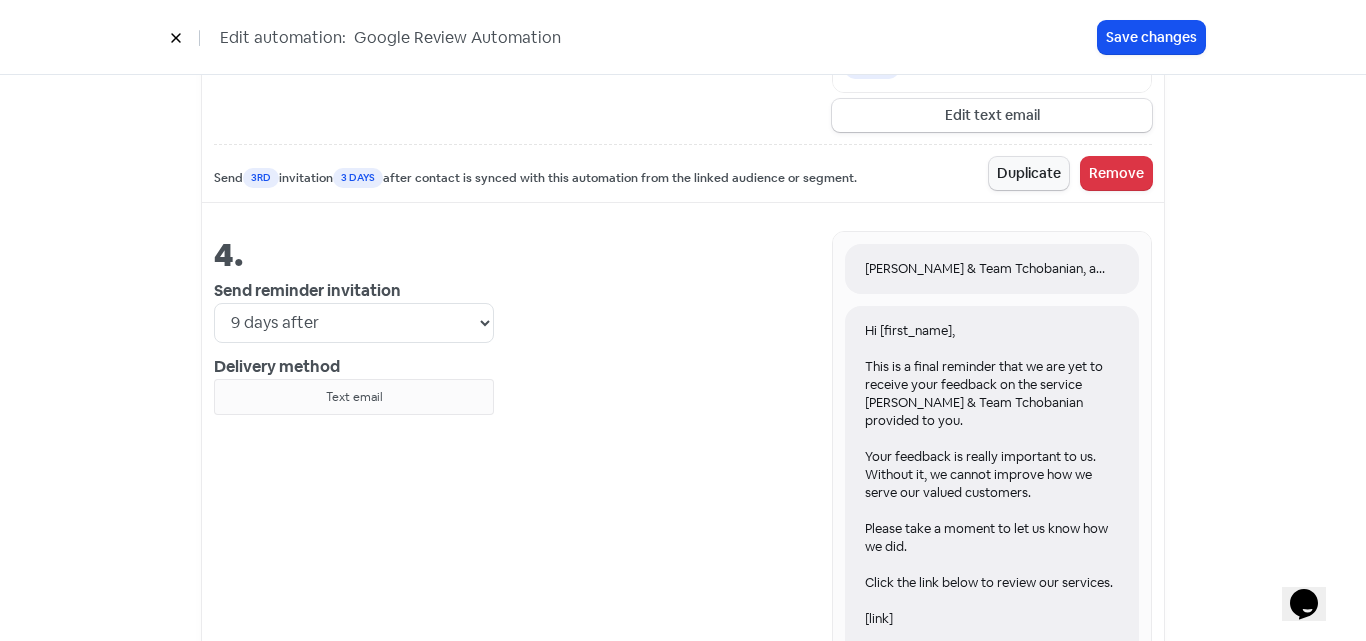 scroll, scrollTop: 2387, scrollLeft: 0, axis: vertical 